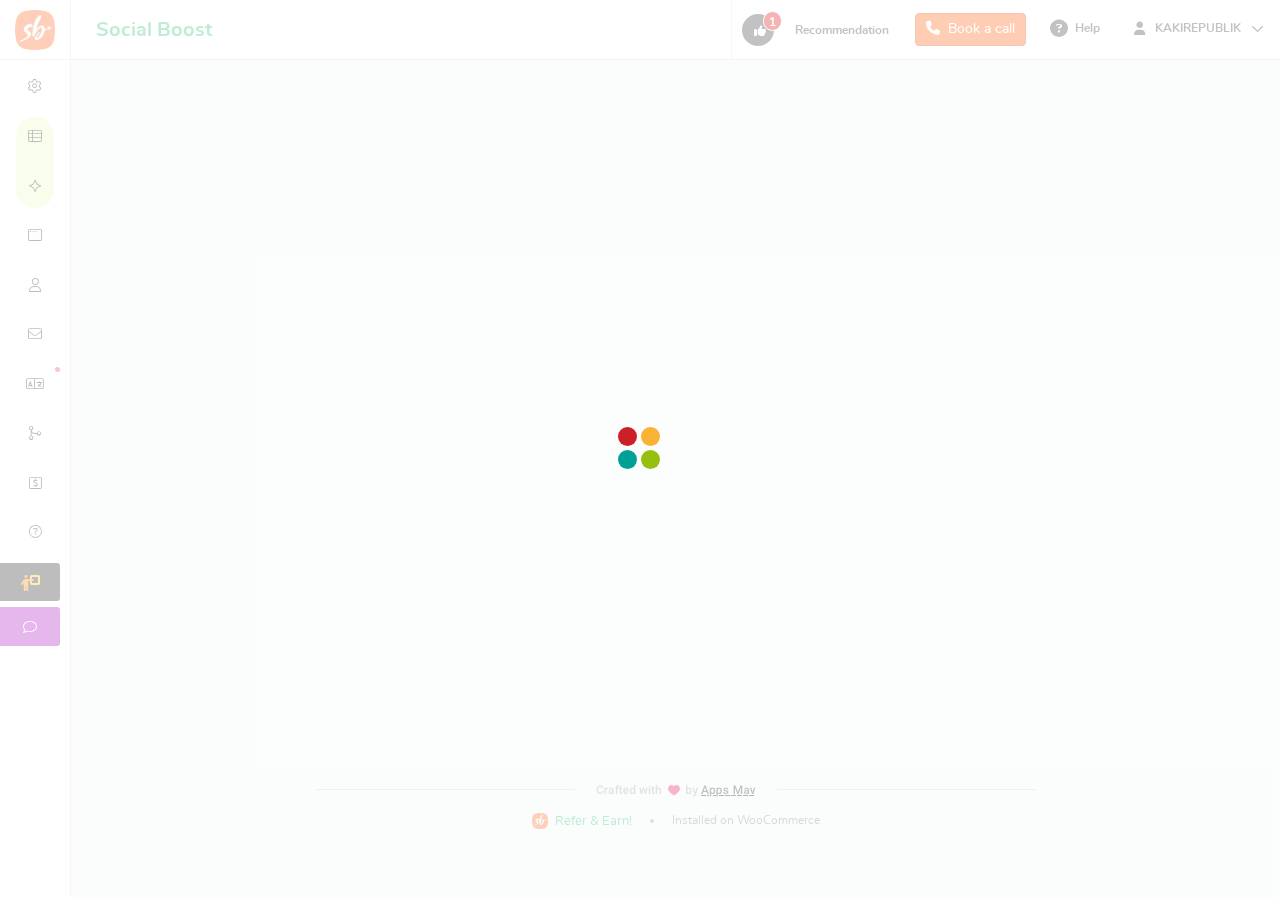 scroll, scrollTop: 0, scrollLeft: 0, axis: both 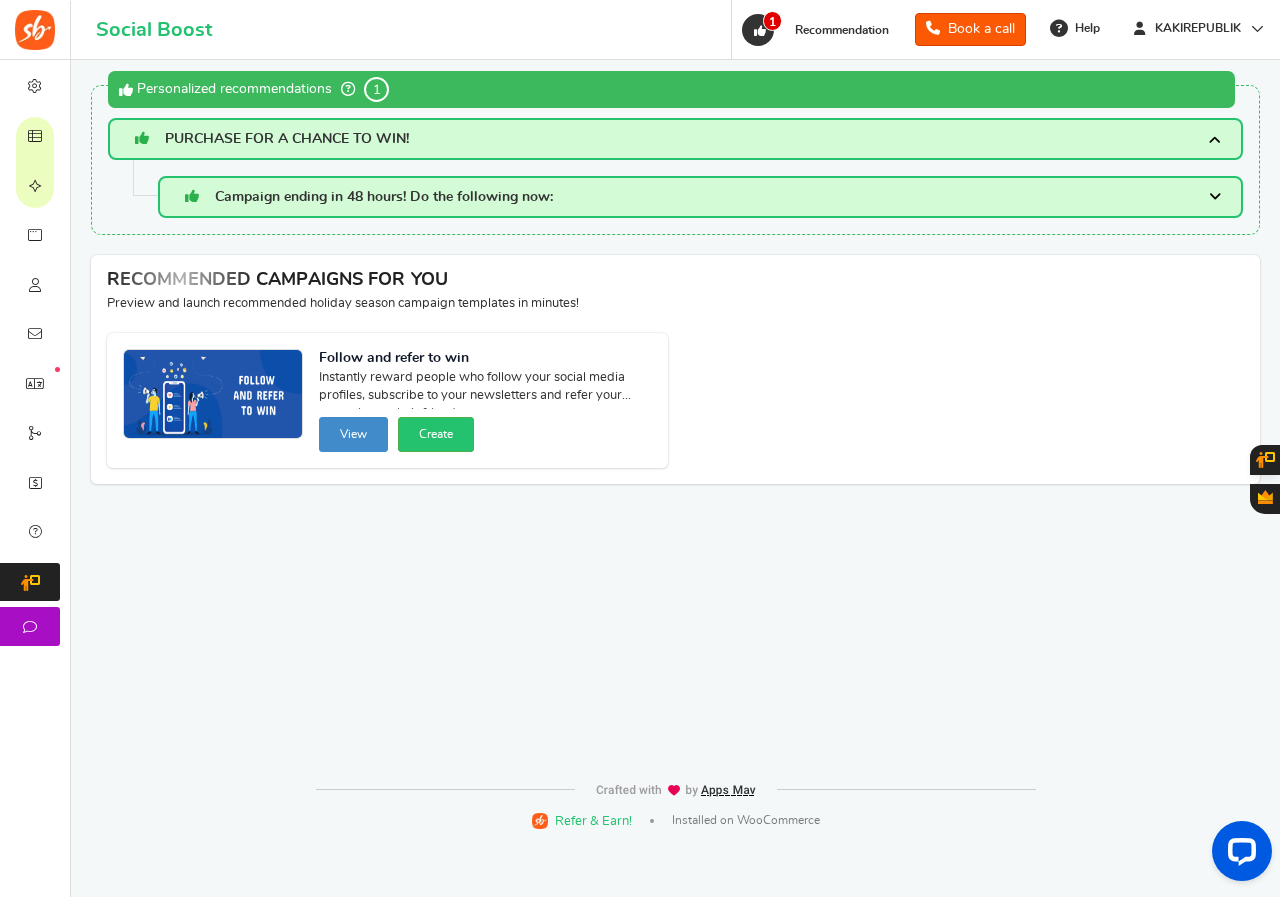 click at bounding box center [1215, 197] 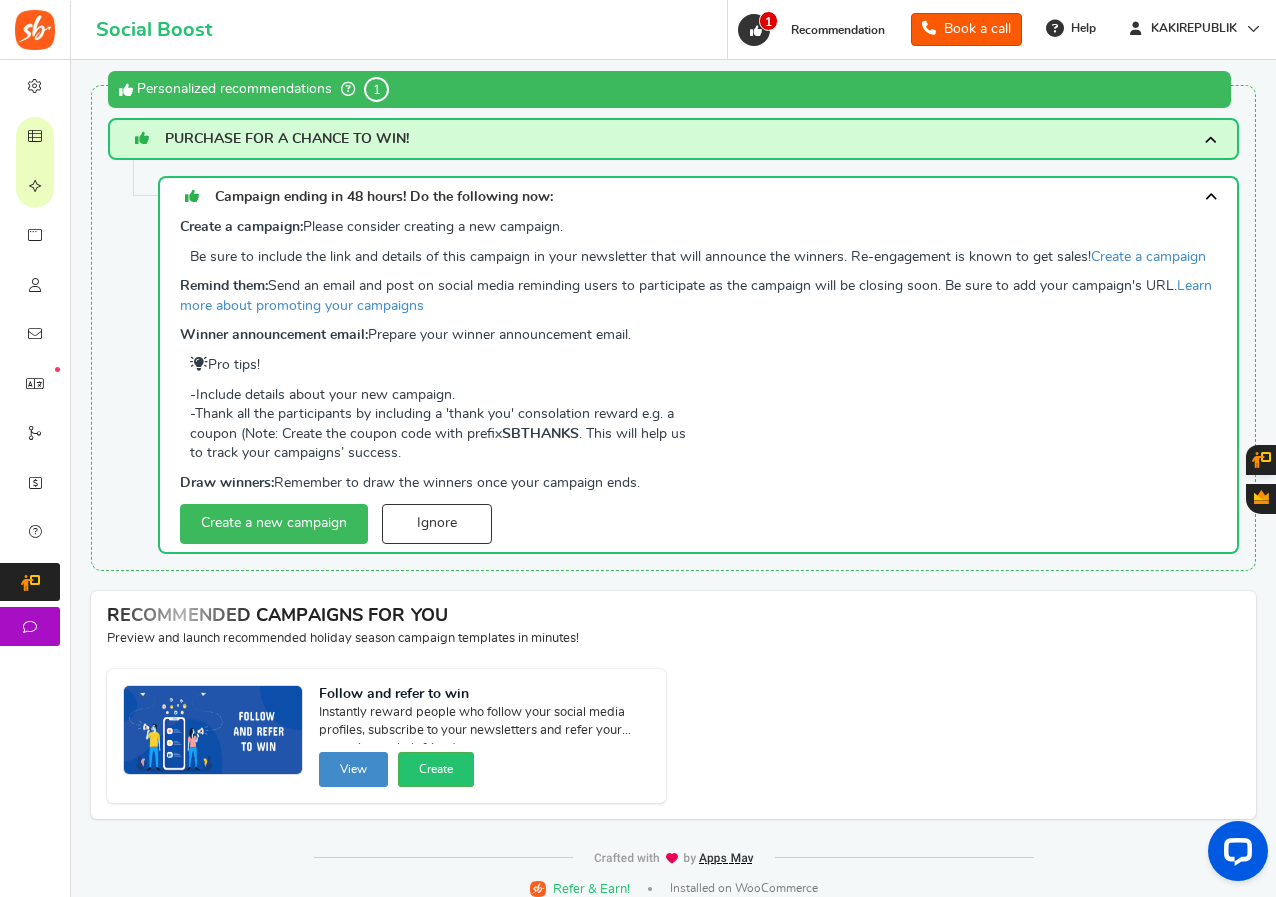 scroll, scrollTop: 16, scrollLeft: 0, axis: vertical 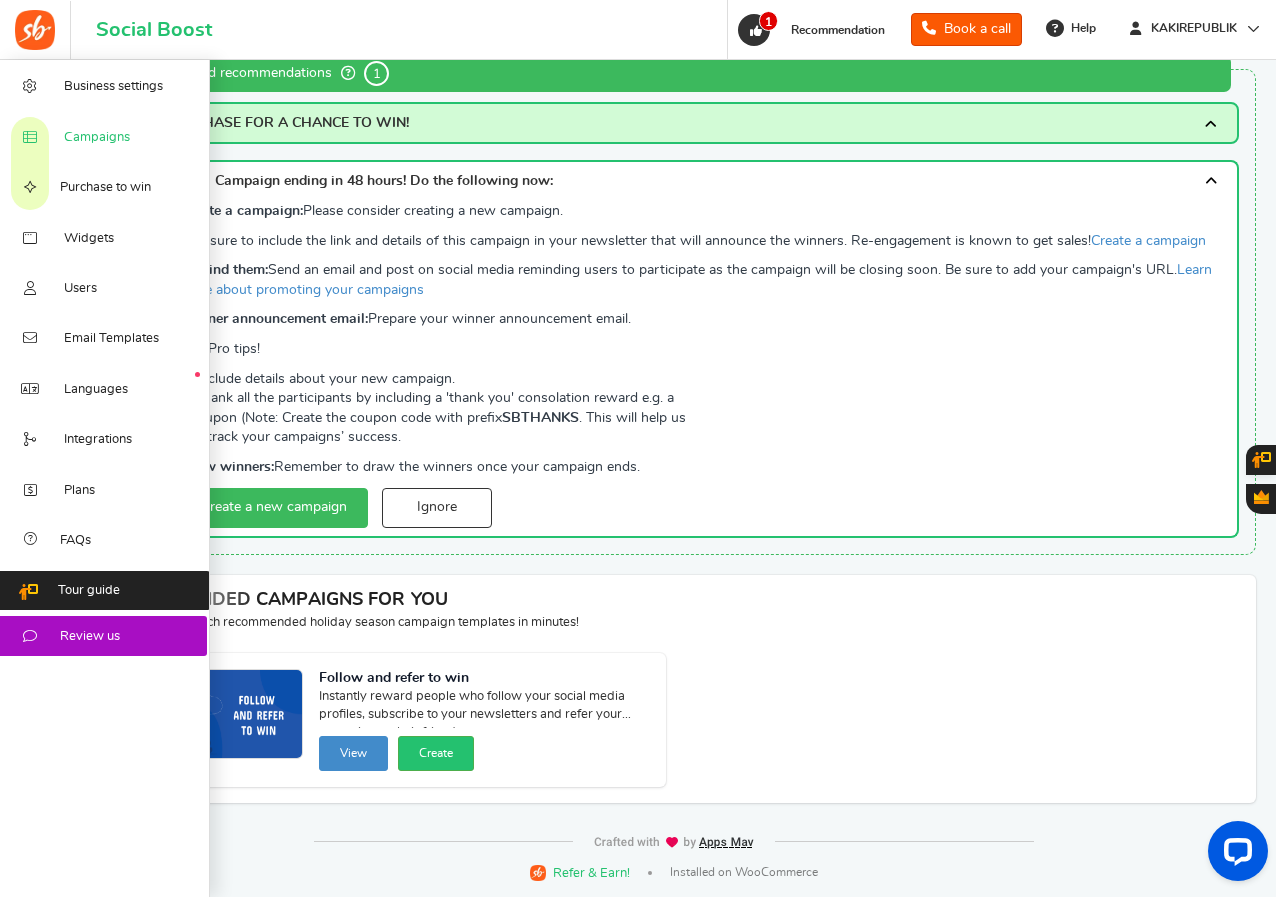 click on "Campaigns" at bounding box center [97, 138] 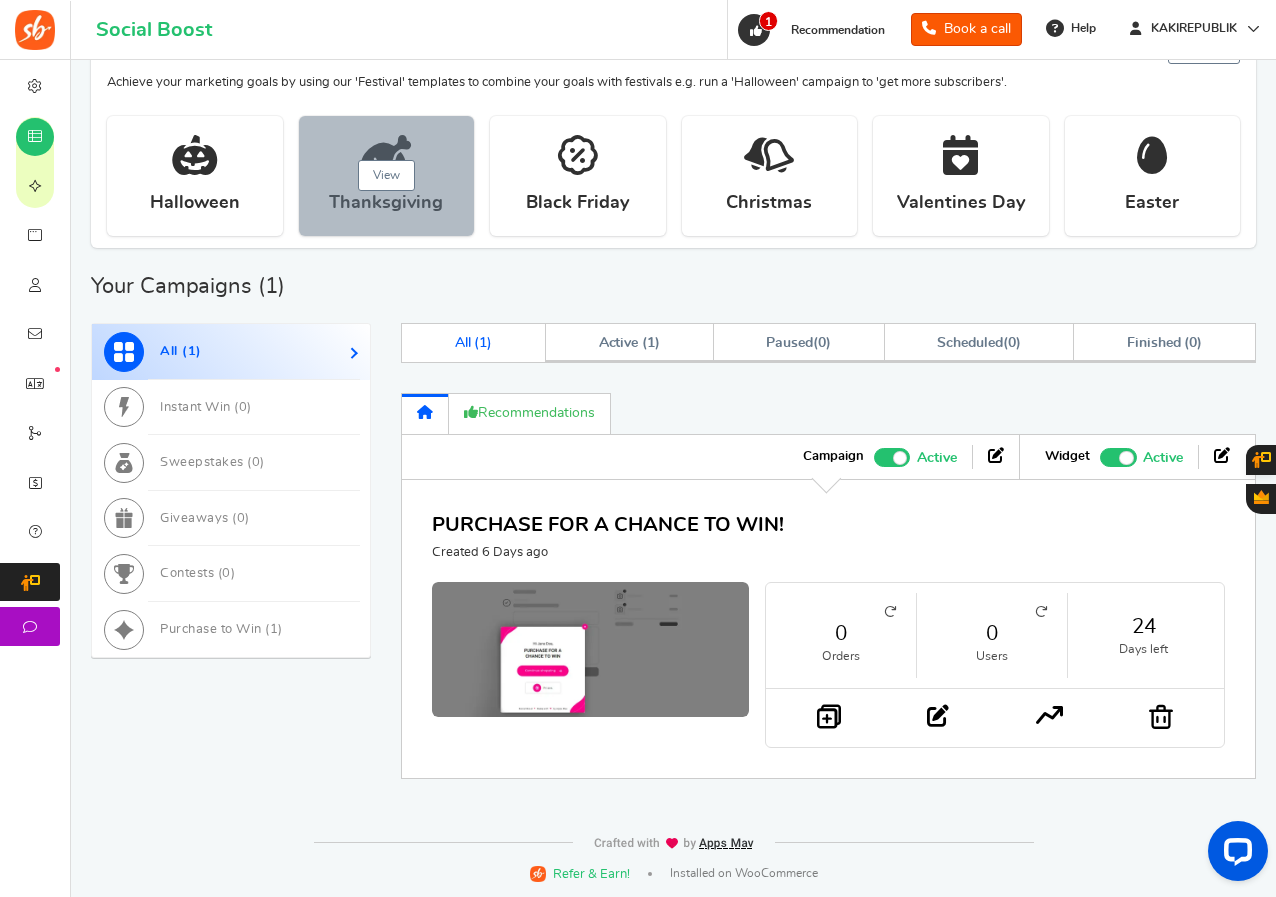 scroll, scrollTop: 381, scrollLeft: 0, axis: vertical 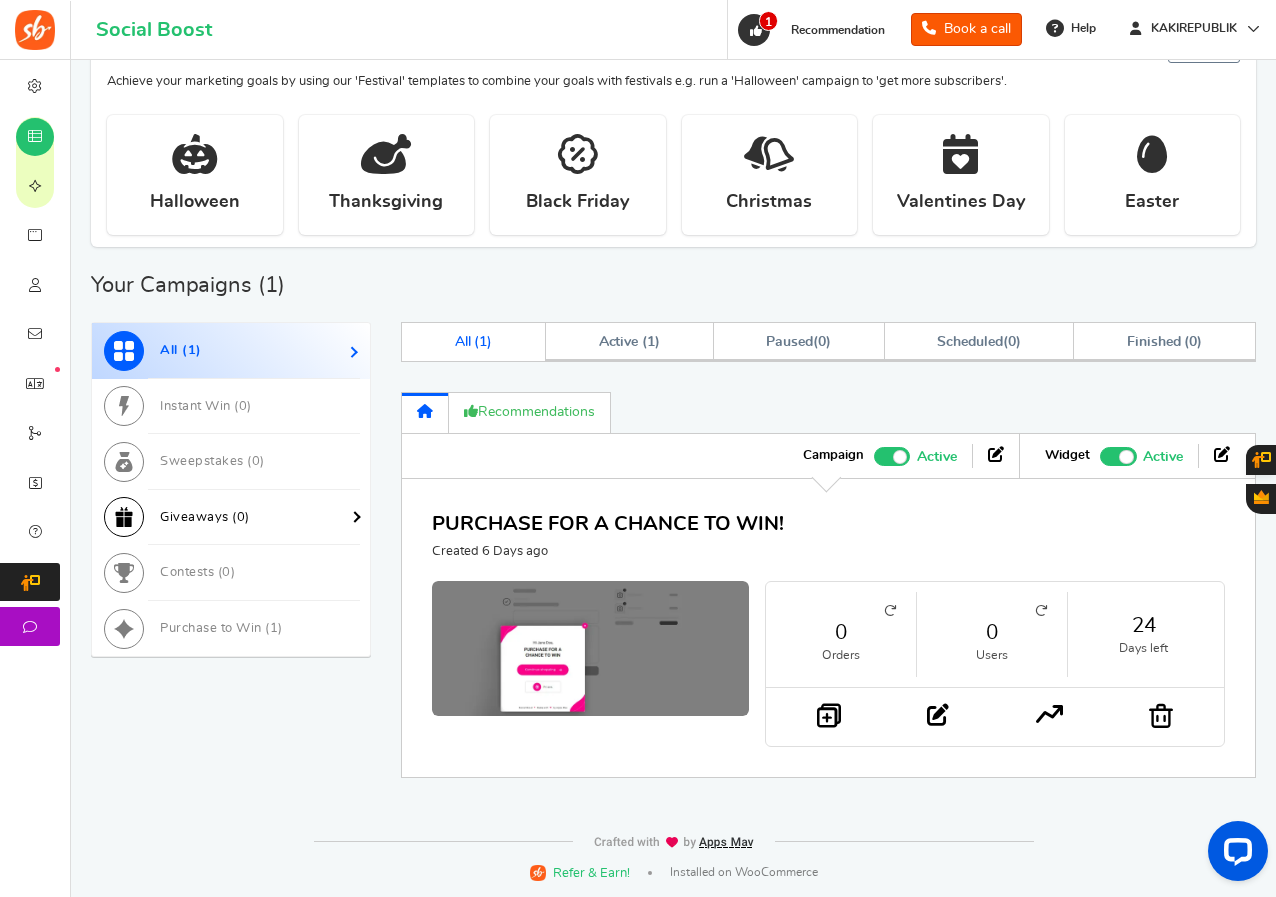 click on "Giveaways ( 0 )" at bounding box center [231, 518] 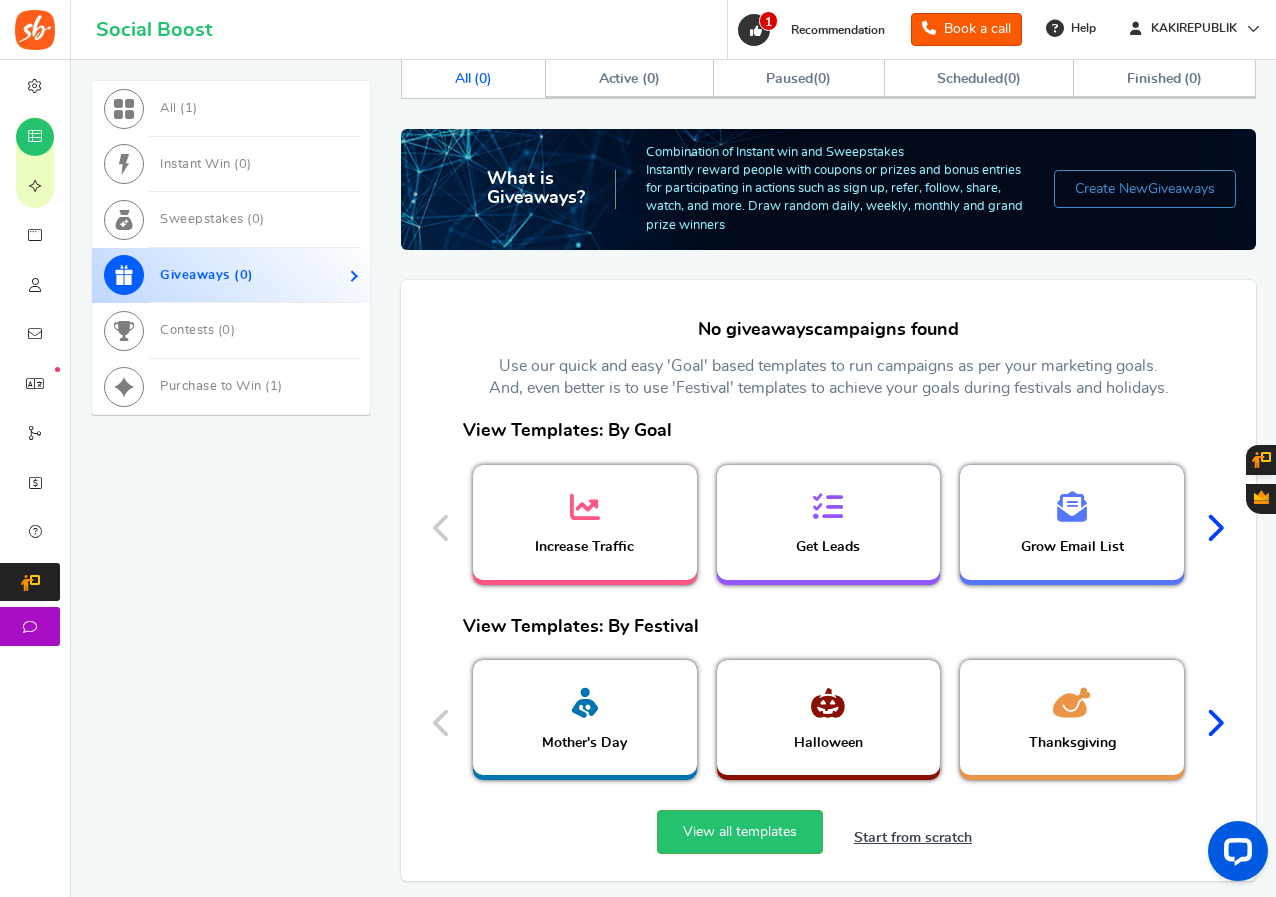 scroll, scrollTop: 681, scrollLeft: 0, axis: vertical 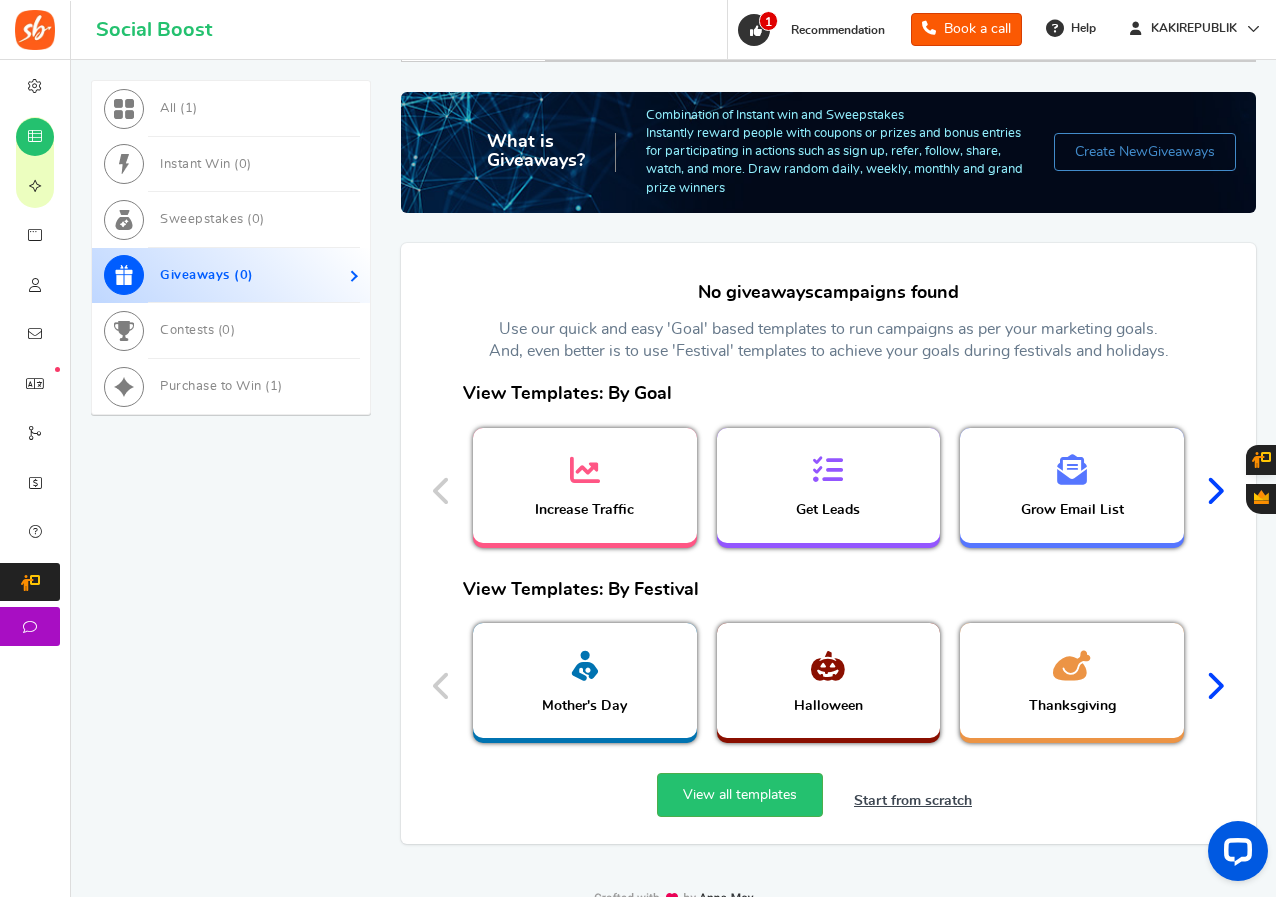 click at bounding box center (1214, 491) 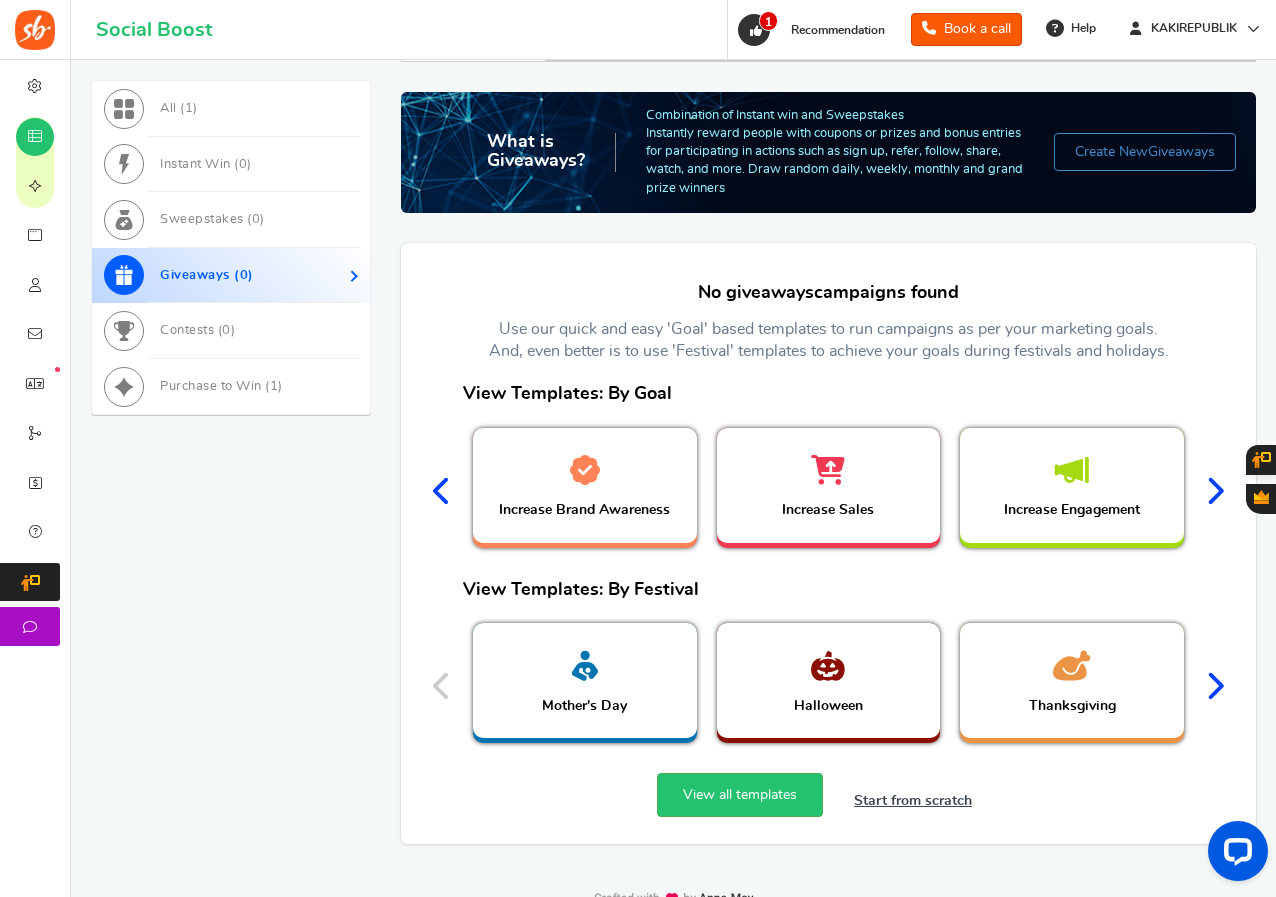 click at bounding box center [1214, 491] 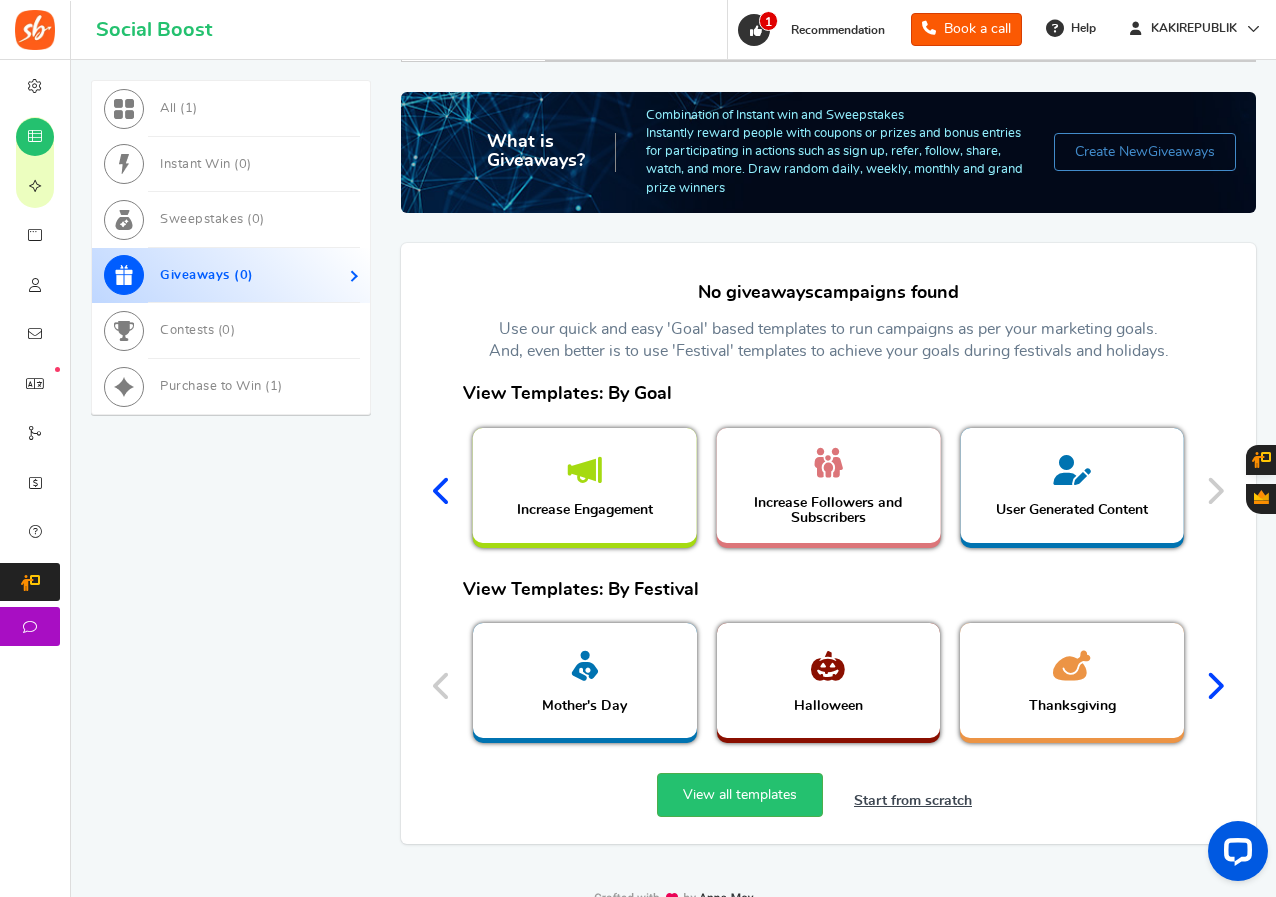 click at bounding box center (442, 491) 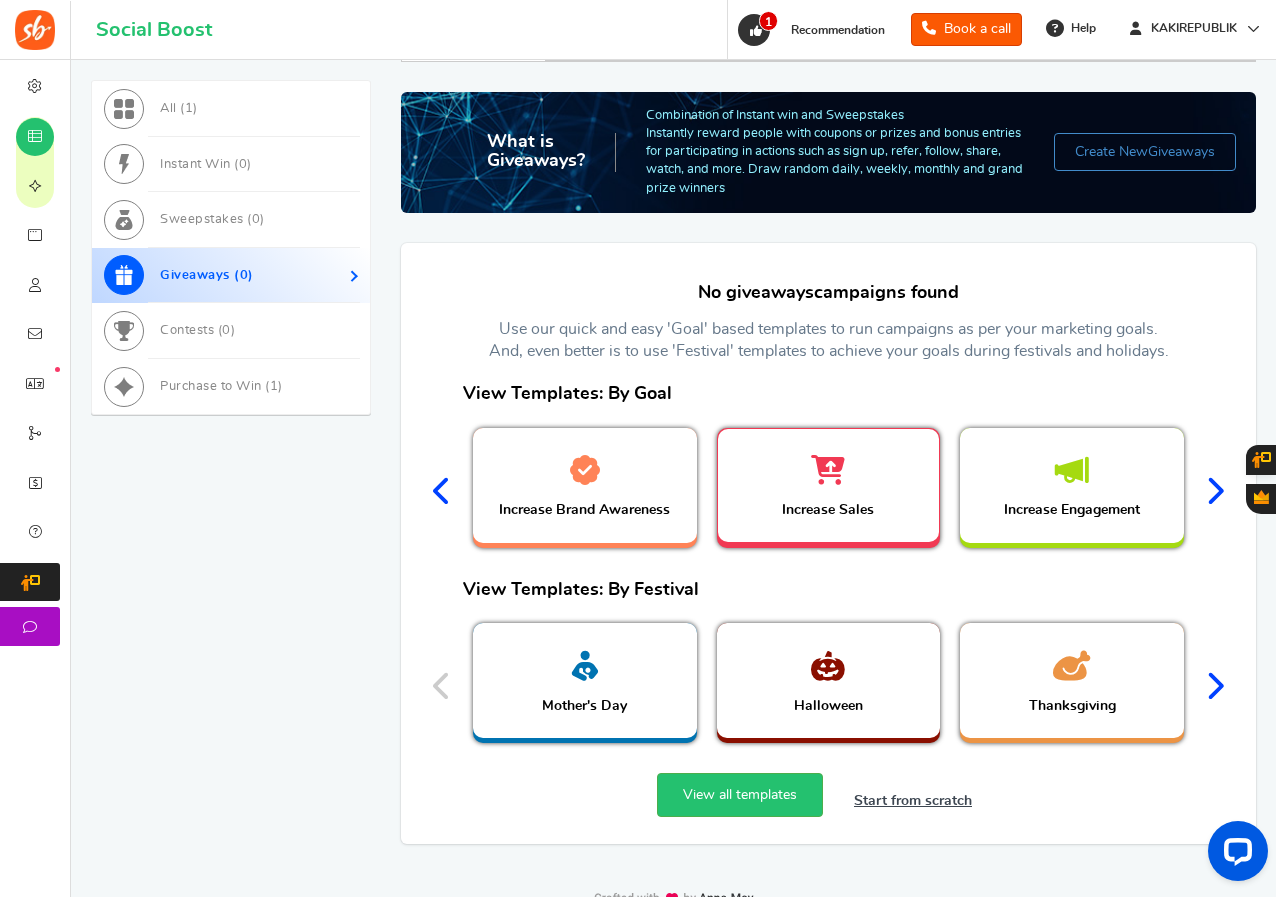 click at bounding box center [828, 472] 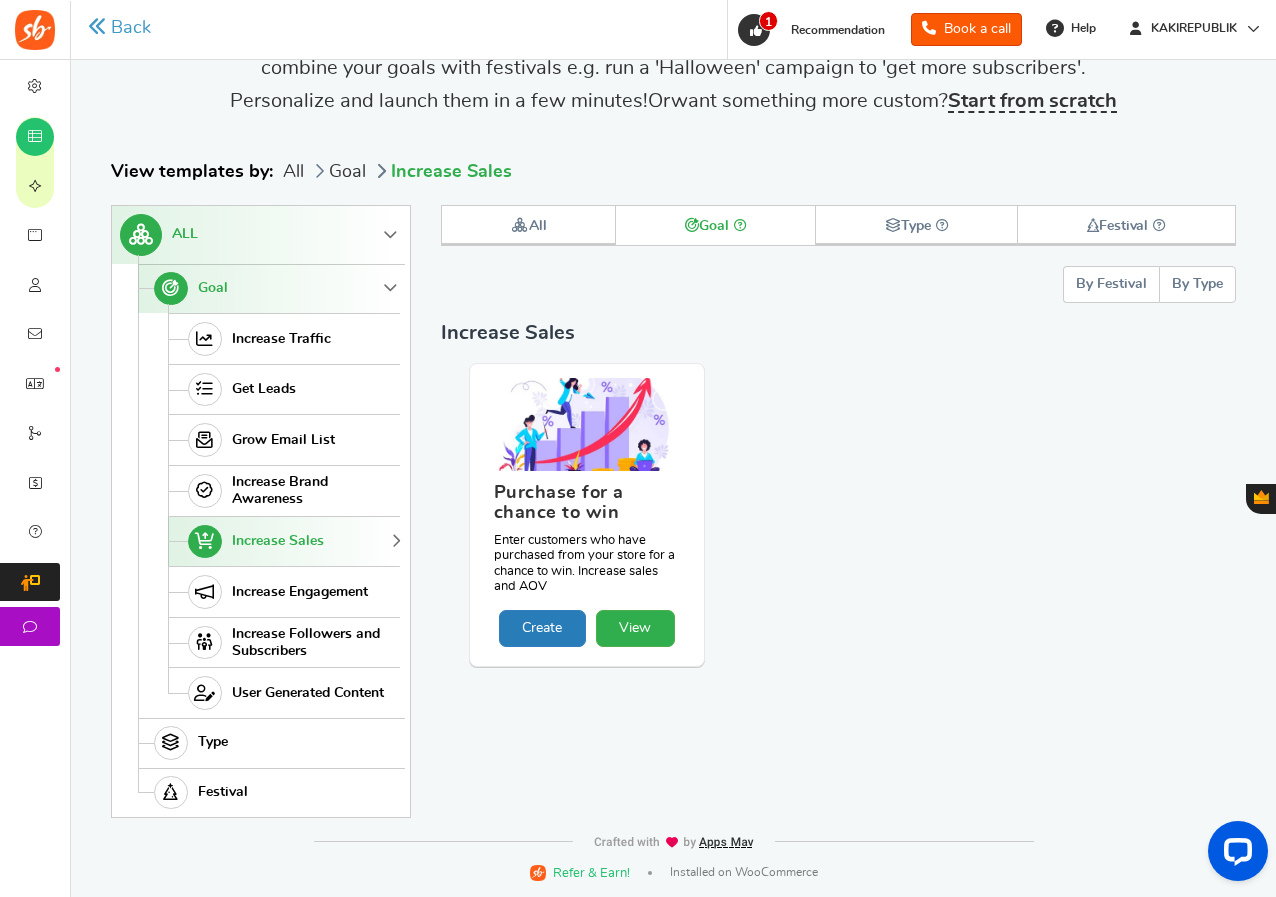 scroll, scrollTop: 118, scrollLeft: 0, axis: vertical 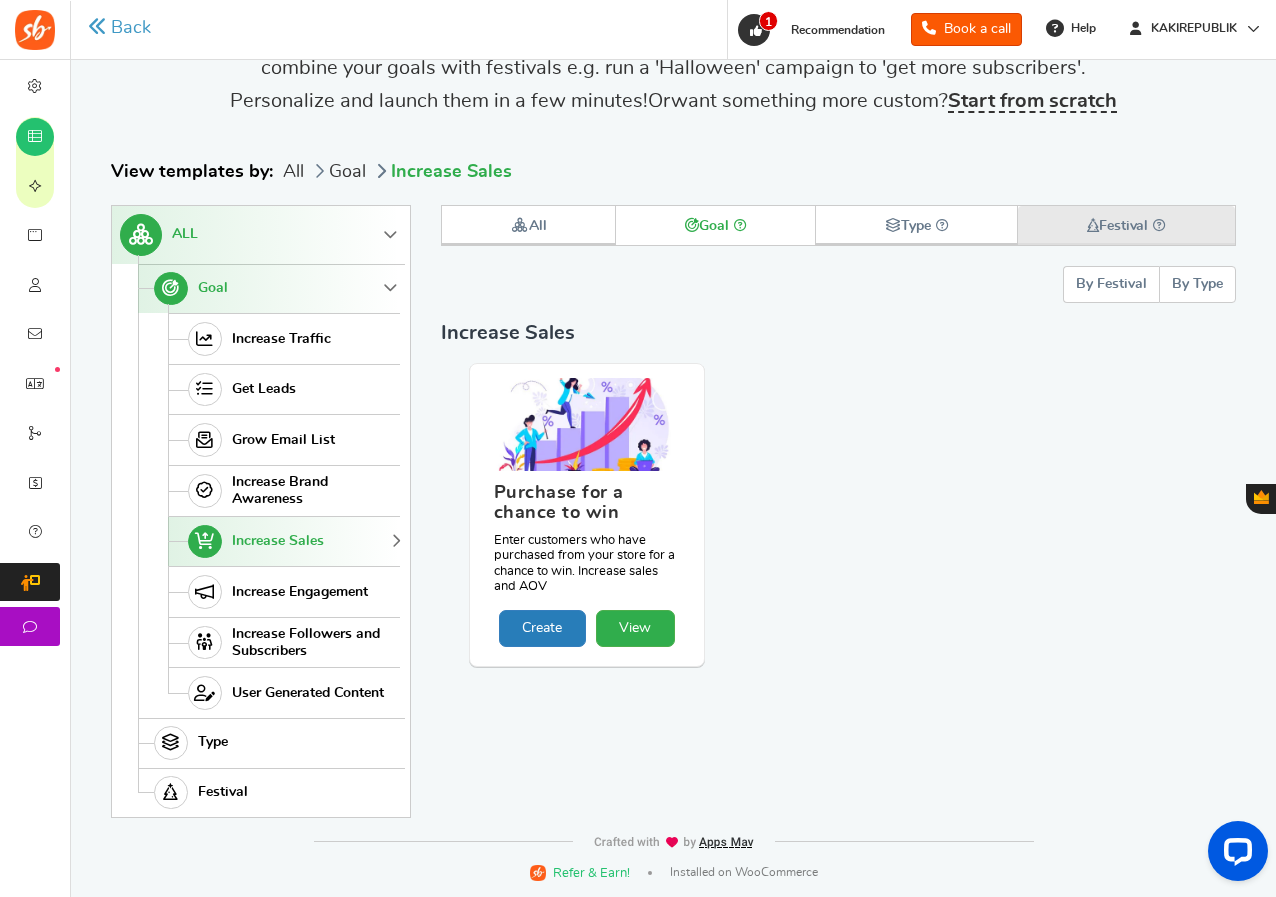 click on "Festival" at bounding box center [1127, 226] 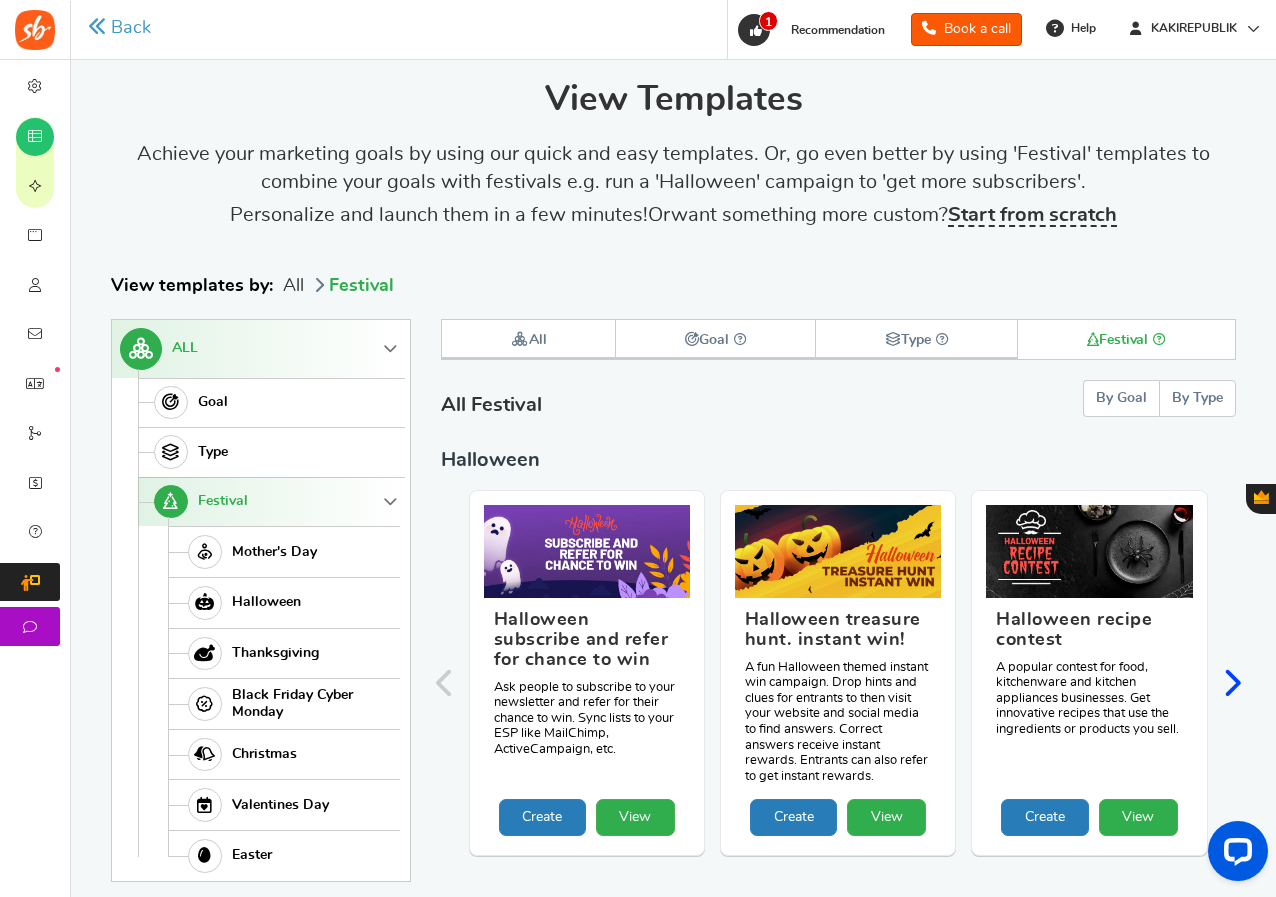 scroll, scrollTop: 0, scrollLeft: 0, axis: both 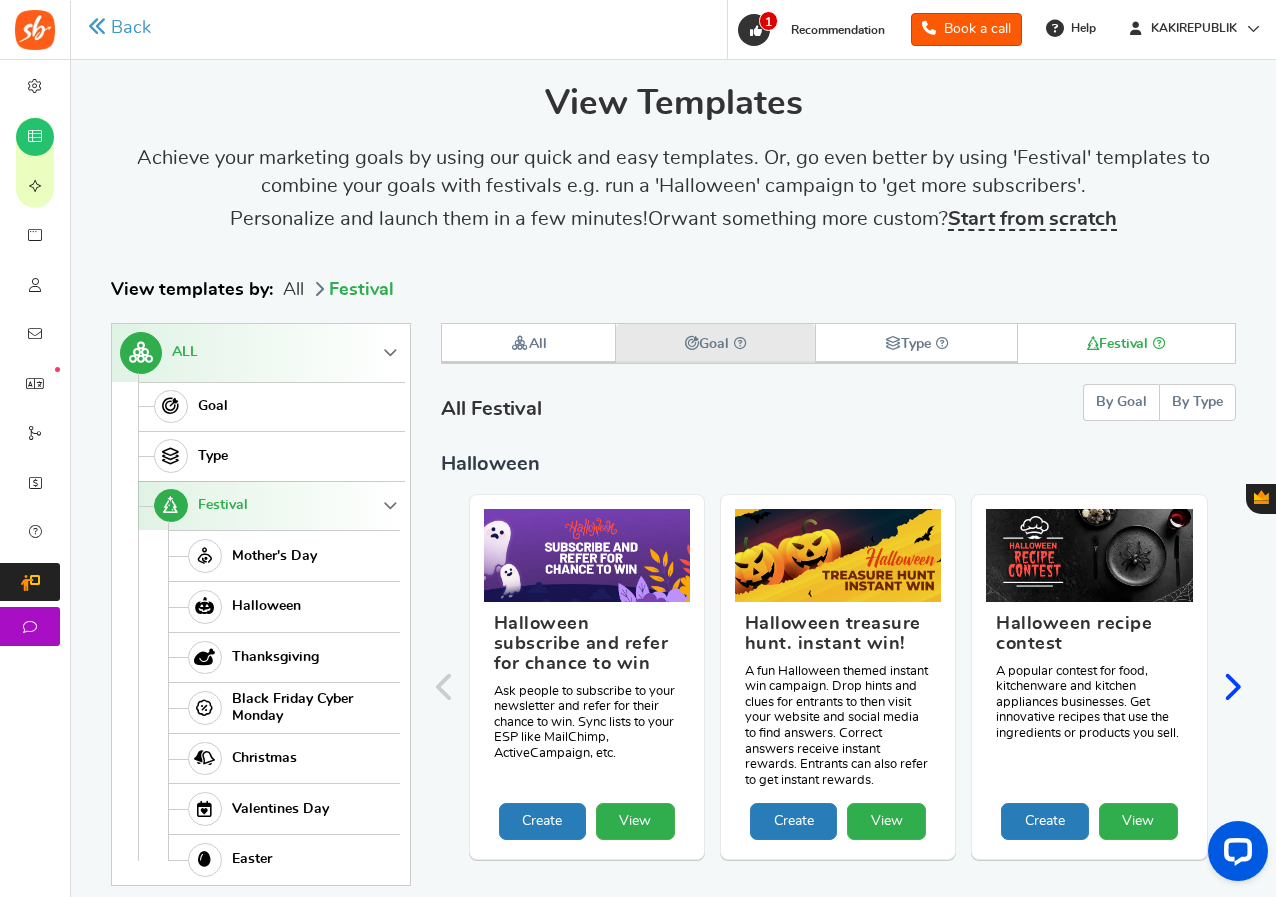 click on "Goal" at bounding box center (716, 344) 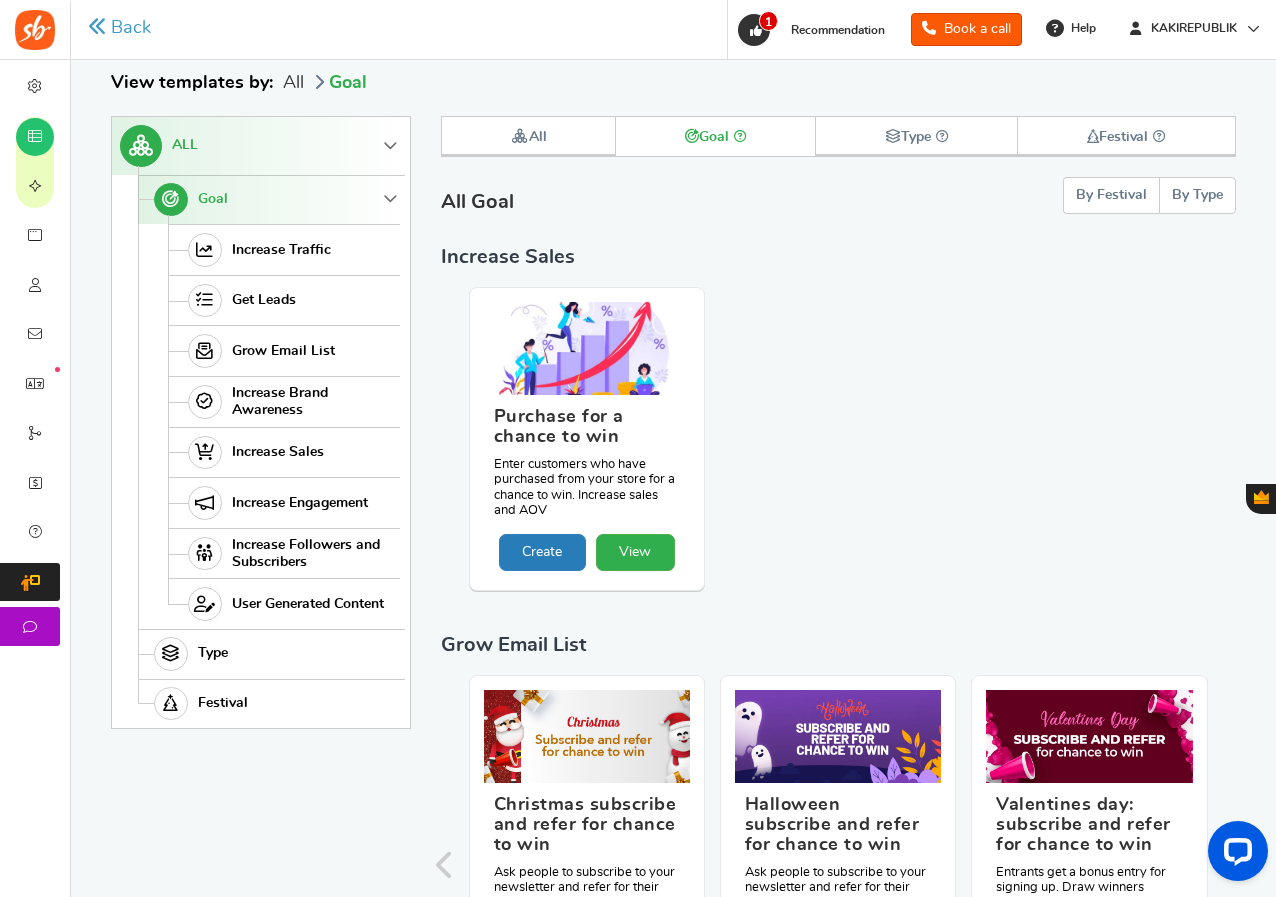 scroll, scrollTop: 208, scrollLeft: 0, axis: vertical 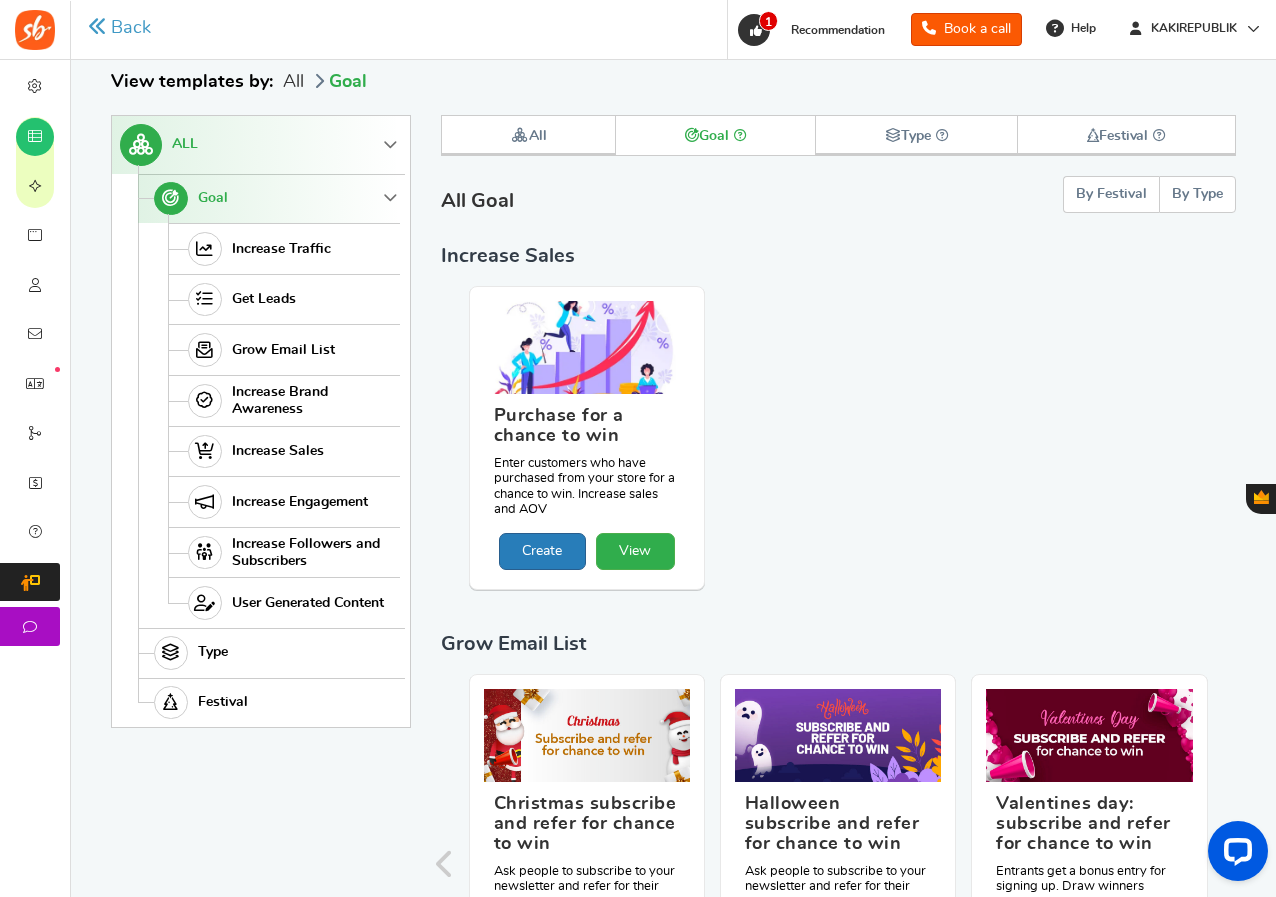 click on "Create" at bounding box center [542, 551] 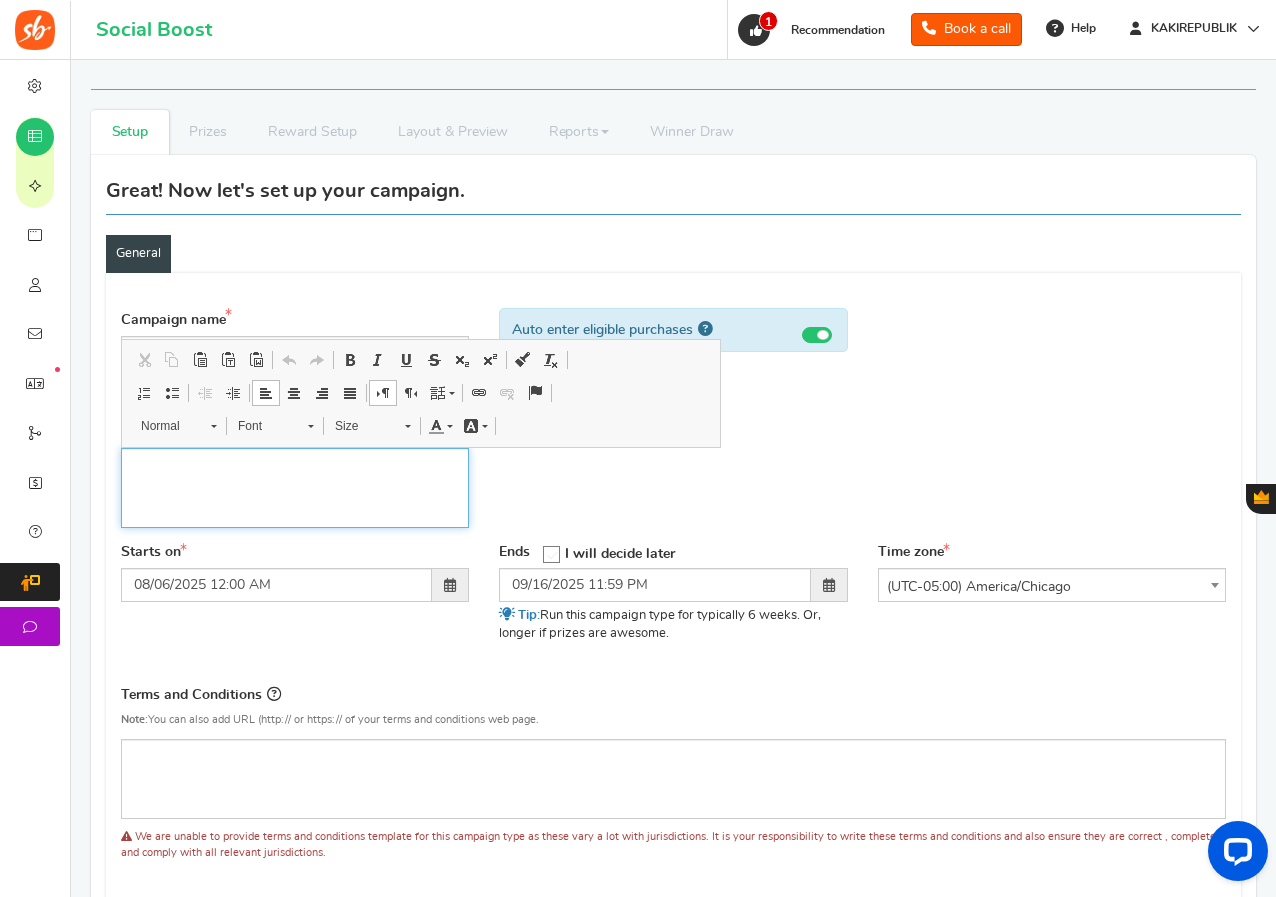 click at bounding box center [295, 488] 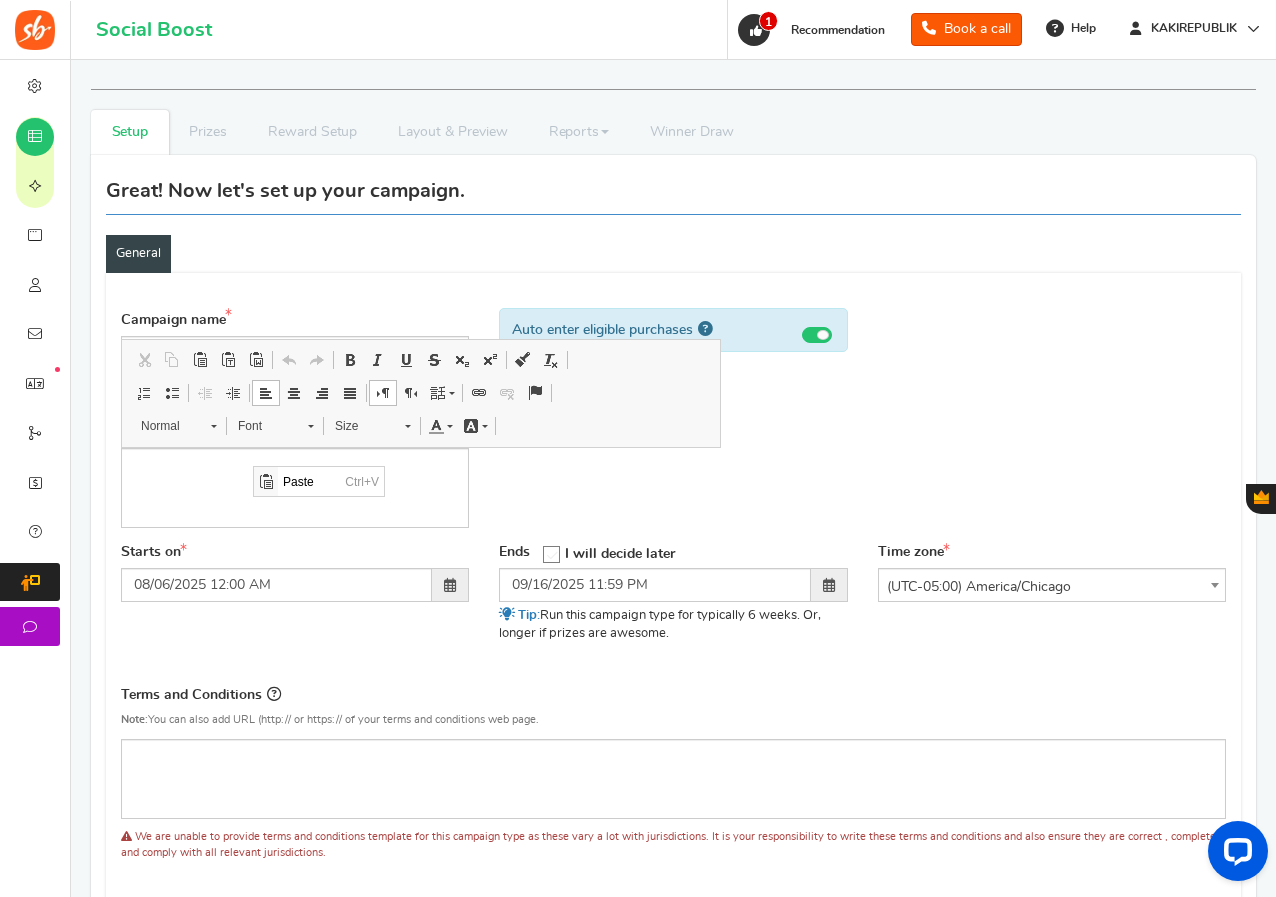 scroll, scrollTop: 0, scrollLeft: 0, axis: both 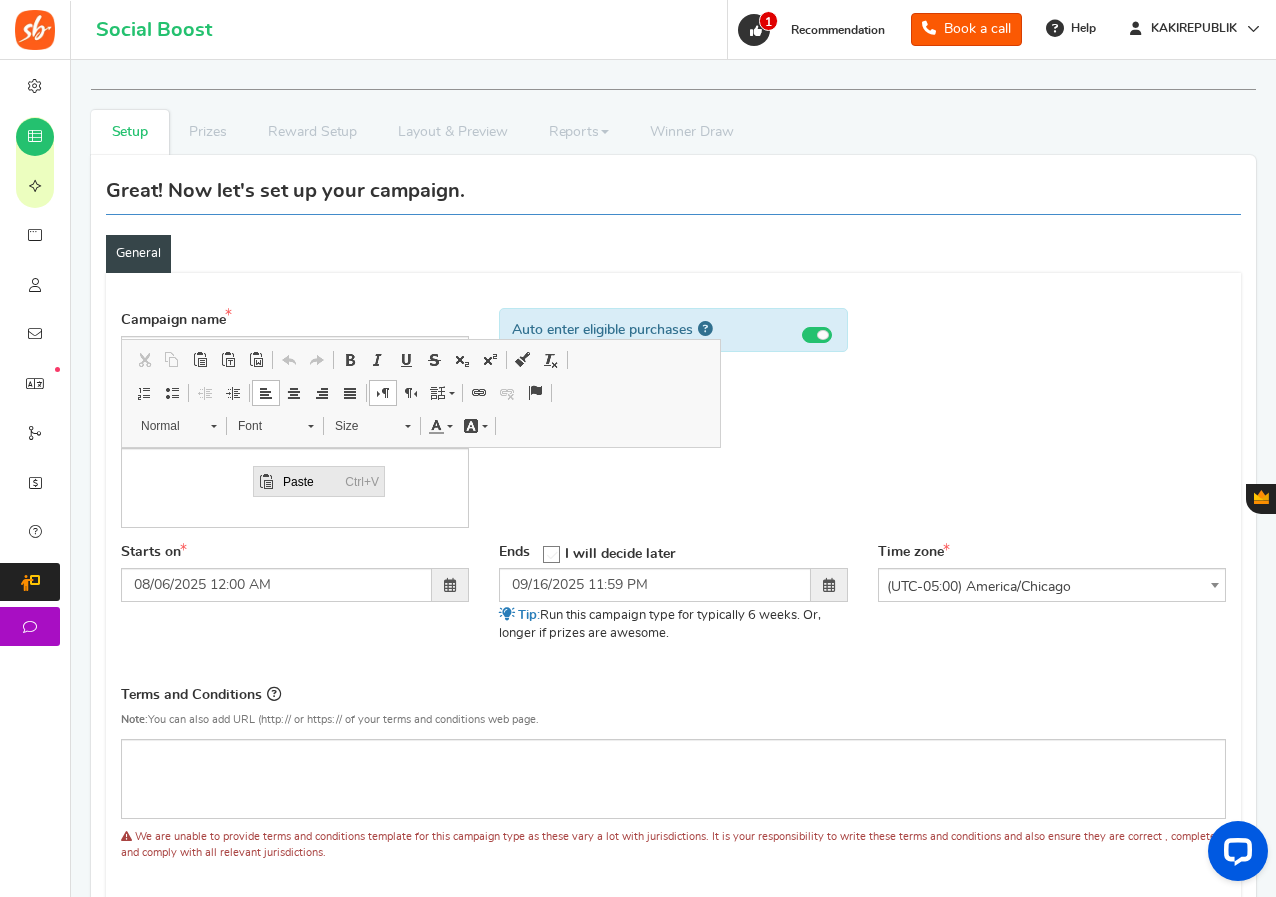 click on "Paste" at bounding box center (309, 481) 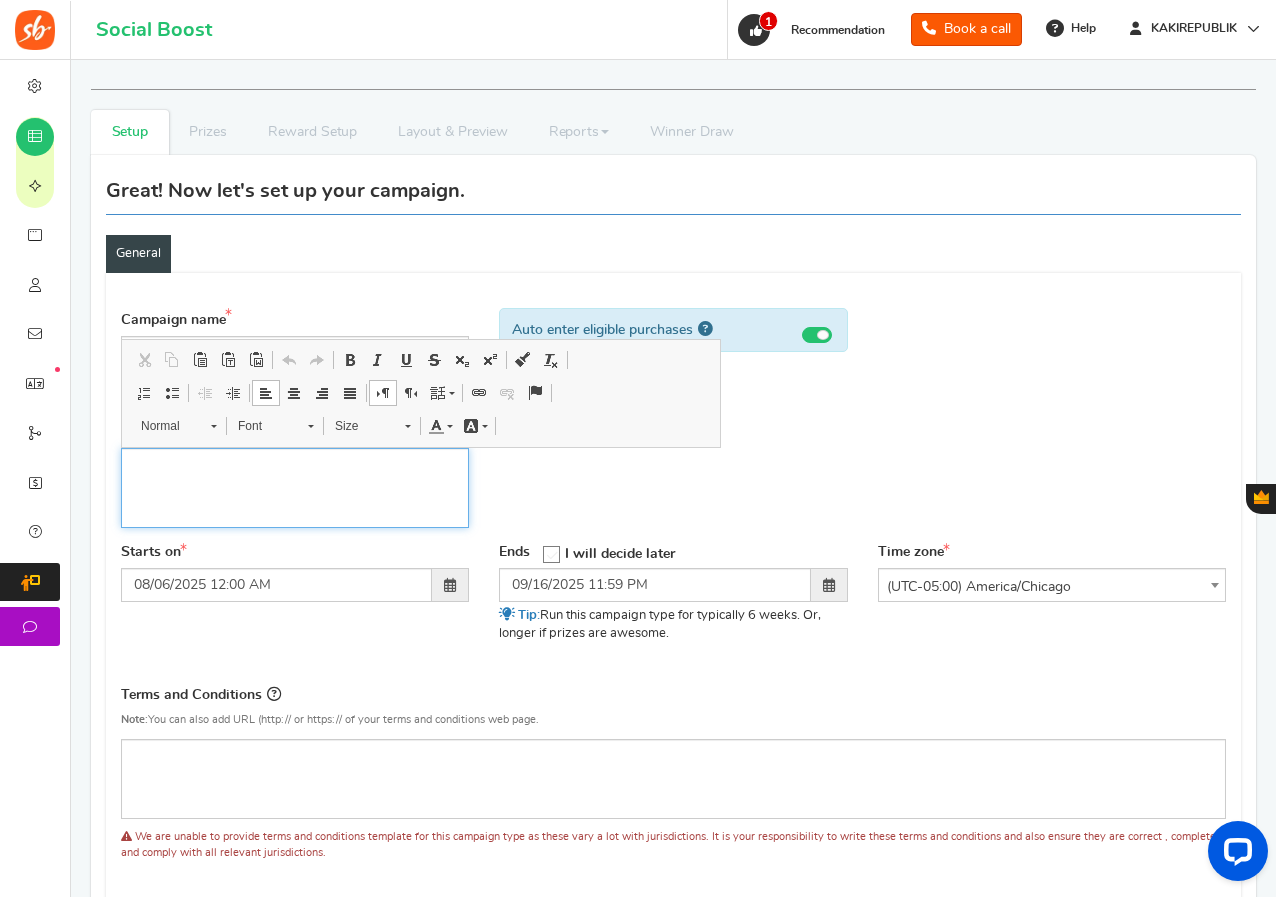 click at bounding box center (295, 488) 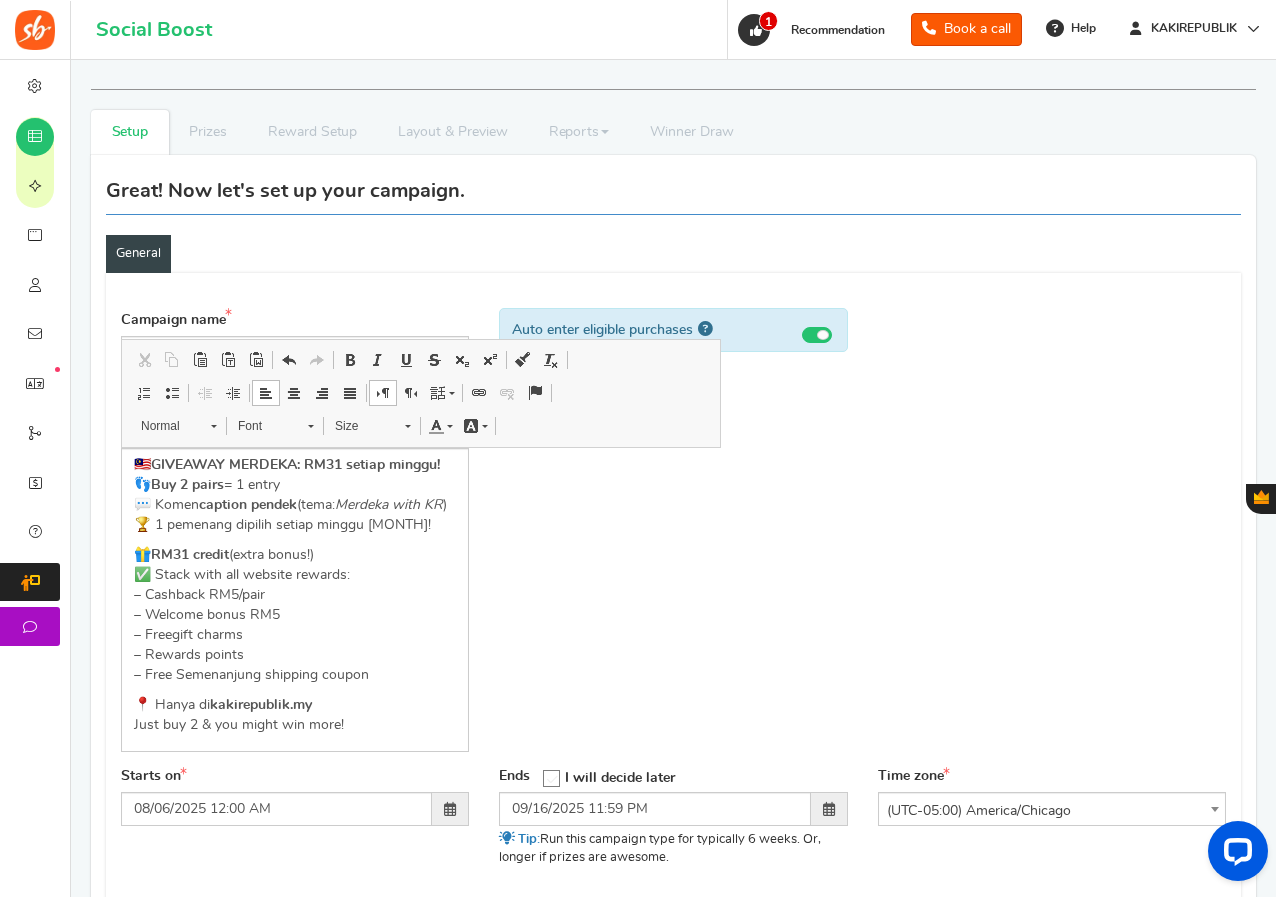 click on "Campaign name
Display
Title shown publicly
PURCHASE FOR A CHANCE TO WIN
This will be shown to the public and to eligible customers in the 'cart -thanks' page
Campaign description
🇲🇾  👣  )" at bounding box center (673, 532) 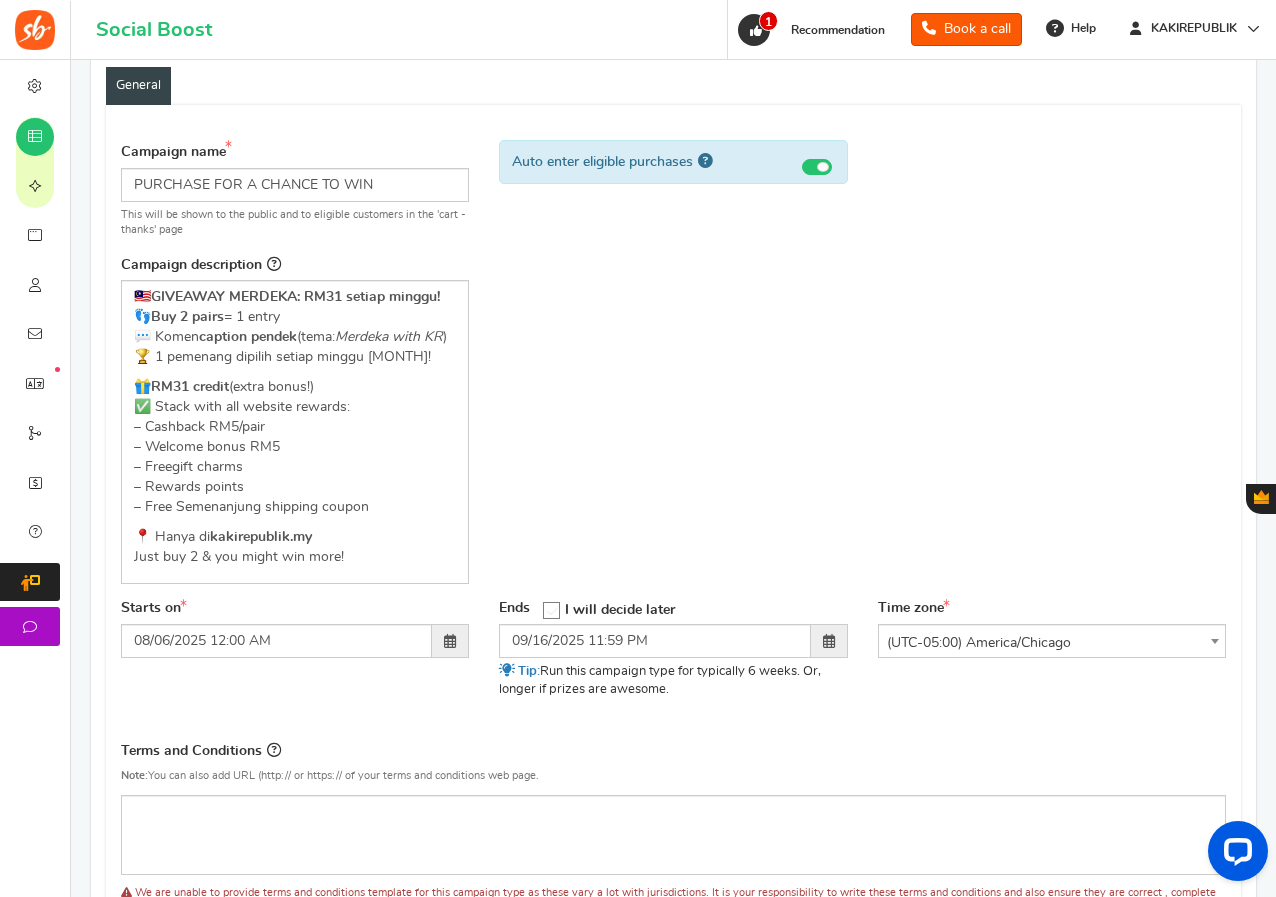 scroll, scrollTop: 200, scrollLeft: 0, axis: vertical 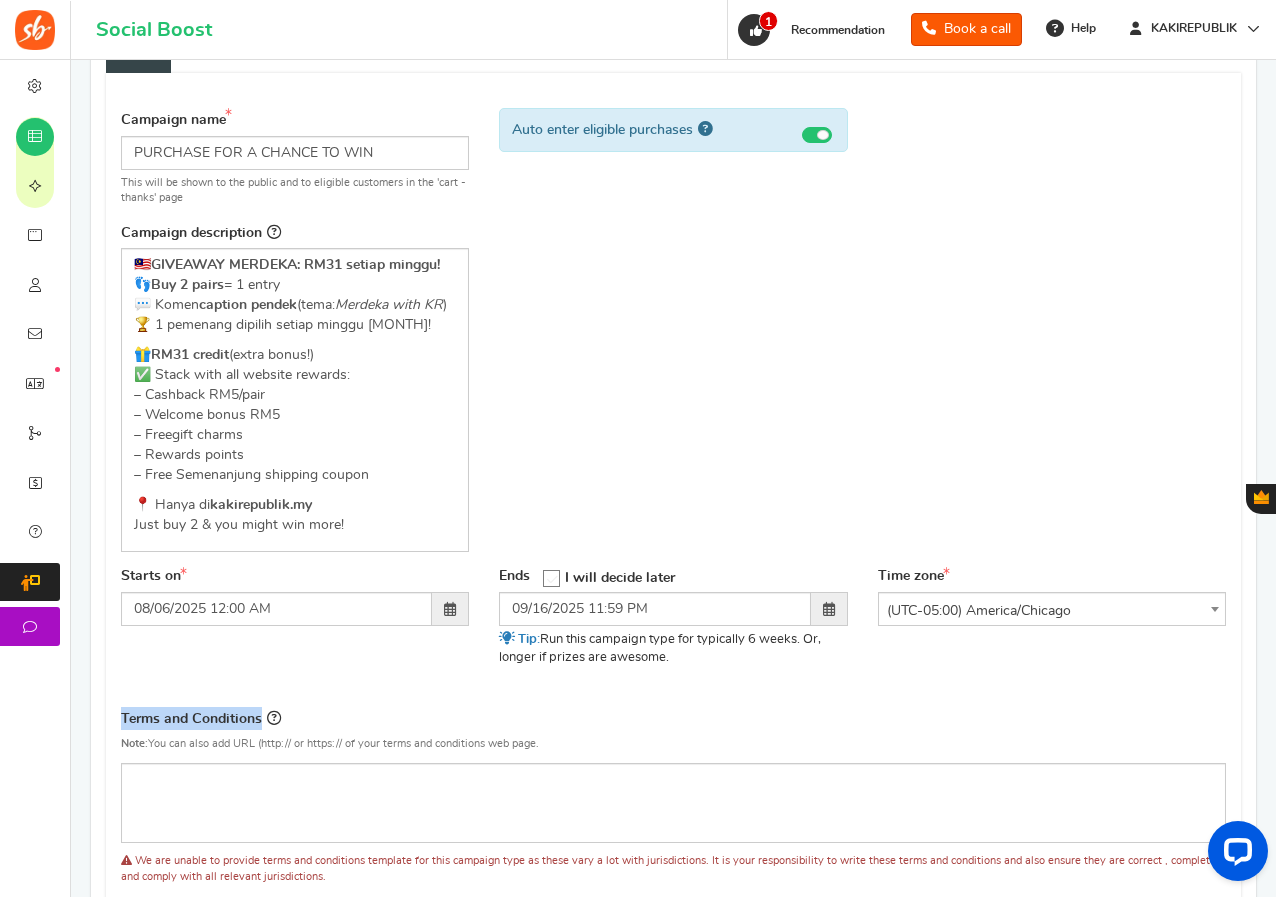 drag, startPoint x: 122, startPoint y: 735, endPoint x: 259, endPoint y: 732, distance: 137.03284 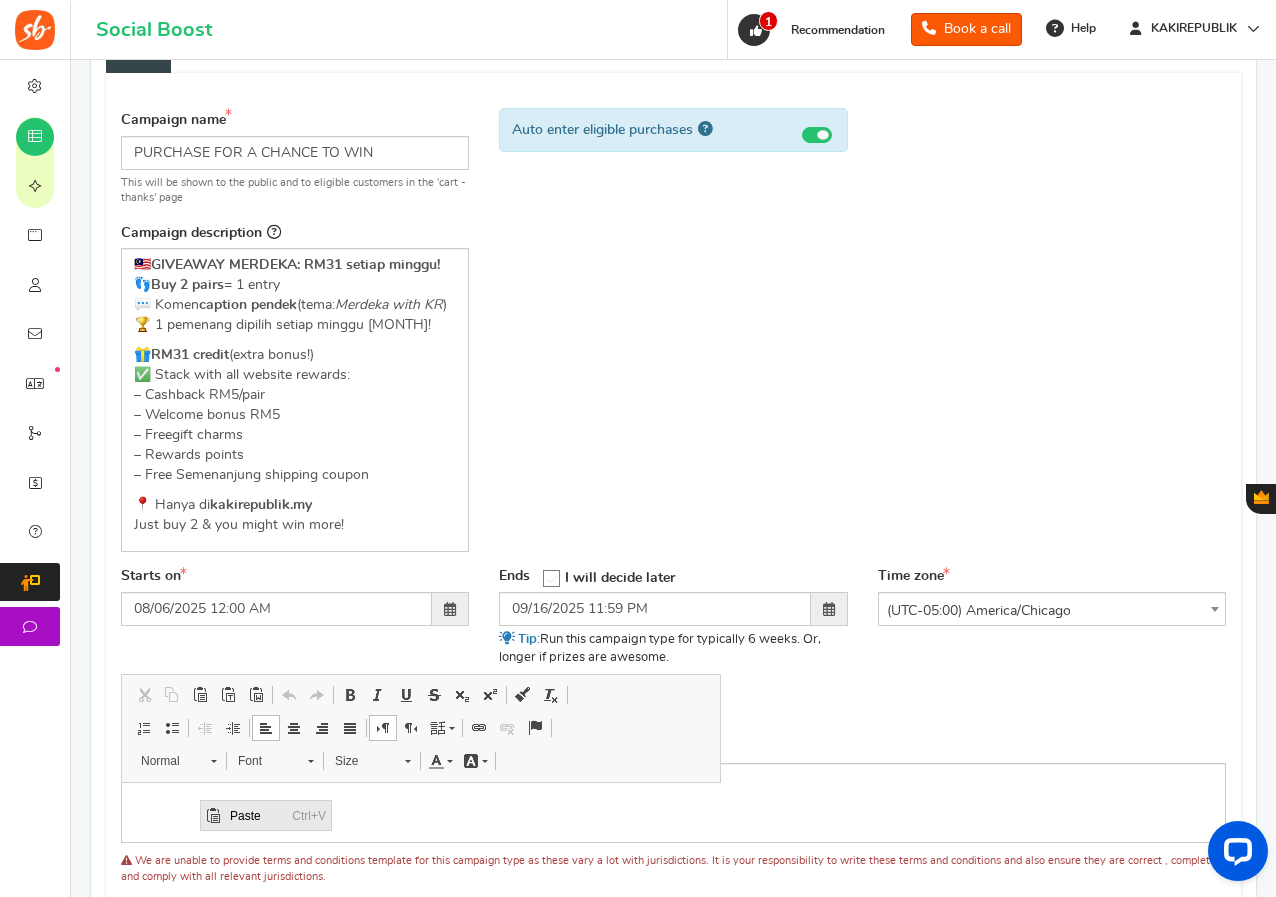 click on "Paste" at bounding box center [256, 815] 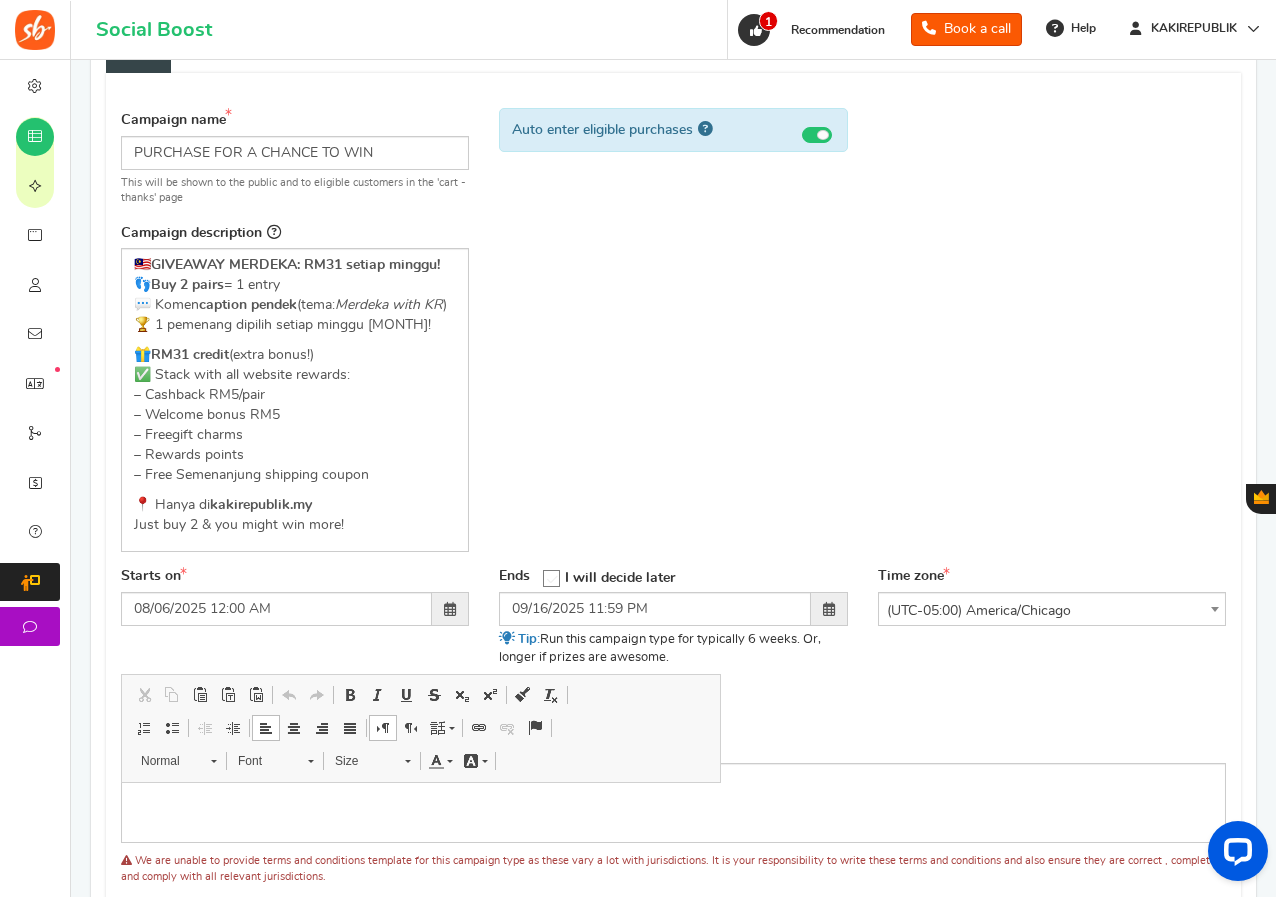 click at bounding box center [673, 803] 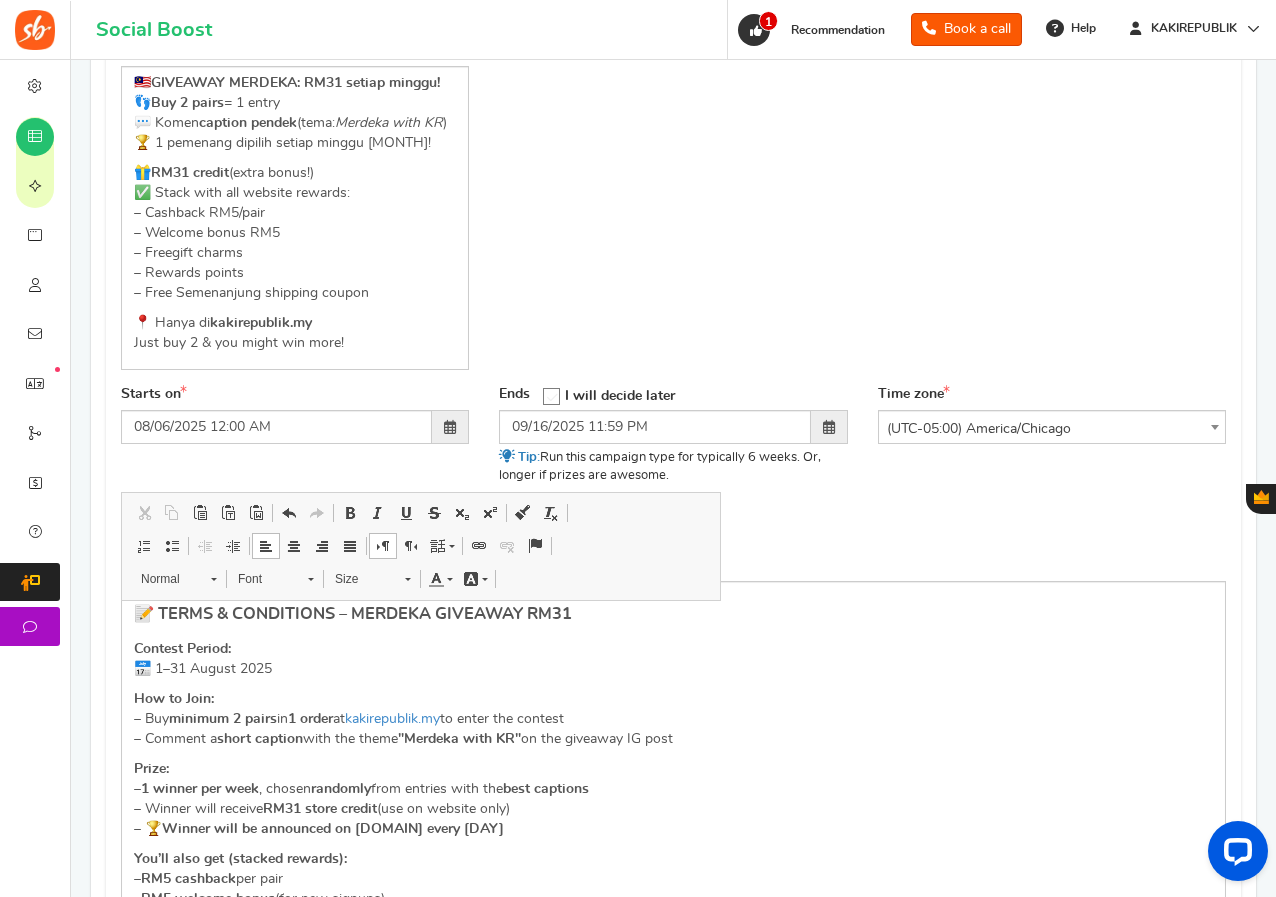 scroll, scrollTop: 381, scrollLeft: 0, axis: vertical 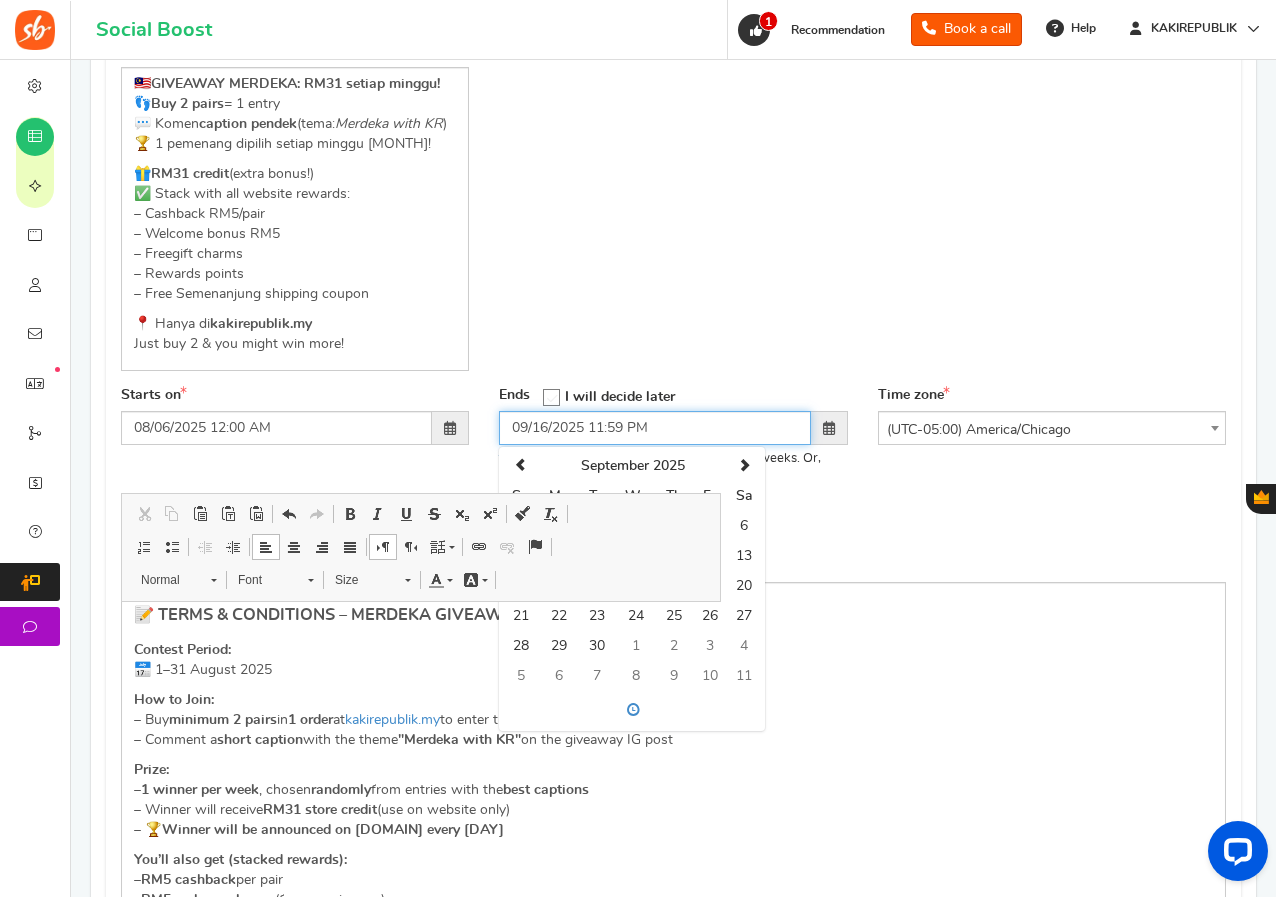 click on "09/16/2025 11:59 PM" at bounding box center [654, 428] 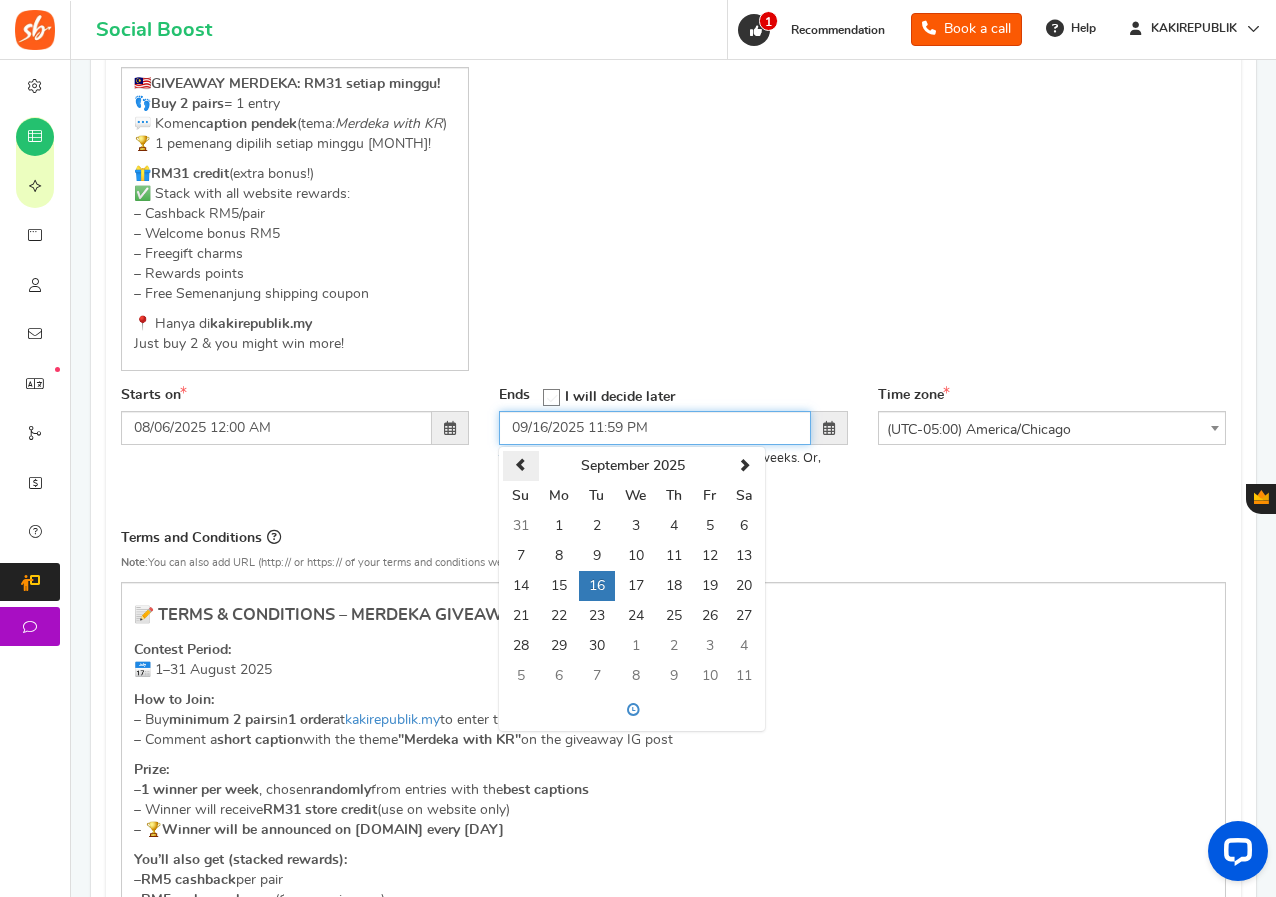 click at bounding box center [520, 465] 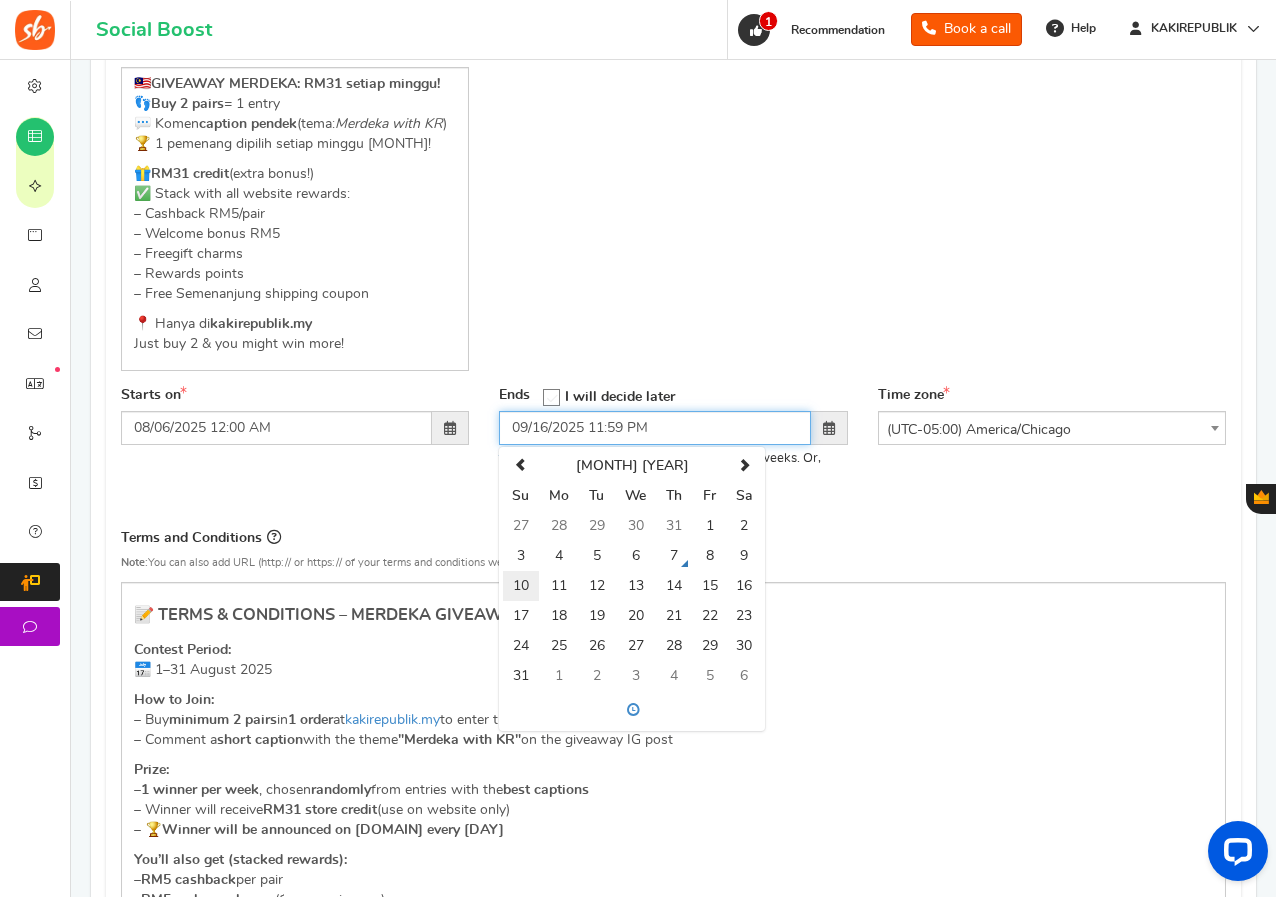 click on "10" at bounding box center (520, 586) 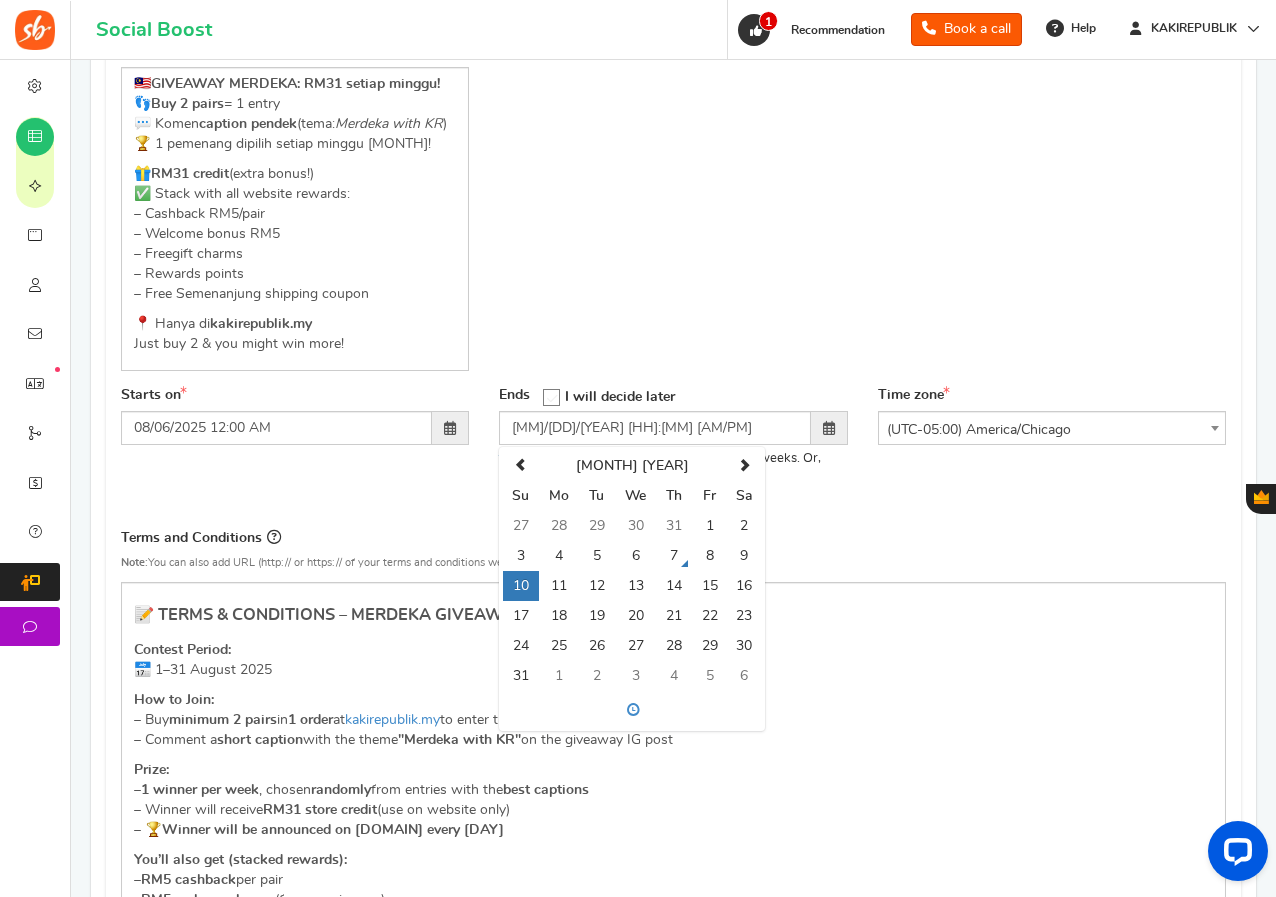 click on "(UTC-05:00) America/Chicago" at bounding box center (1052, 430) 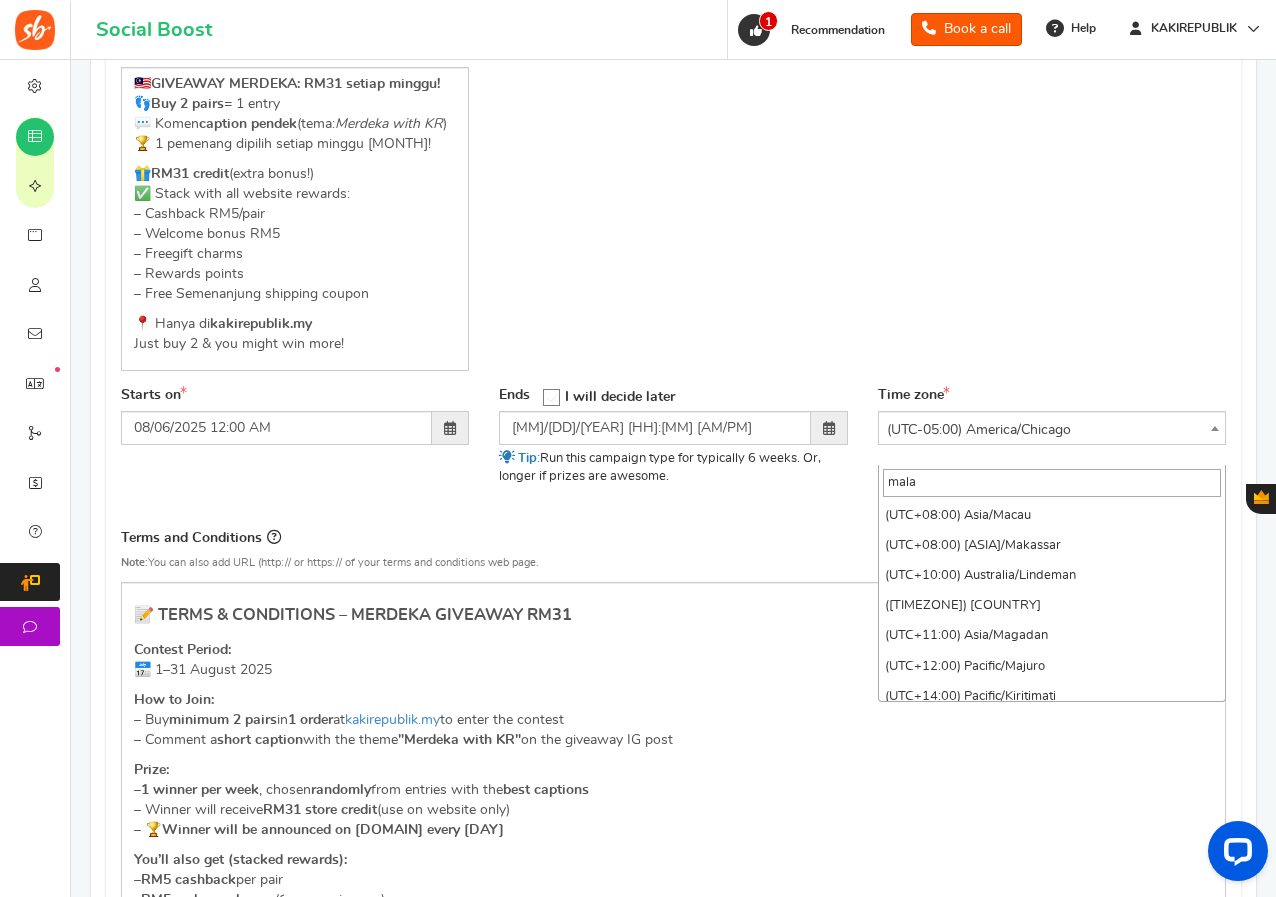 scroll, scrollTop: 0, scrollLeft: 0, axis: both 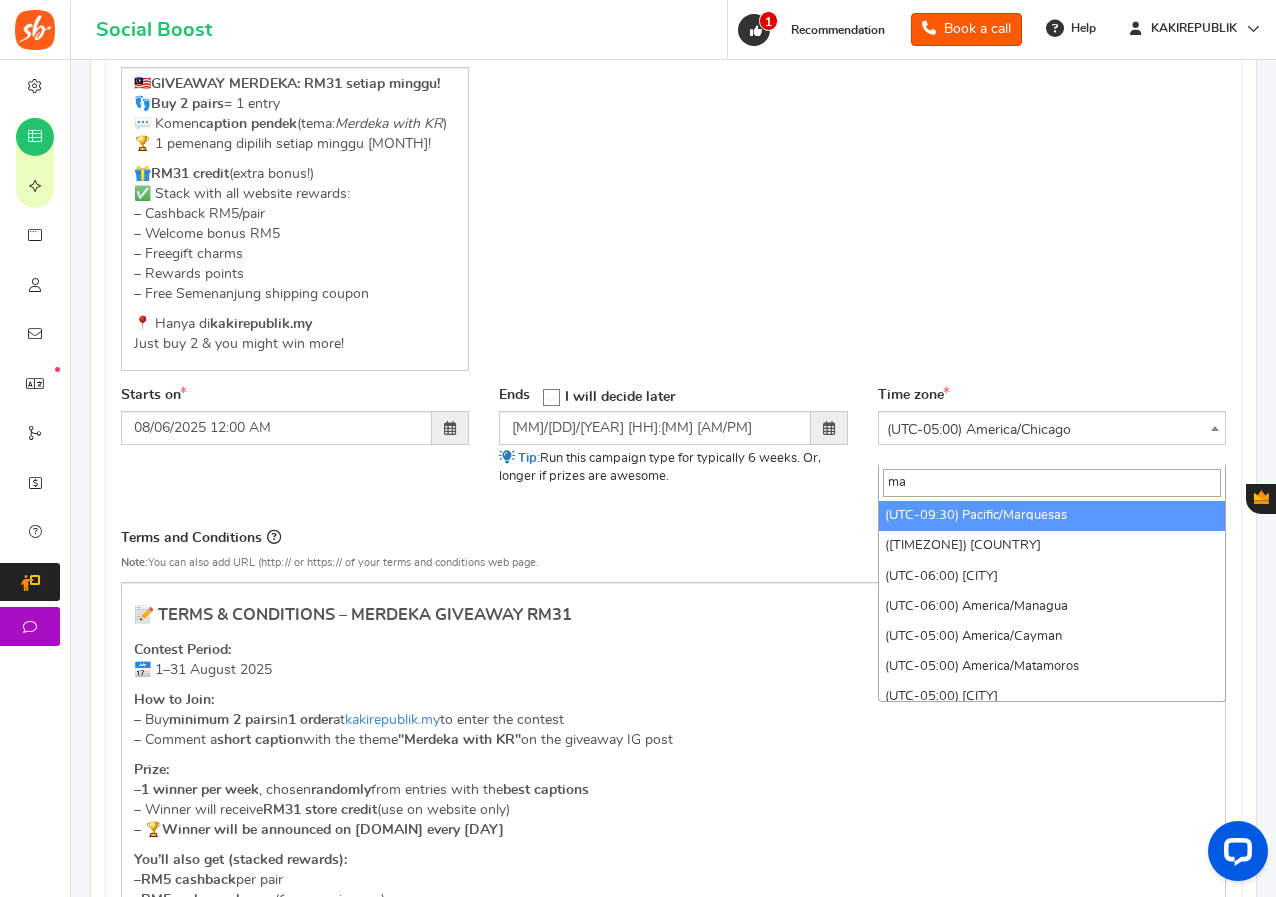 type on "m" 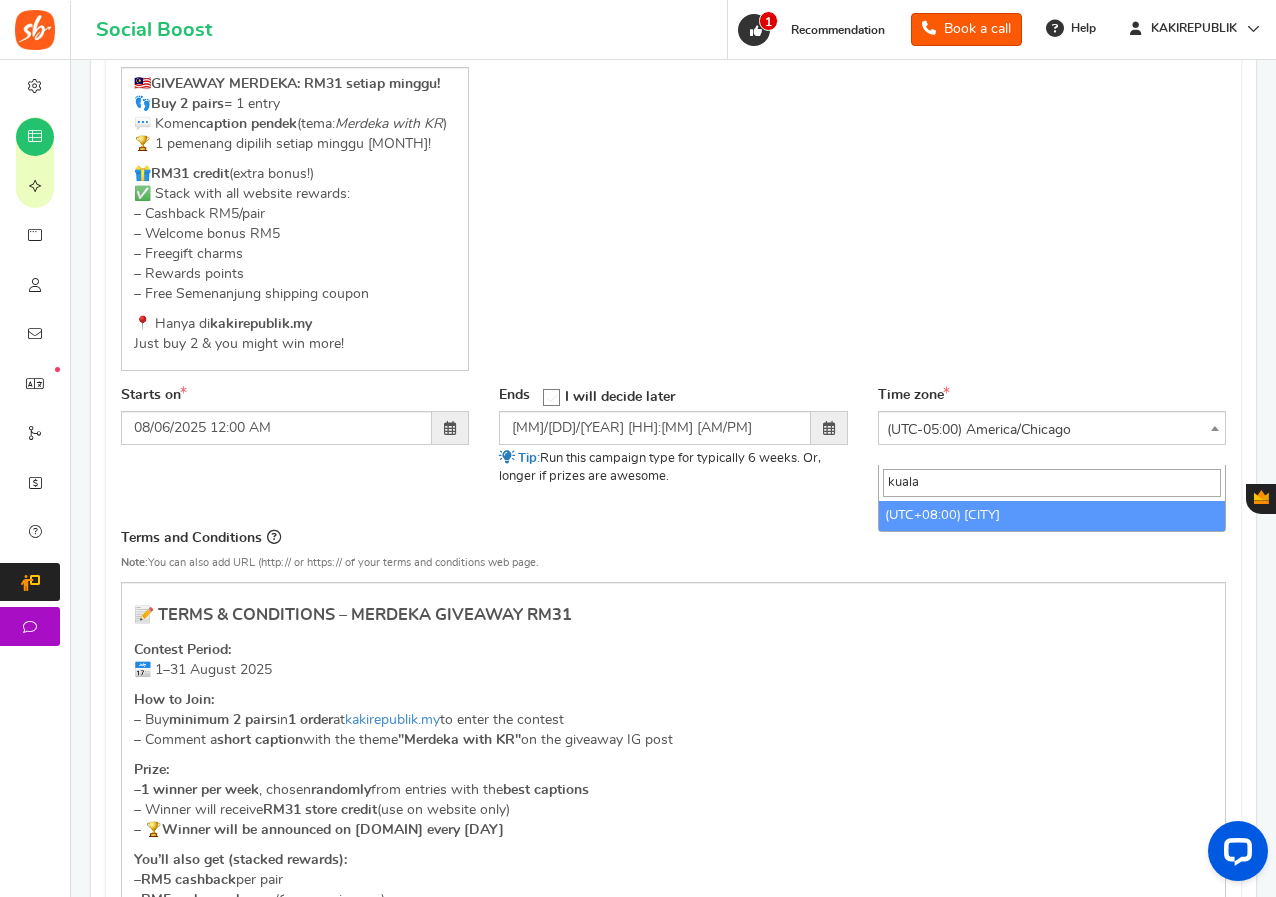type on "kuala" 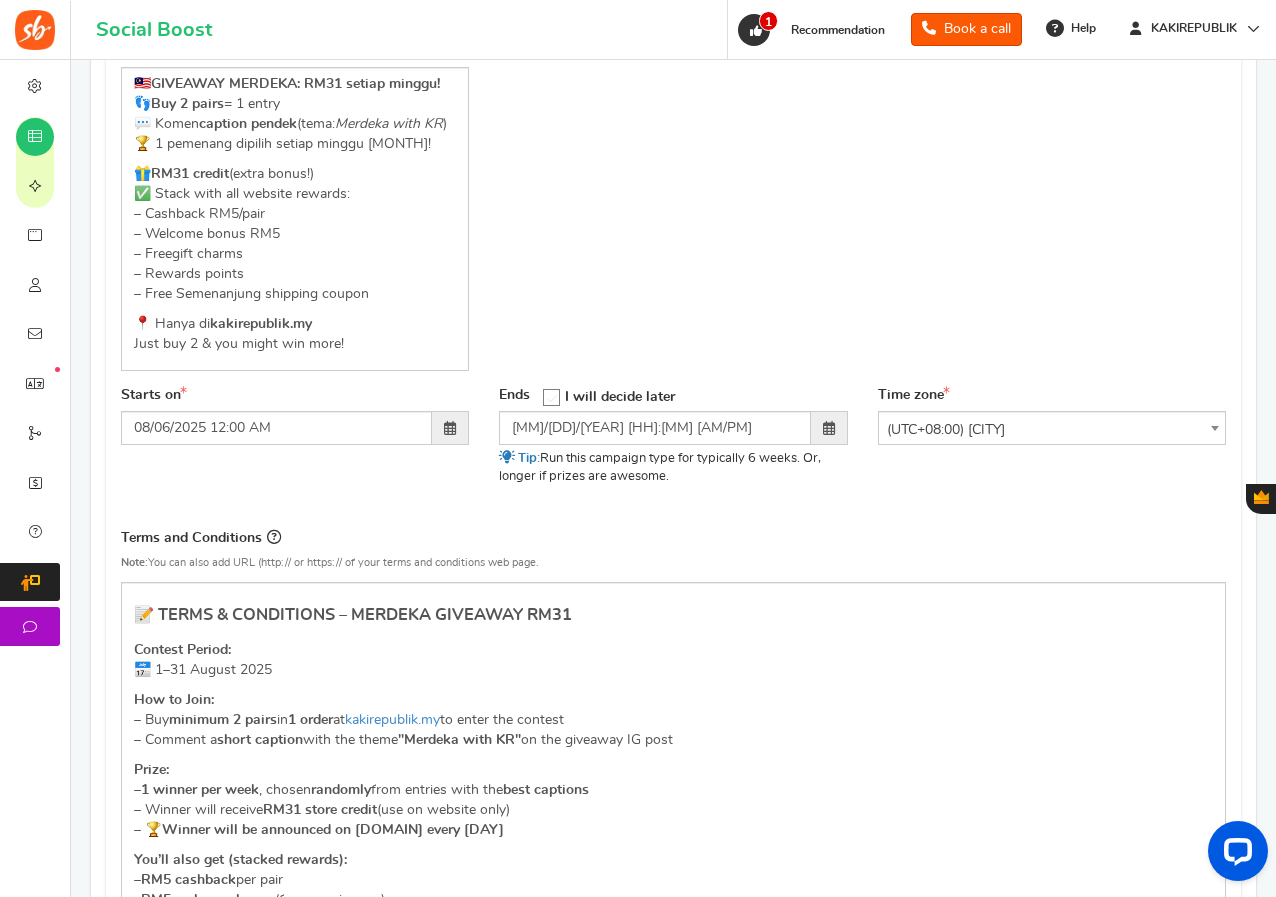 click on "Terms and Conditions
Use Rules Template
Note: You can also add URL (http:// or https:// of your terms and conditions web page.
Show checkbox
Use rules template" at bounding box center [673, 554] 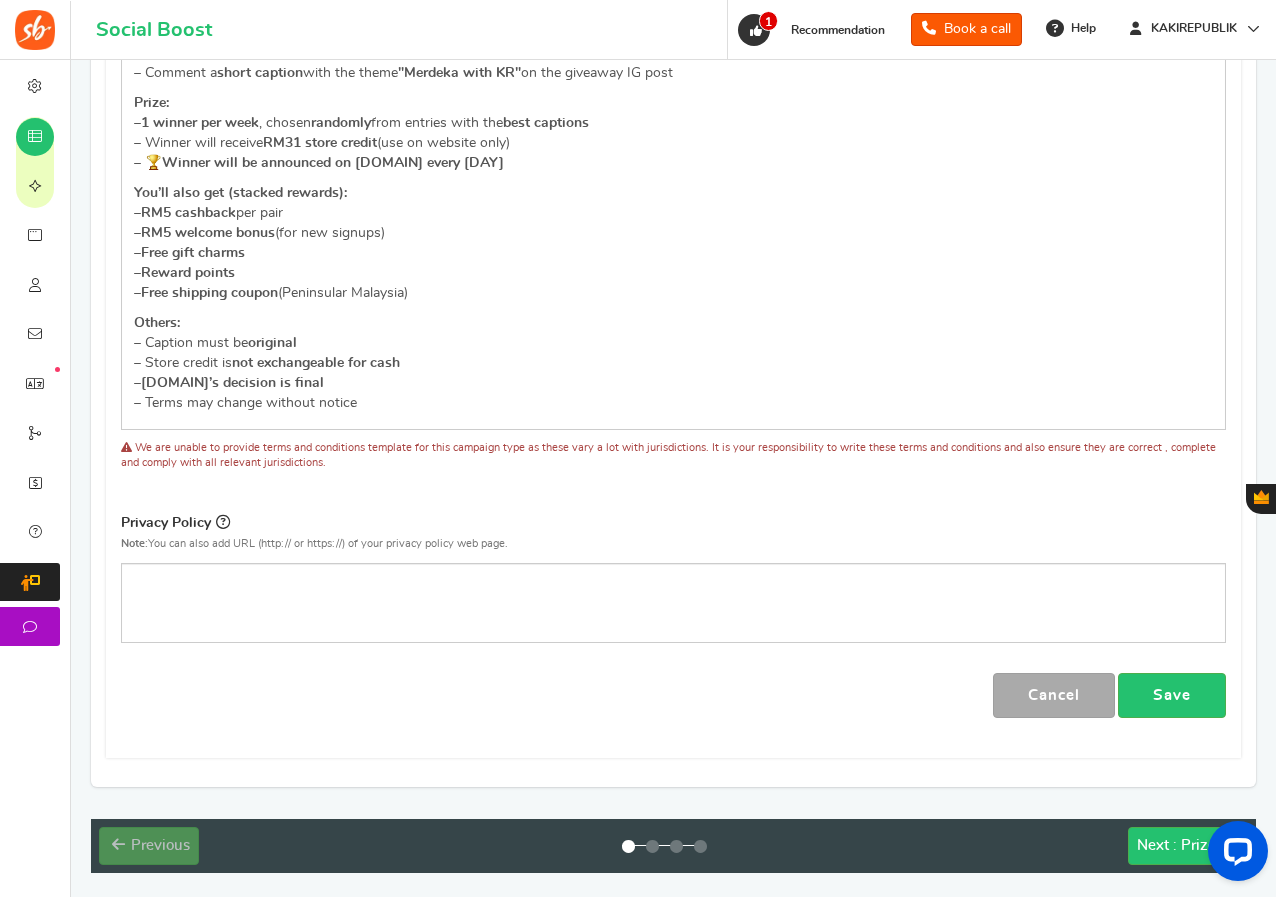 scroll, scrollTop: 1081, scrollLeft: 0, axis: vertical 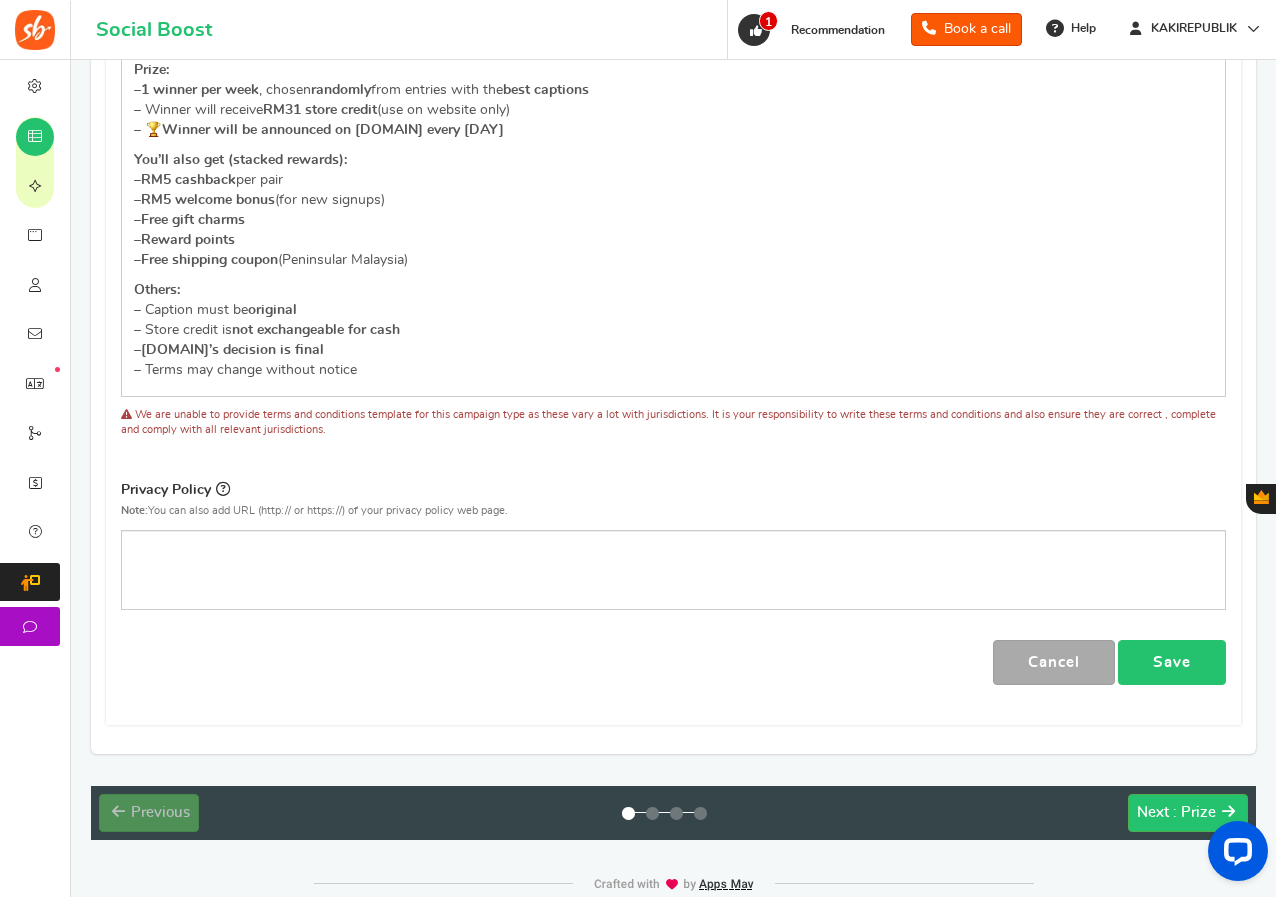 click on "Save" at bounding box center (1172, 662) 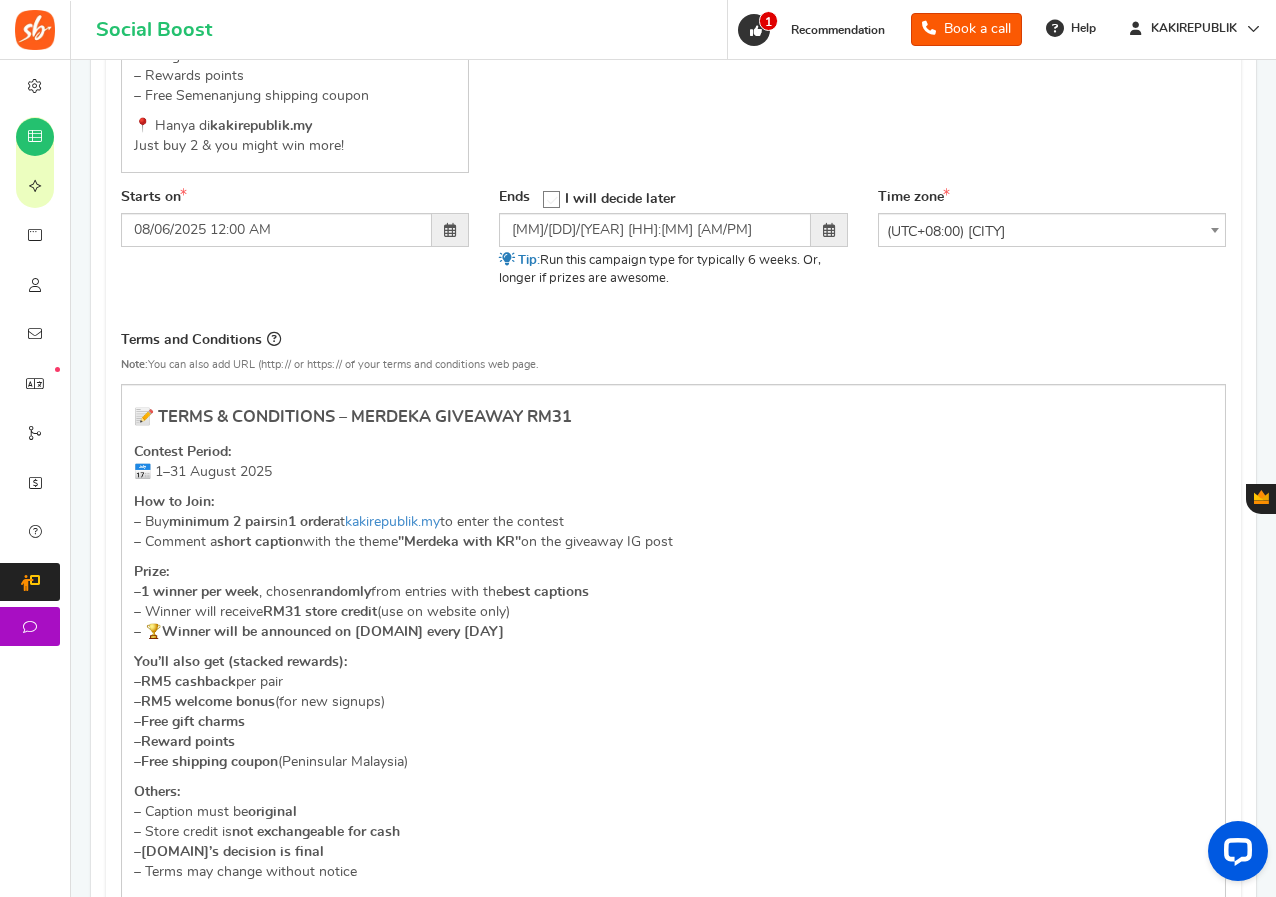 scroll, scrollTop: 581, scrollLeft: 0, axis: vertical 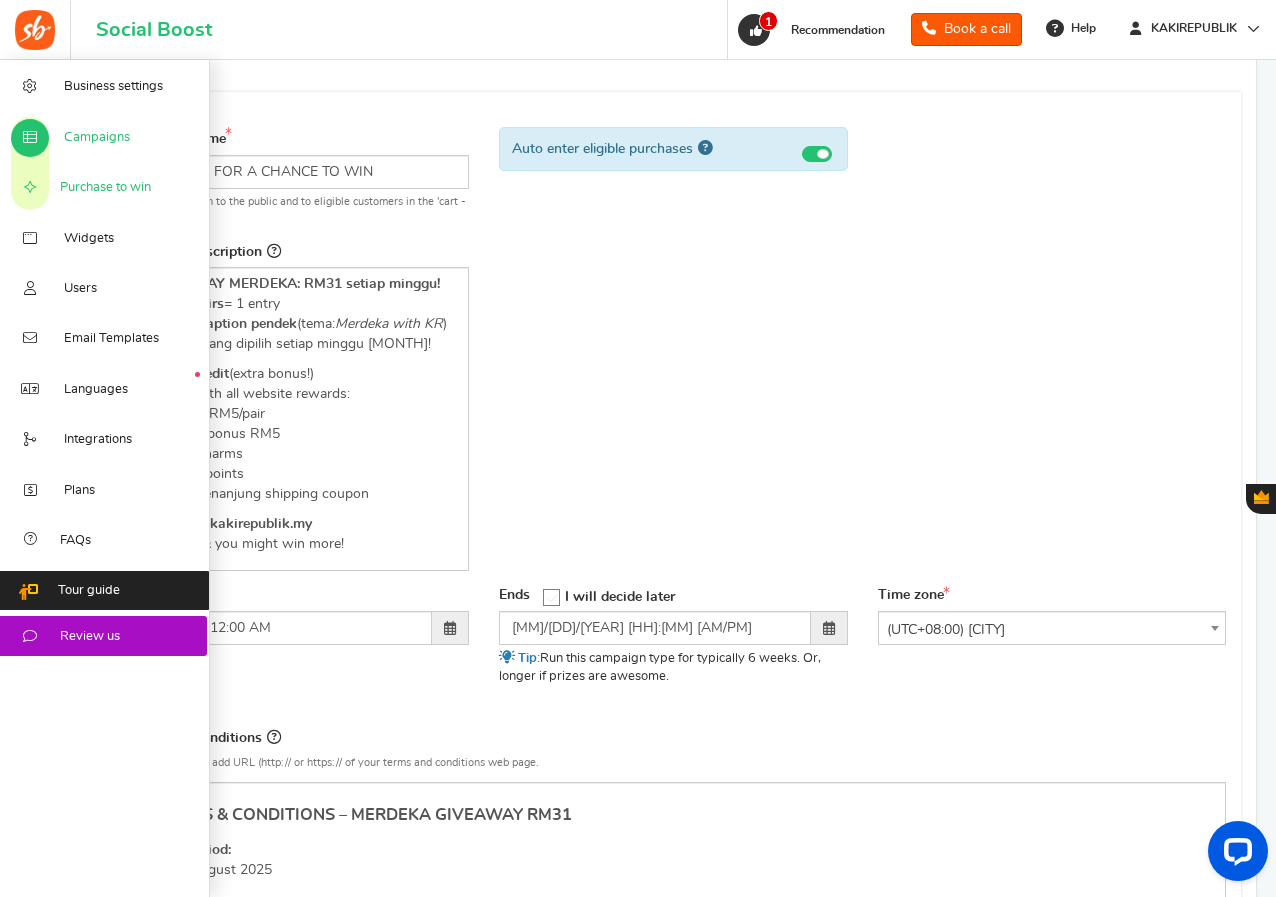 click on "Purchase to win" at bounding box center [105, 188] 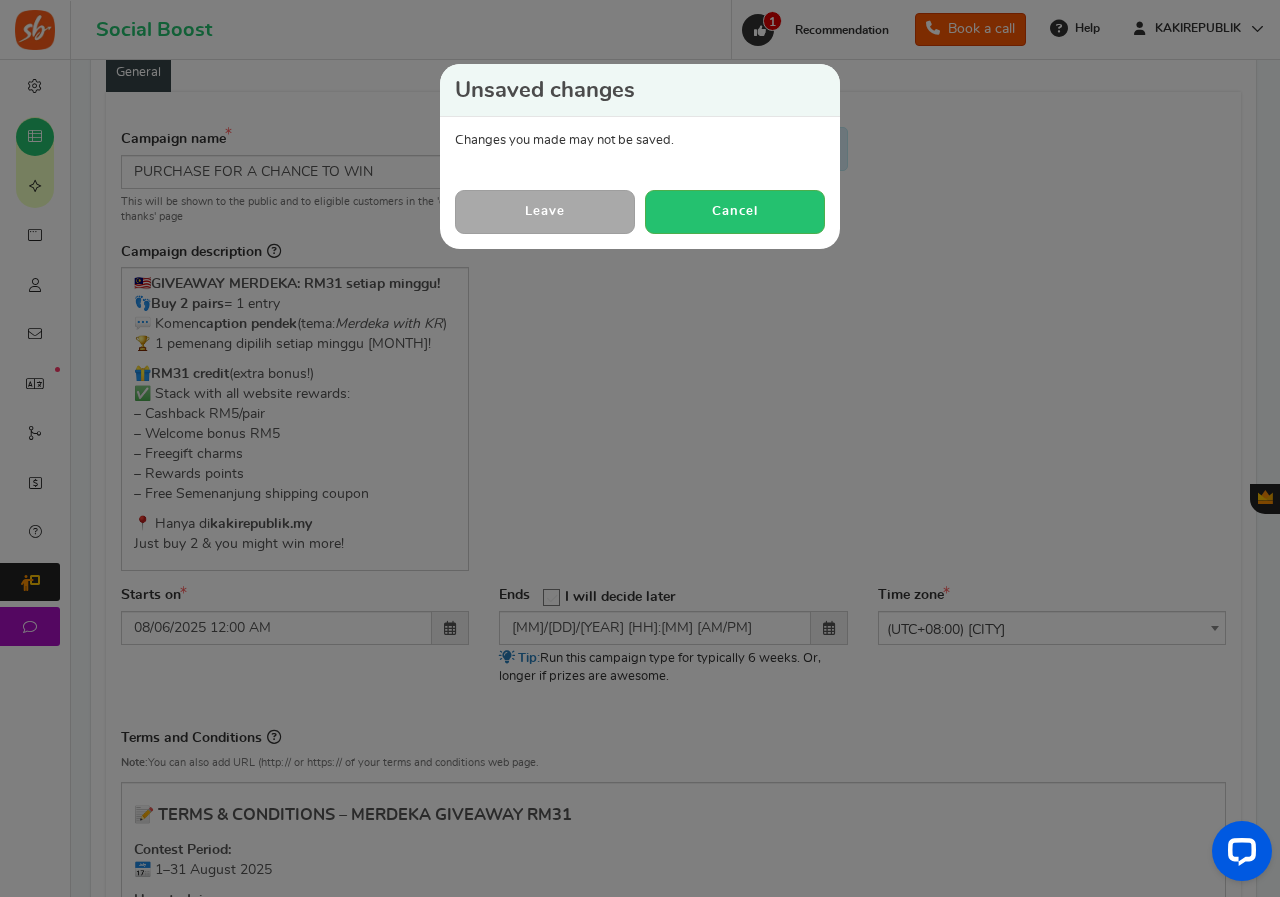 click on "Leave" at bounding box center (545, 211) 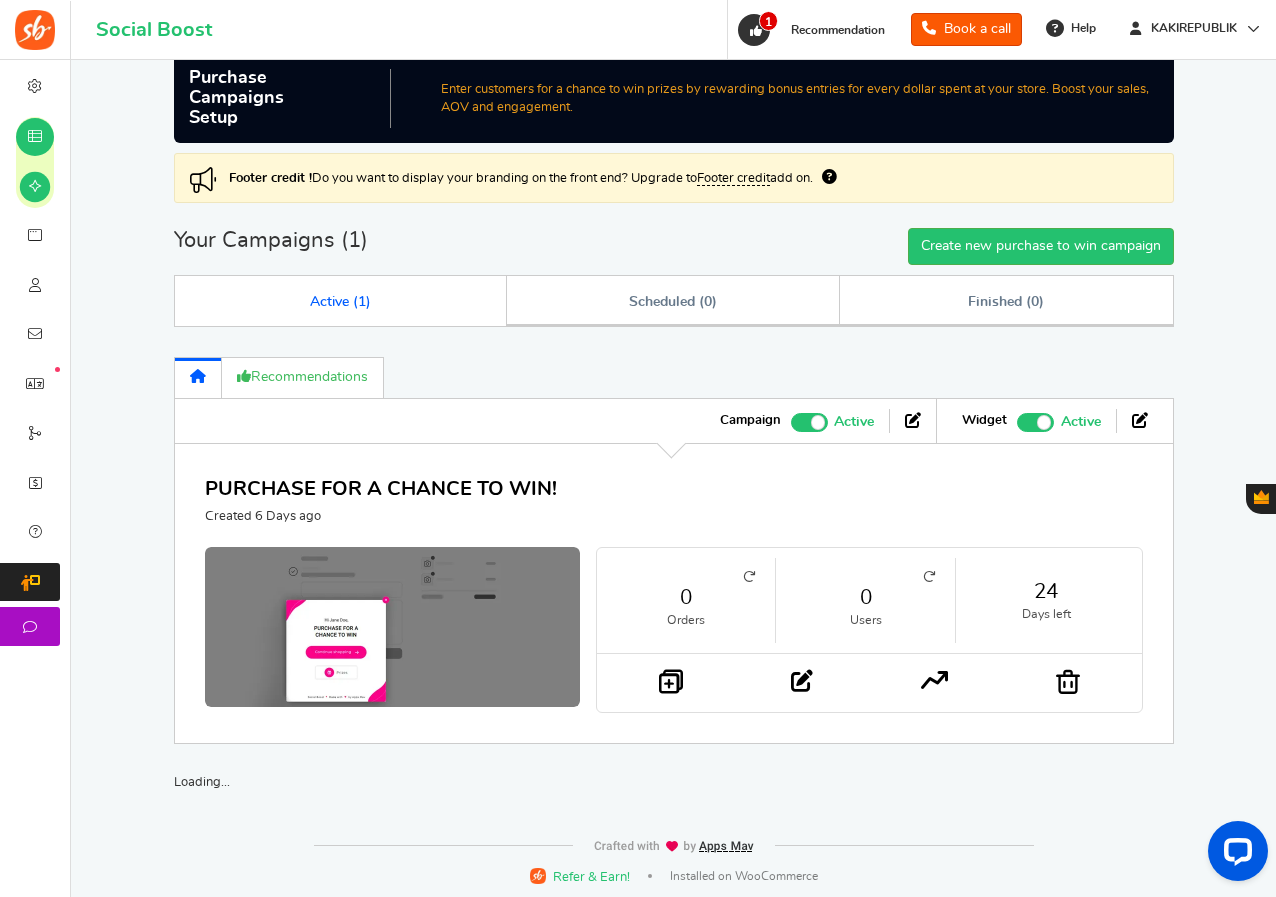 scroll, scrollTop: 36, scrollLeft: 0, axis: vertical 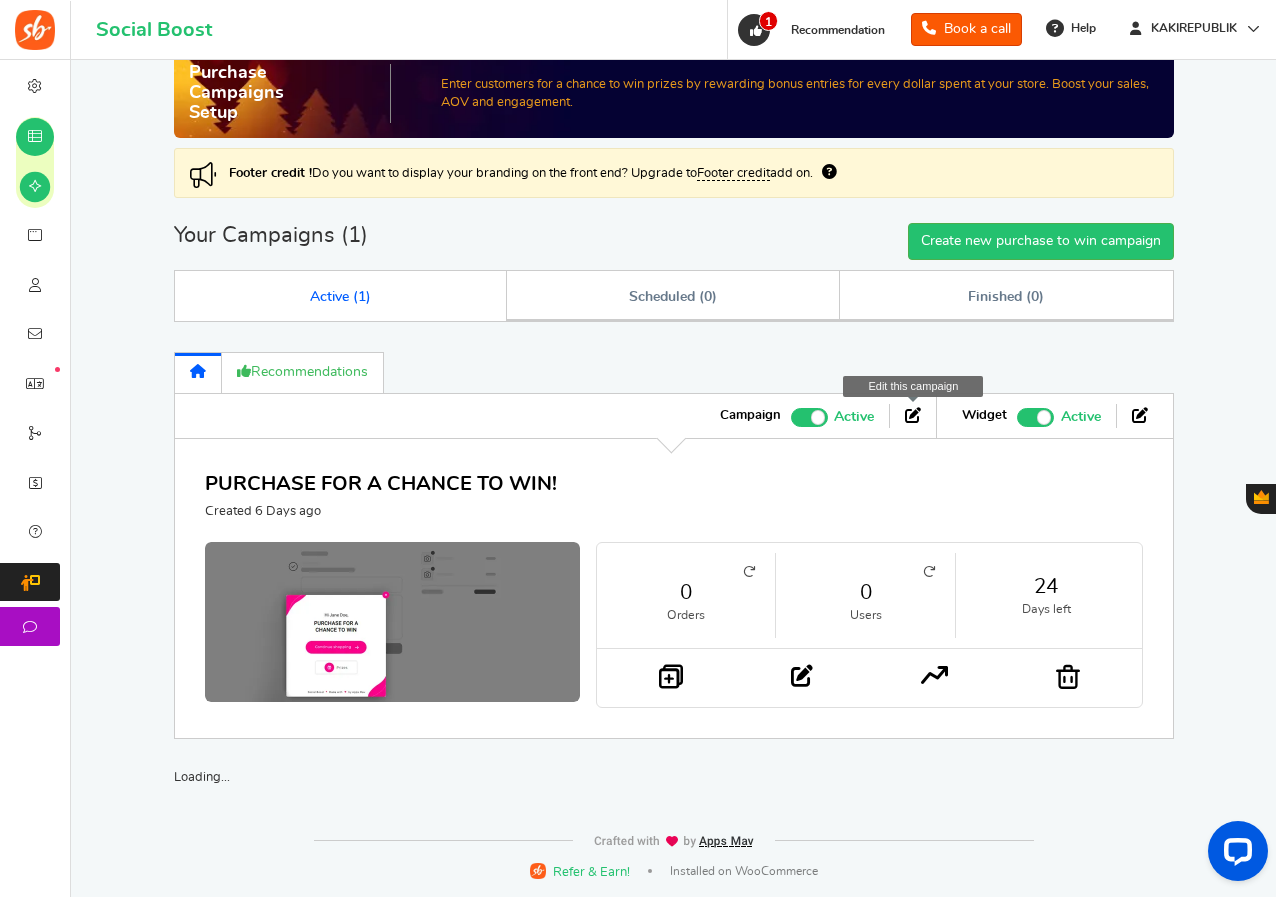click at bounding box center [913, 415] 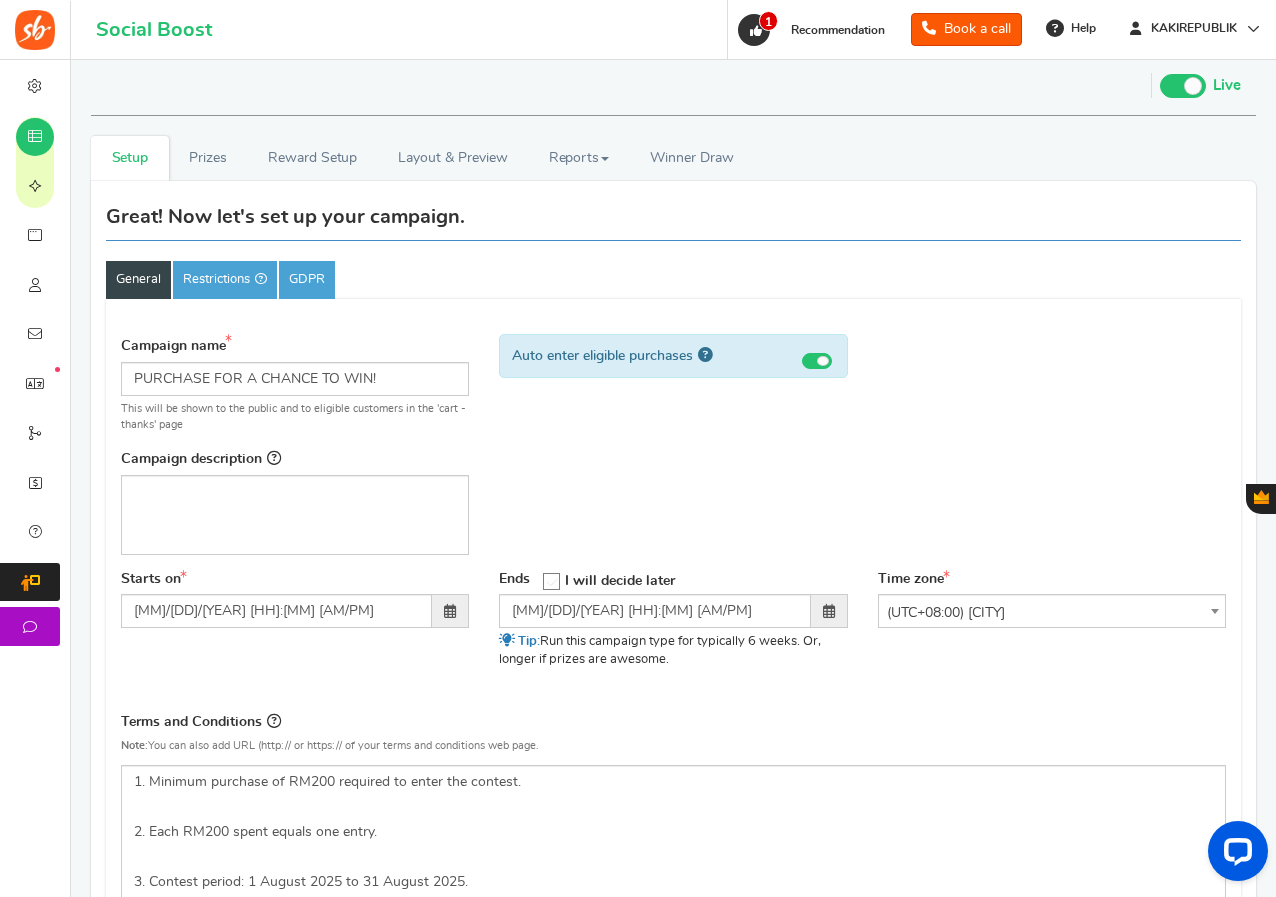 scroll, scrollTop: 0, scrollLeft: 0, axis: both 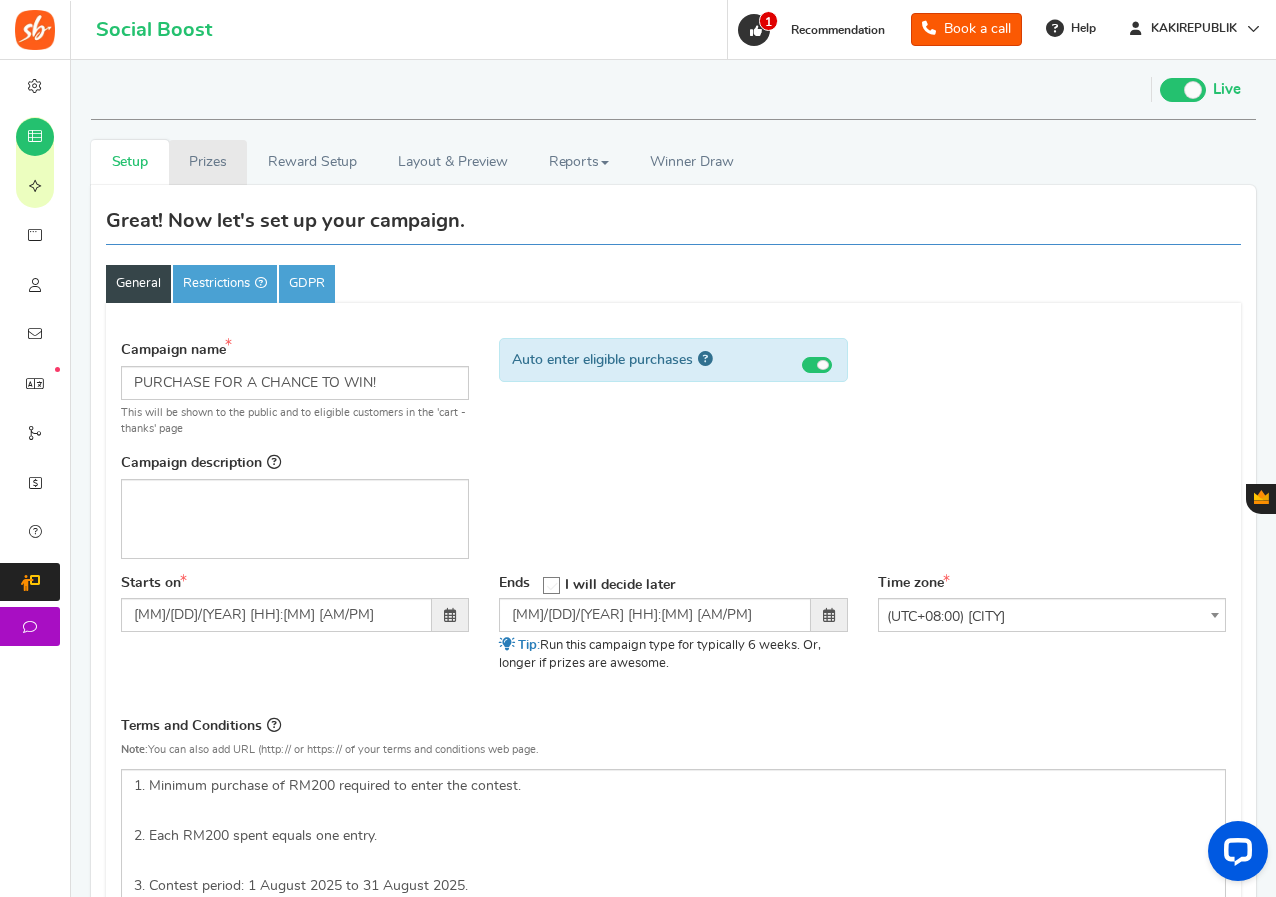 click on "Prizes" at bounding box center [208, 162] 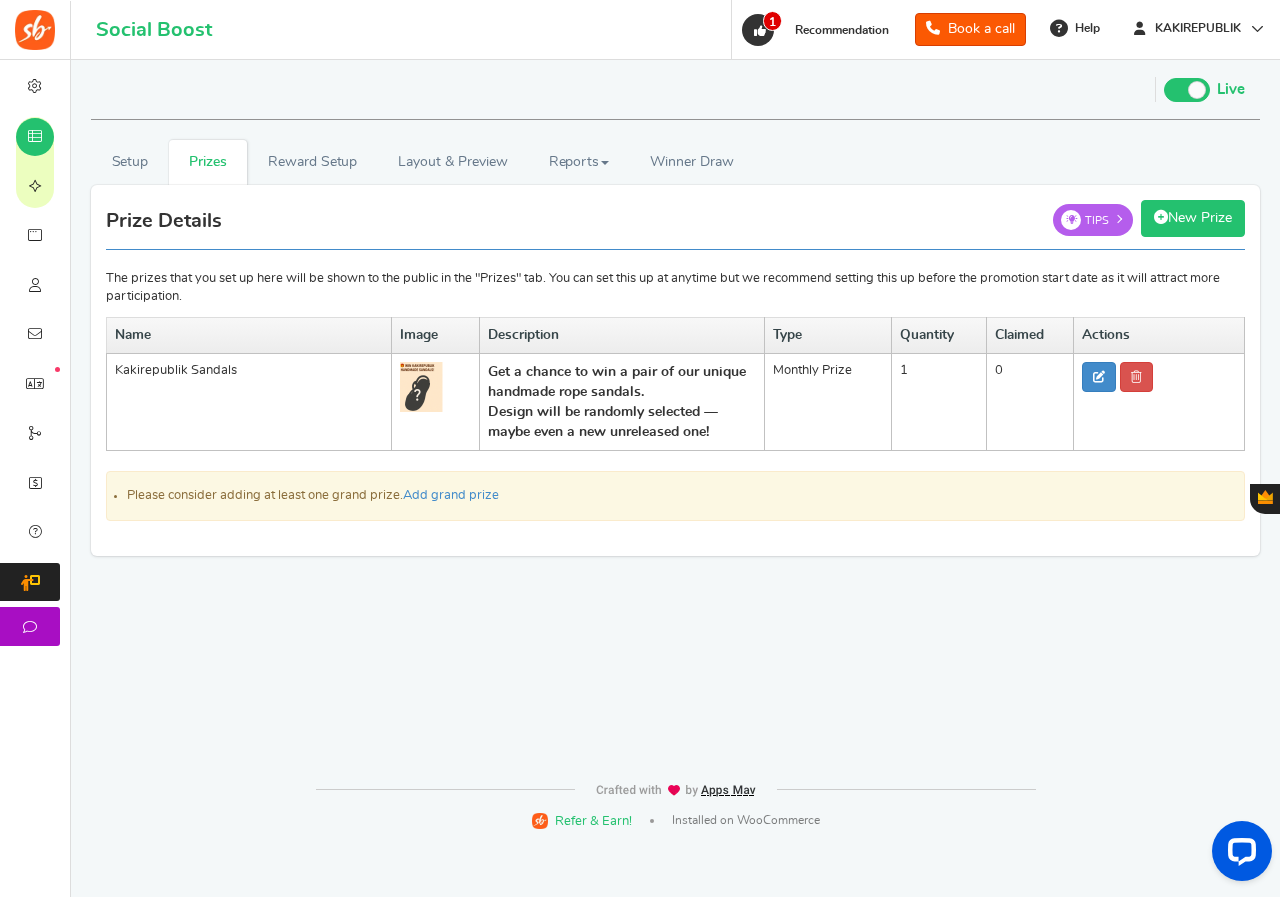 click on "New Prize" at bounding box center [1193, 218] 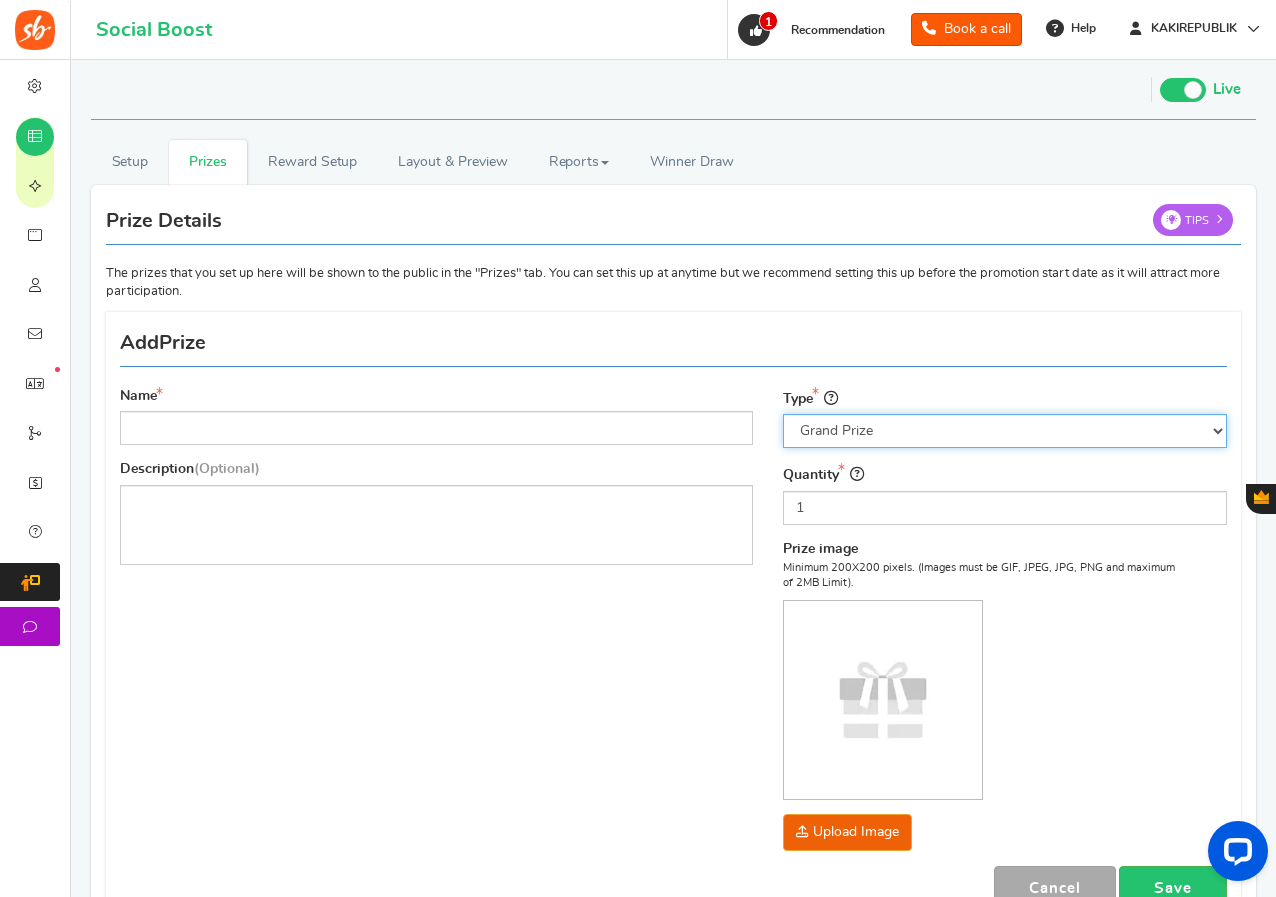 click on "Select the prize type
Grand Prize
Daily Prize
Weekly Prize
Monthly Prize" at bounding box center (1005, 431) 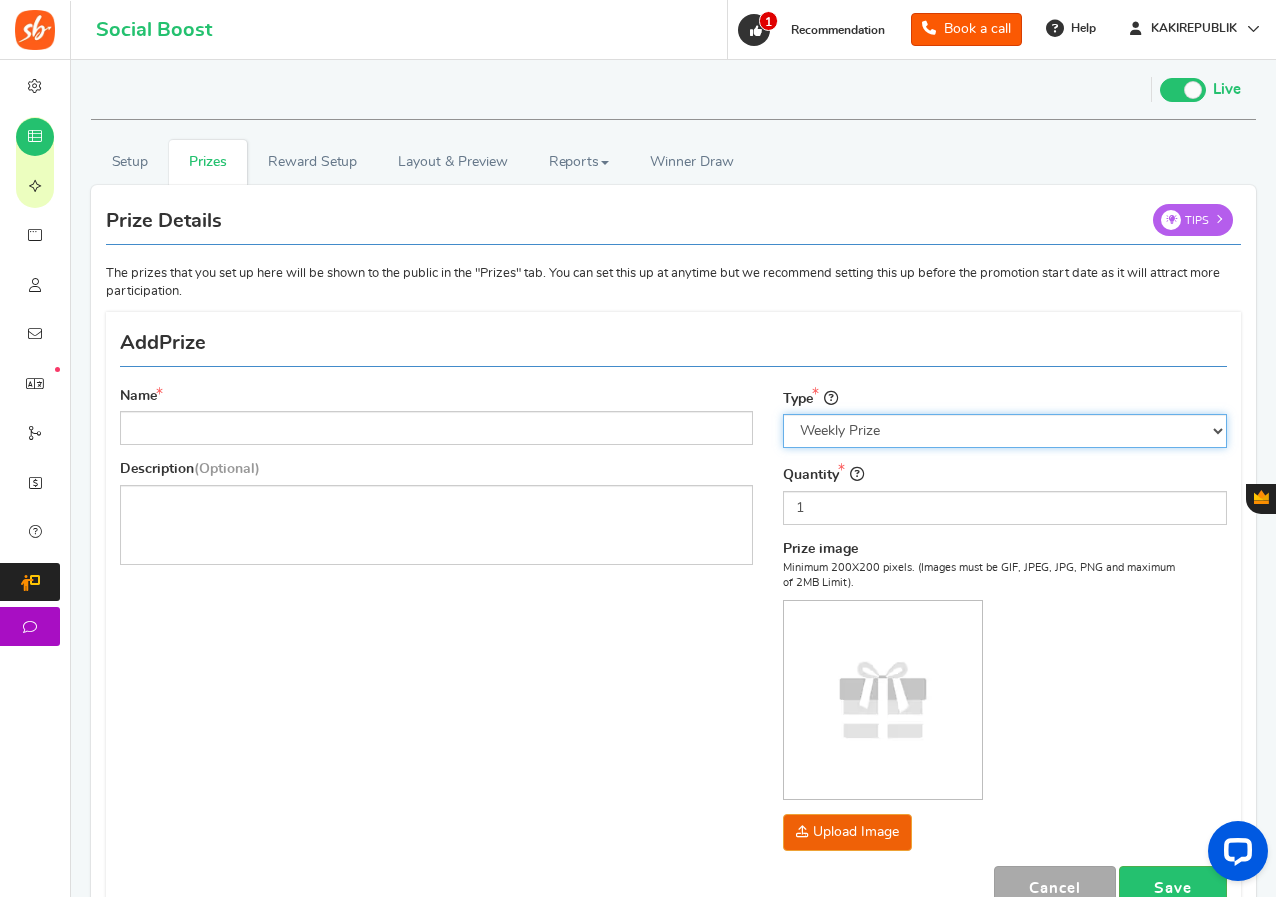 click on "Select the prize type
Grand Prize
Daily Prize
Weekly Prize
Monthly Prize" at bounding box center (1005, 431) 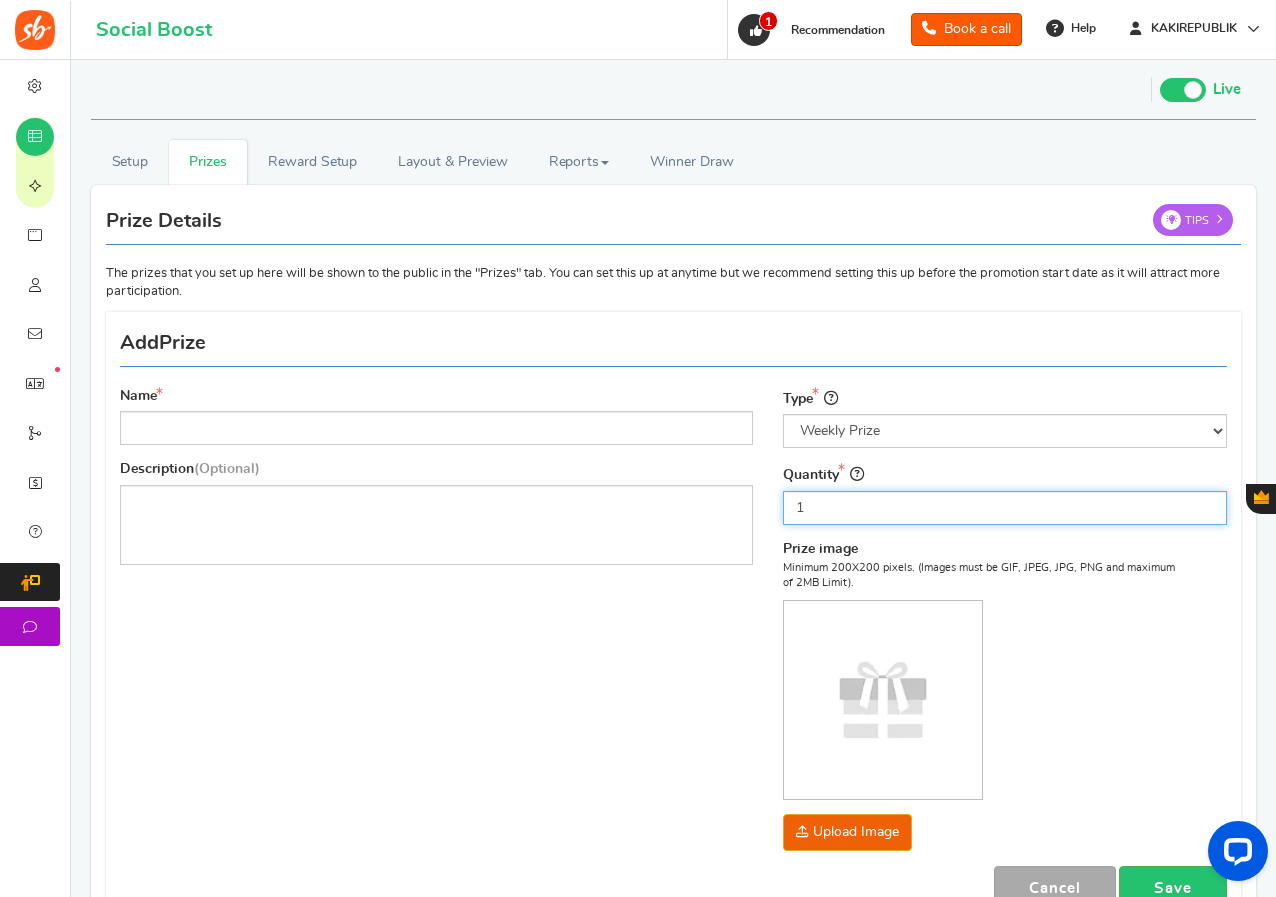 click on "1" at bounding box center (1005, 508) 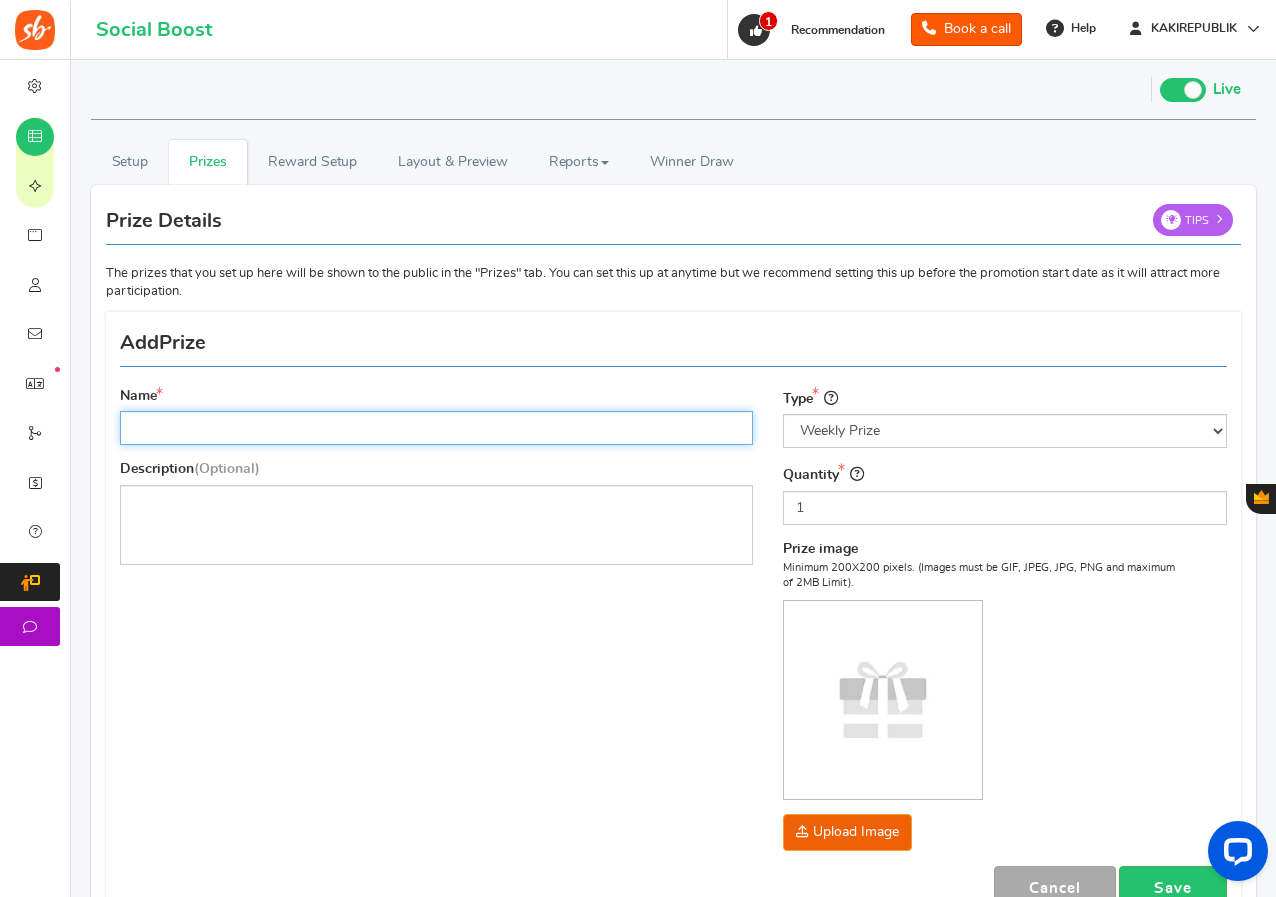 click on "Name" at bounding box center [436, 428] 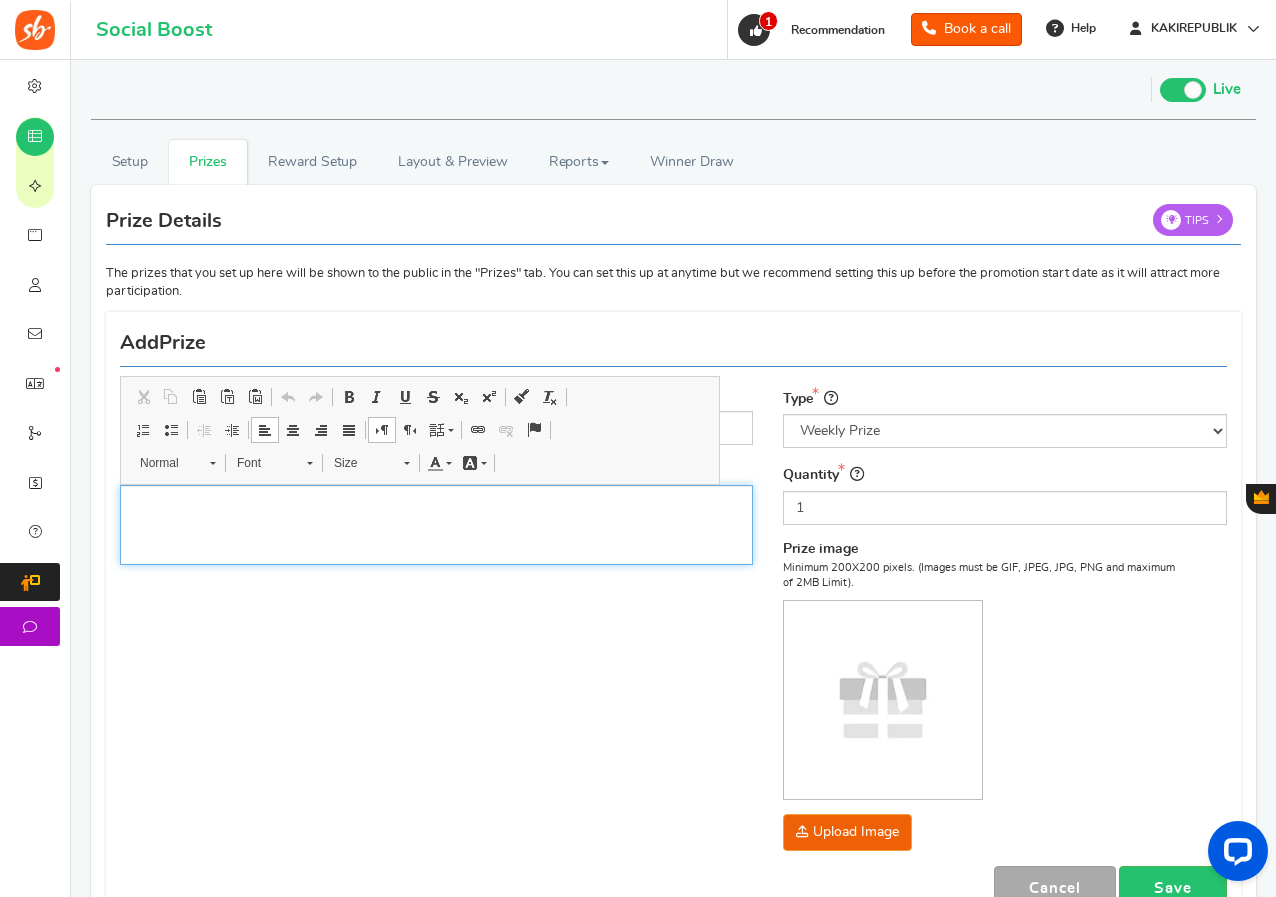 click at bounding box center (436, 525) 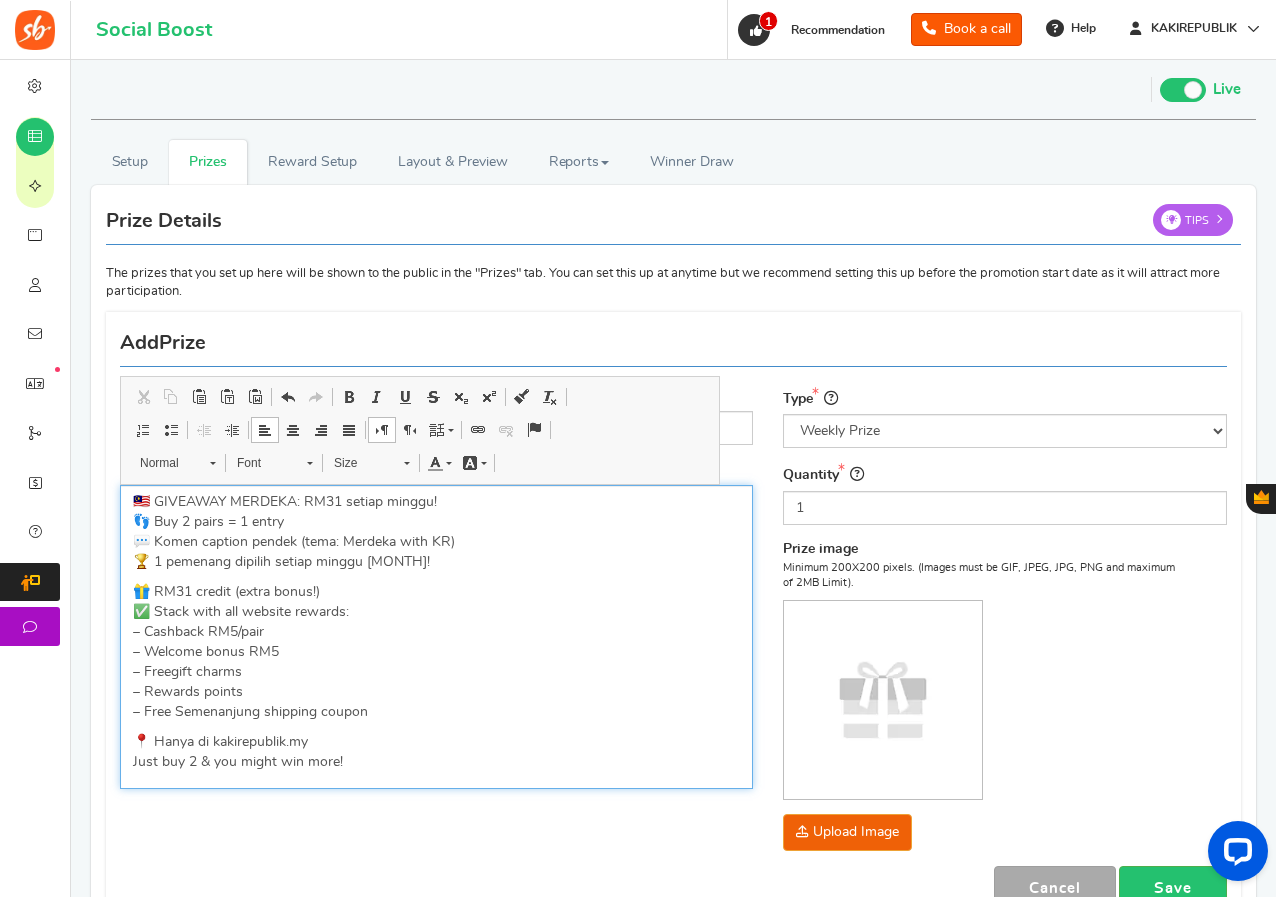 click on "🇲🇾 GIVEAWAY MERDEKA: RM31 setiap minggu! 👣 Buy 2 pairs = 1 entry 💬 Komen caption pendek (tema: Merdeka with KR) 🏆 1 pemenang dipilih setiap minggu [MONTH]!" at bounding box center (436, 532) 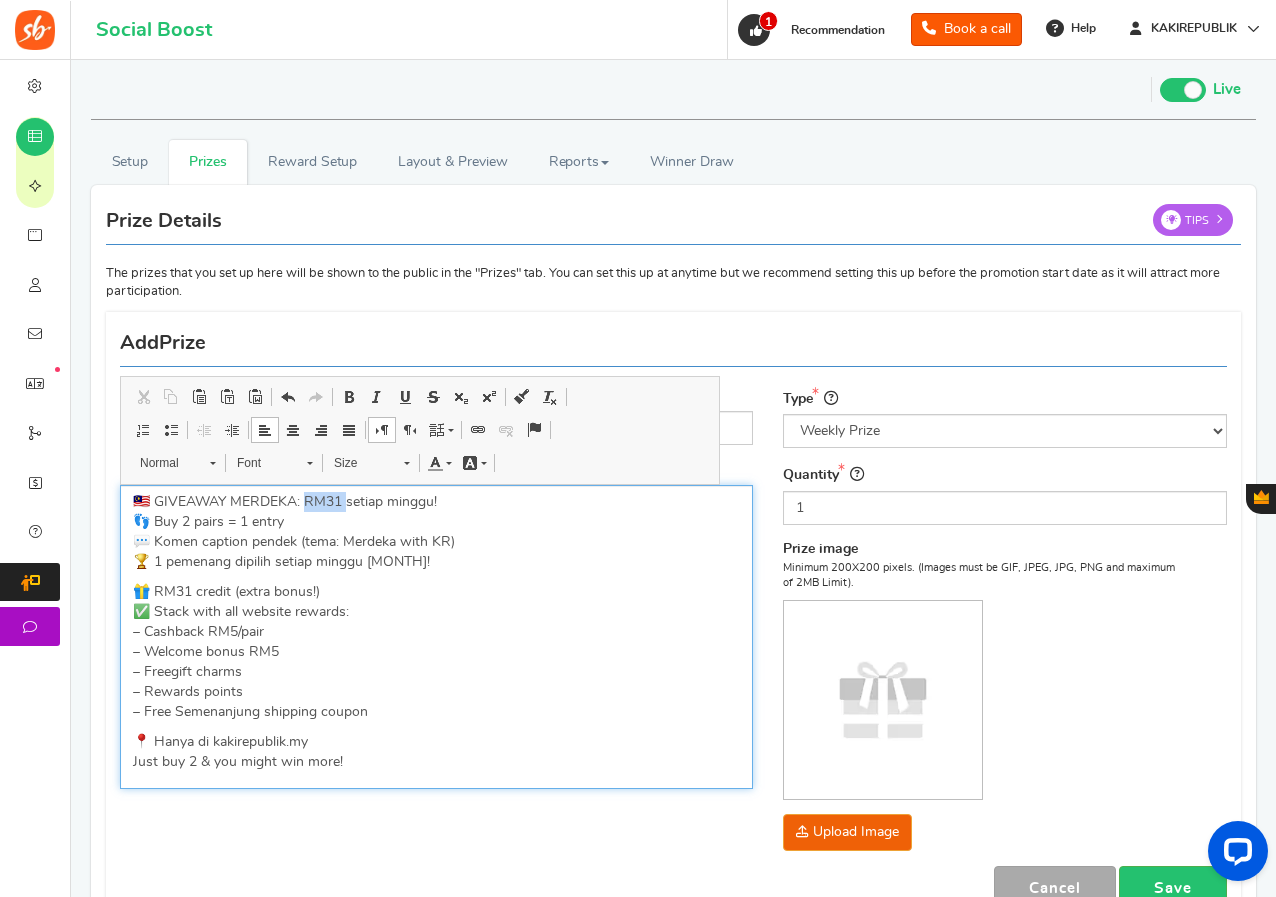 click on "🇲🇾 GIVEAWAY MERDEKA: RM31 setiap minggu! 👣 Buy 2 pairs = 1 entry 💬 Komen caption pendek (tema: Merdeka with KR) 🏆 1 pemenang dipilih setiap minggu [MONTH]!" at bounding box center [436, 532] 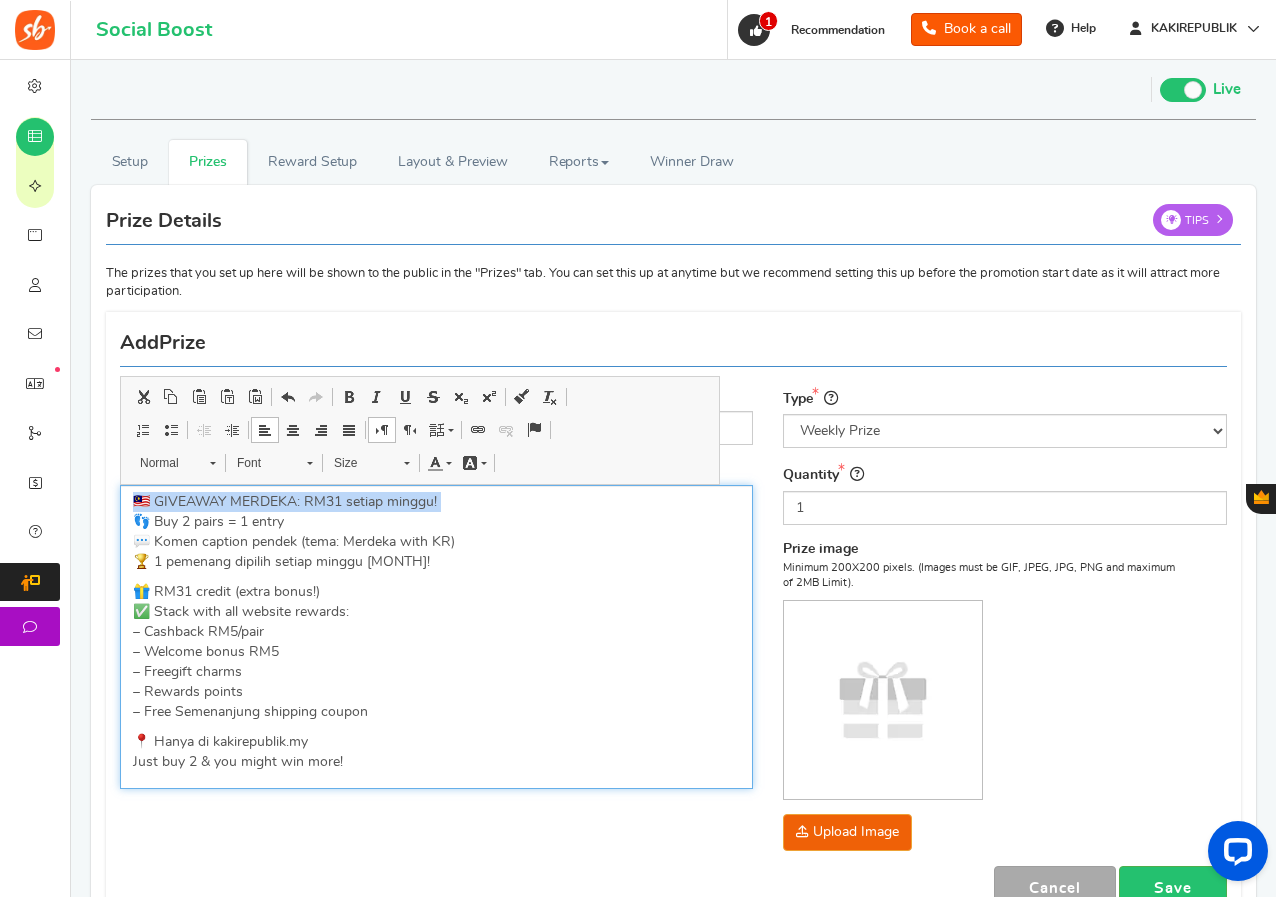 click on "🇲🇾 GIVEAWAY MERDEKA: RM31 setiap minggu! 👣 Buy 2 pairs = 1 entry 💬 Komen caption pendek (tema: Merdeka with KR) 🏆 1 pemenang dipilih setiap minggu [MONTH]!" at bounding box center (436, 532) 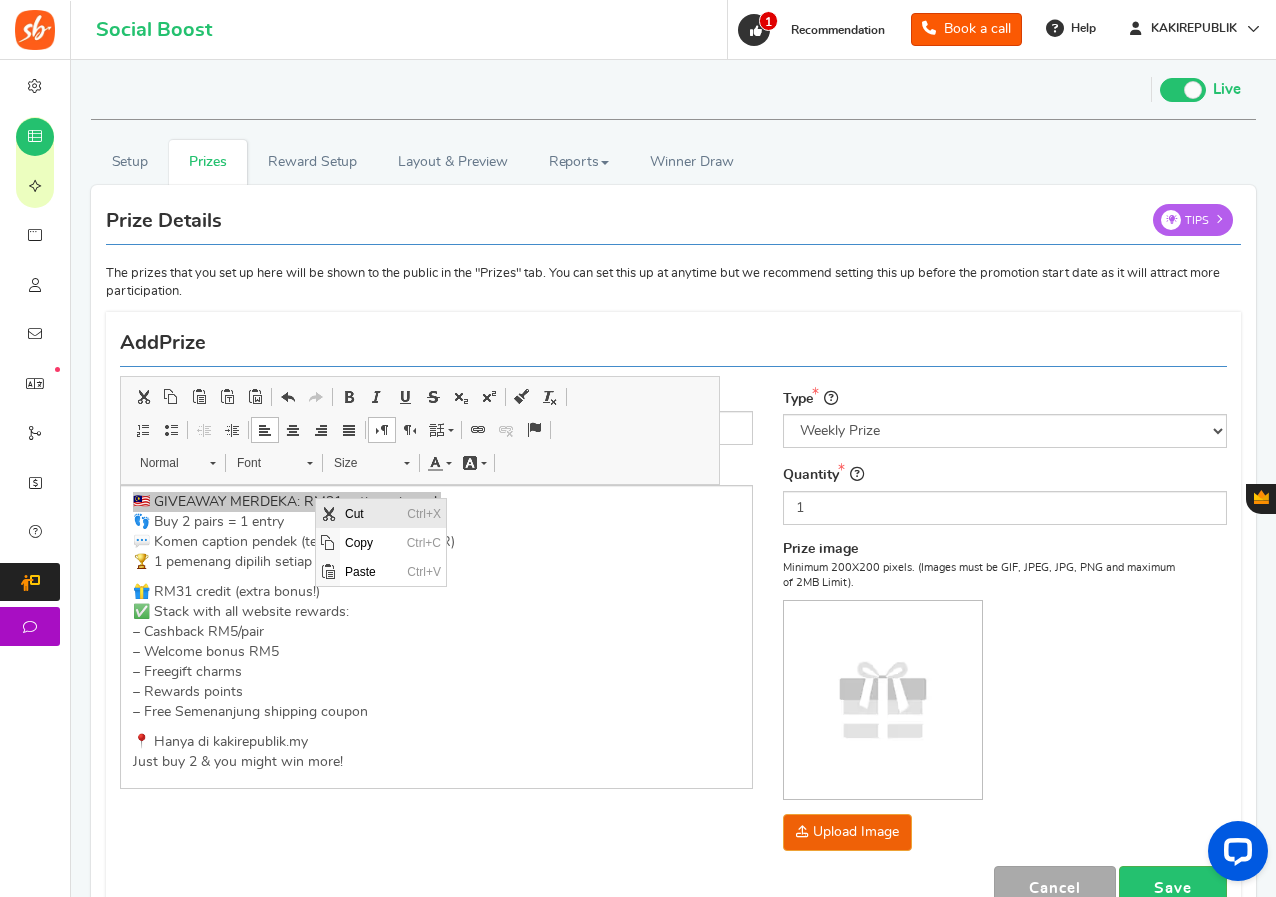 click on "Cut" at bounding box center (371, 513) 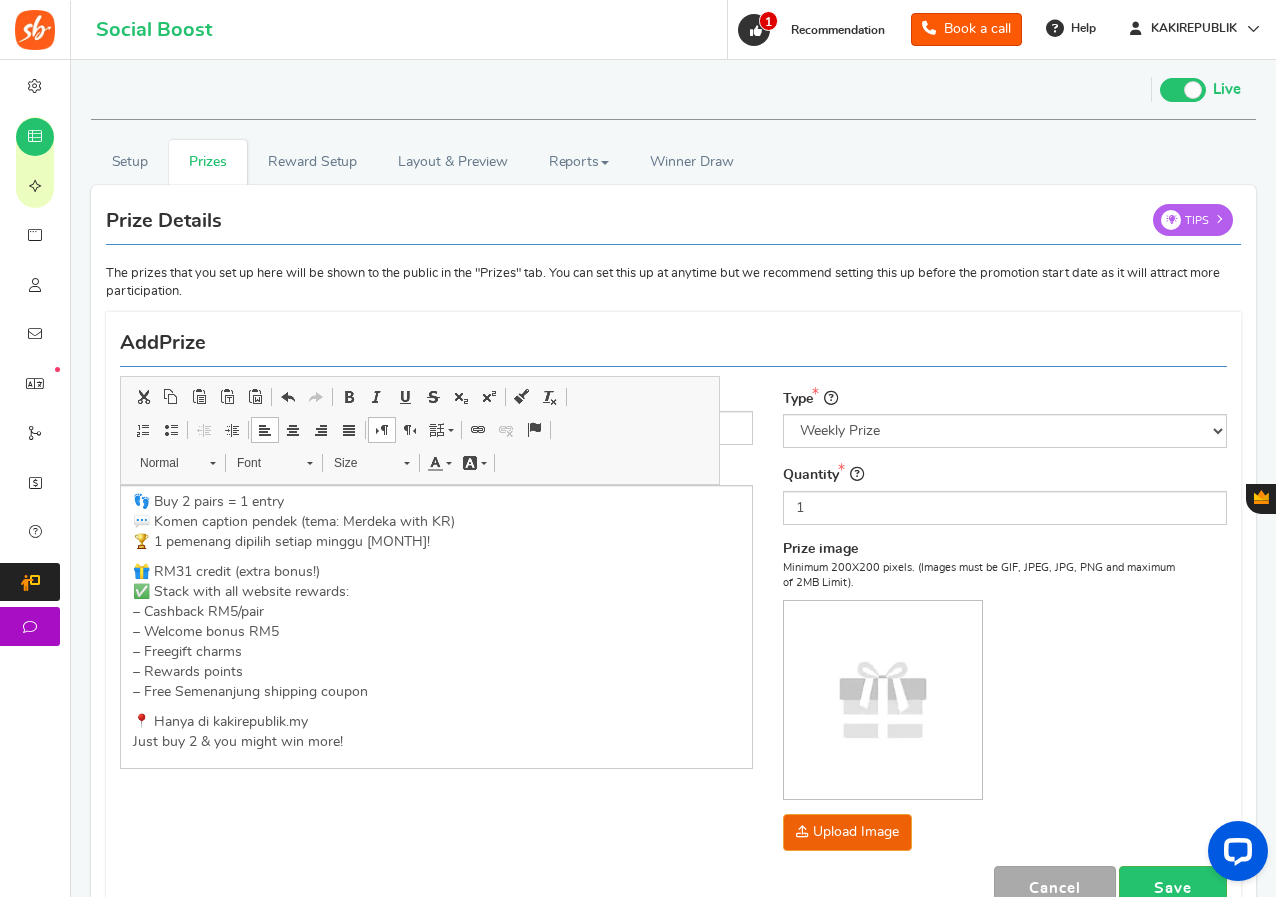 click on "Add Edit Prize
Tips" at bounding box center (673, 344) 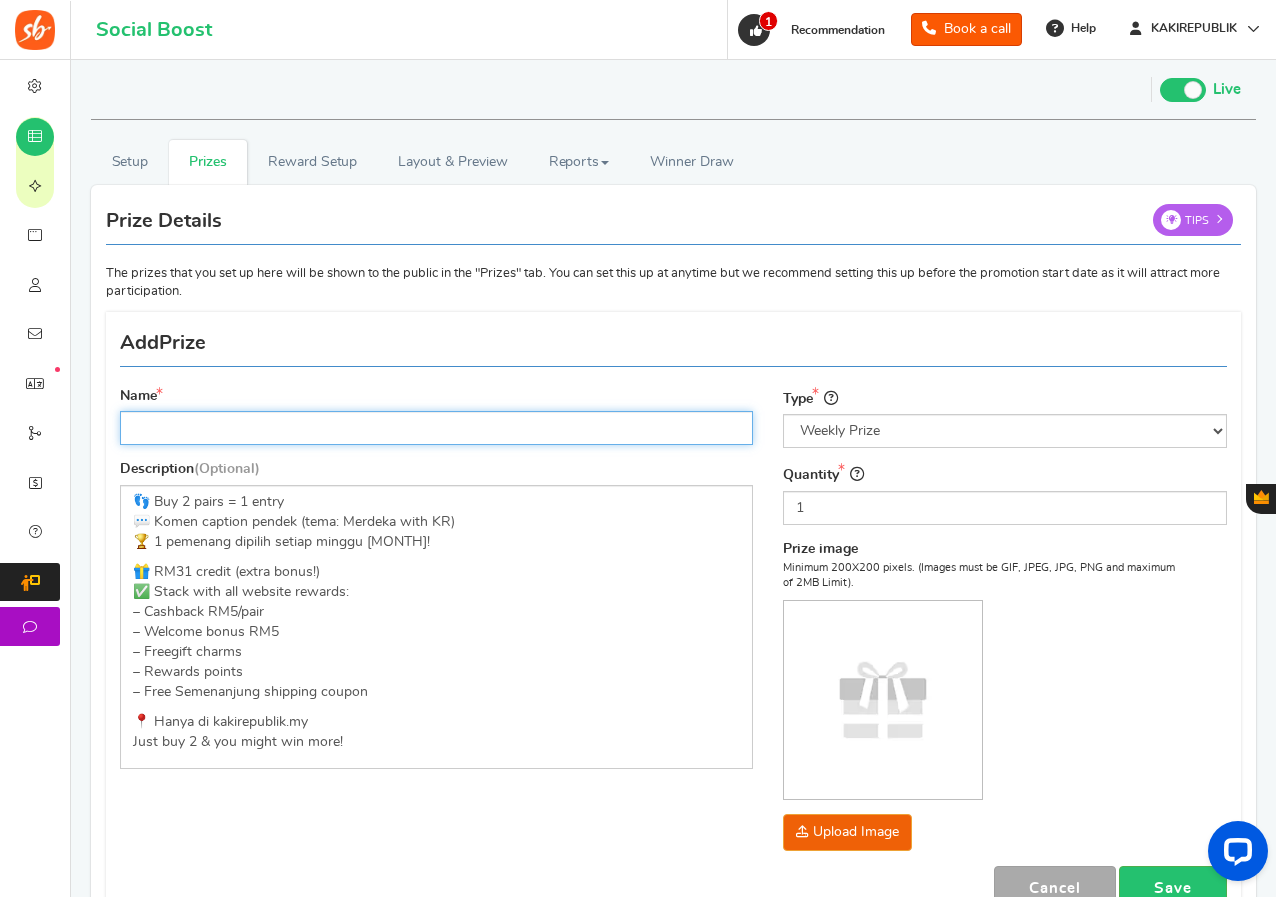click on "Name" at bounding box center (436, 428) 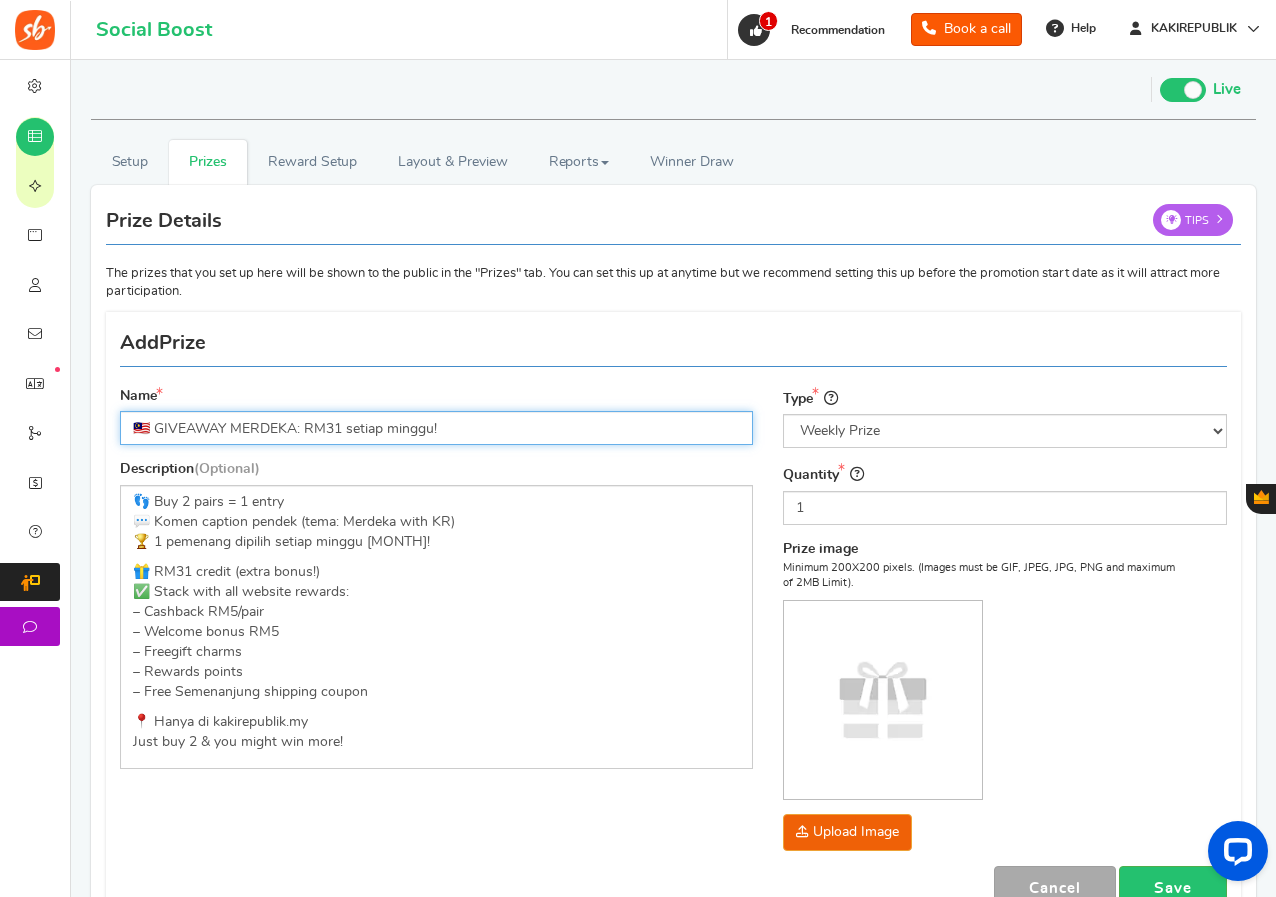 drag, startPoint x: 152, startPoint y: 429, endPoint x: 128, endPoint y: 427, distance: 24.083189 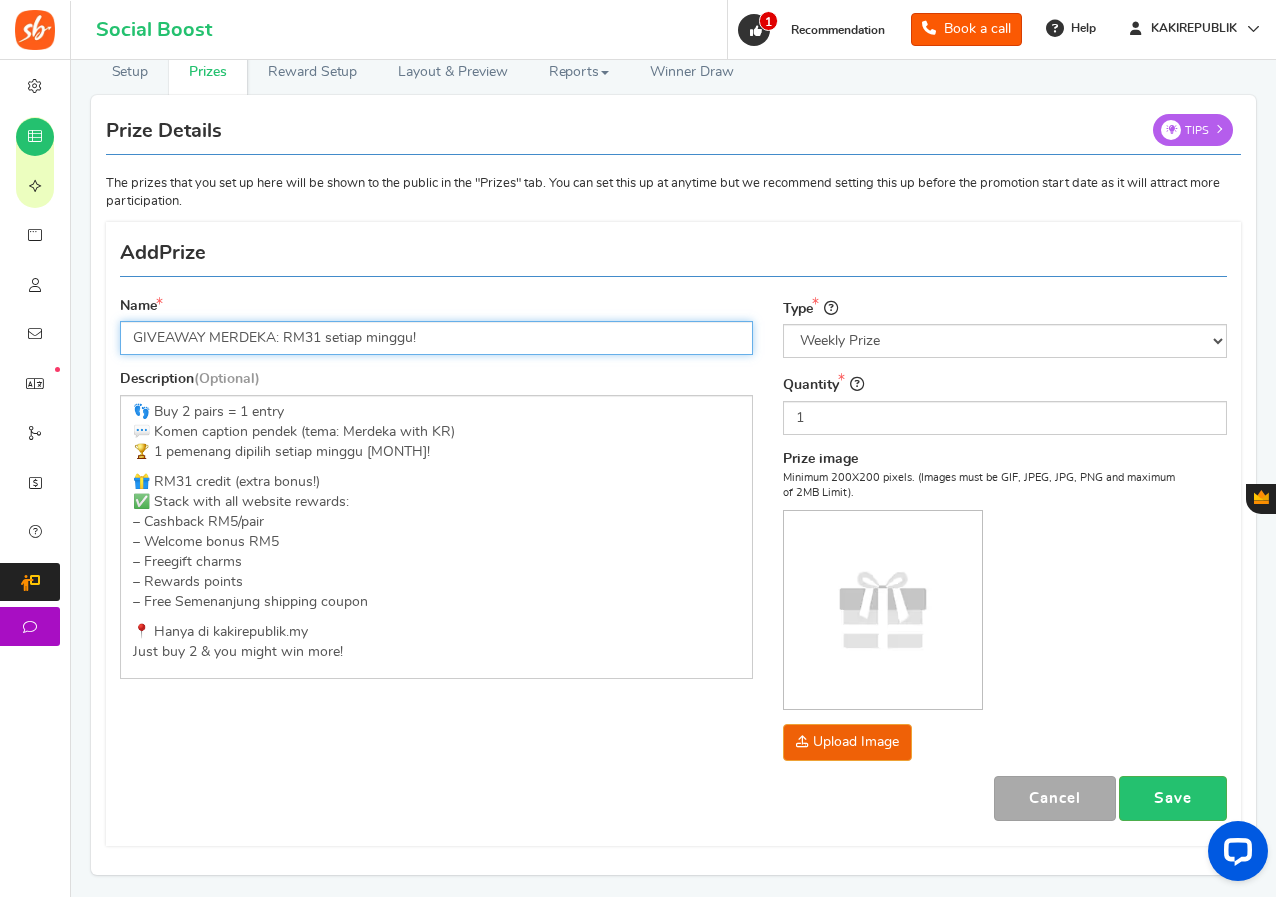 scroll, scrollTop: 89, scrollLeft: 0, axis: vertical 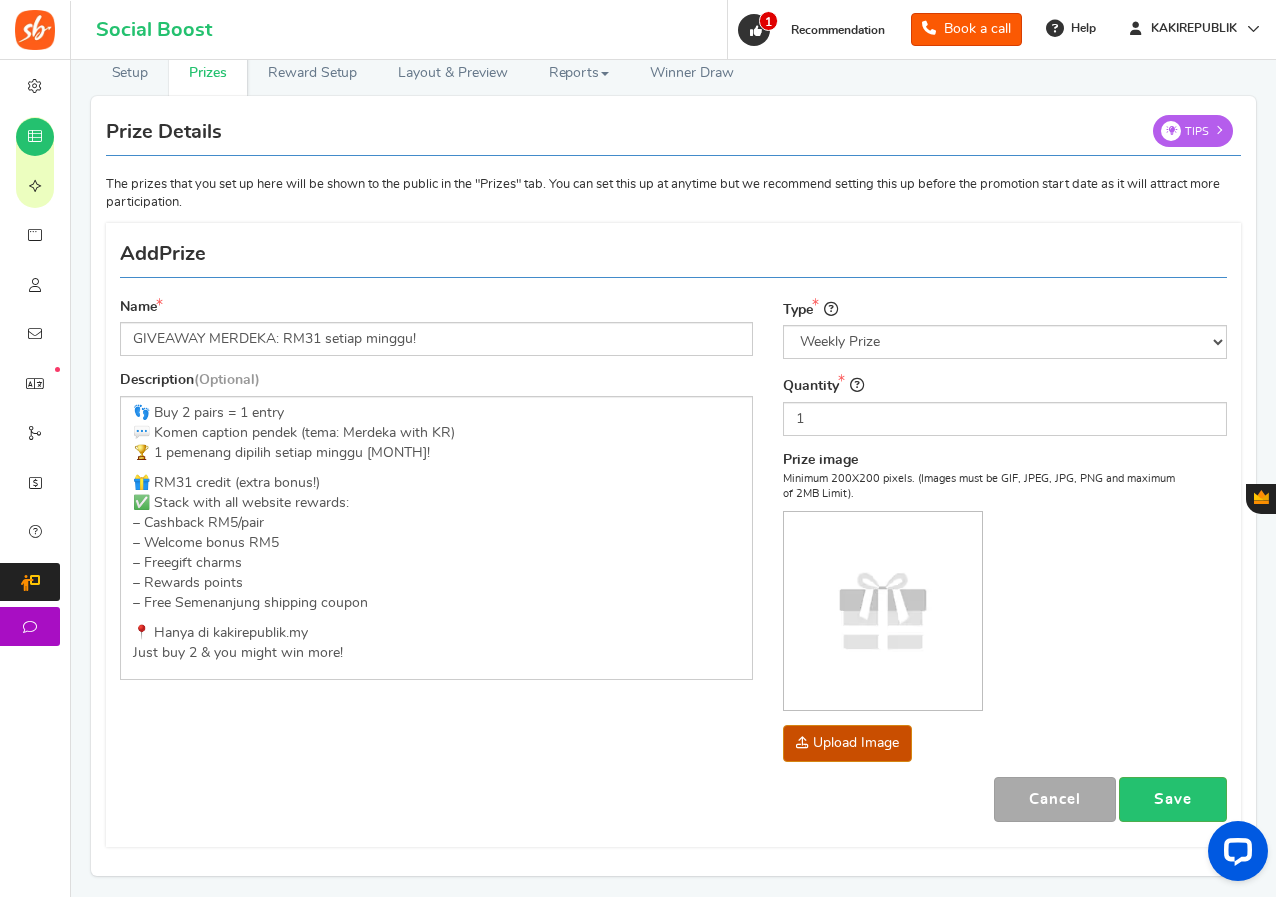 click at bounding box center [-1129, 869] 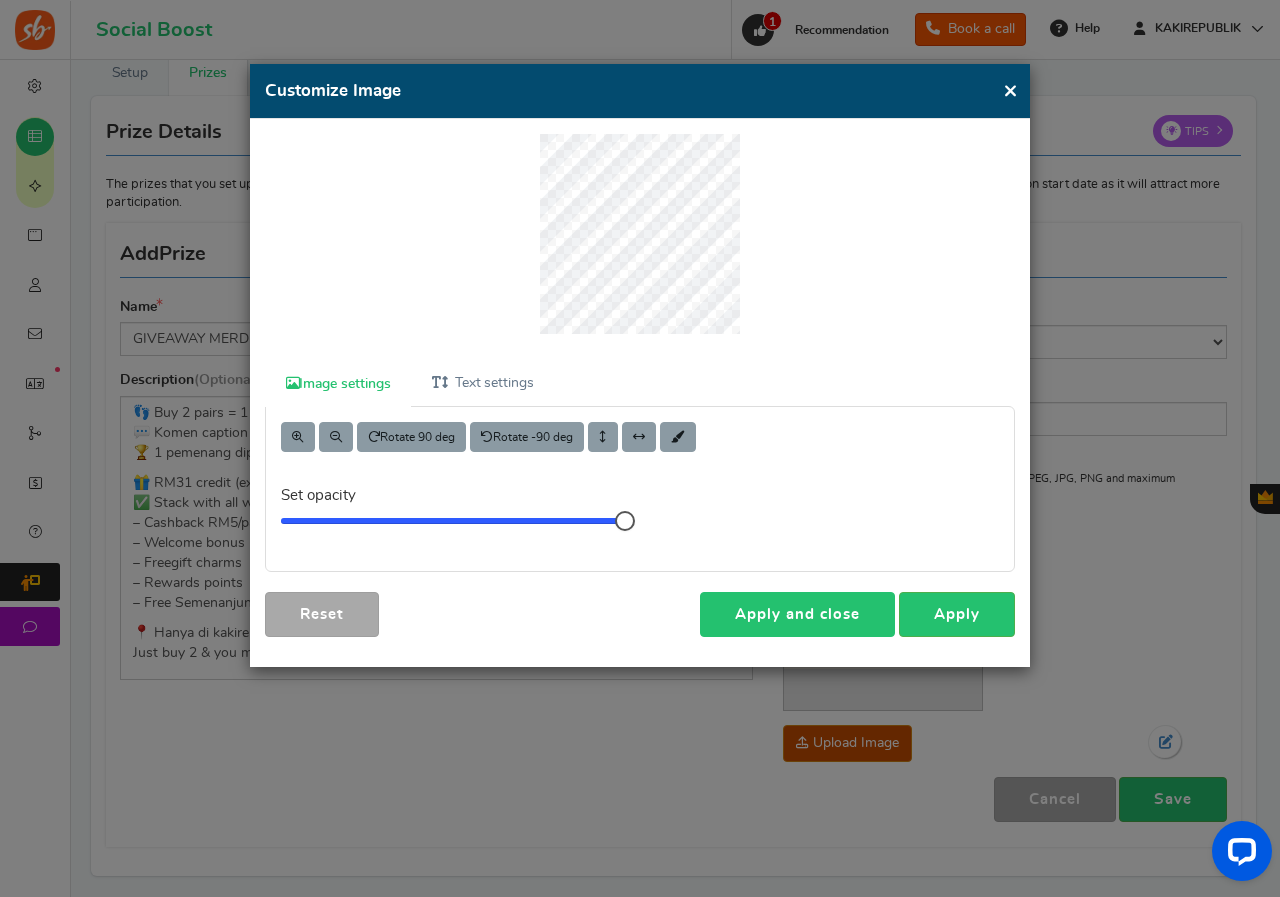 click on "Apply and close" at bounding box center (797, 614) 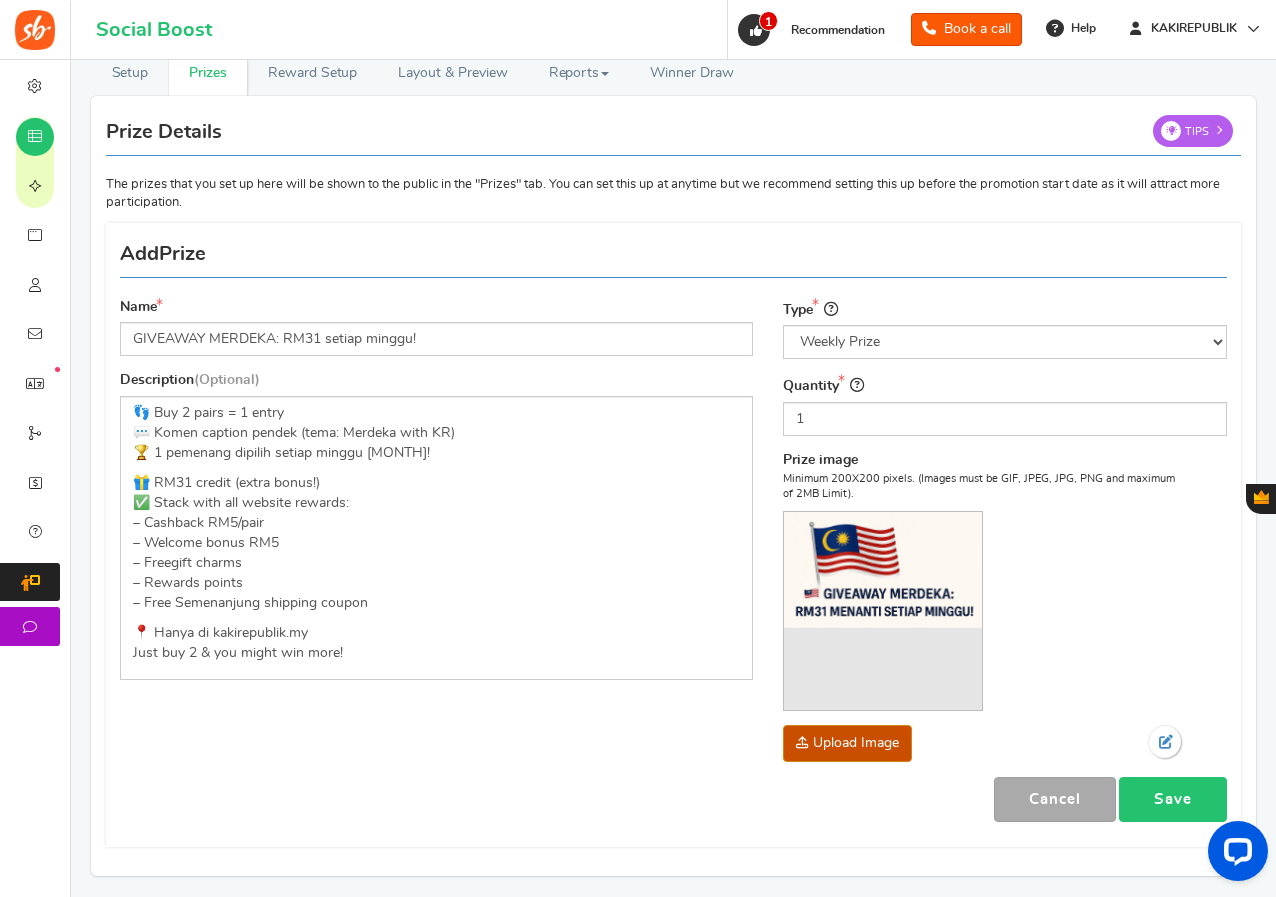 click on "Save" at bounding box center [1173, 799] 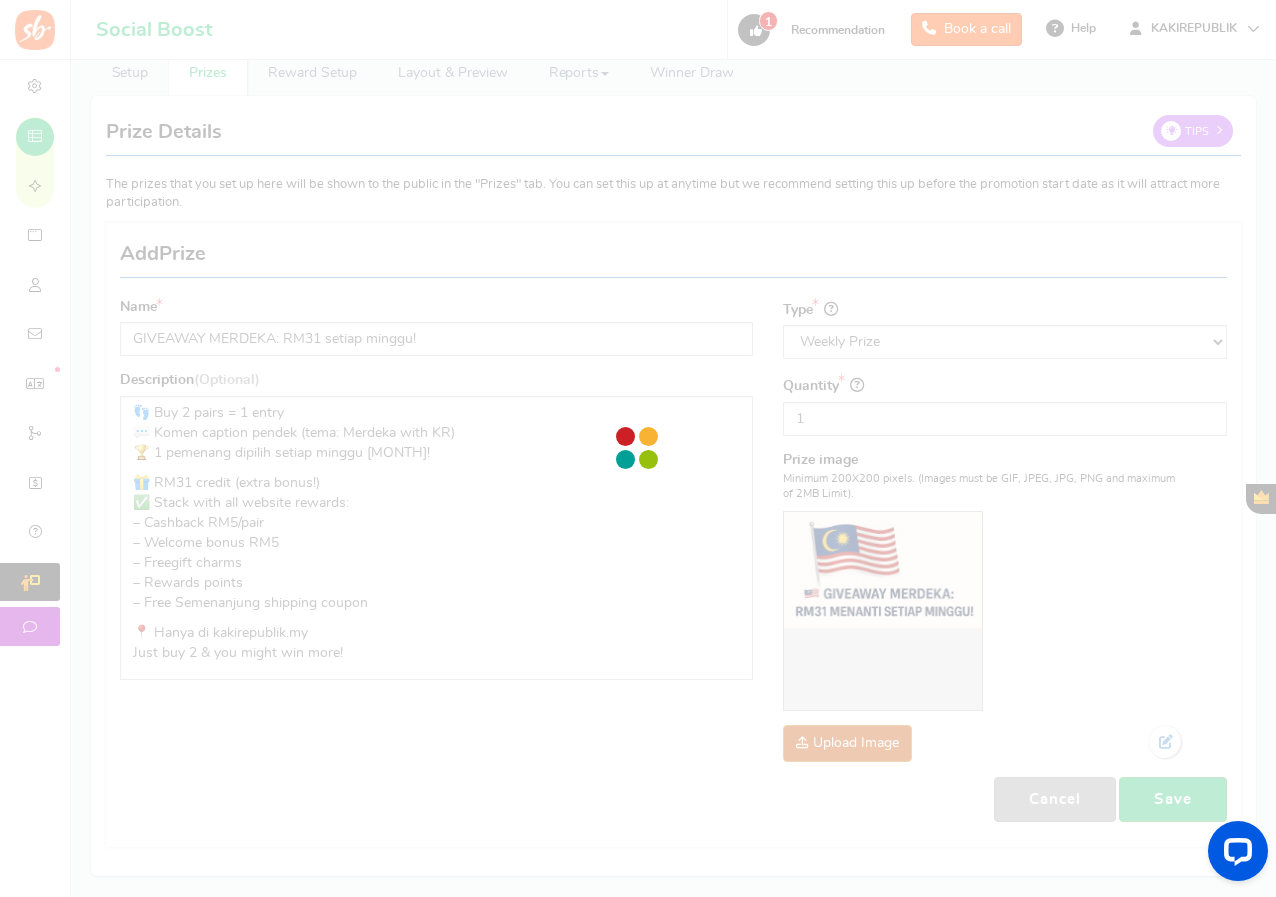scroll, scrollTop: 76, scrollLeft: 0, axis: vertical 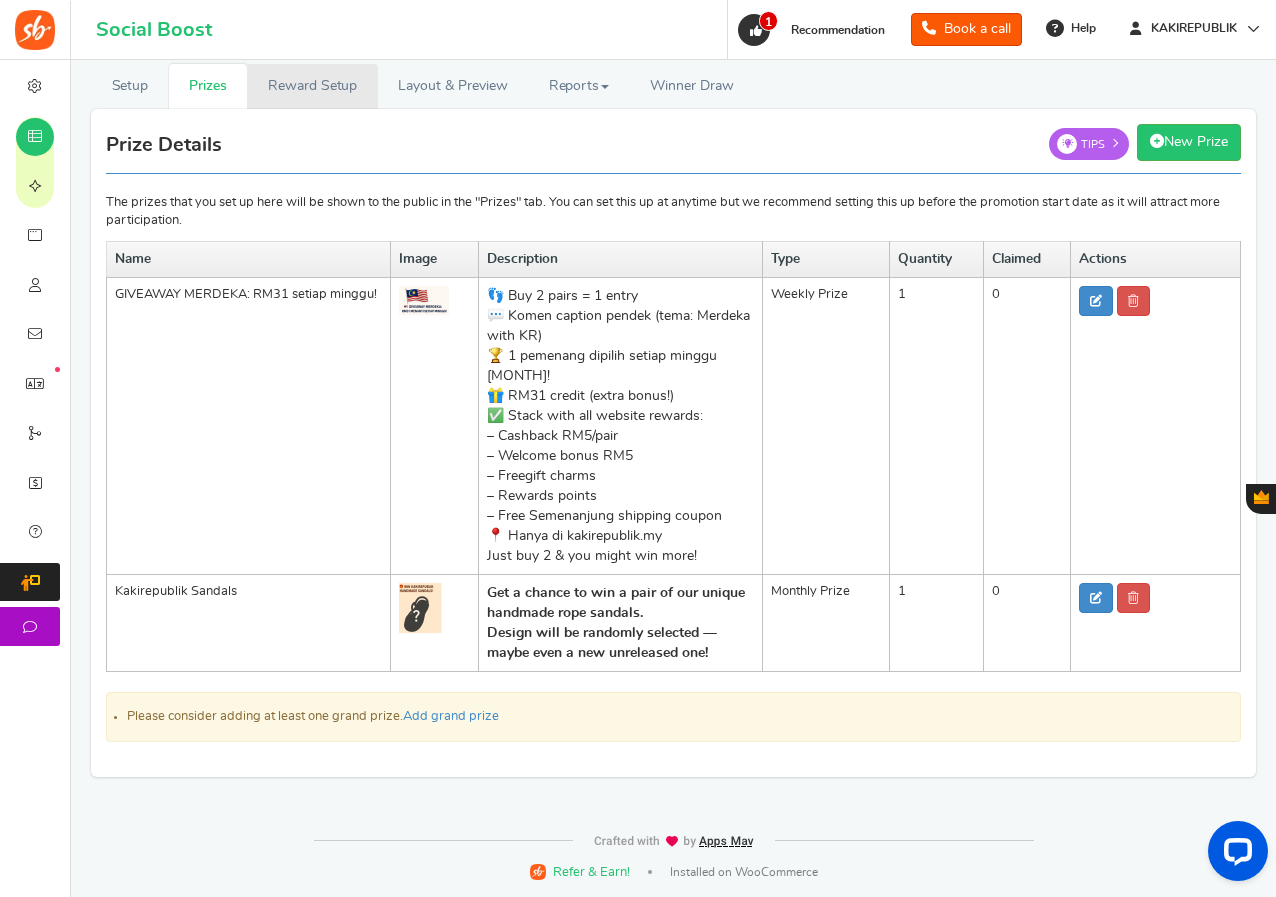click on "Reward Setup" at bounding box center [312, 86] 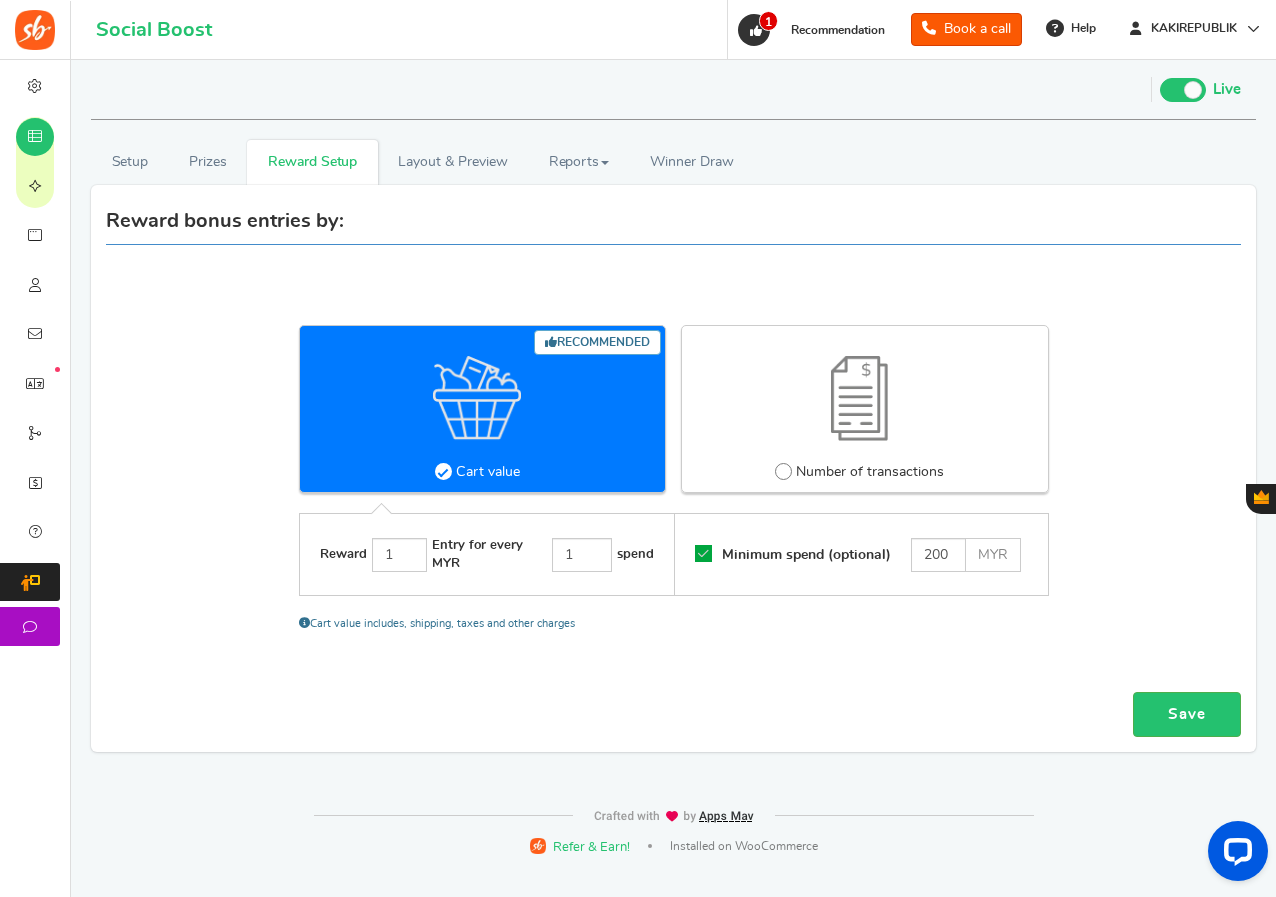 scroll, scrollTop: 0, scrollLeft: 0, axis: both 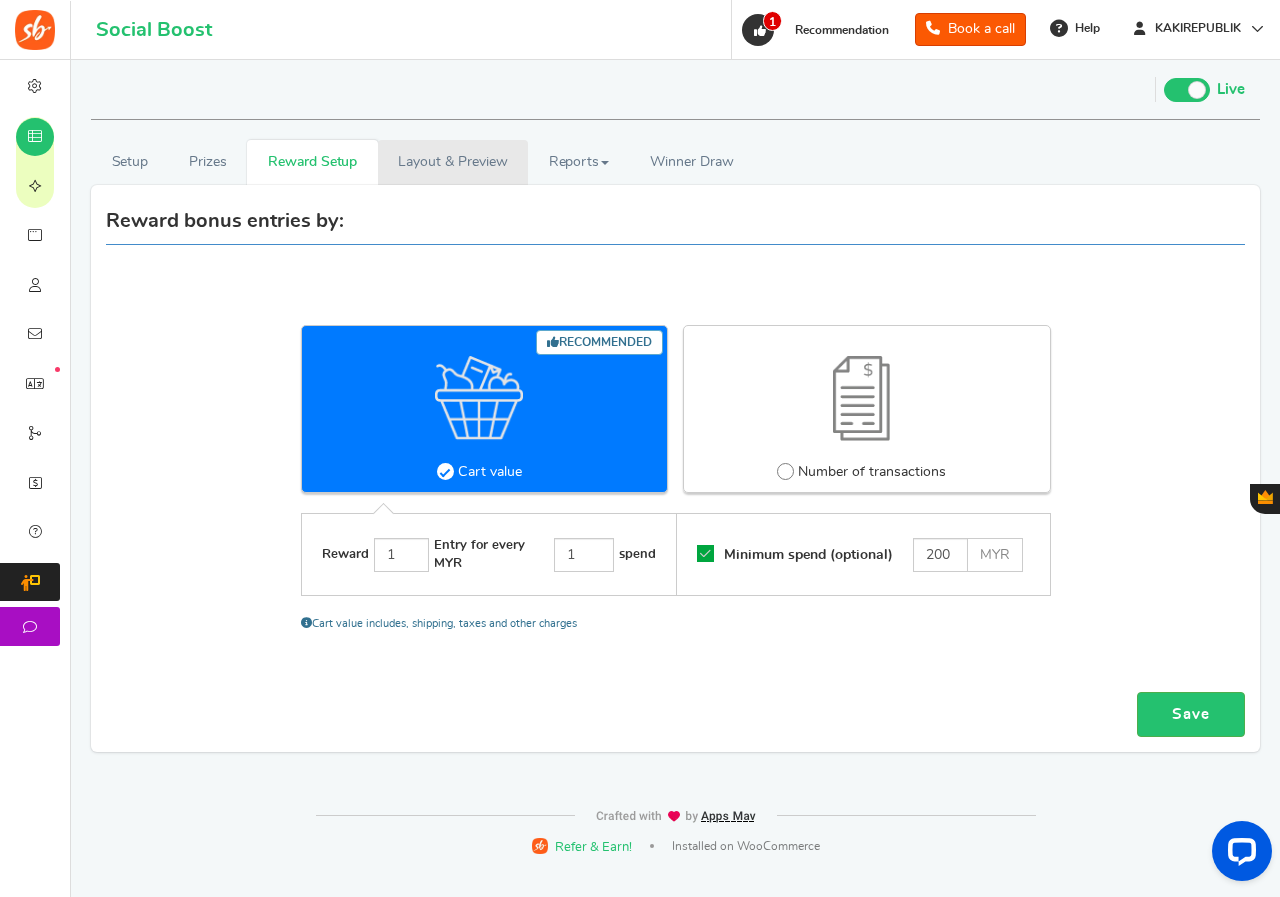 click on "Layout & Preview" at bounding box center (453, 162) 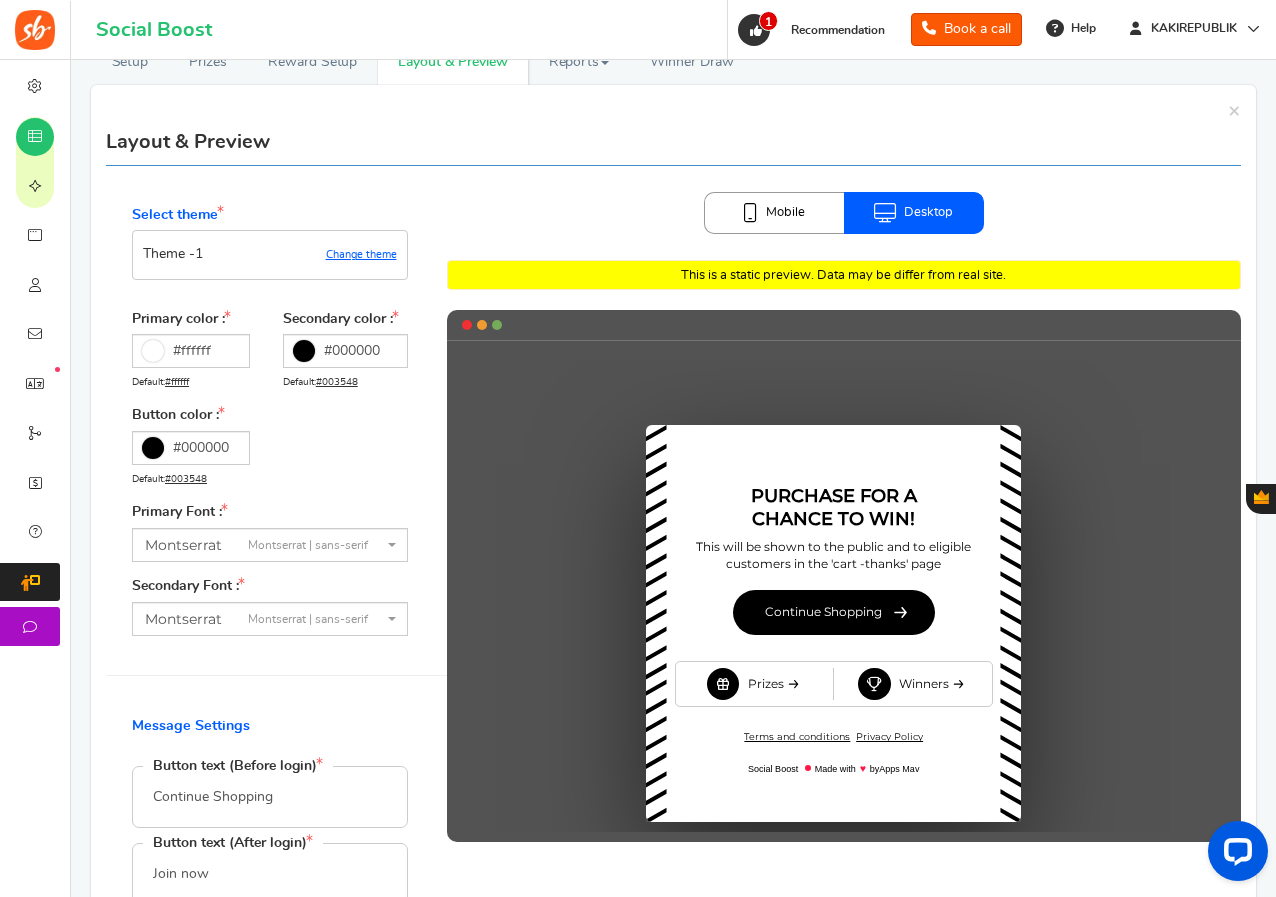 scroll, scrollTop: 0, scrollLeft: 0, axis: both 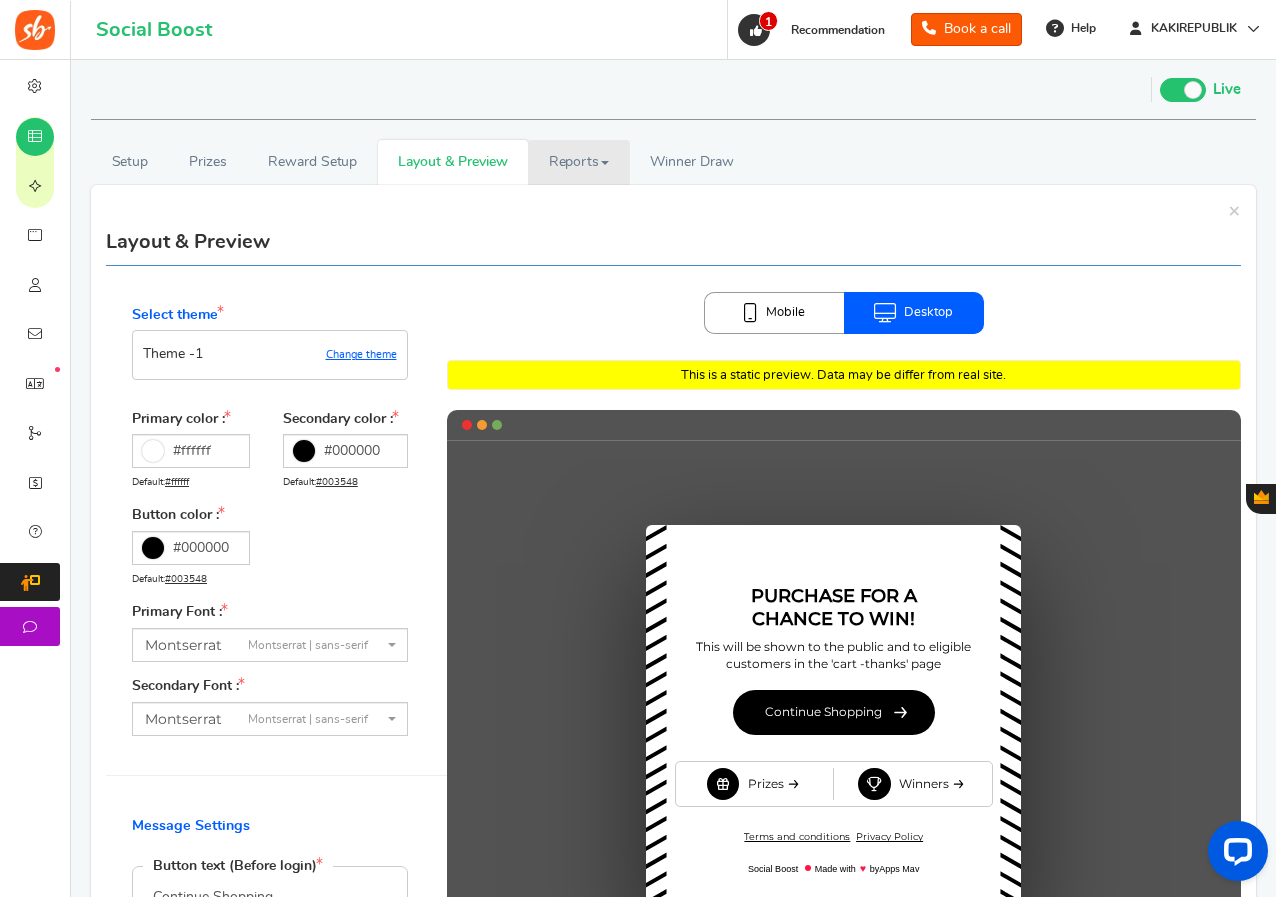 click on "Reports" at bounding box center (579, 162) 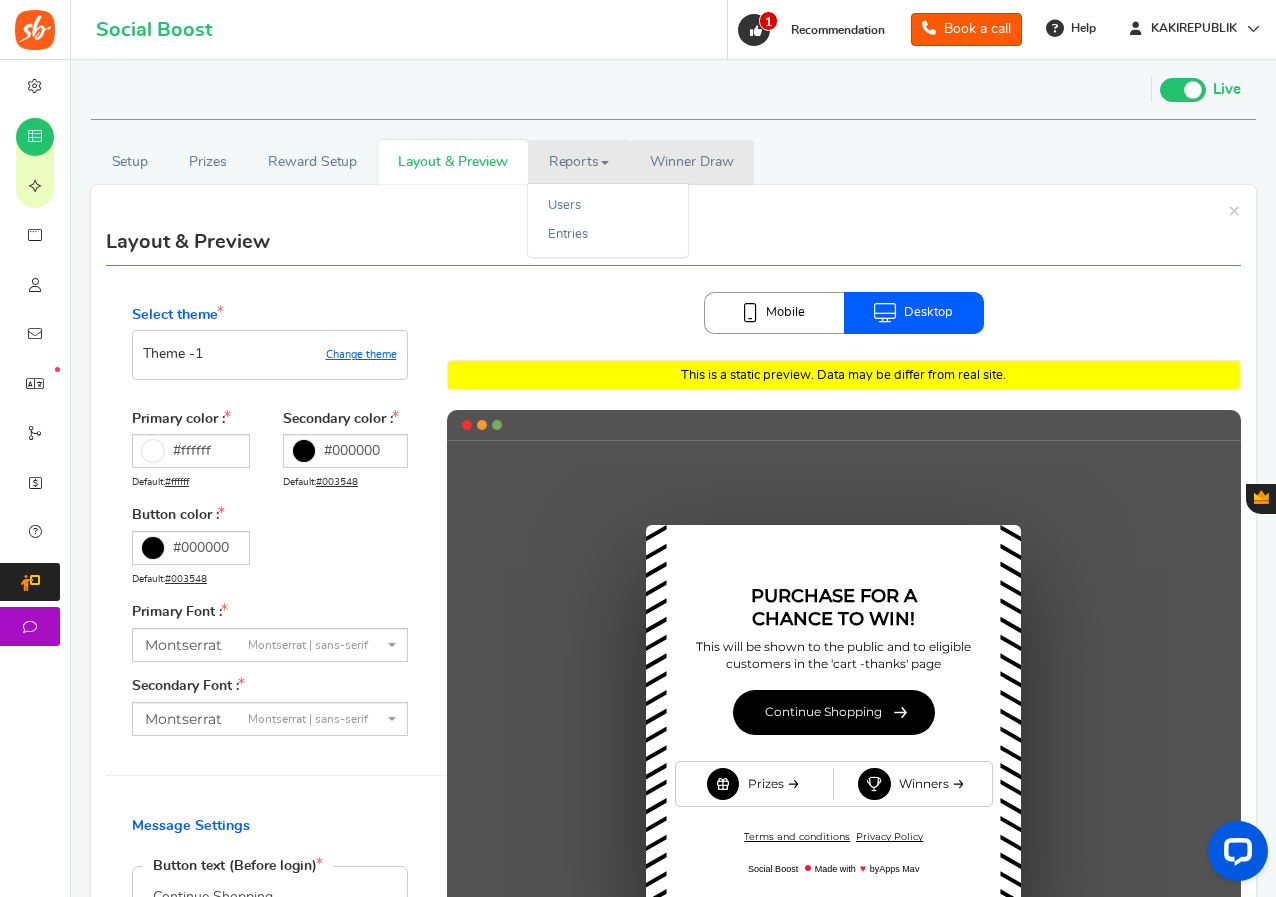 click on "Winner Draw" at bounding box center [691, 162] 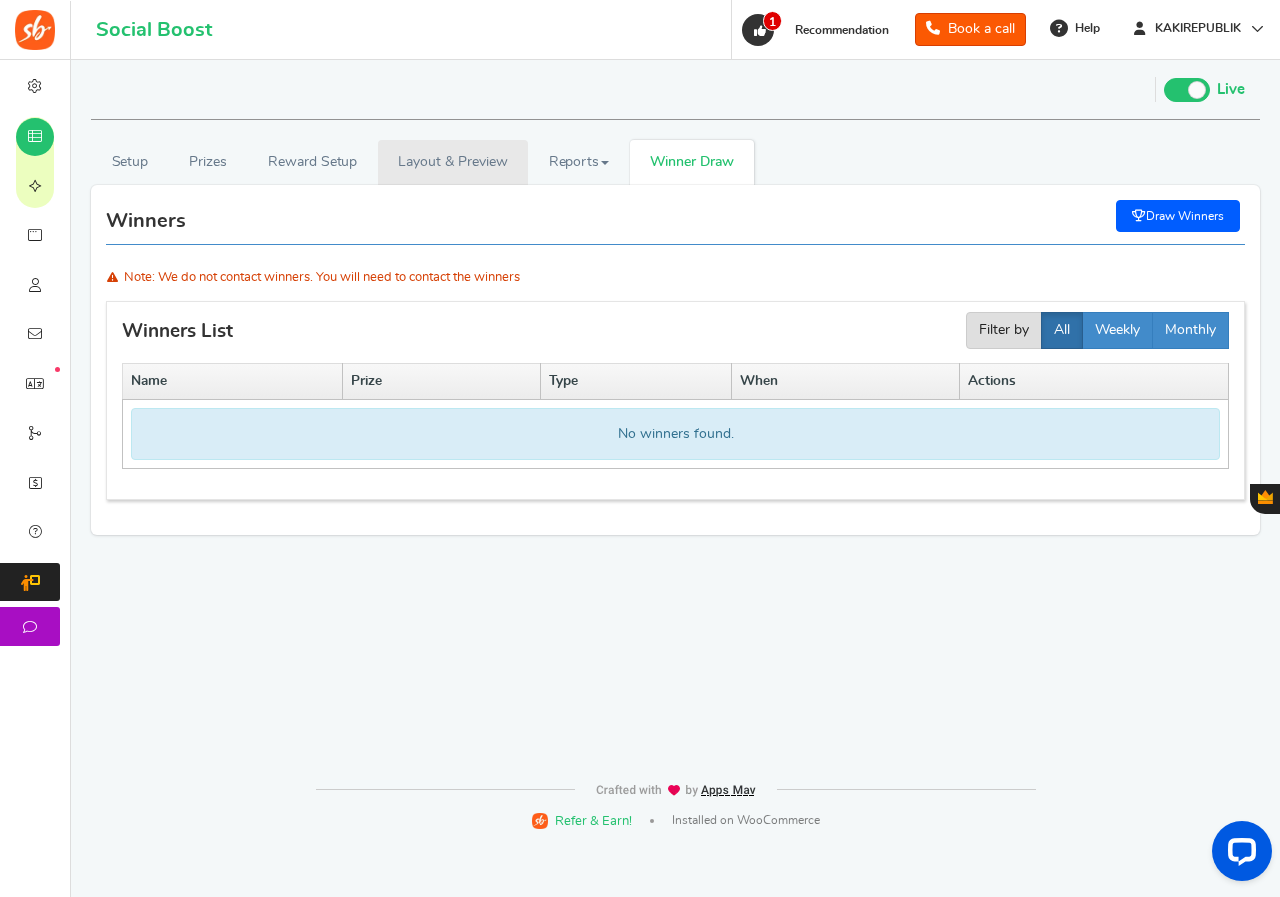 click on "Layout & Preview" at bounding box center (453, 162) 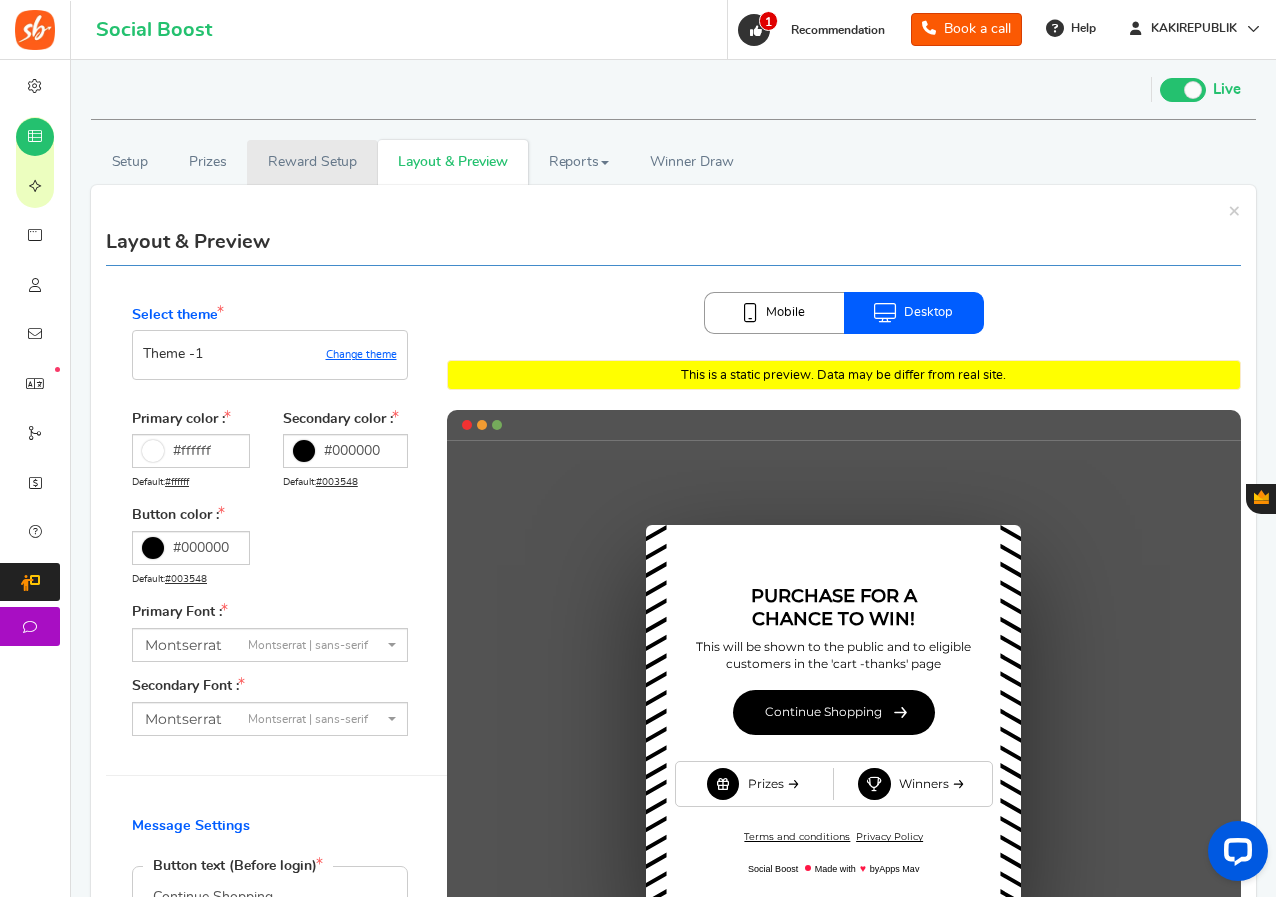 click on "Reward Setup" at bounding box center [312, 162] 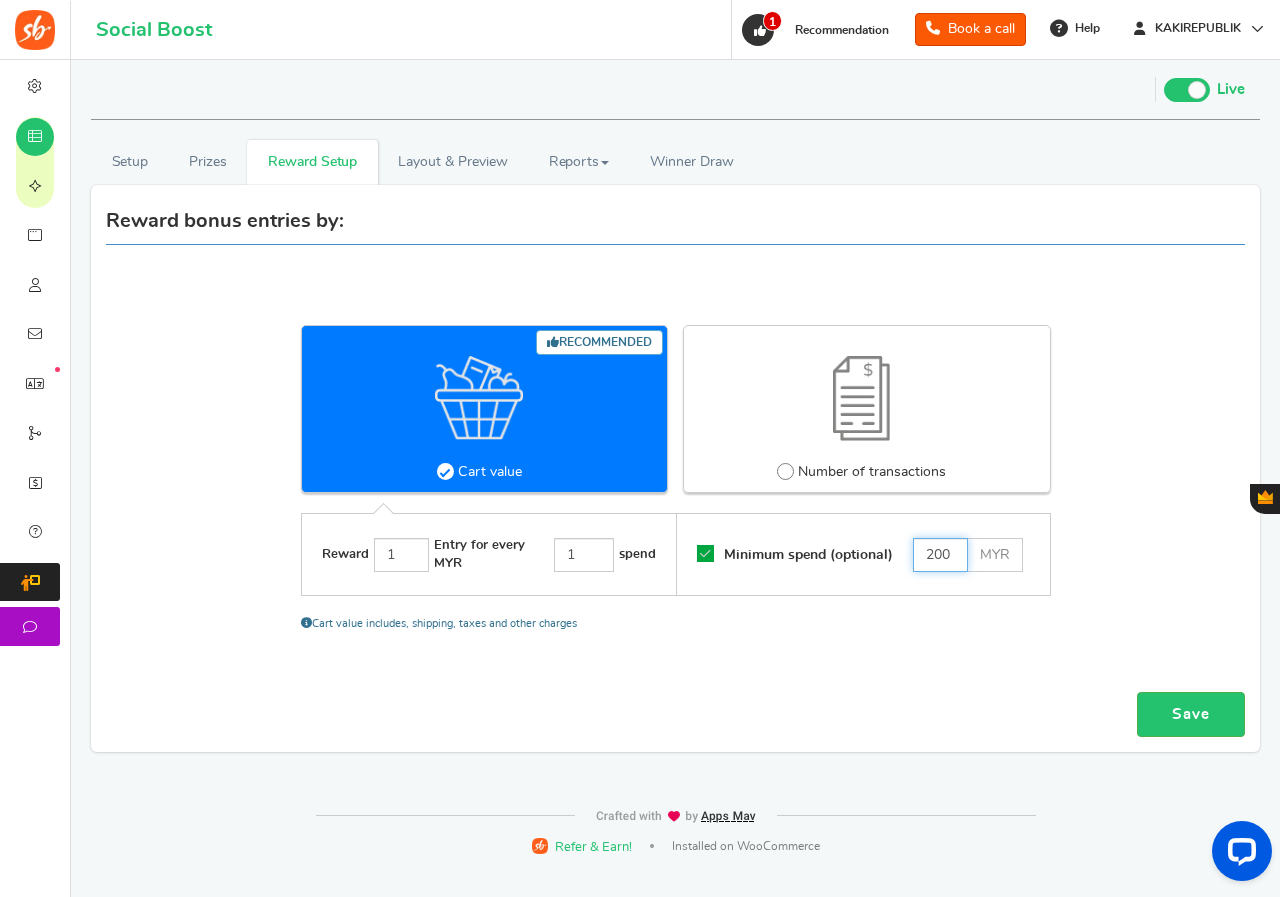 click on "200" at bounding box center [940, 555] 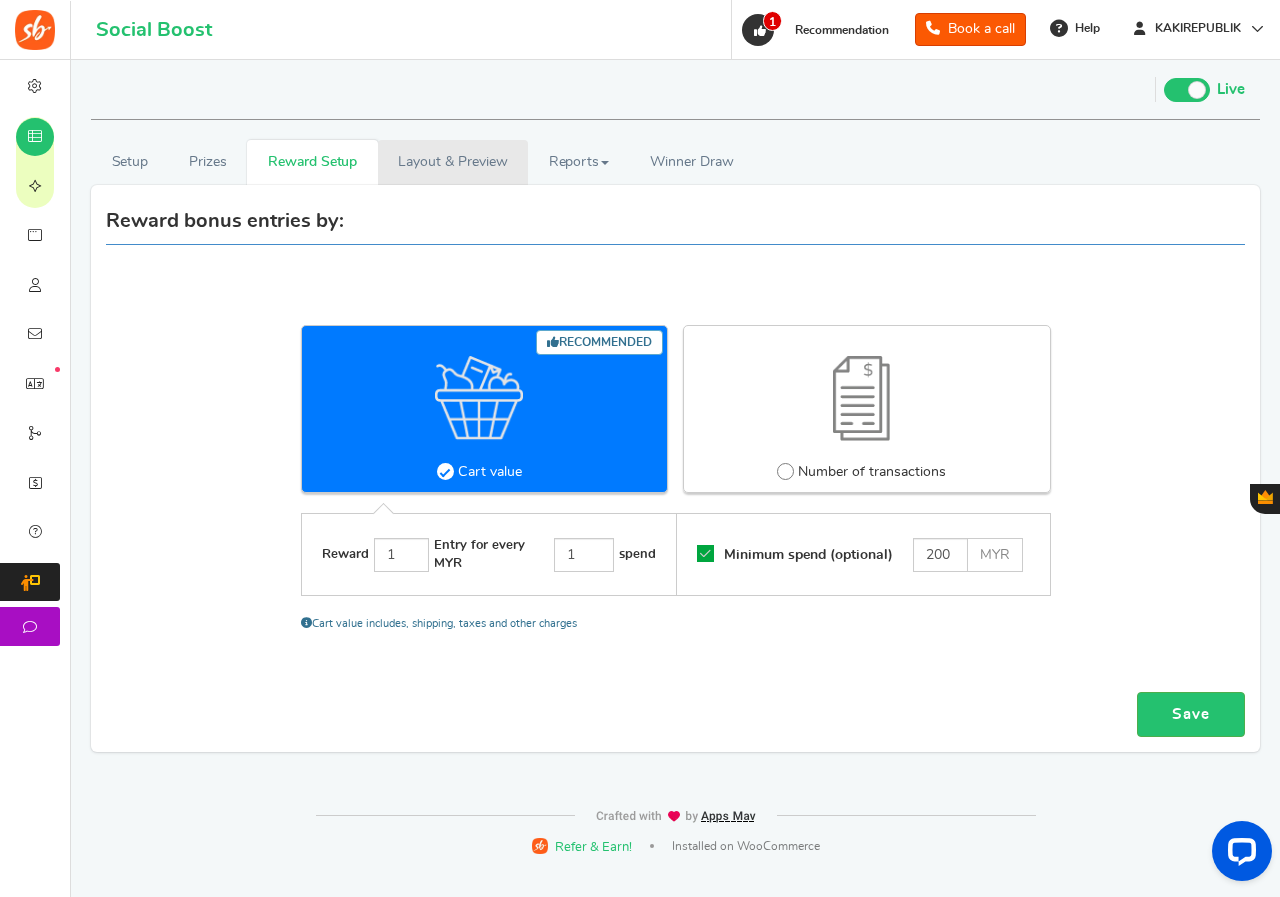 click on "Layout & Preview" at bounding box center (453, 162) 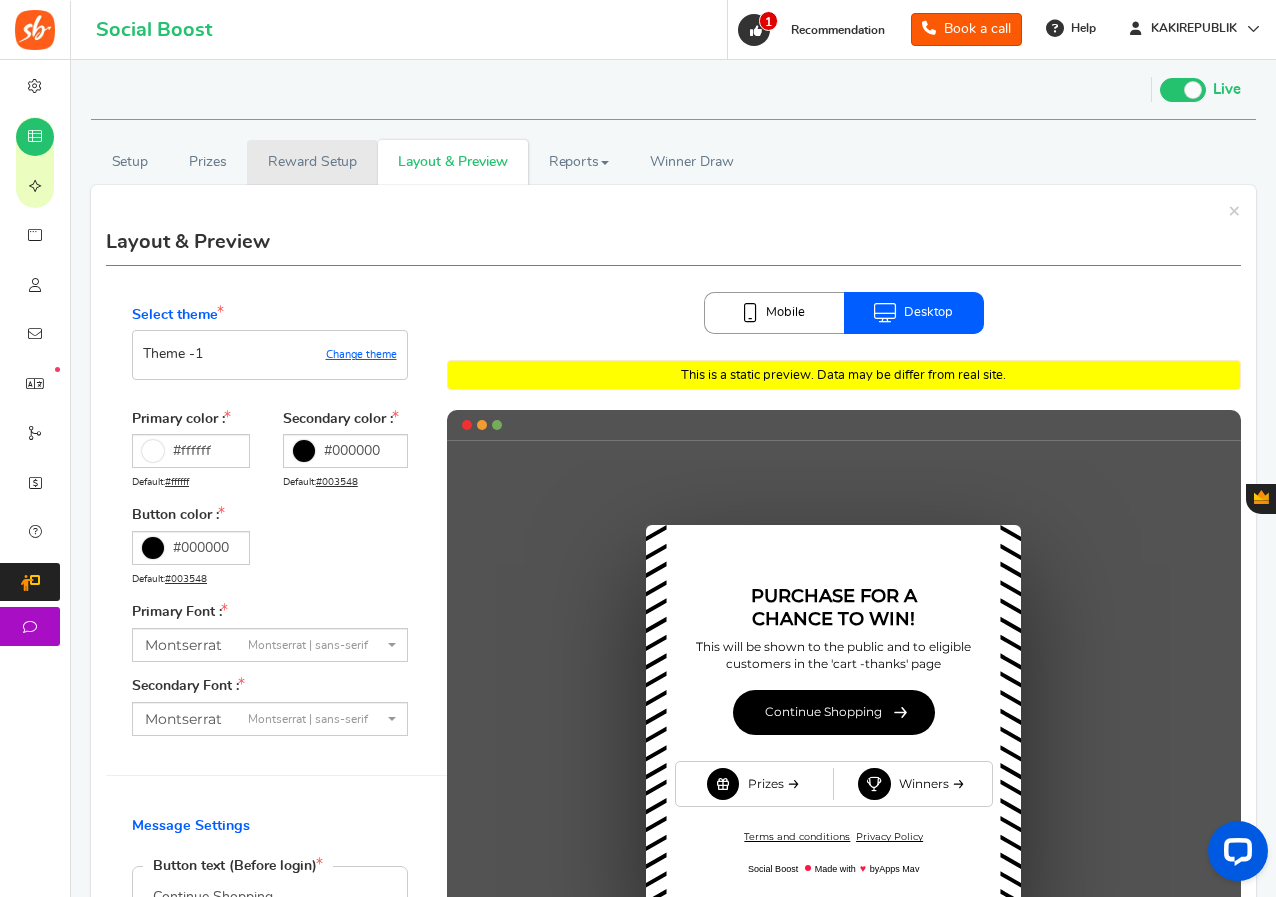 click on "Reward Setup" at bounding box center [312, 162] 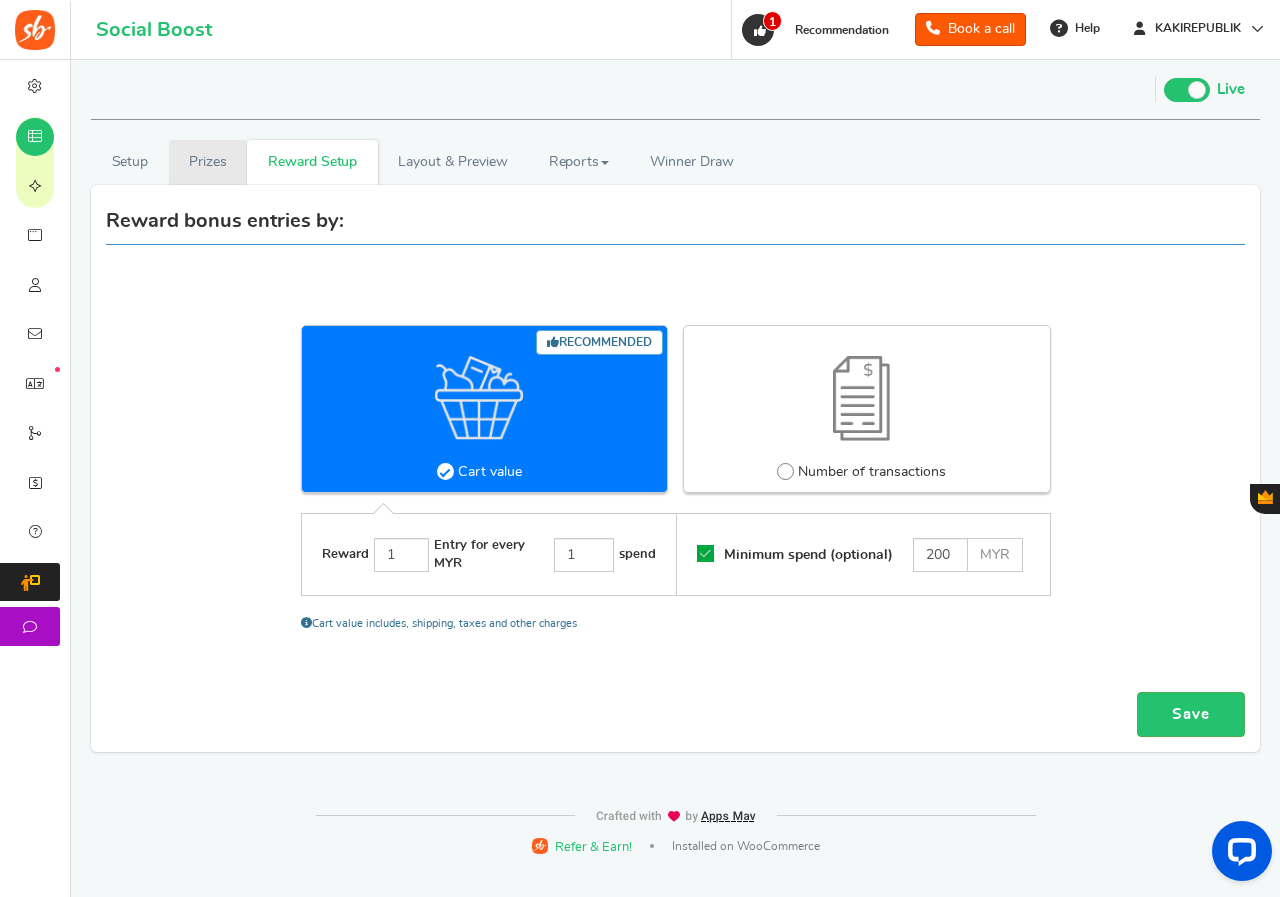 click on "Prizes" at bounding box center [208, 162] 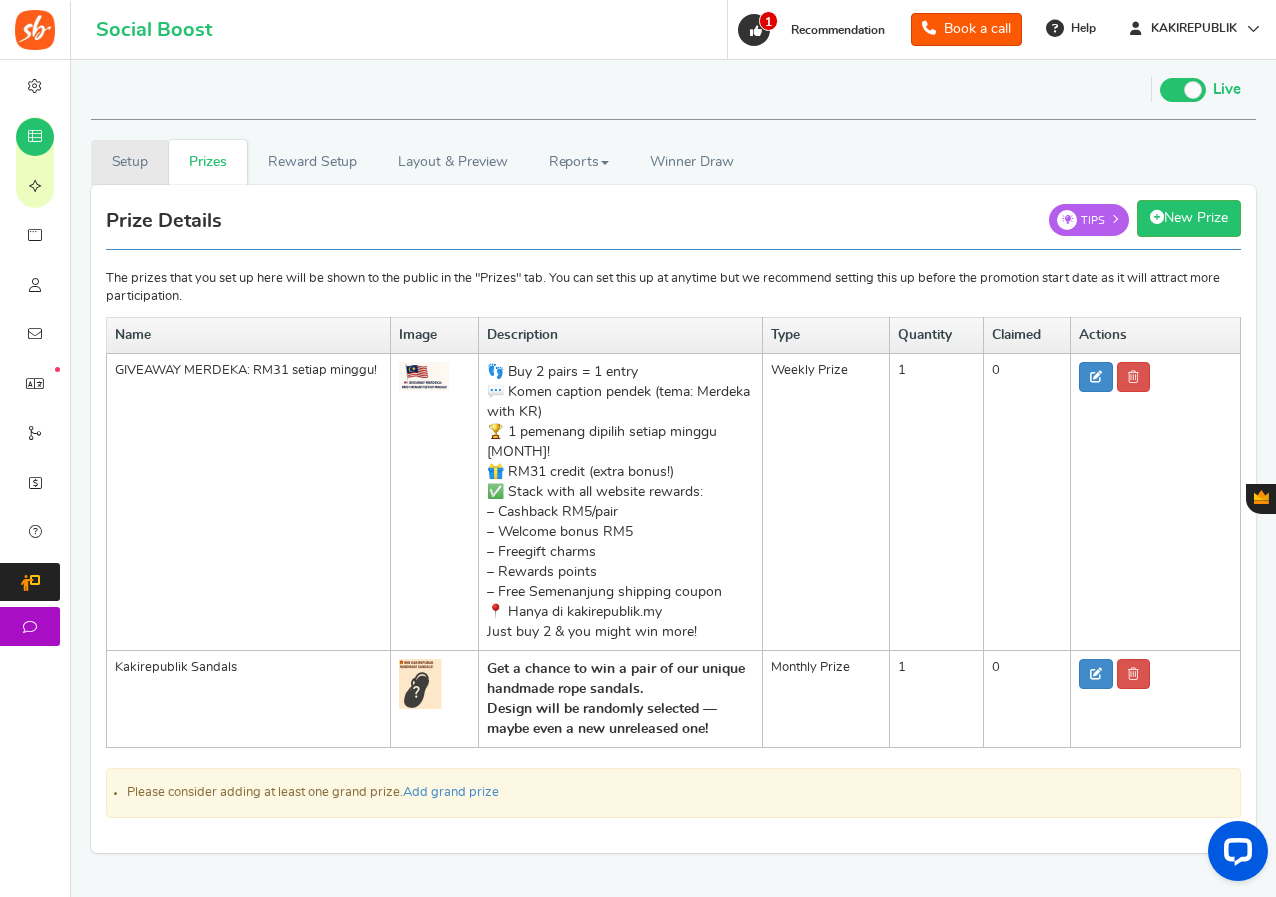 click on "Setup" at bounding box center [130, 162] 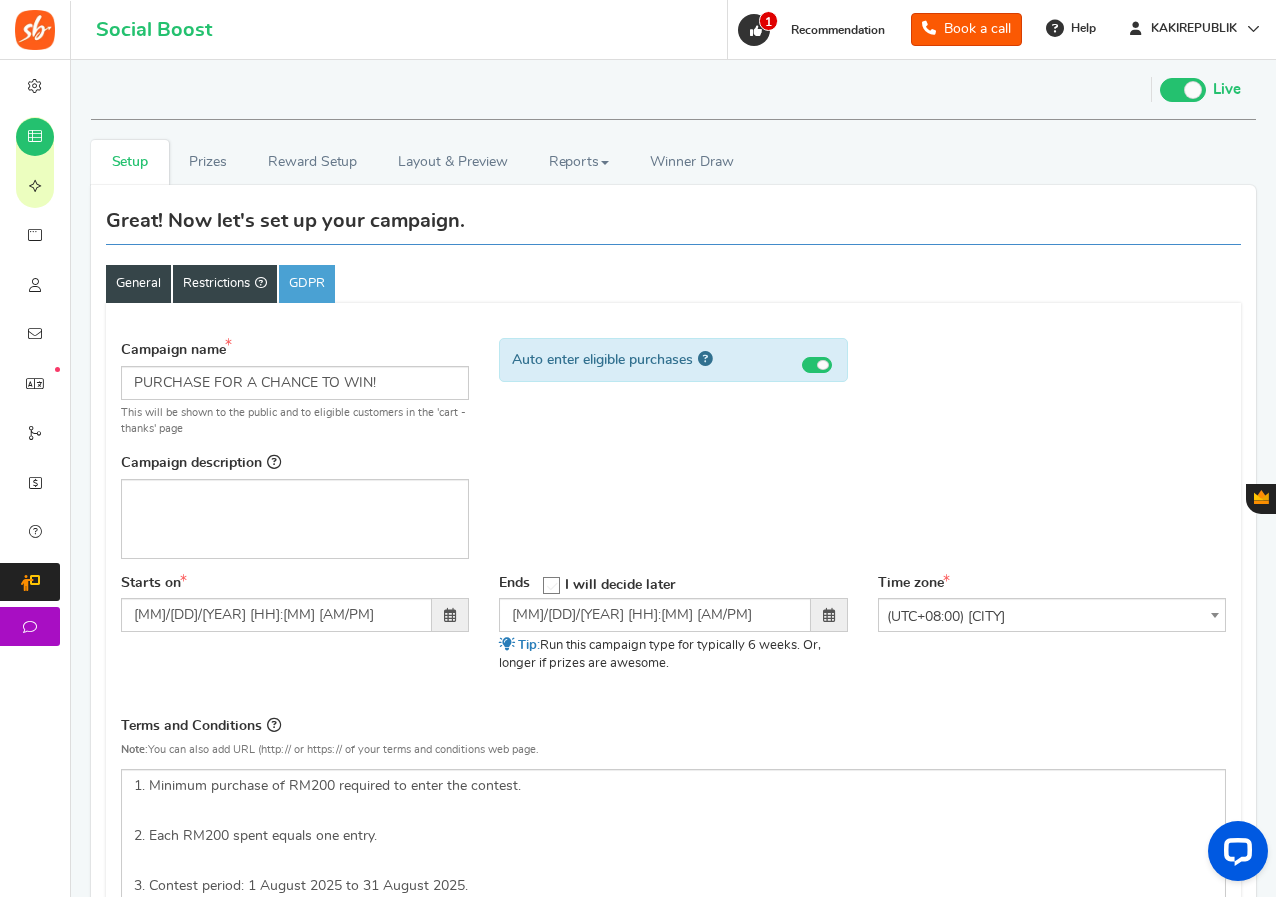 click on "Restrictions" at bounding box center (225, 284) 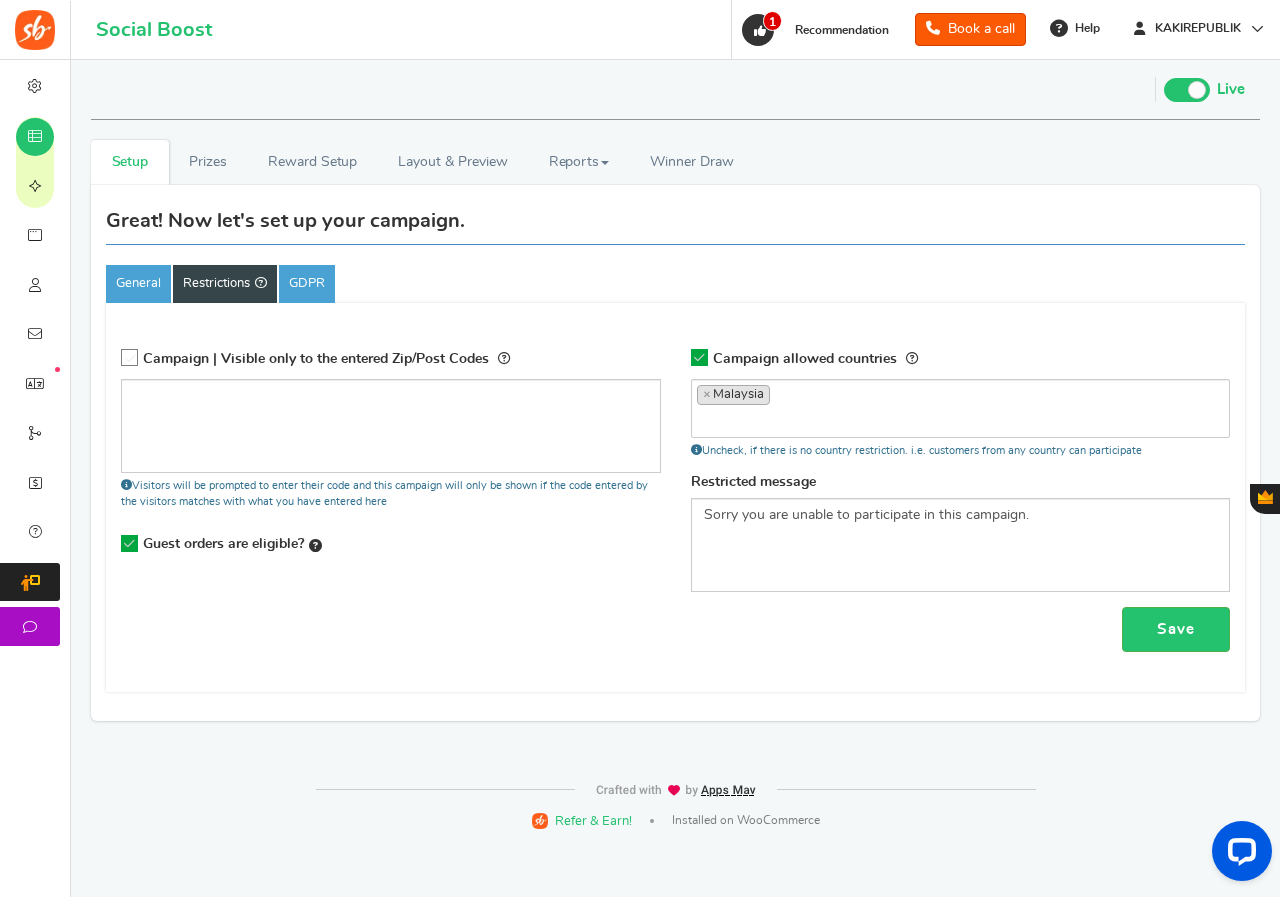 click at bounding box center (129, 543) 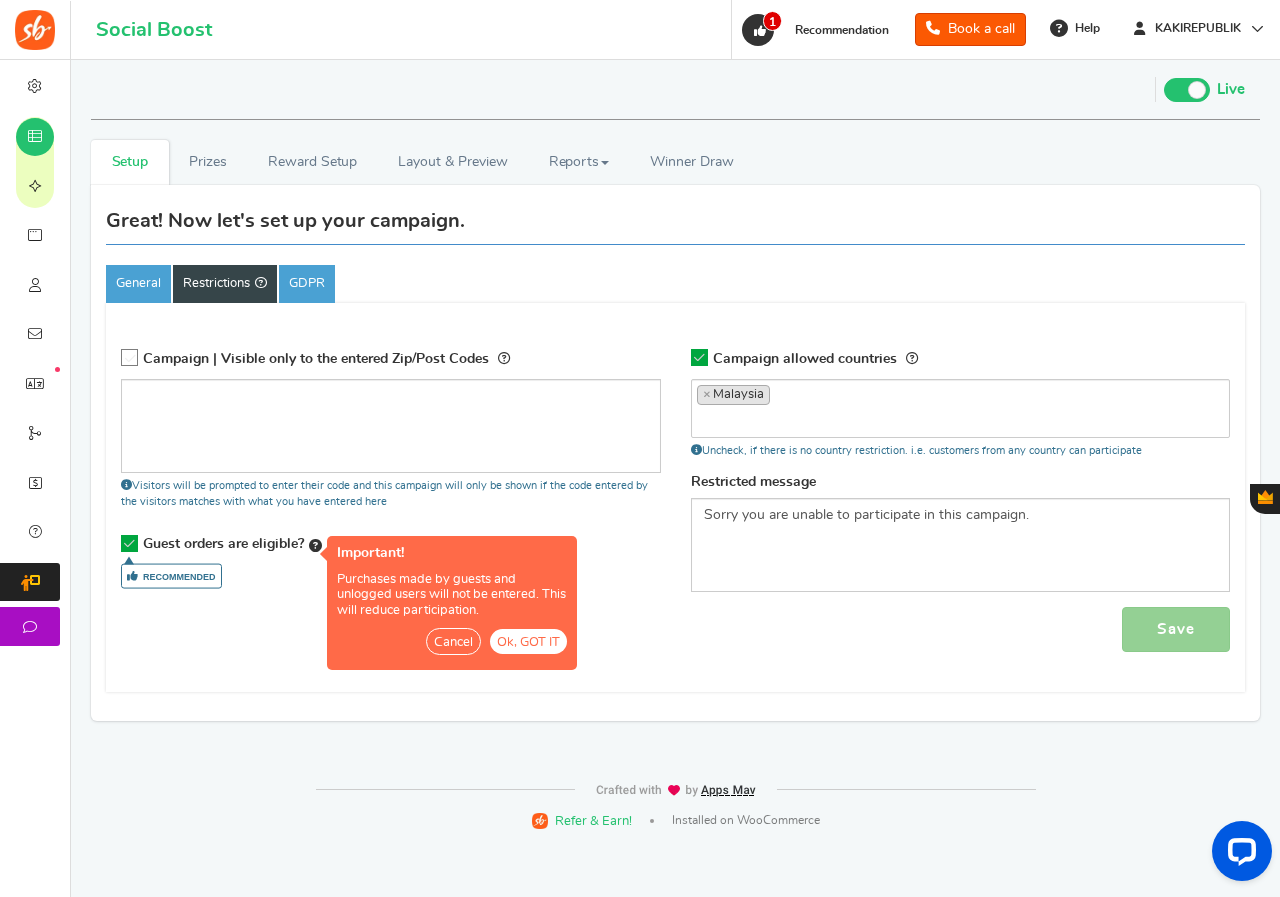 click on "Ok, GOT IT" at bounding box center (528, 641) 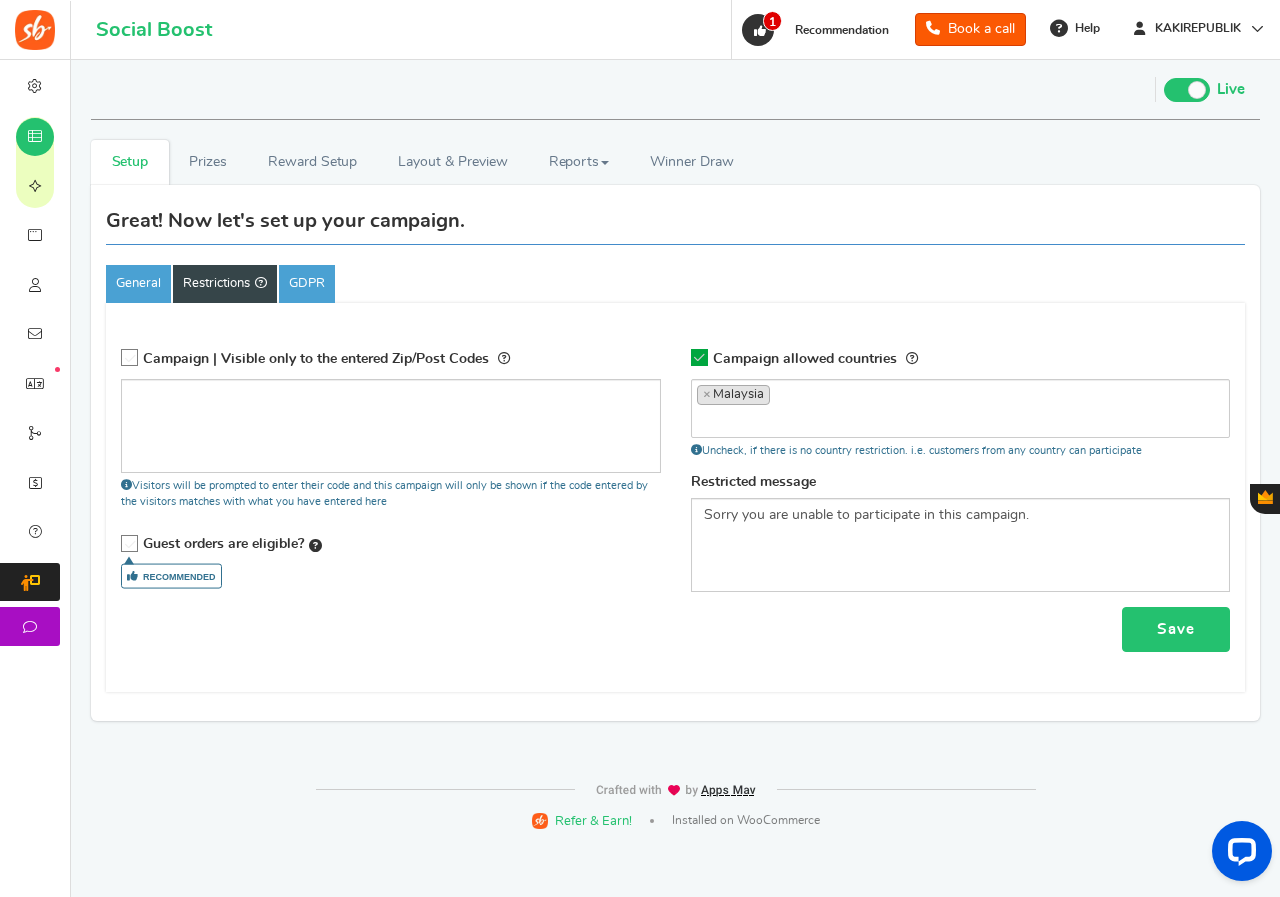 click on "Save" at bounding box center (1176, 629) 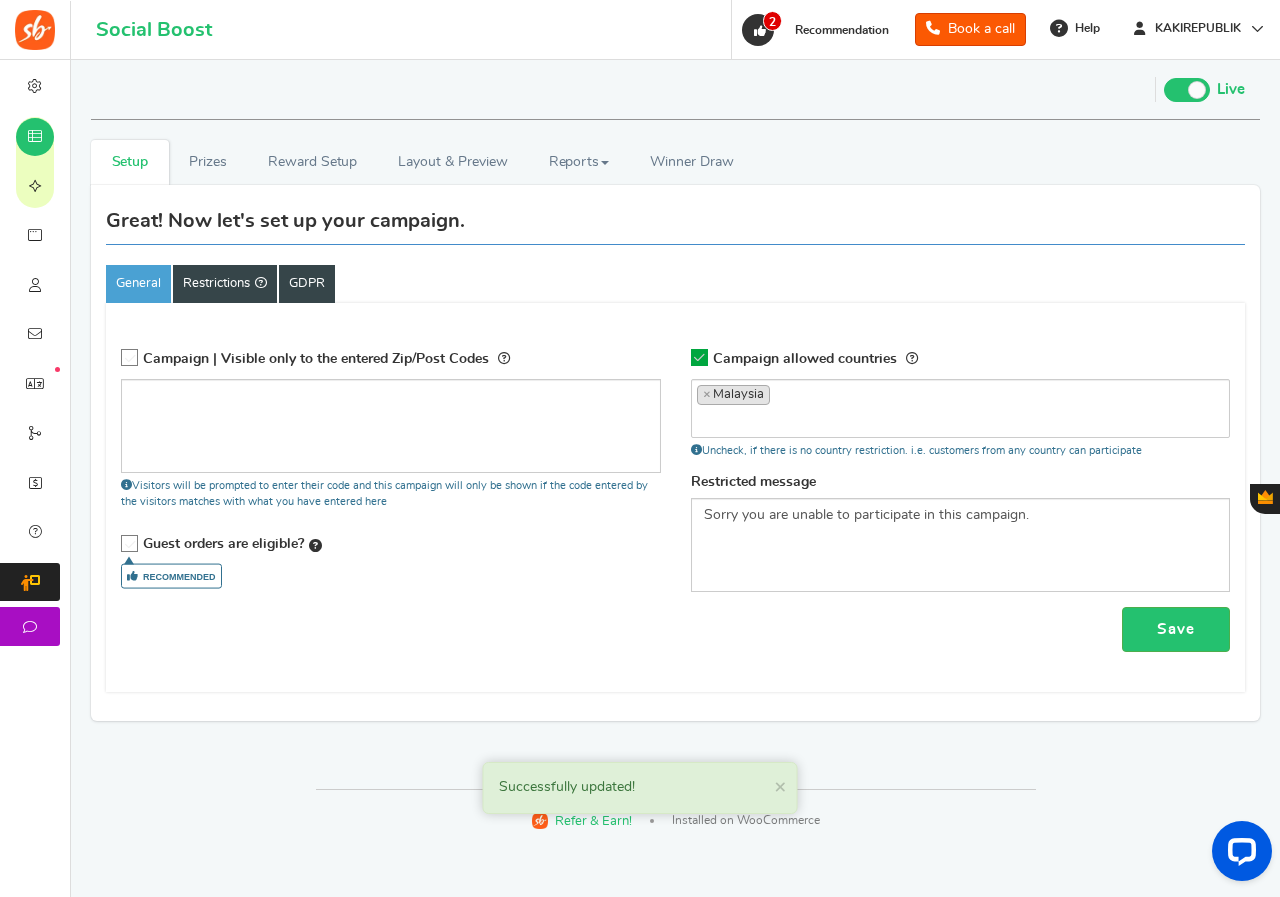 click on "GDPR" at bounding box center [307, 284] 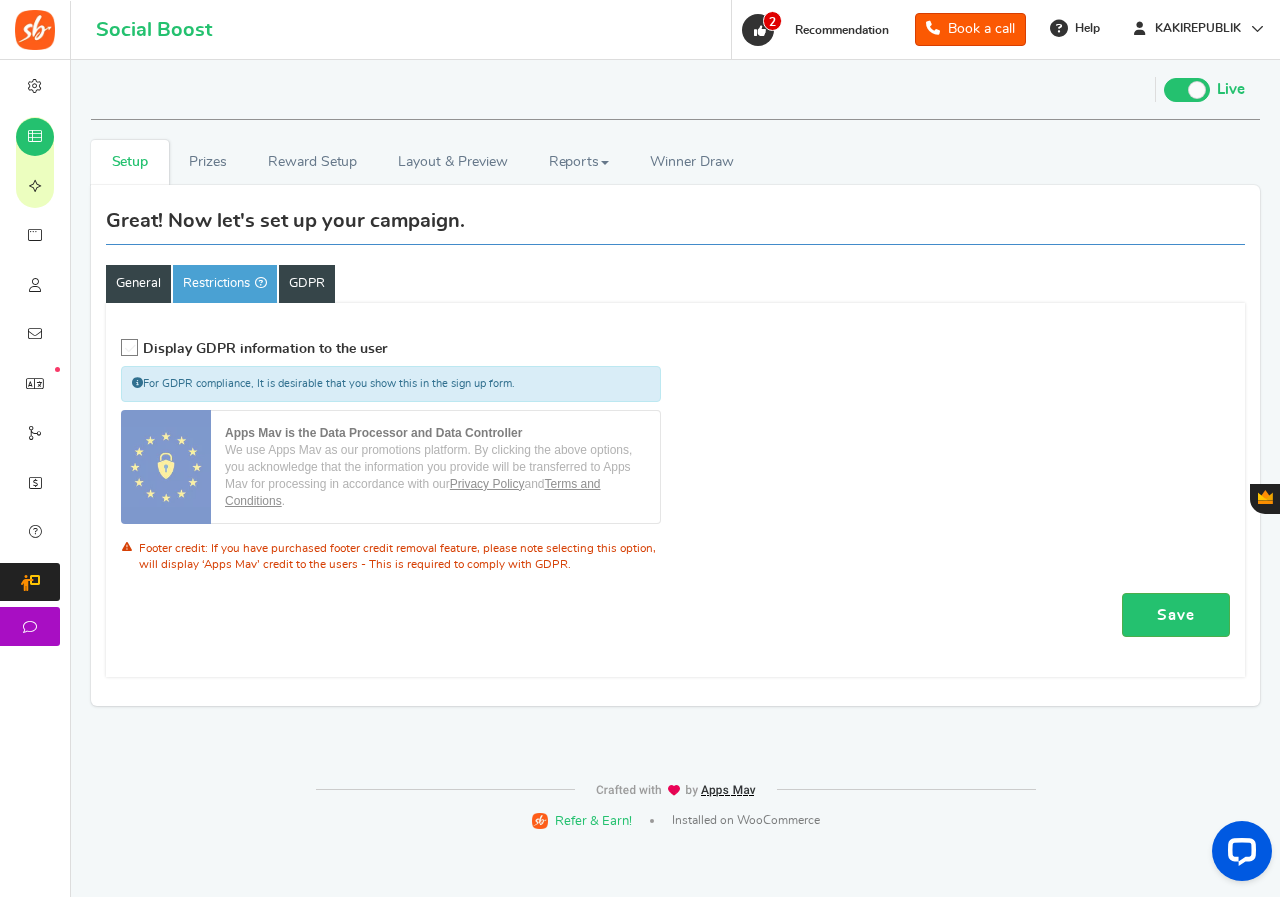 click on "General" at bounding box center (138, 284) 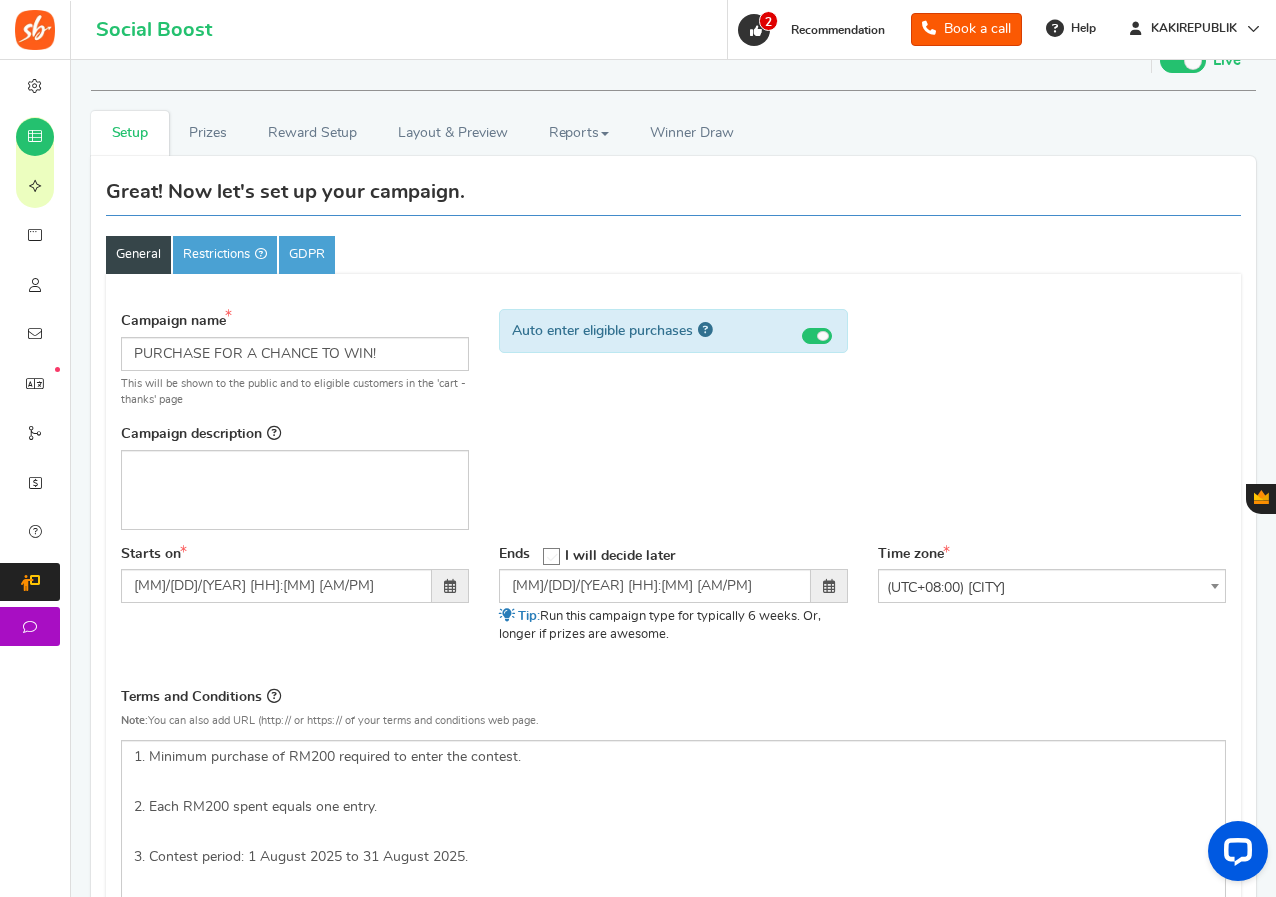 scroll, scrollTop: 0, scrollLeft: 0, axis: both 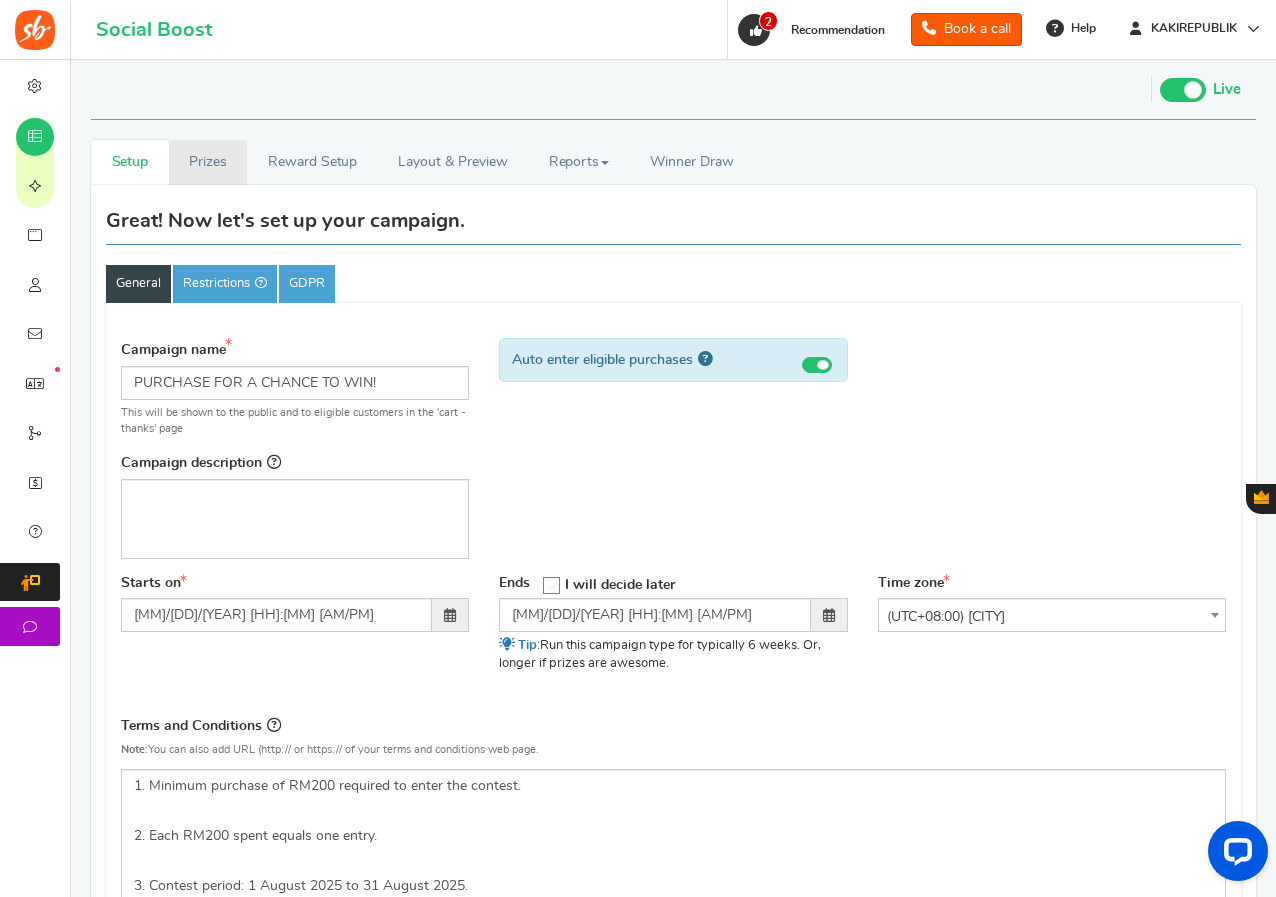 click on "Prizes" at bounding box center (208, 162) 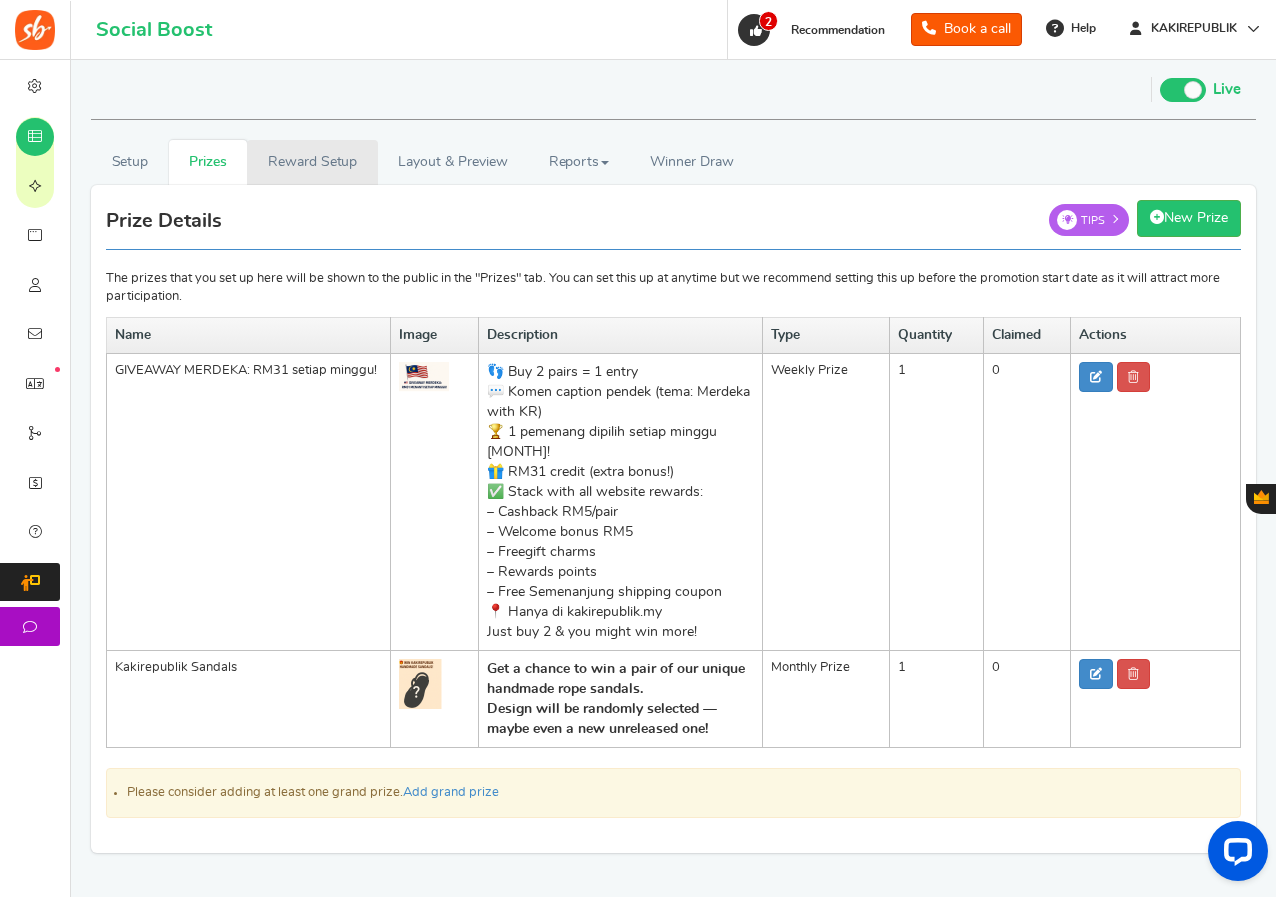 click on "Reward Setup" at bounding box center [312, 162] 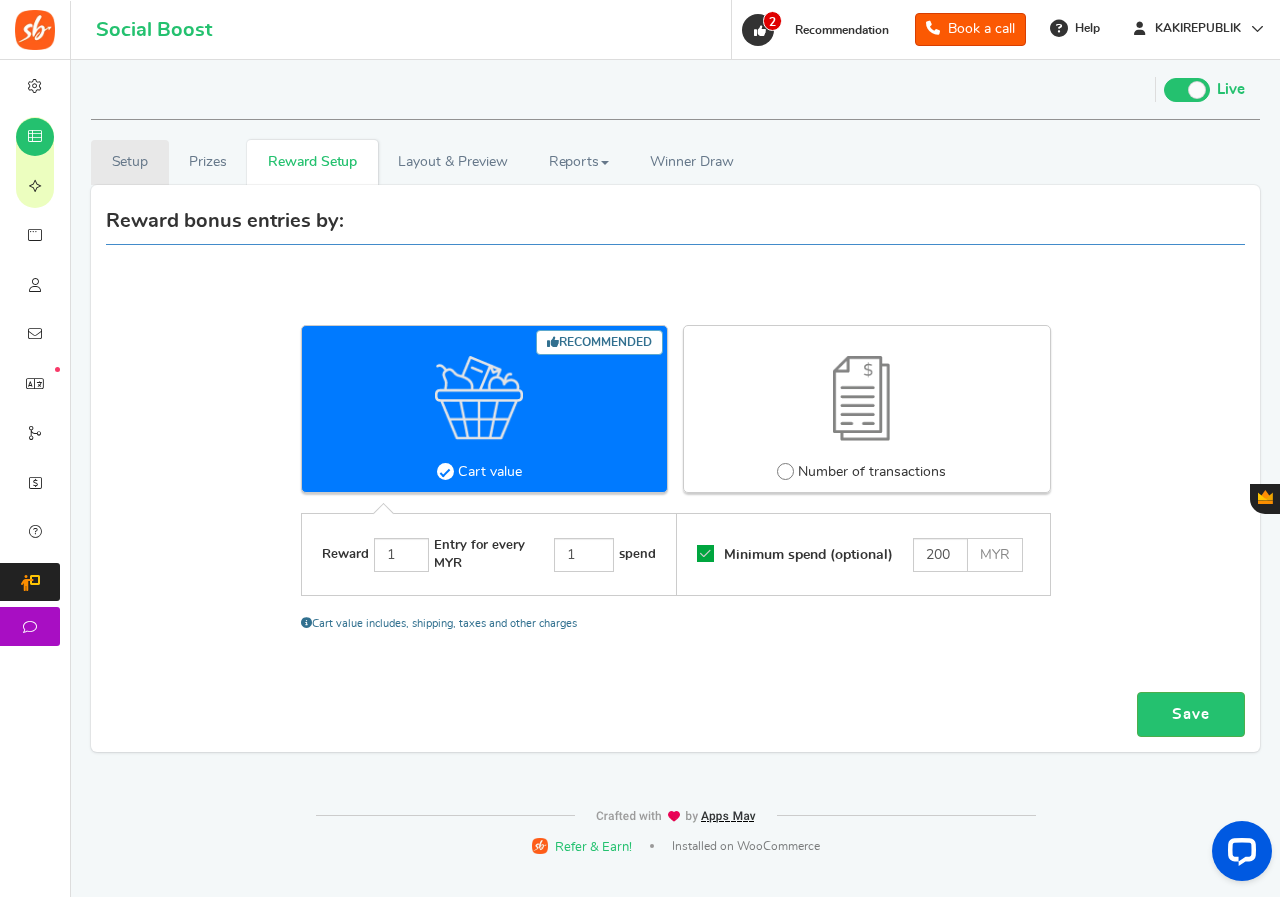 click on "Setup" at bounding box center [130, 162] 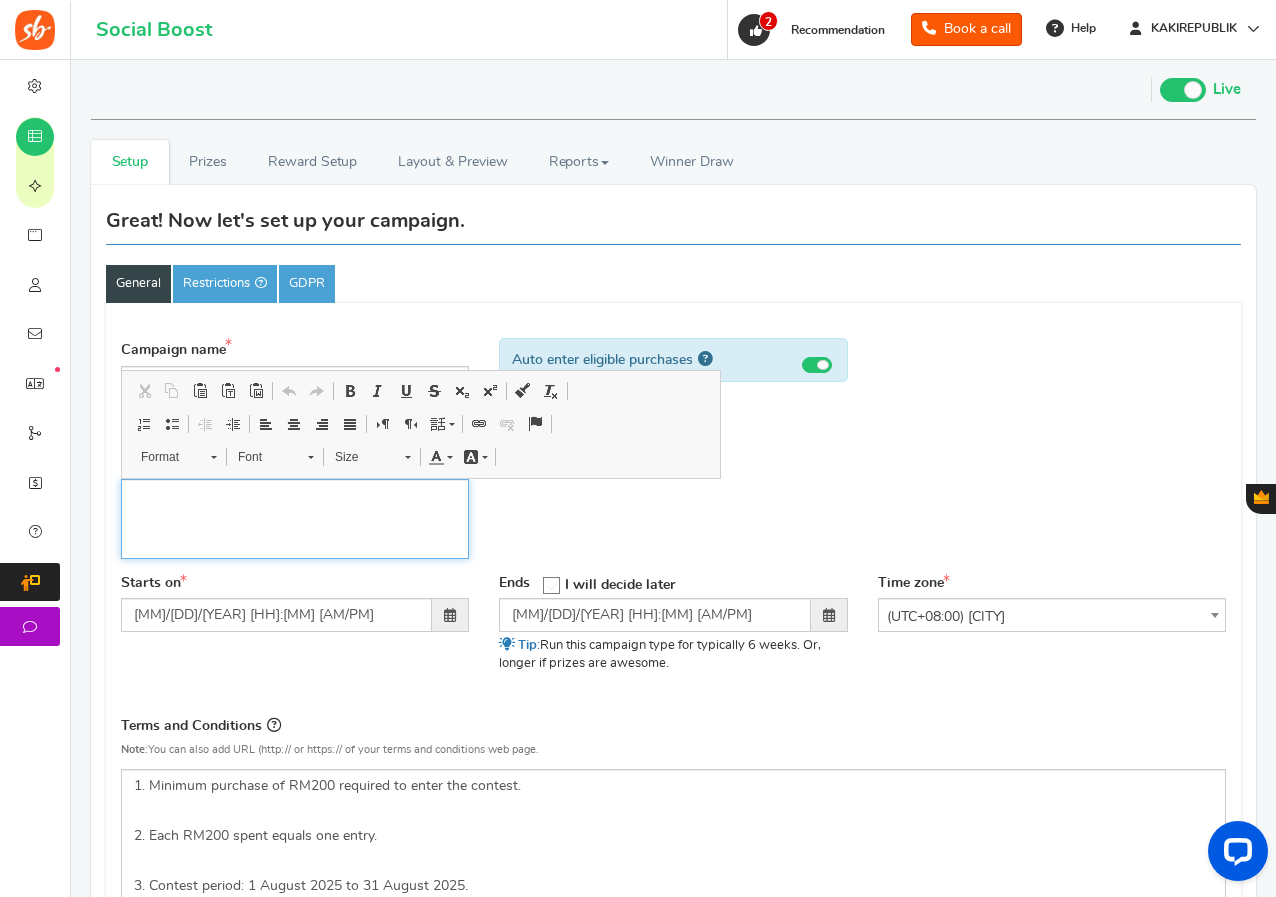 click at bounding box center (295, 496) 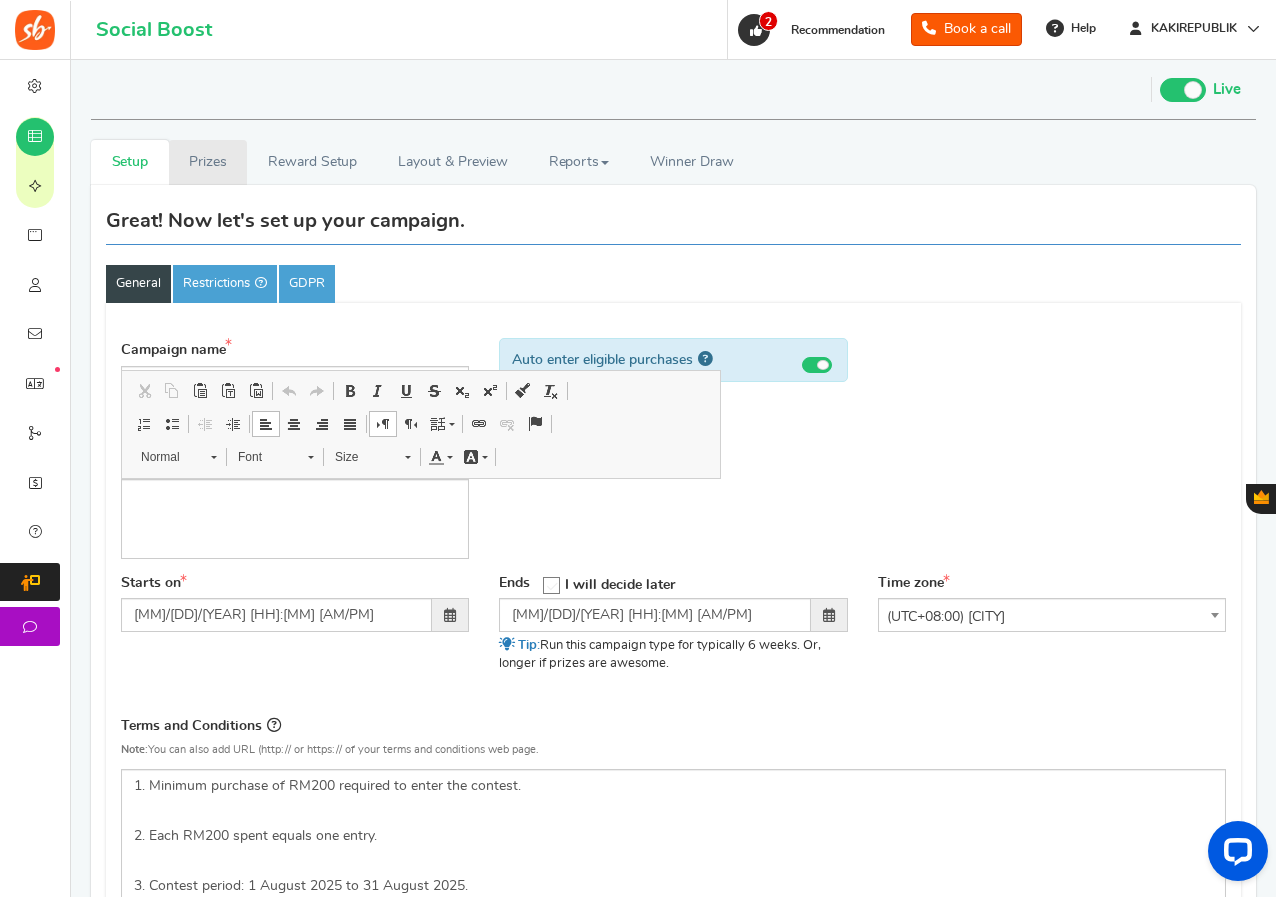 click on "Prizes" at bounding box center (208, 162) 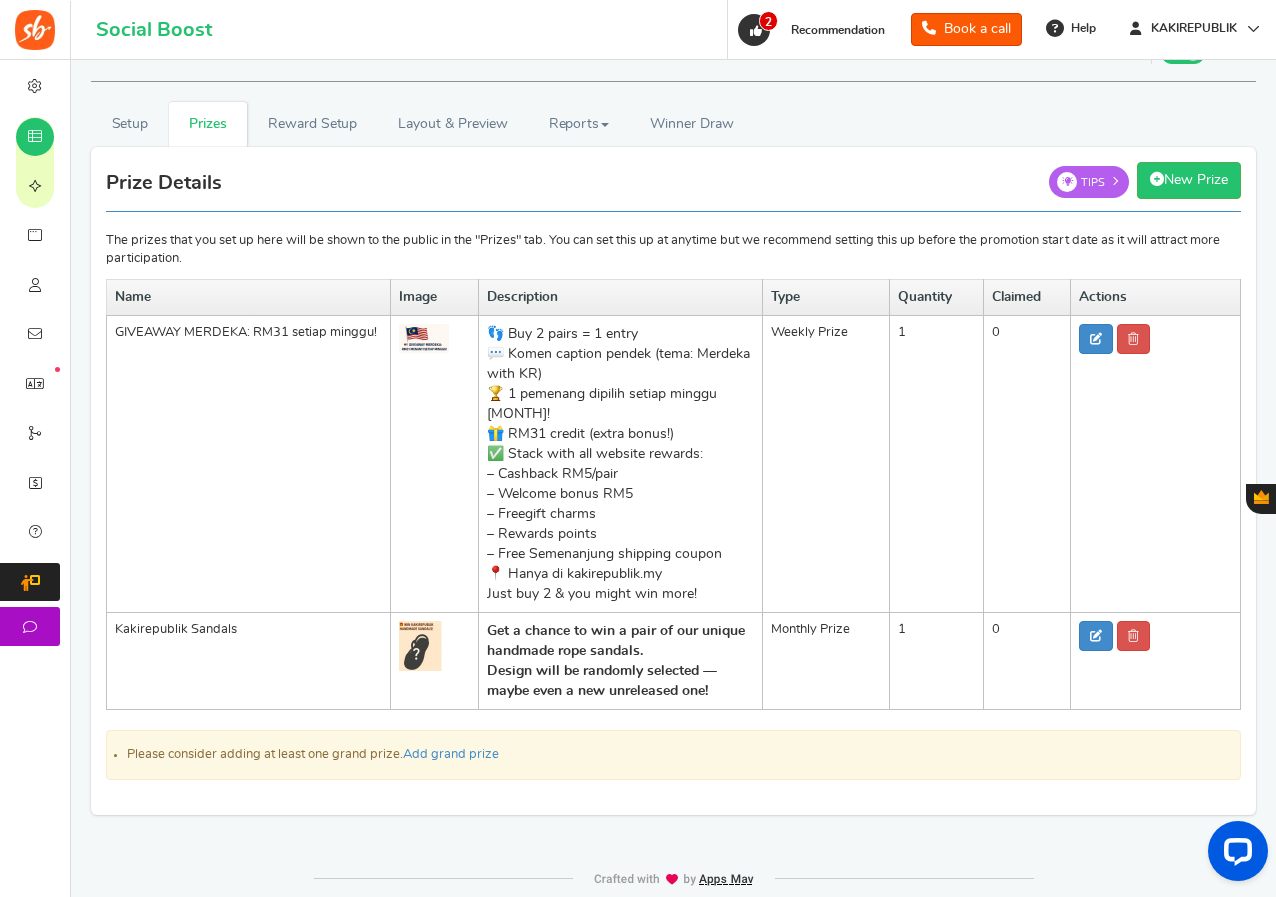 scroll, scrollTop: 76, scrollLeft: 0, axis: vertical 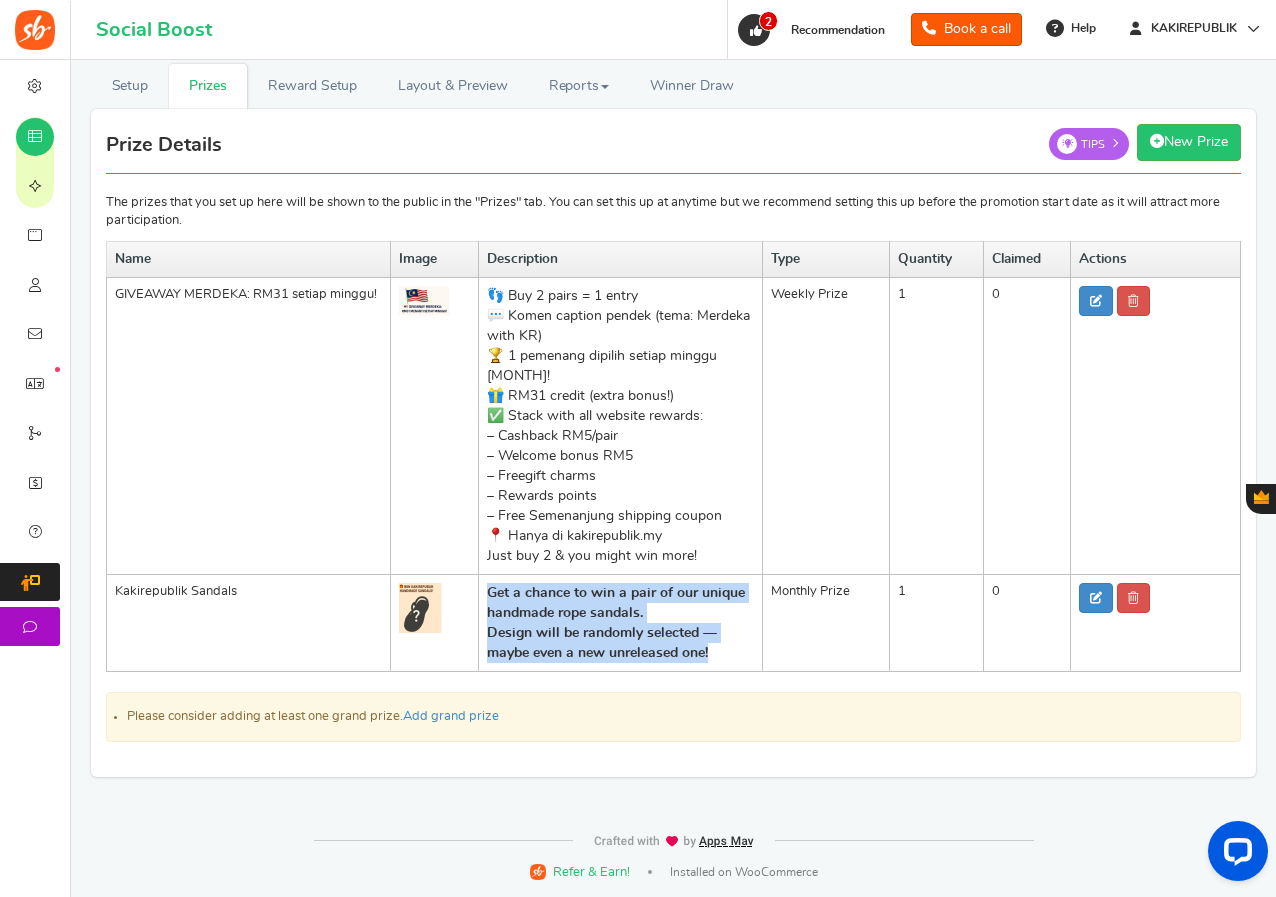 drag, startPoint x: 724, startPoint y: 656, endPoint x: 486, endPoint y: 596, distance: 245.44653 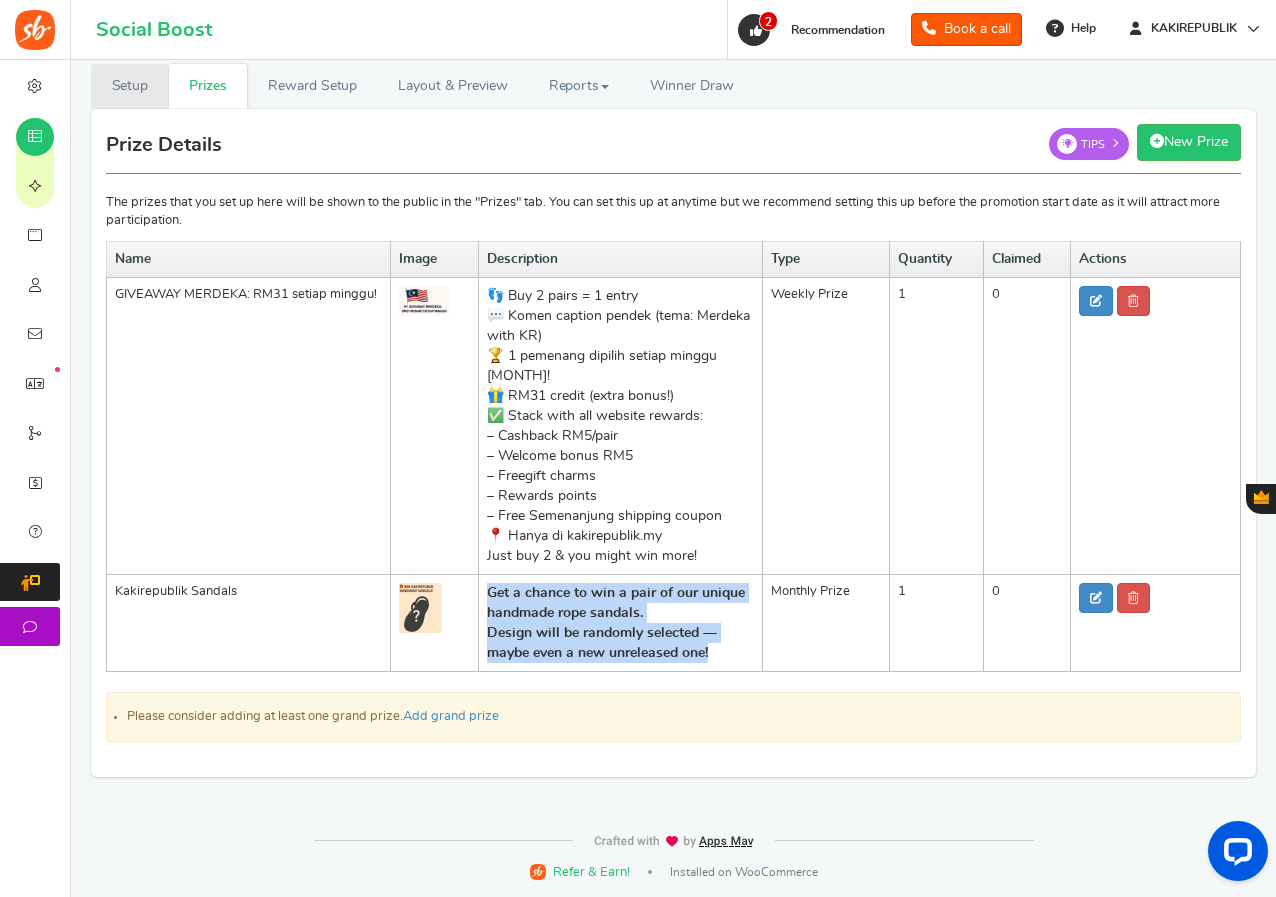 click on "Setup" at bounding box center [130, 86] 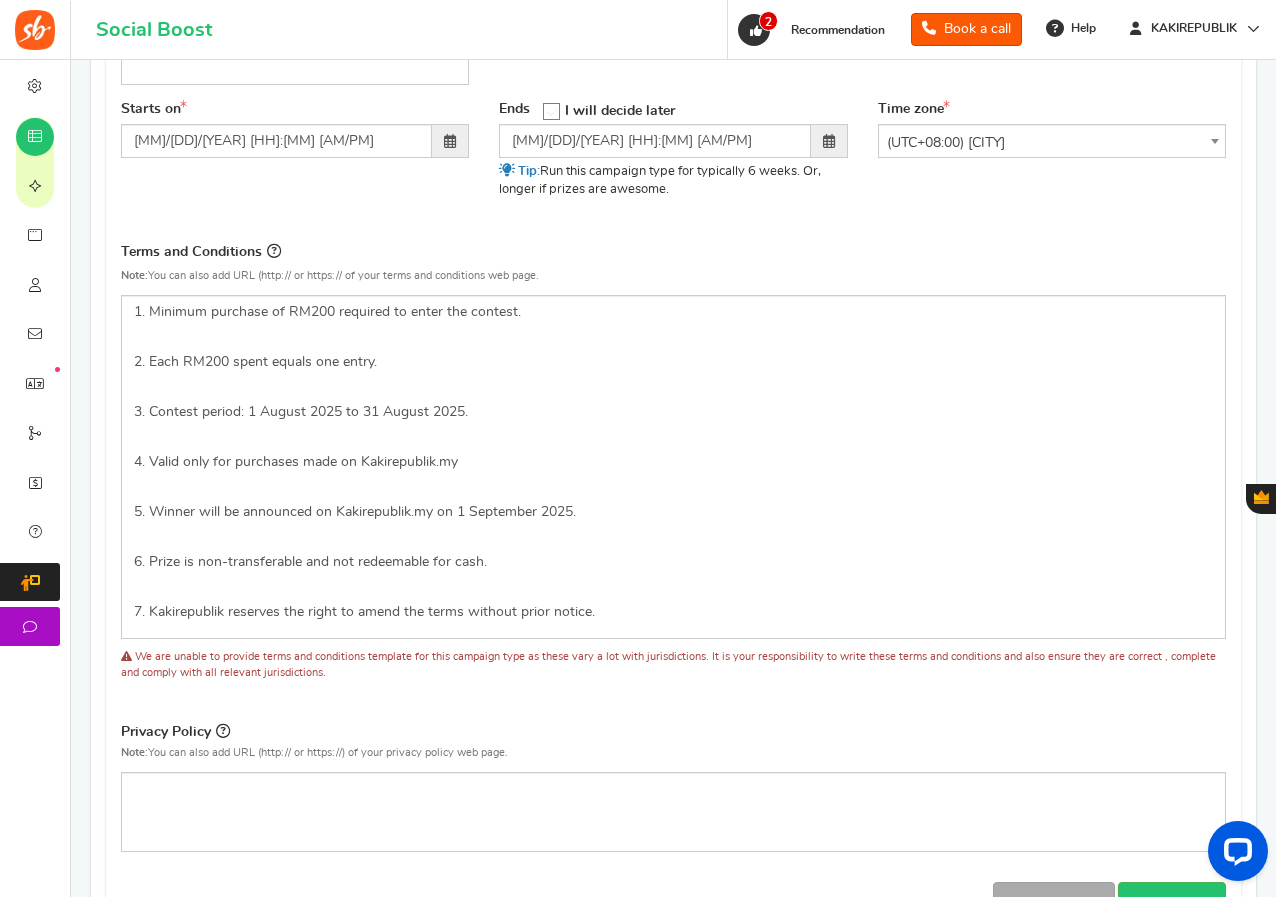 scroll, scrollTop: 476, scrollLeft: 0, axis: vertical 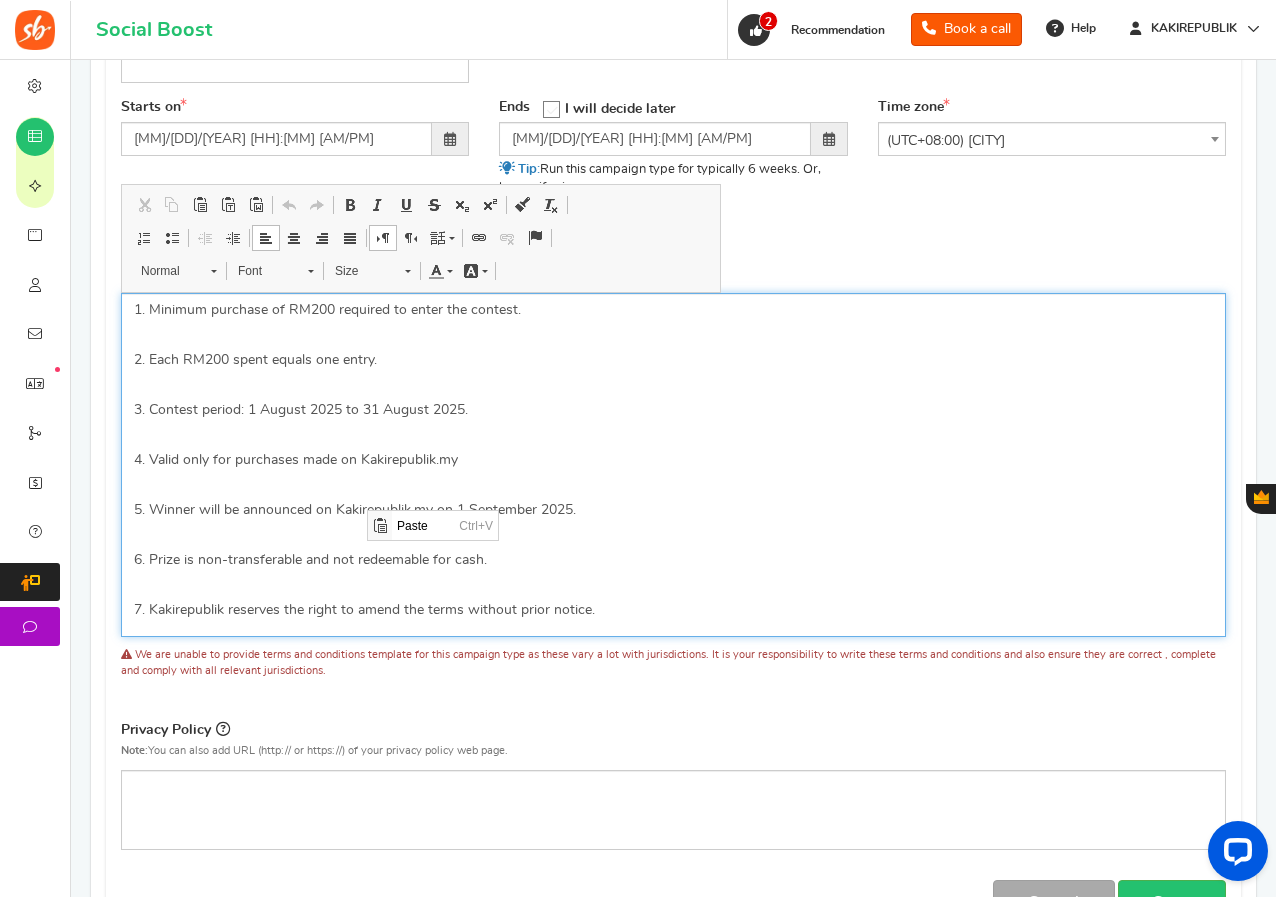 click on "3. Contest period: 1 August 2025 to 31 August 2025." at bounding box center (673, 400) 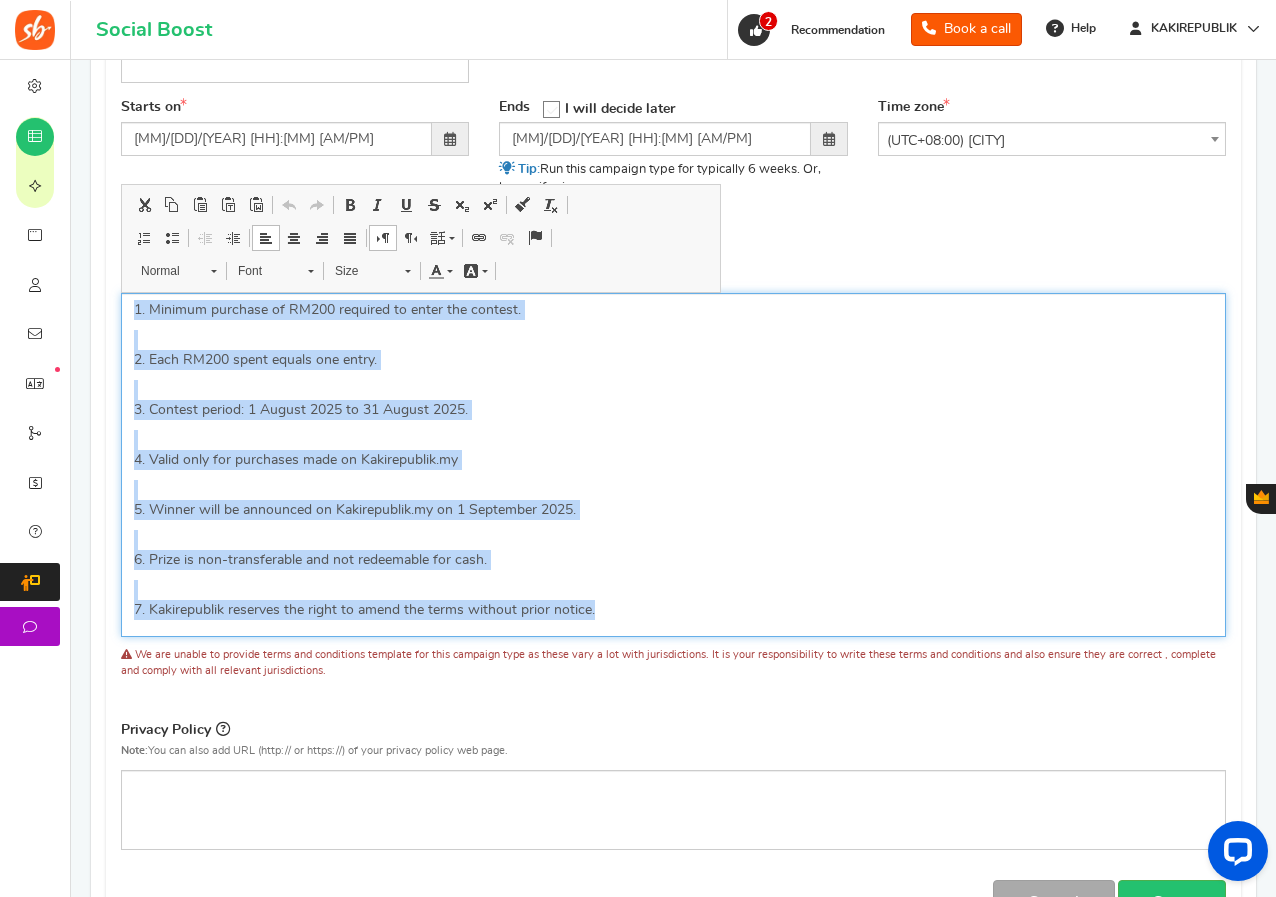 copy on "1. Minimum purchase of RM200 required to enter the contest. 2. Each RM200 spent equals one entry. 3. Contest period: 1 [MONTH] [YEAR] to 31 [MONTH] [YEAR]. 4. Valid only for purchases made on Kakirepublik.my 5. Winner will be announced on Kakirepublik.my on 1 [MONTH] [YEAR]. 6. Prize is non-transferable and not redeemable for cash. 7. Kakirepublik reserves the right to amend the terms without prior notice." 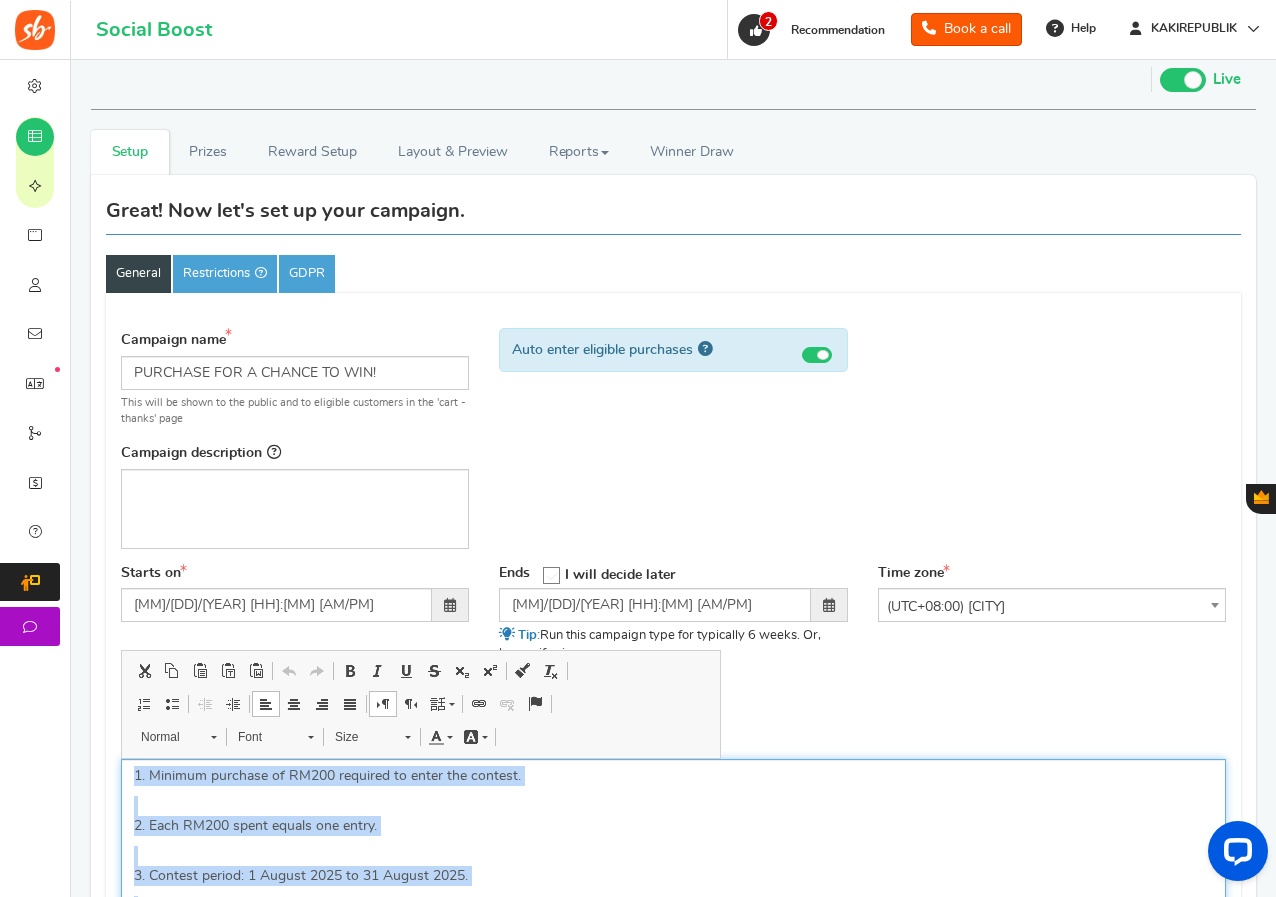scroll, scrollTop: 0, scrollLeft: 0, axis: both 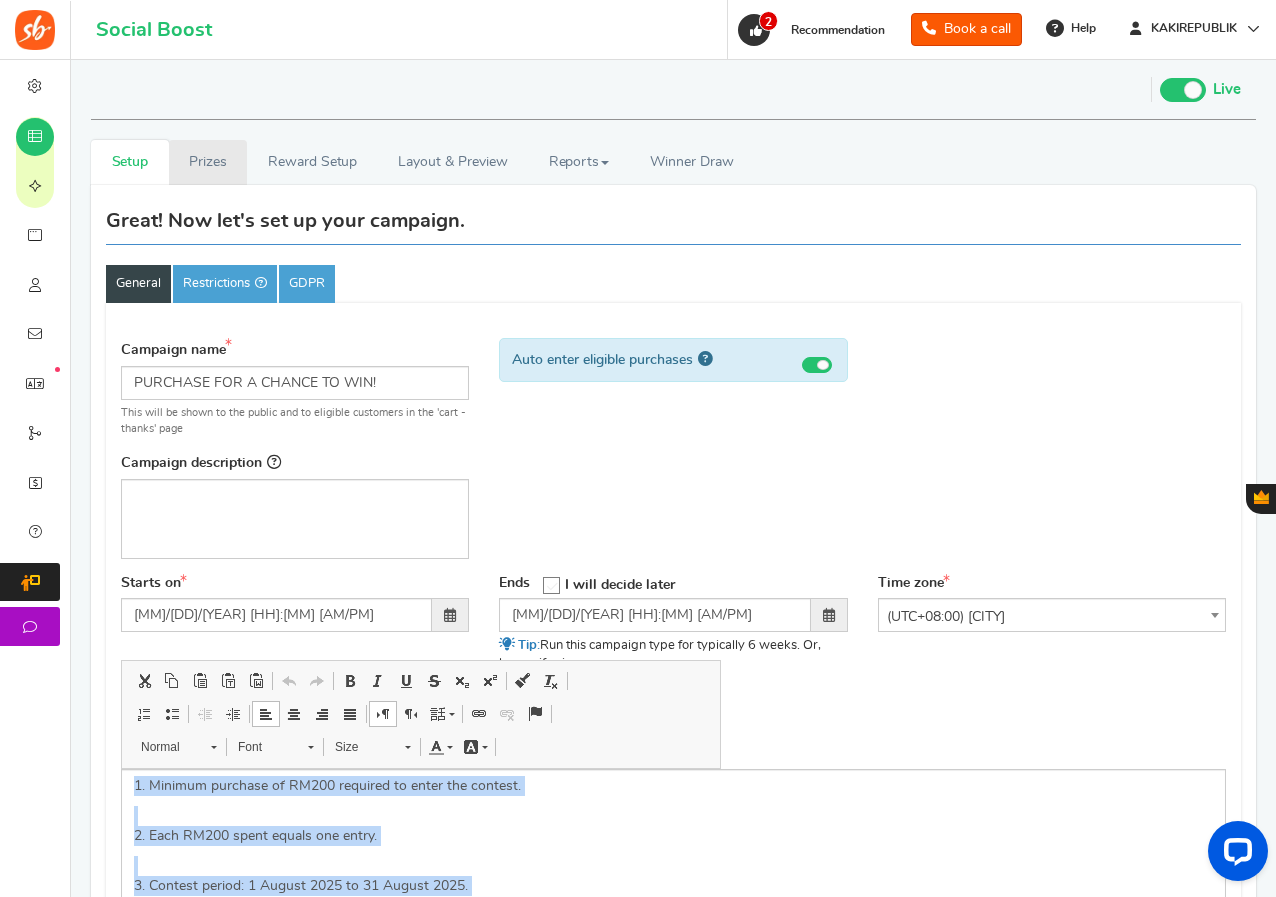 click on "Prizes" at bounding box center [208, 162] 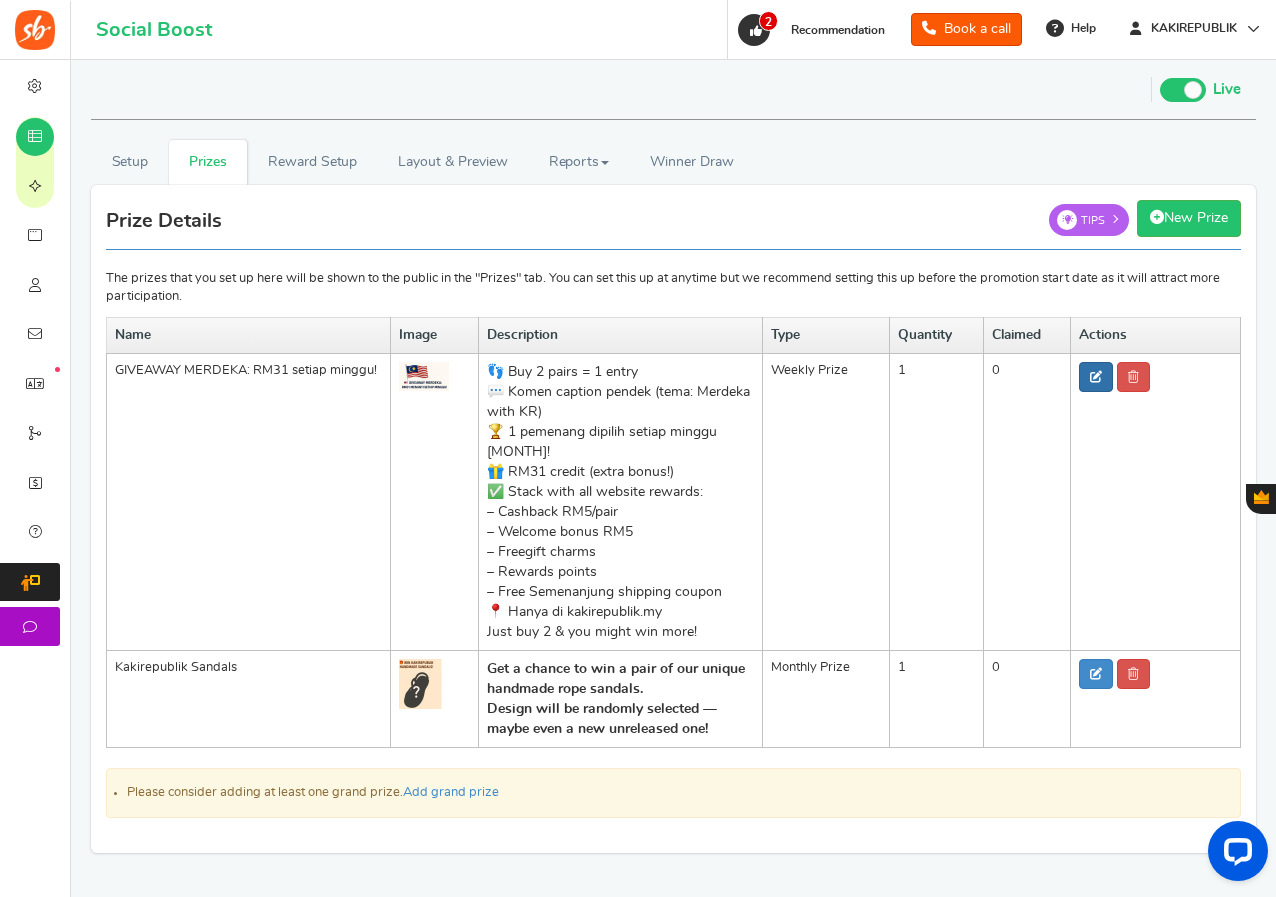 click at bounding box center [1096, 377] 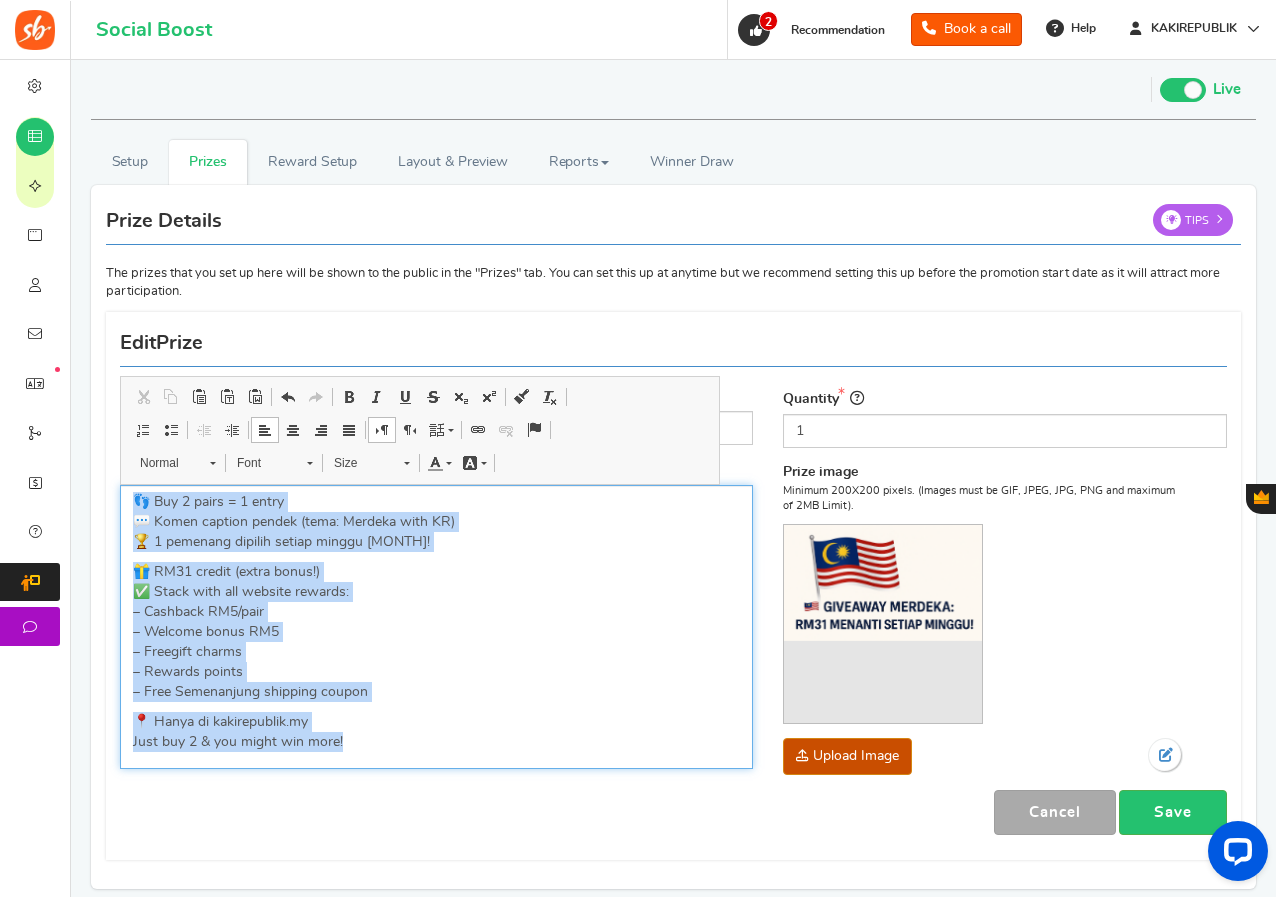 drag, startPoint x: 368, startPoint y: 740, endPoint x: 136, endPoint y: 507, distance: 328.80542 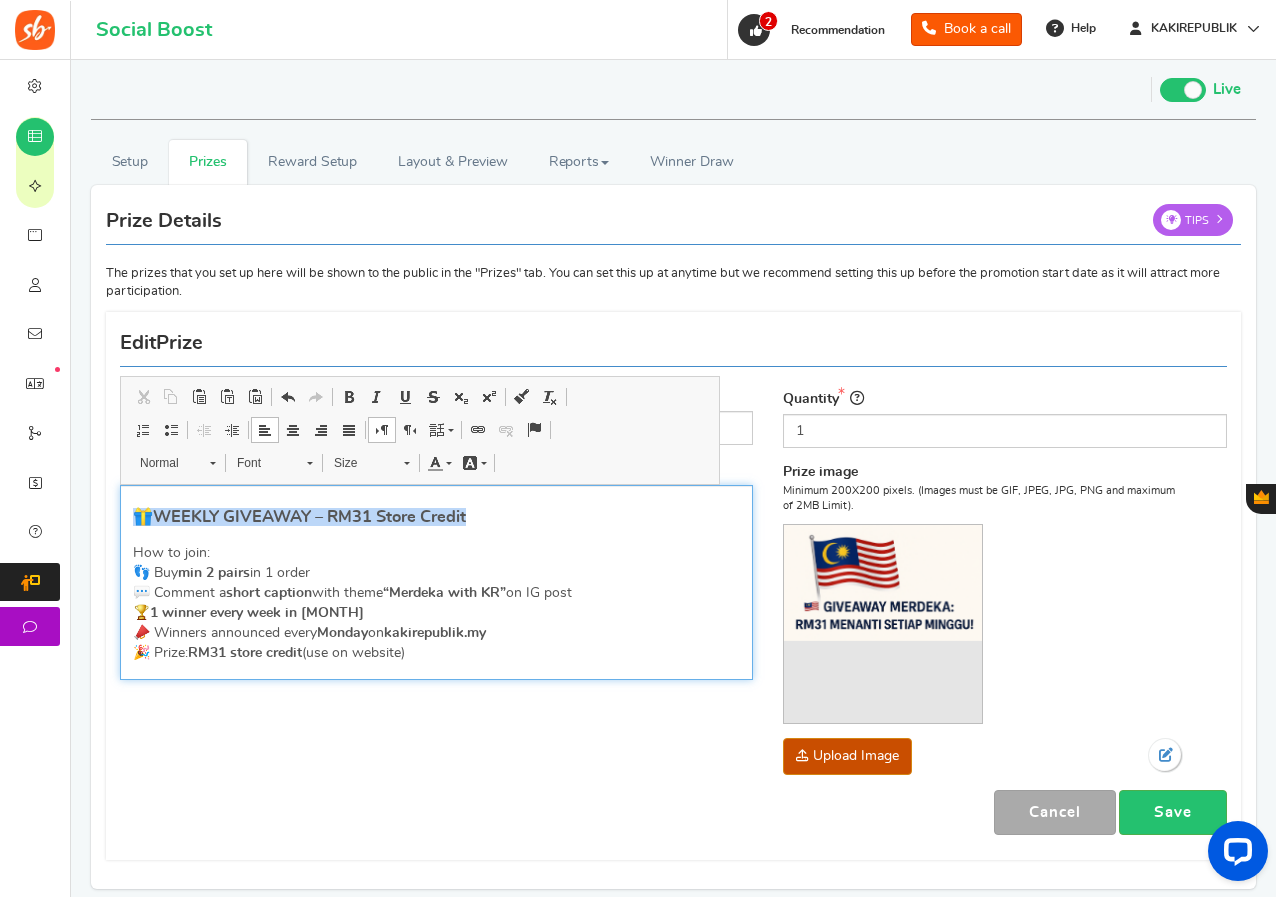 drag, startPoint x: 478, startPoint y: 514, endPoint x: 136, endPoint y: 514, distance: 342 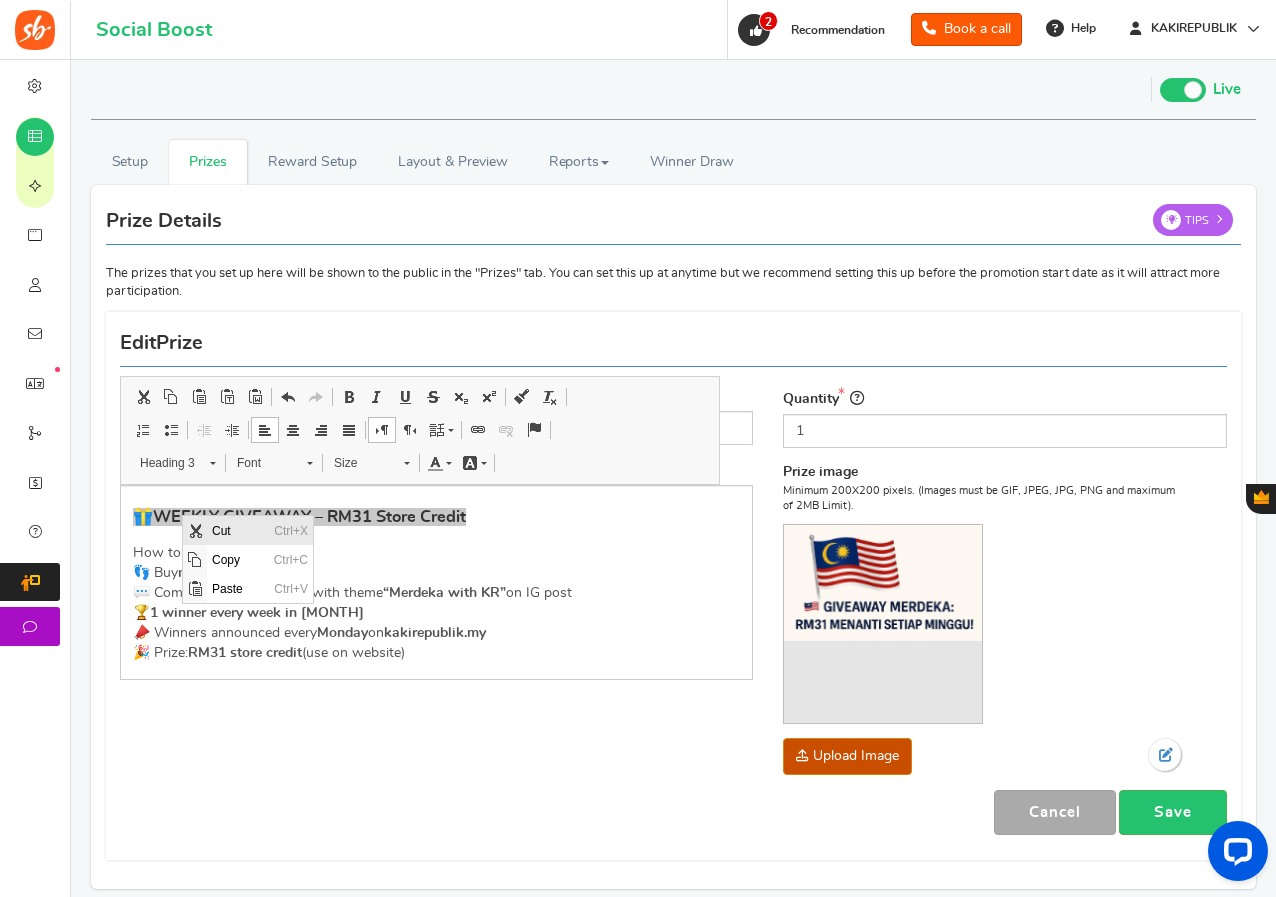 click on "Cut" at bounding box center [238, 530] 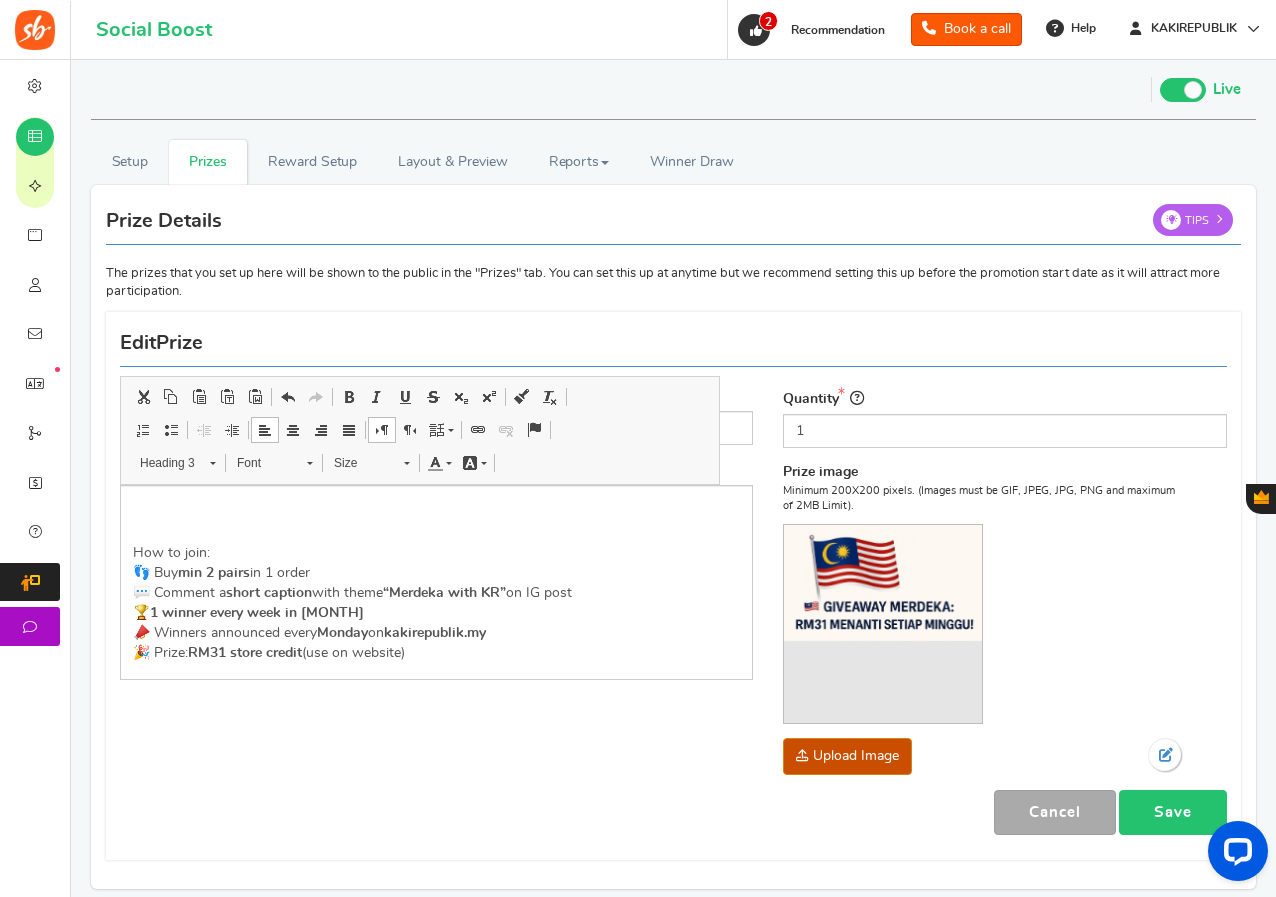 click on "Save" at bounding box center (1173, 812) 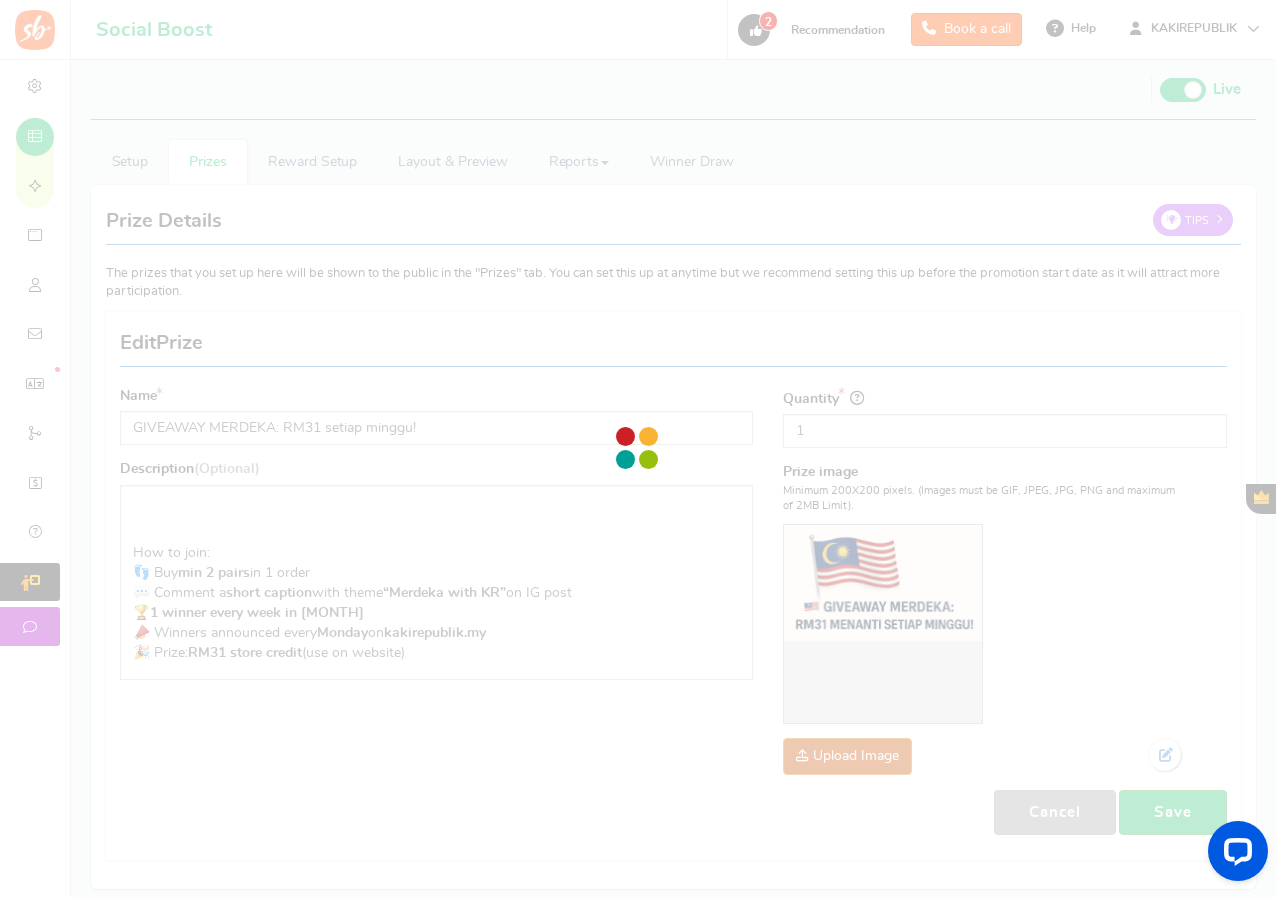 scroll, scrollTop: 35, scrollLeft: 0, axis: vertical 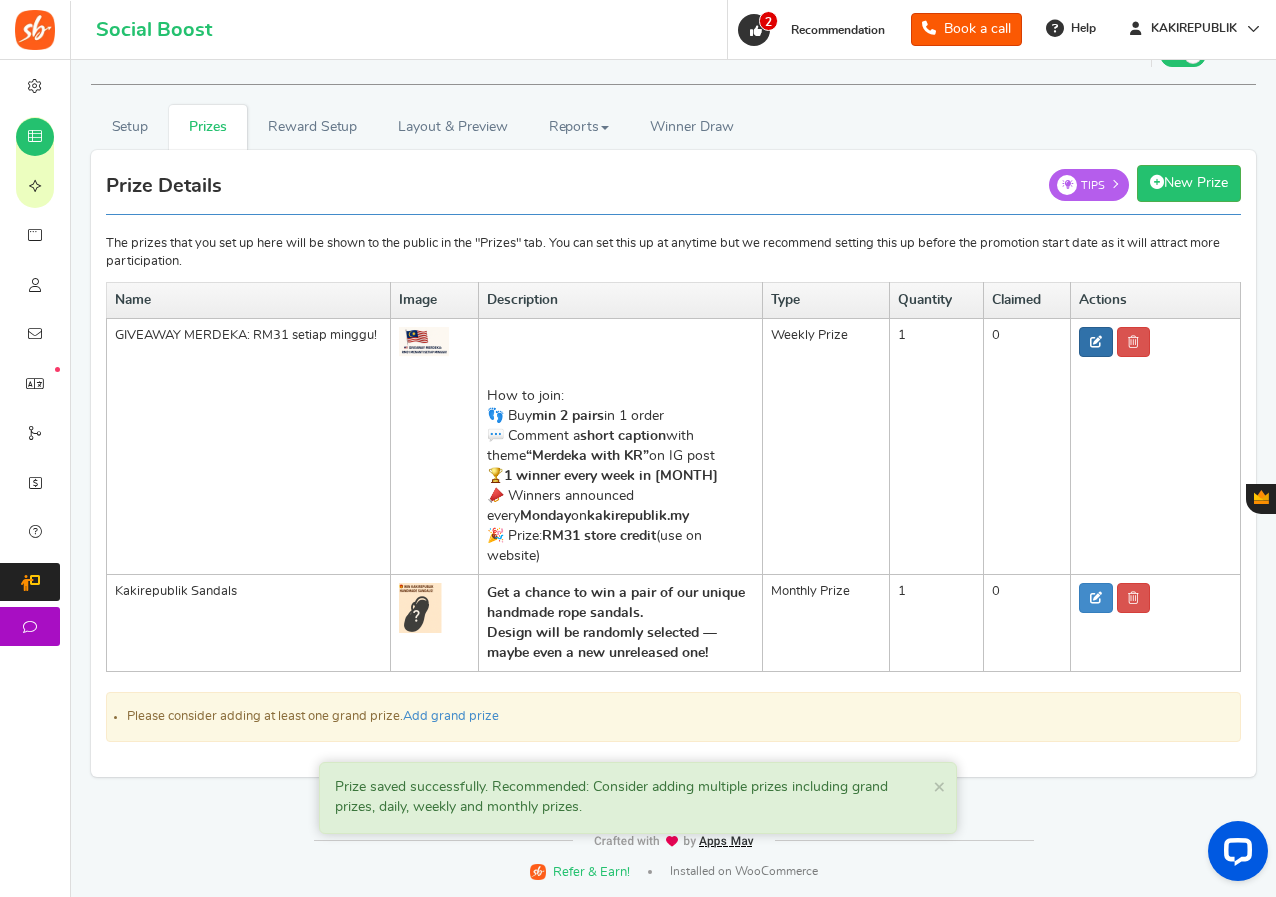 click at bounding box center (1096, 342) 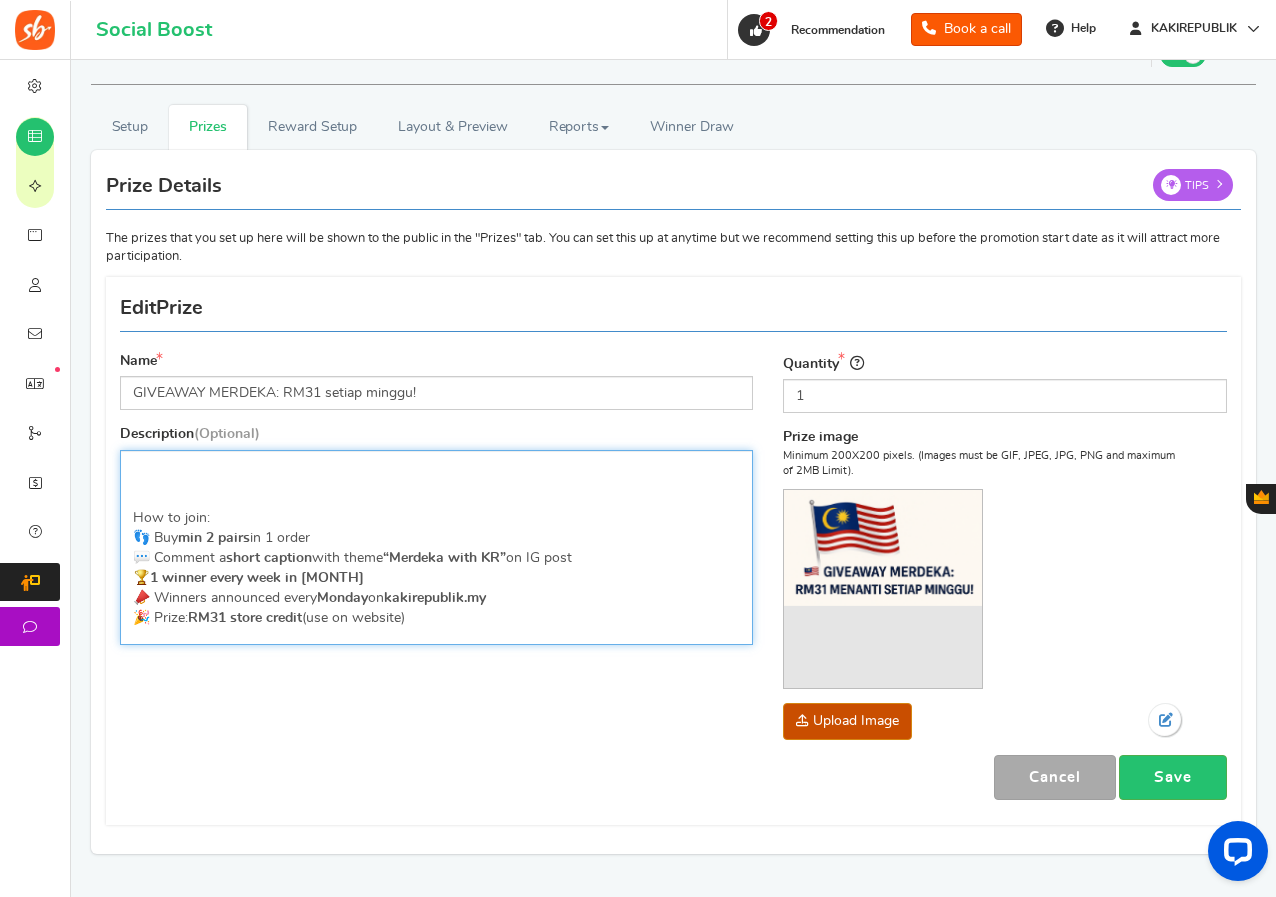 click on "How to join: 👣 Buy min 2 pairs in 1 order 💬 Comment a short caption with theme “Merdeka with KR” on IG post 🏆 1 winner every week in [MONTH] 📣 Winners announced every Monday on kakirepublik.my 🎉 Prize: RM31 store credit (use on website)" at bounding box center (436, 547) 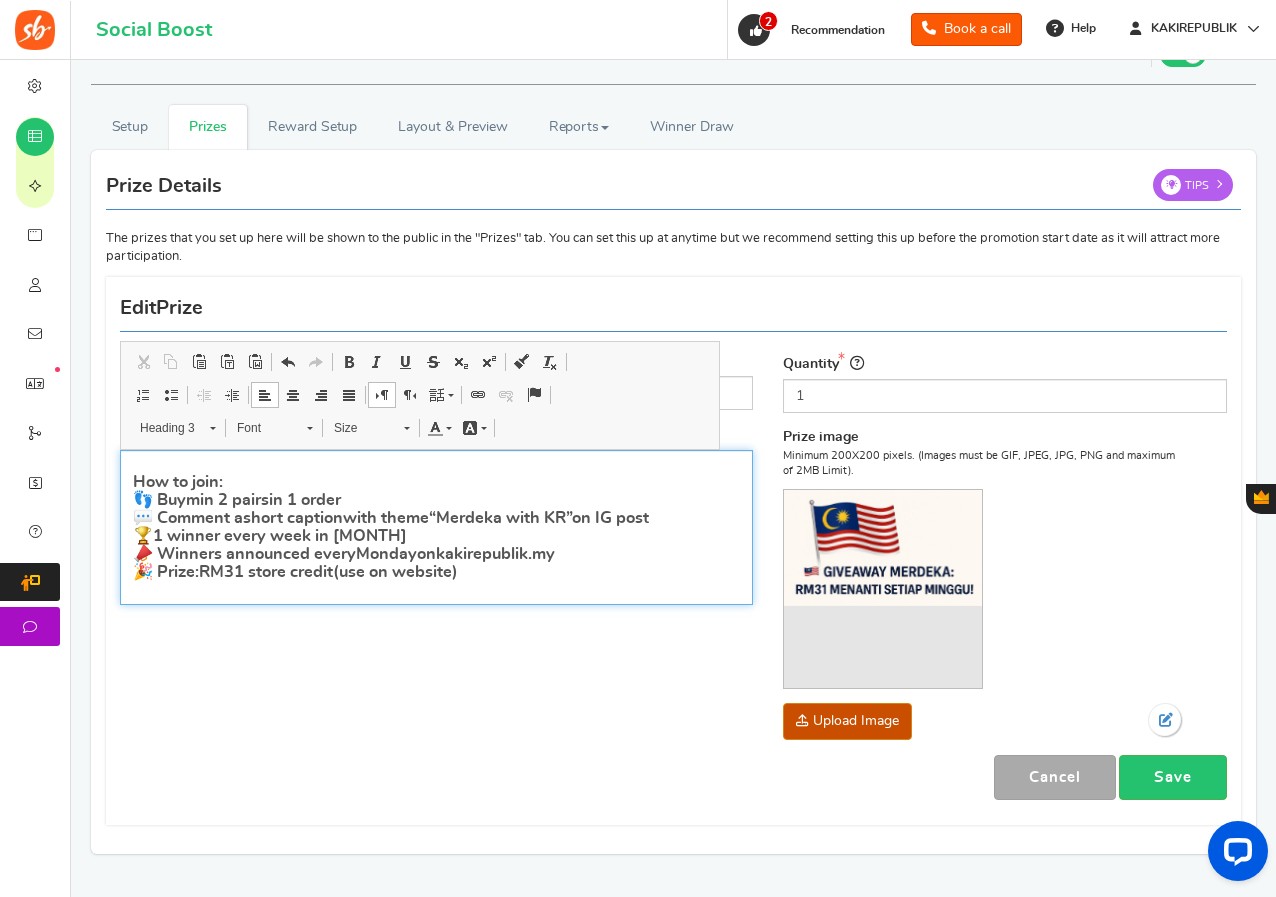 click on "How to join: 👣 Buy min 2 pairs in 1 order 💬 Comment a short caption with theme “Merdeka with KR” on IG post 🏆 1 winner every week in [MONTH] 📣 Winners announced every Monday on kakirepublik.my 🎉 Prize: RM31 store credit (use on website)" at bounding box center (436, 527) 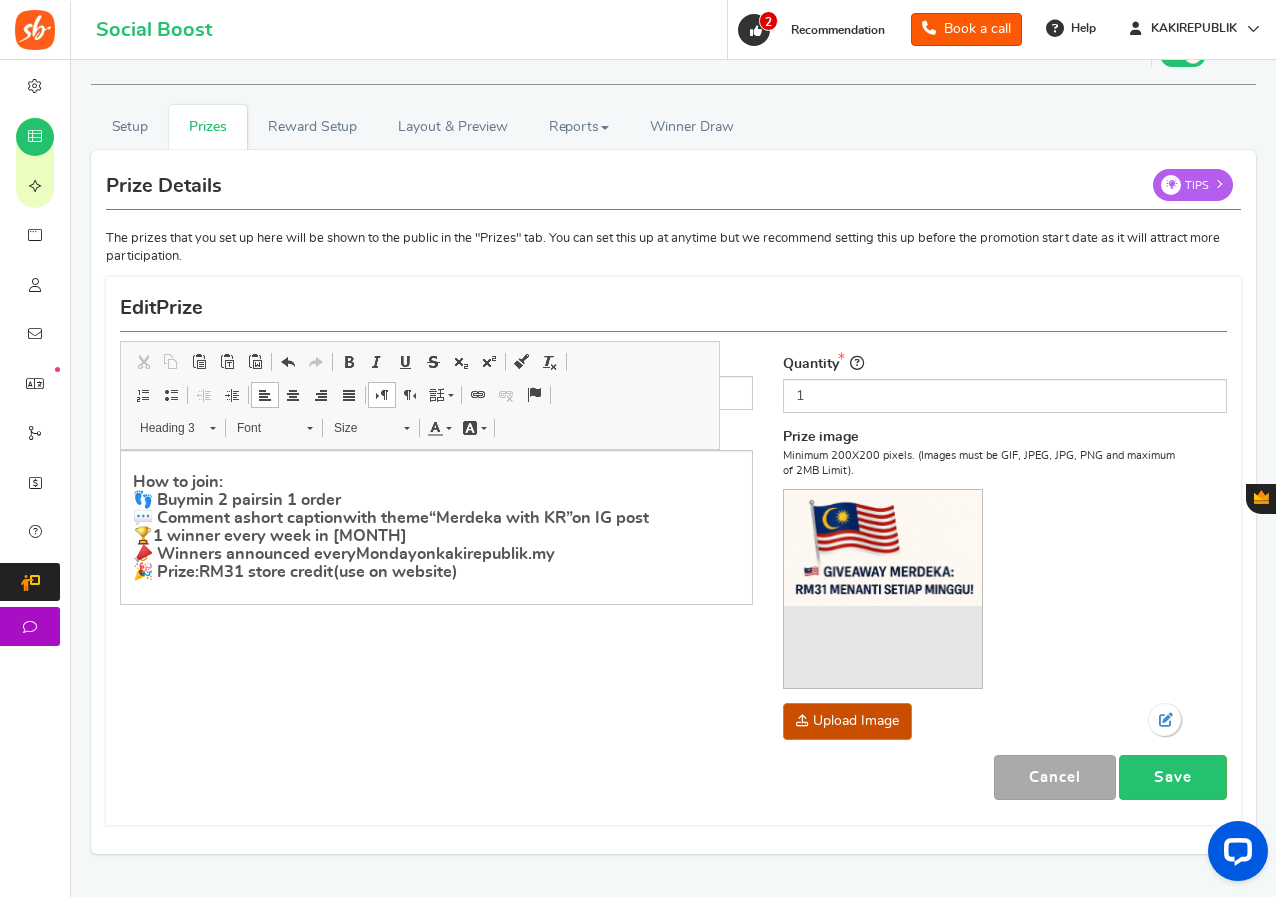 click on "Name
GIVEAWAY MERDEKA: RM31 setiap minggu!
Description  (Optional)
How to join: 👣 Buy  min 2 pairs  in 1 order 💬 Comment a  short caption  with theme  “Merdeka with KR”  on IG post 🏆  1 winner every week in [MONTH] 📣 Winners announced every  Monday  on  kakirepublik.my 🎉 Prize:  RM31 store credit  (use on website)
Type
Select the prize type
Grand Prize
Daily Prize
Weekly Prize
Monthly Prize
Quantity
1
Prize image
Minimum 200X200 pixels. (Images must be GIF, JPEG, JPG, PNG and maximum of 2MB Limit)." at bounding box center [673, 551] 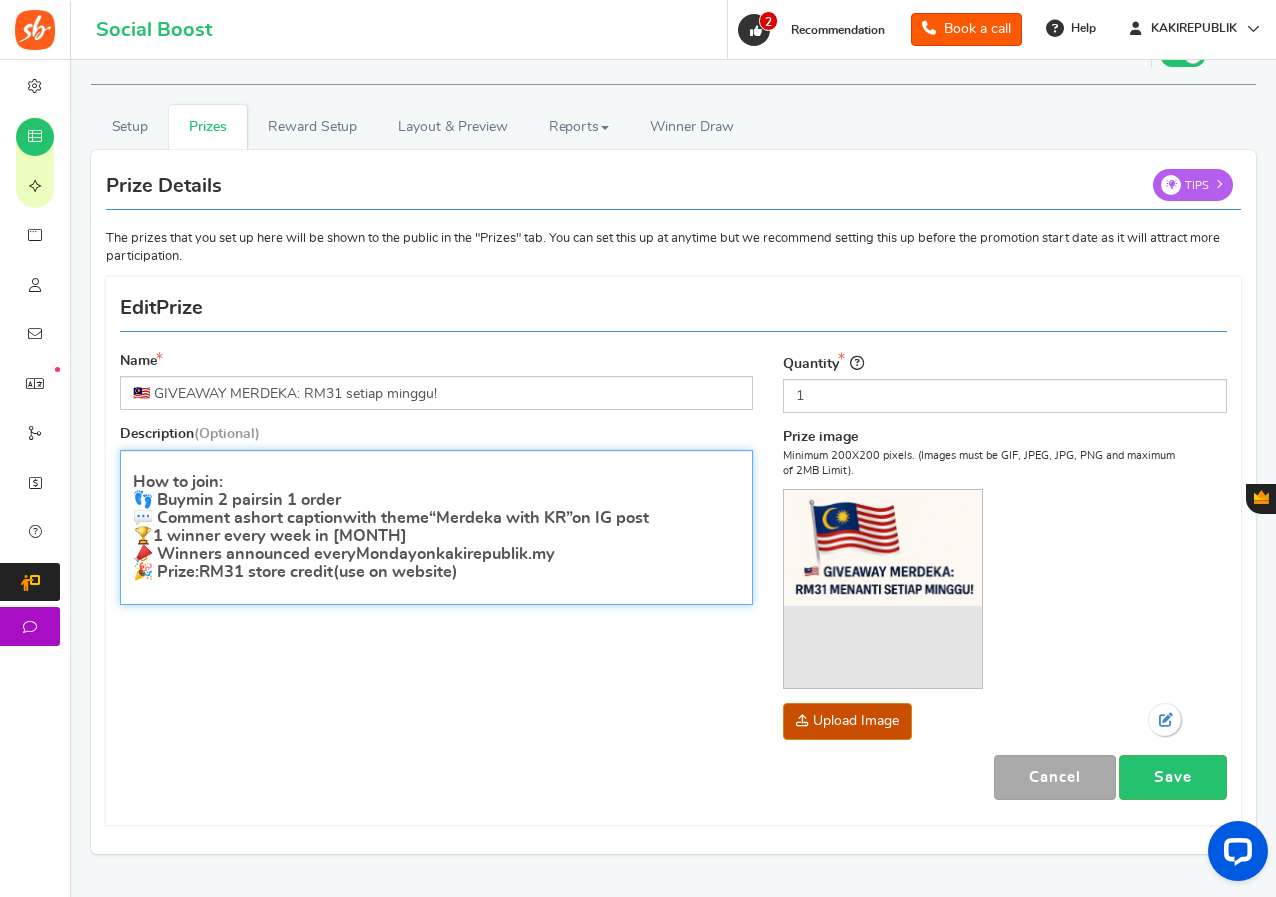 click on "How to join: 👣 Buy min 2 pairs in 1 order 💬 Comment a short caption with theme “Merdeka with KR” on IG post 🏆 1 winner every week in [MONTH] 📣 Winners announced every Monday on kakirepublik.my 🎉 Prize: RM31 store credit (use on website)" at bounding box center (436, 527) 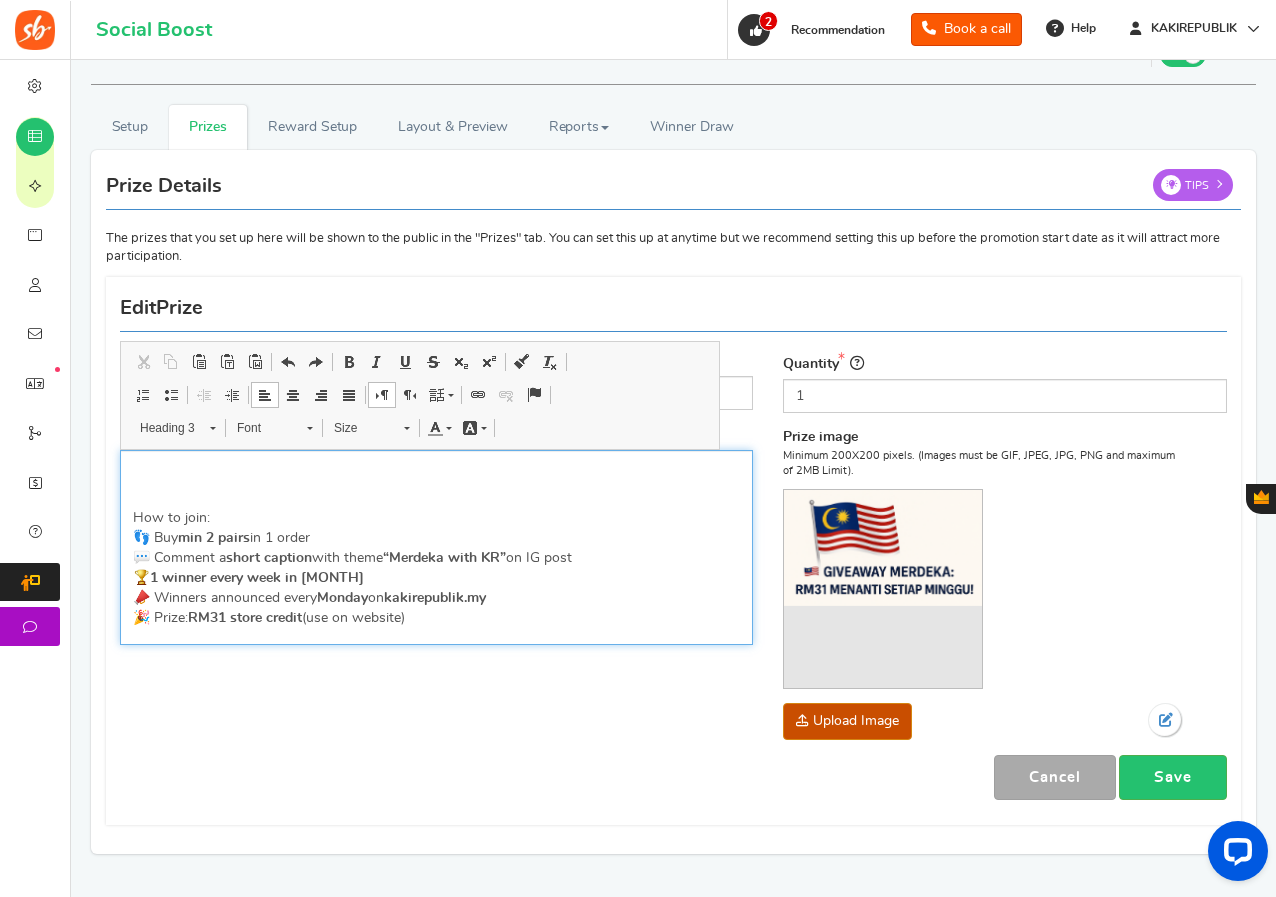 click on "How to join: 👣 Buy min 2 pairs in 1 order 💬 Comment a short caption with theme “Merdeka with KR” on IG post 🏆 1 winner every week in [MONTH] 📣 Winners announced every Monday on kakirepublik.my 🎉 Prize: RM31 store credit (use on website)" at bounding box center (436, 547) 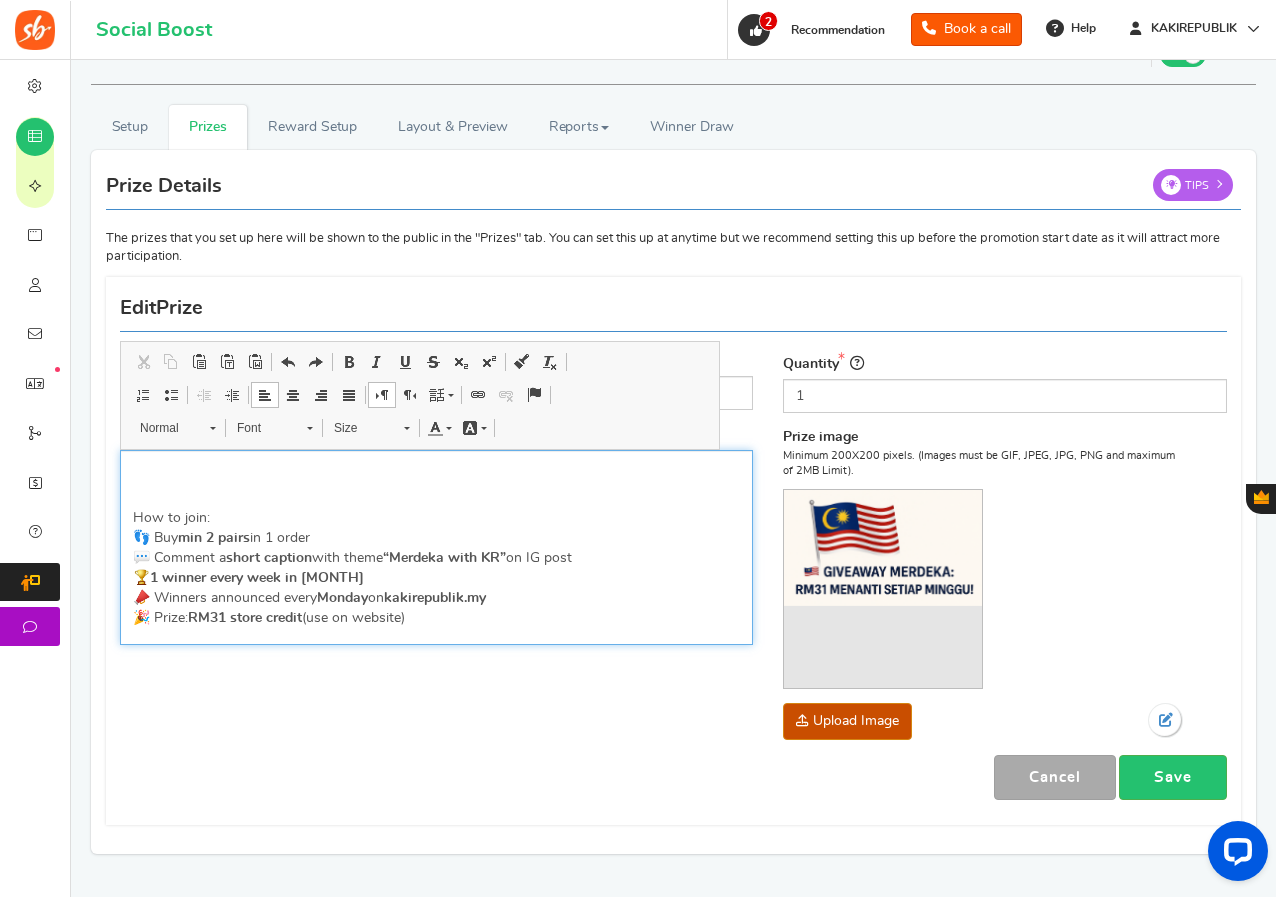 click on "How to join: 👣 Buy min 2 pairs in 1 order 💬 Comment a short caption with theme “Merdeka with KR” on IG post 🏆 1 winner every week in [MONTH] 📣 Winners announced every Monday on kakirepublik.my 🎉 Prize: RM31 store credit (use on website)" at bounding box center (436, 547) 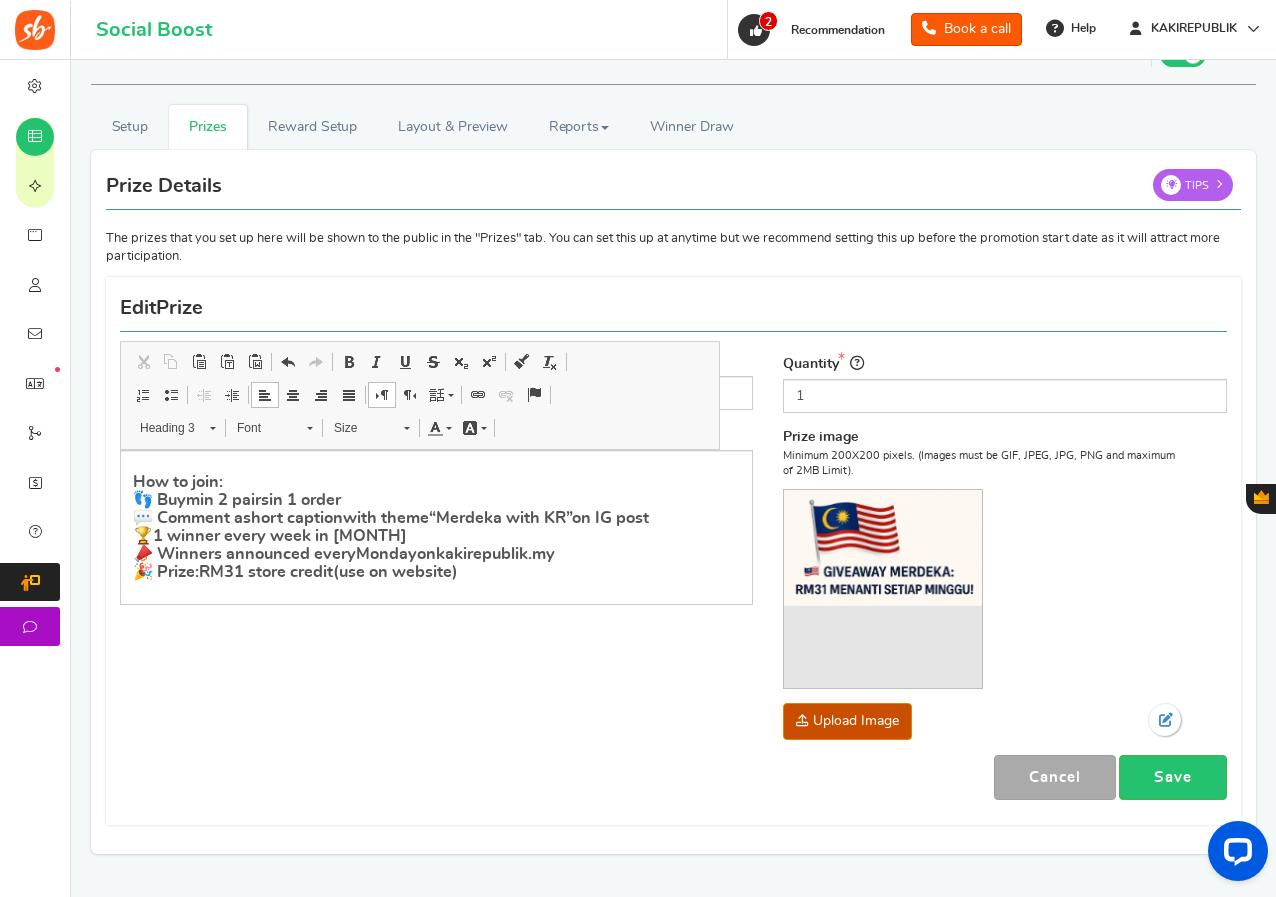 click on "Add Edit Prize
Tips" at bounding box center [673, 309] 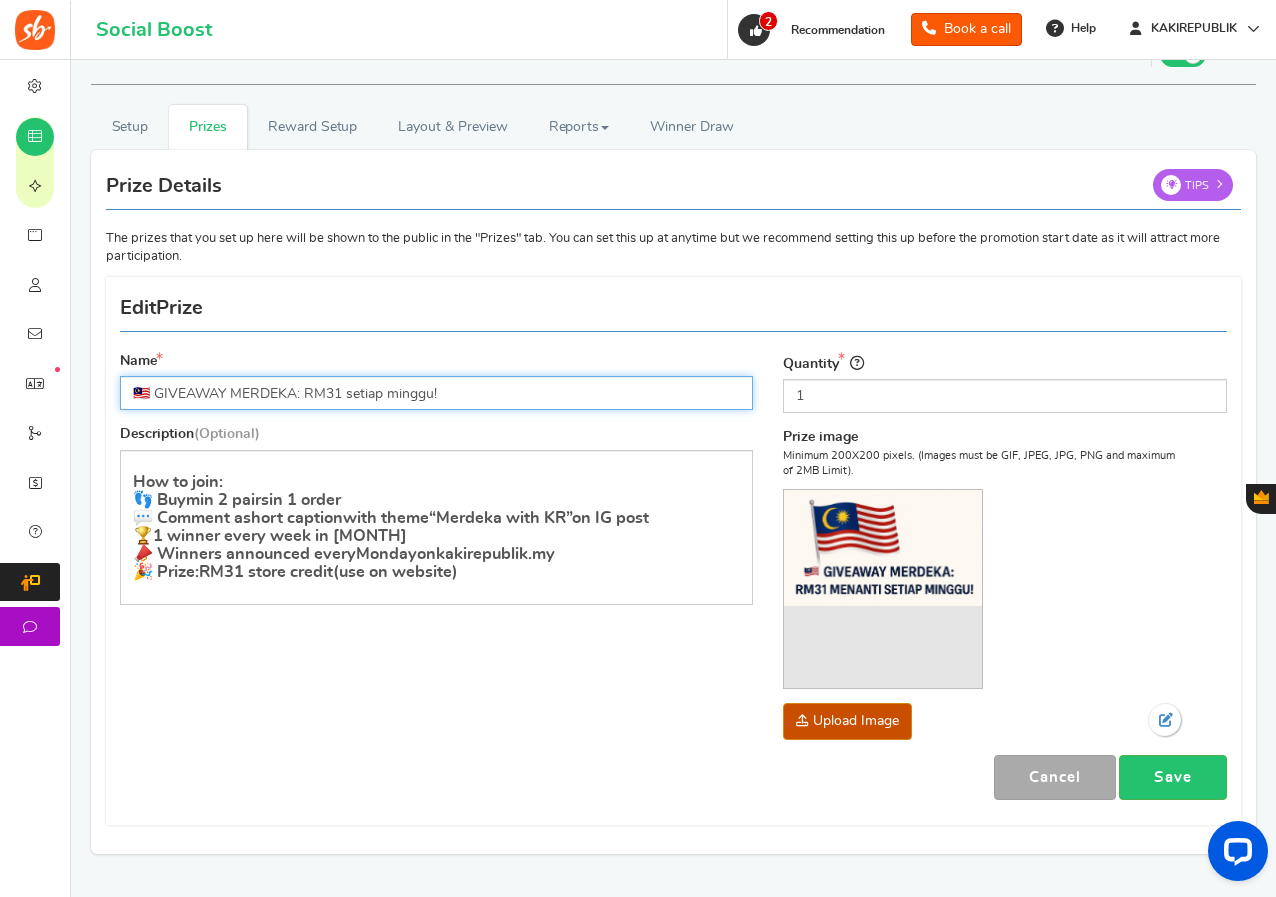 click on "🇲🇾 GIVEAWAY MERDEKA: RM31 setiap minggu!" at bounding box center (436, 393) 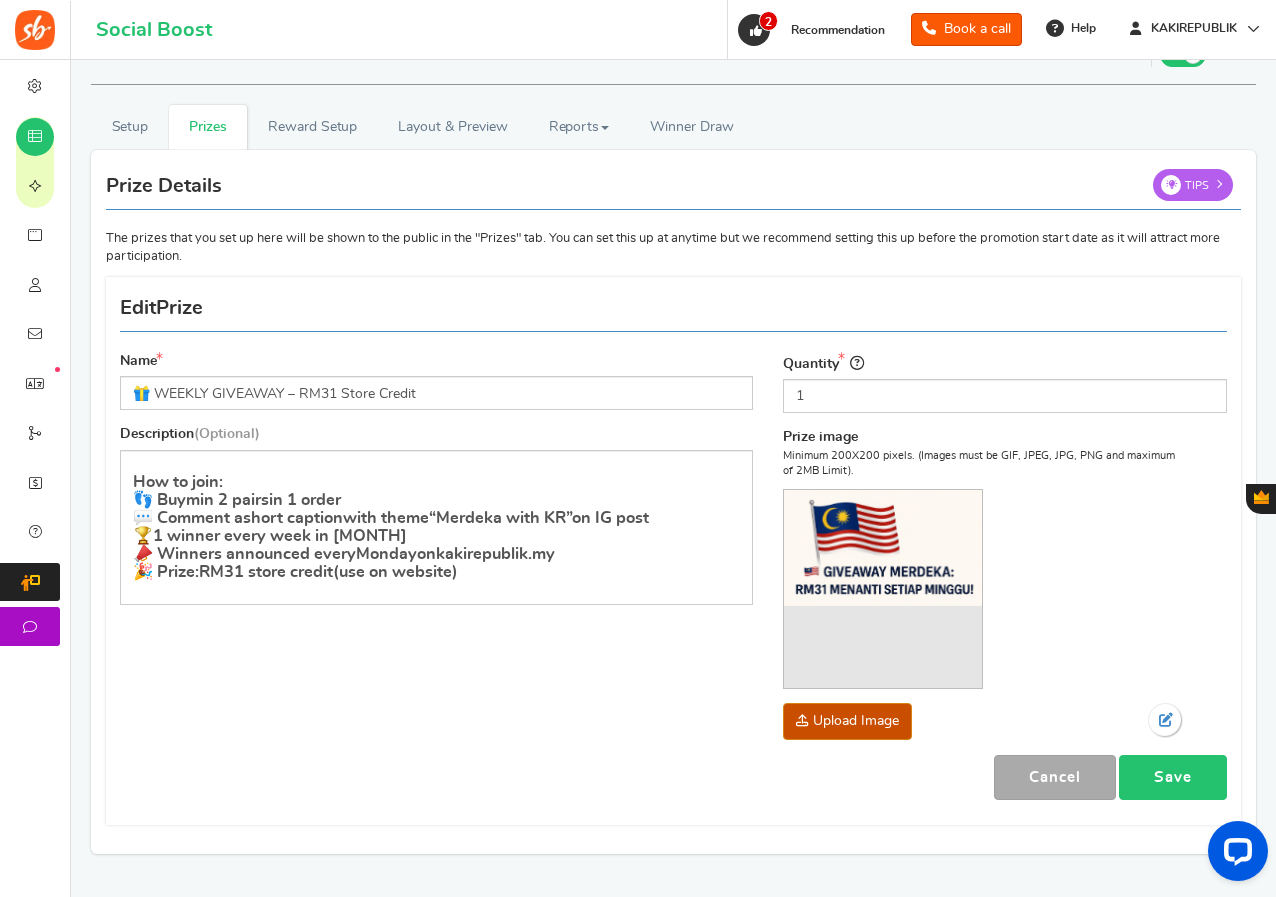 click on "Save" at bounding box center [1173, 777] 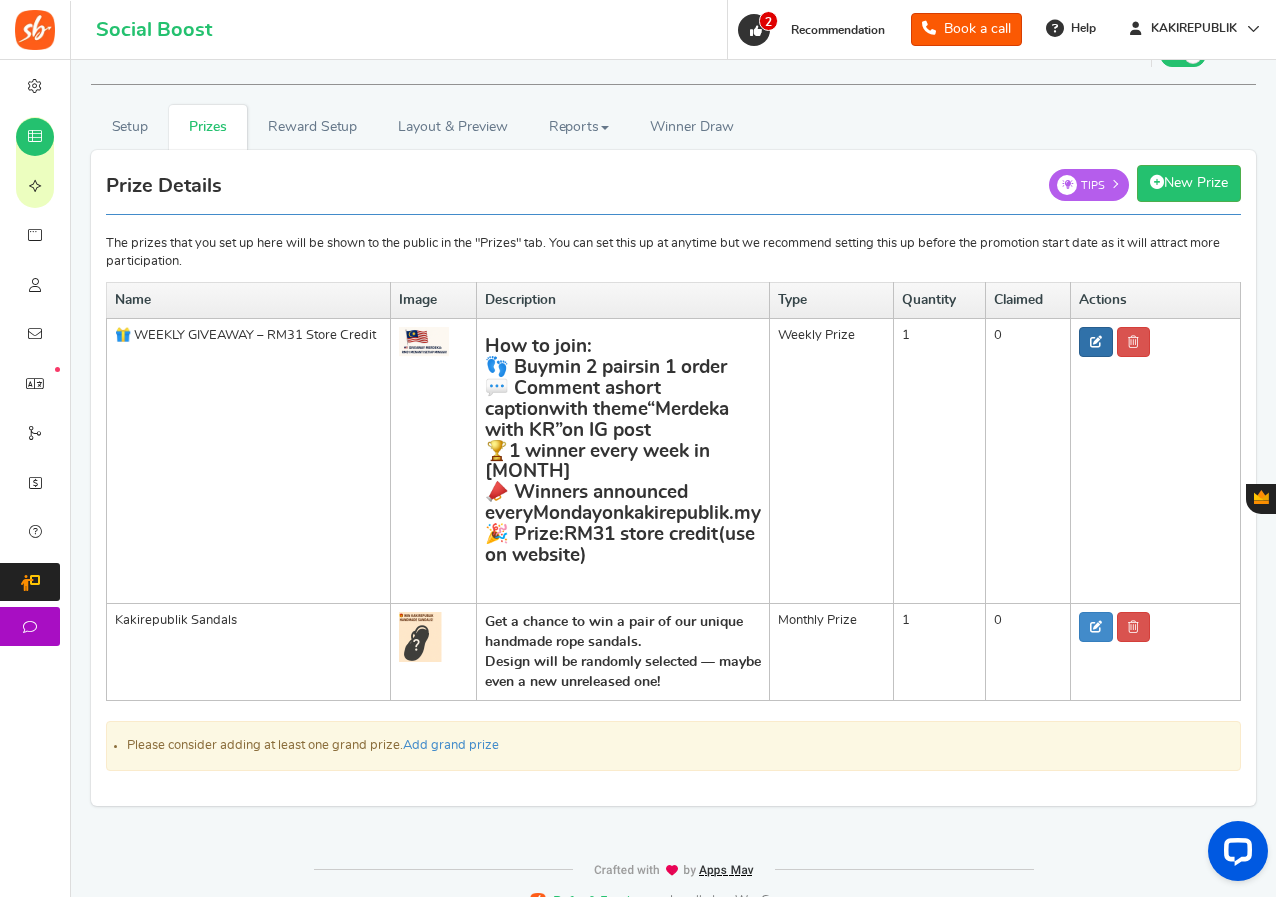 click at bounding box center [1096, 342] 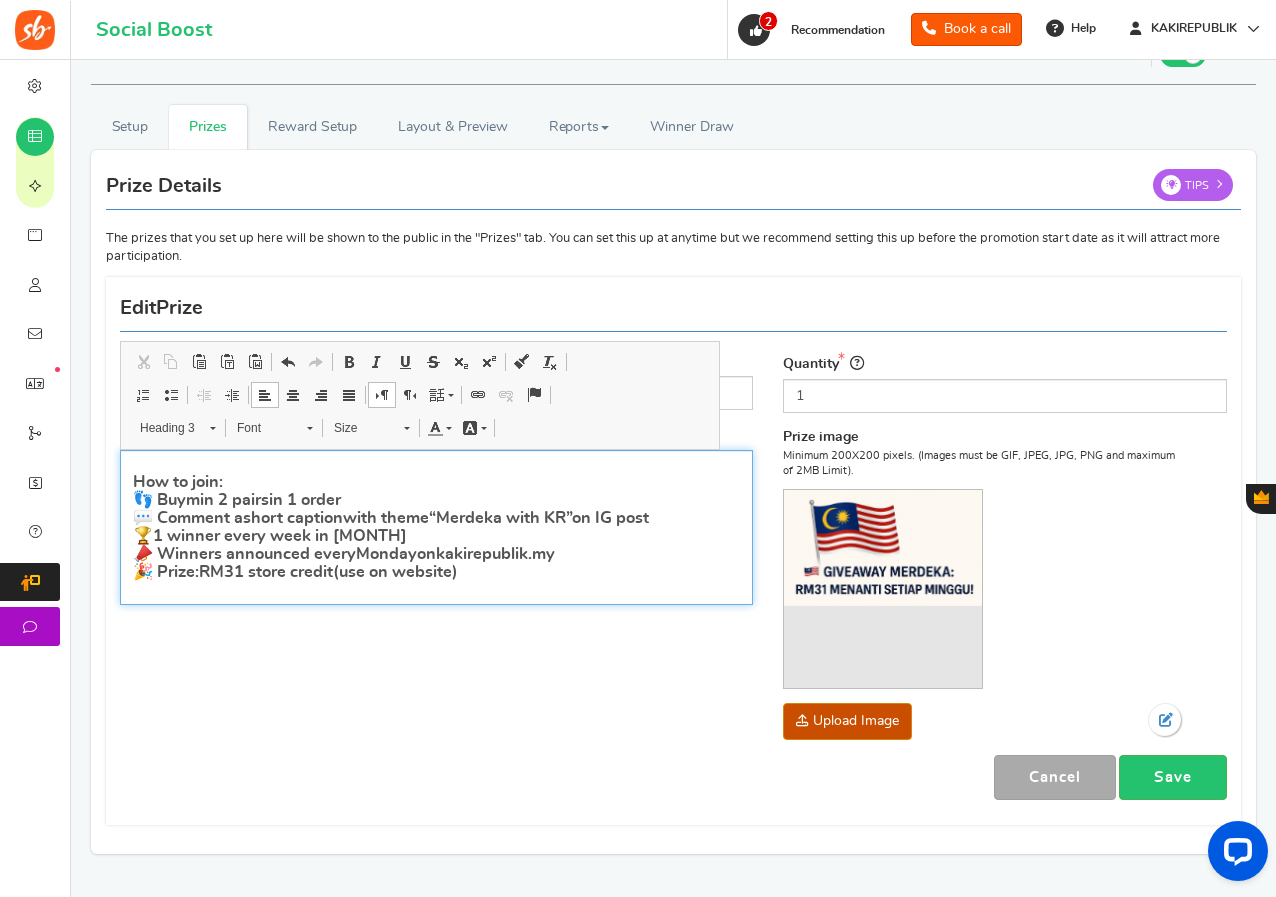 drag, startPoint x: 475, startPoint y: 572, endPoint x: 93, endPoint y: 472, distance: 394.87213 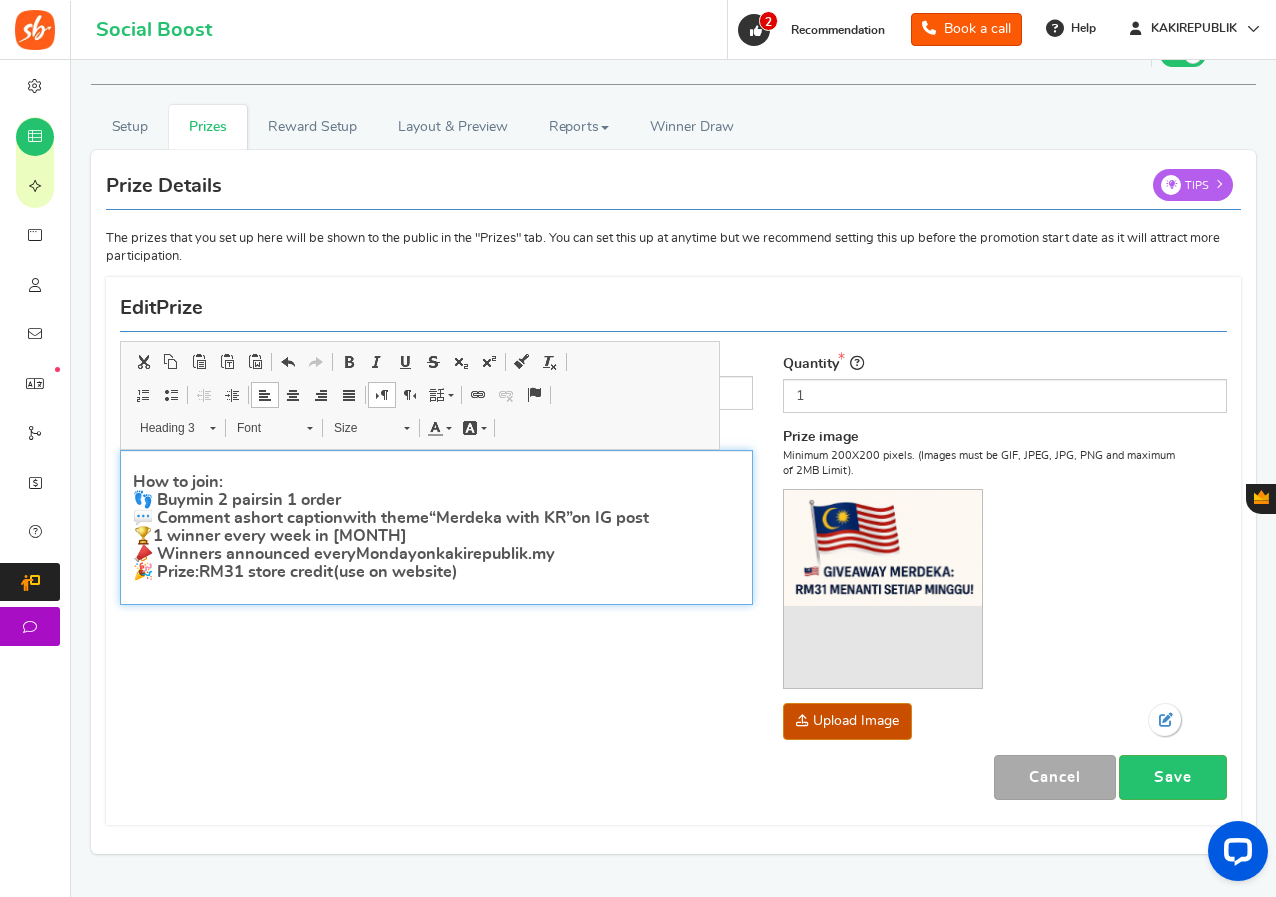 click at bounding box center (349, 362) 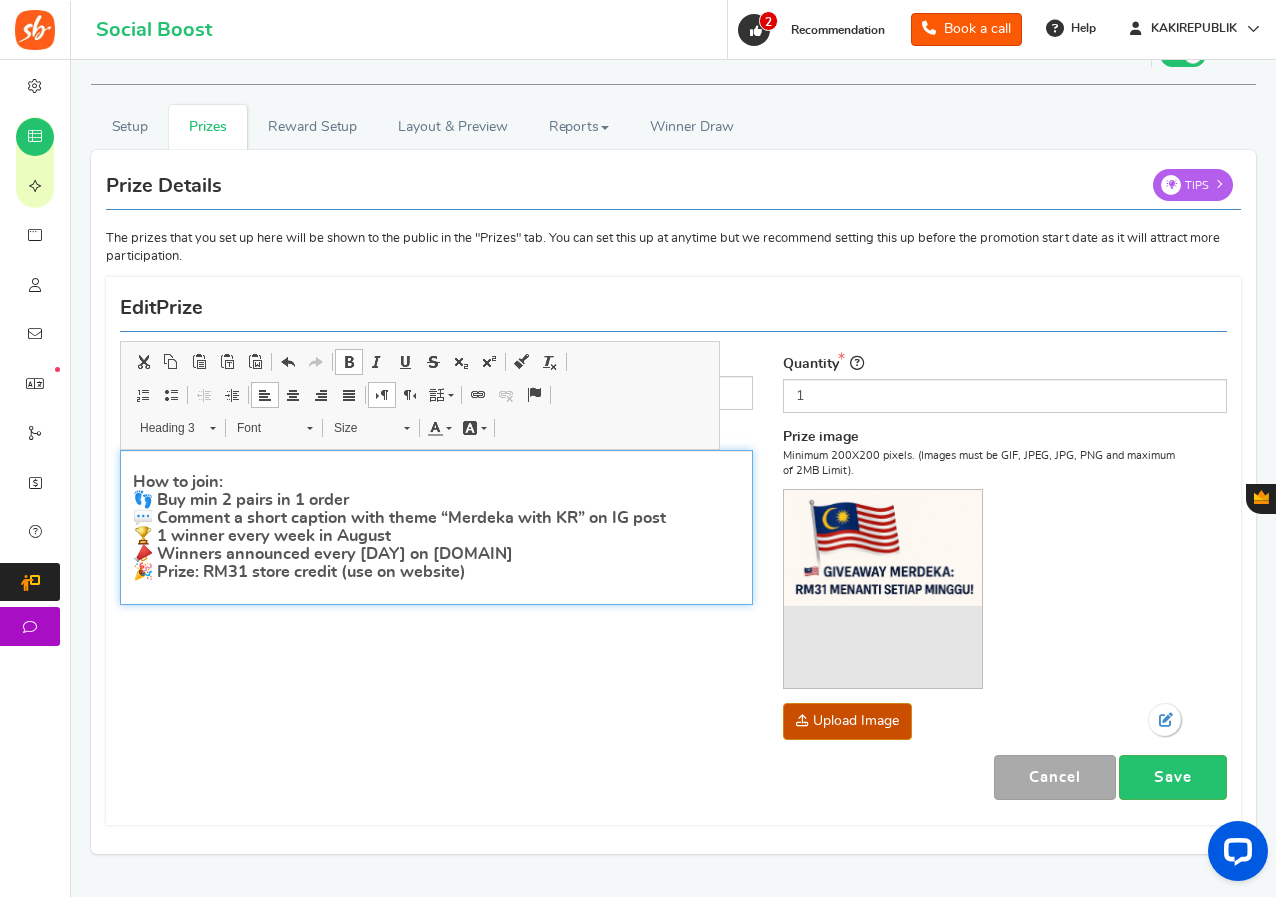 click at bounding box center (349, 362) 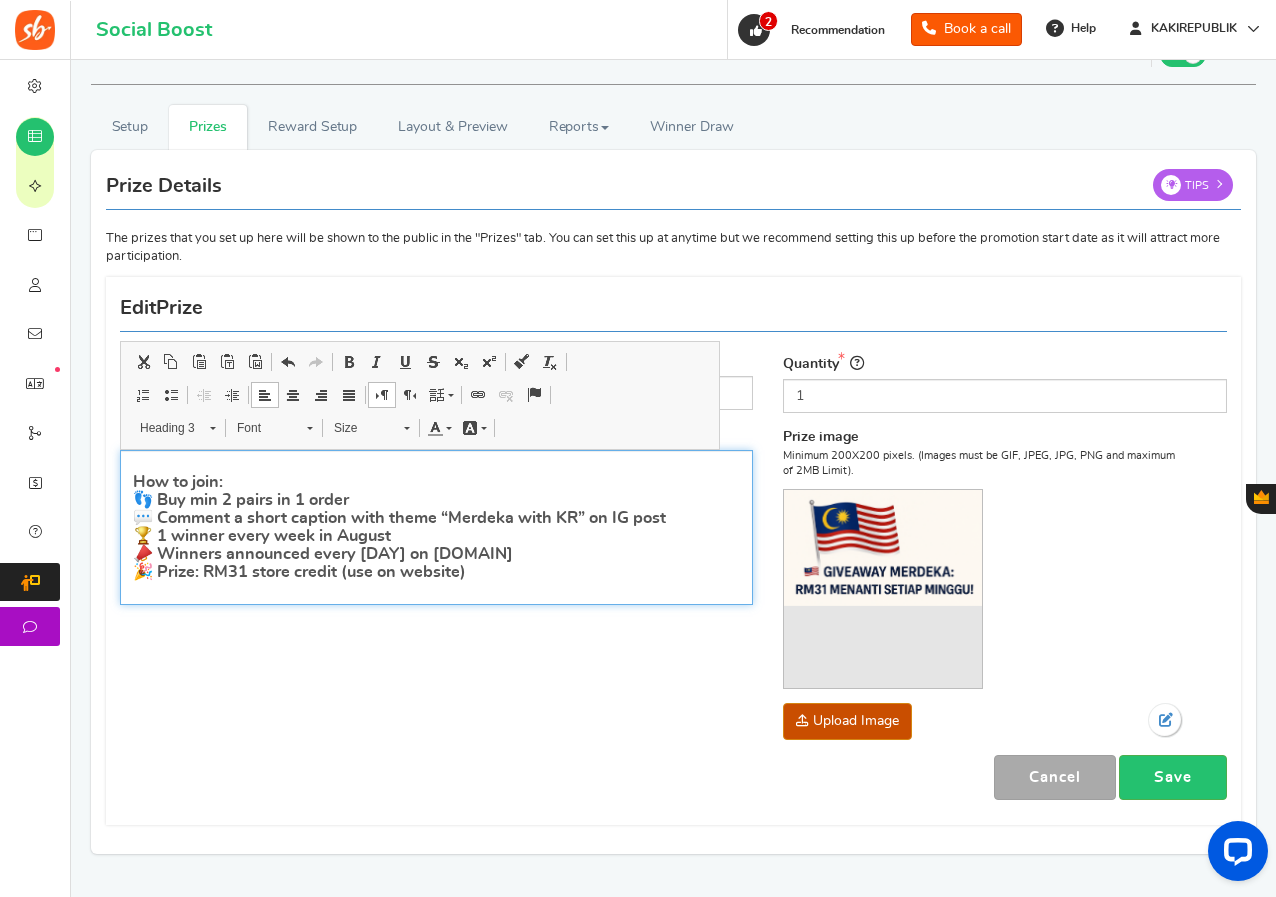 click at bounding box center (382, 395) 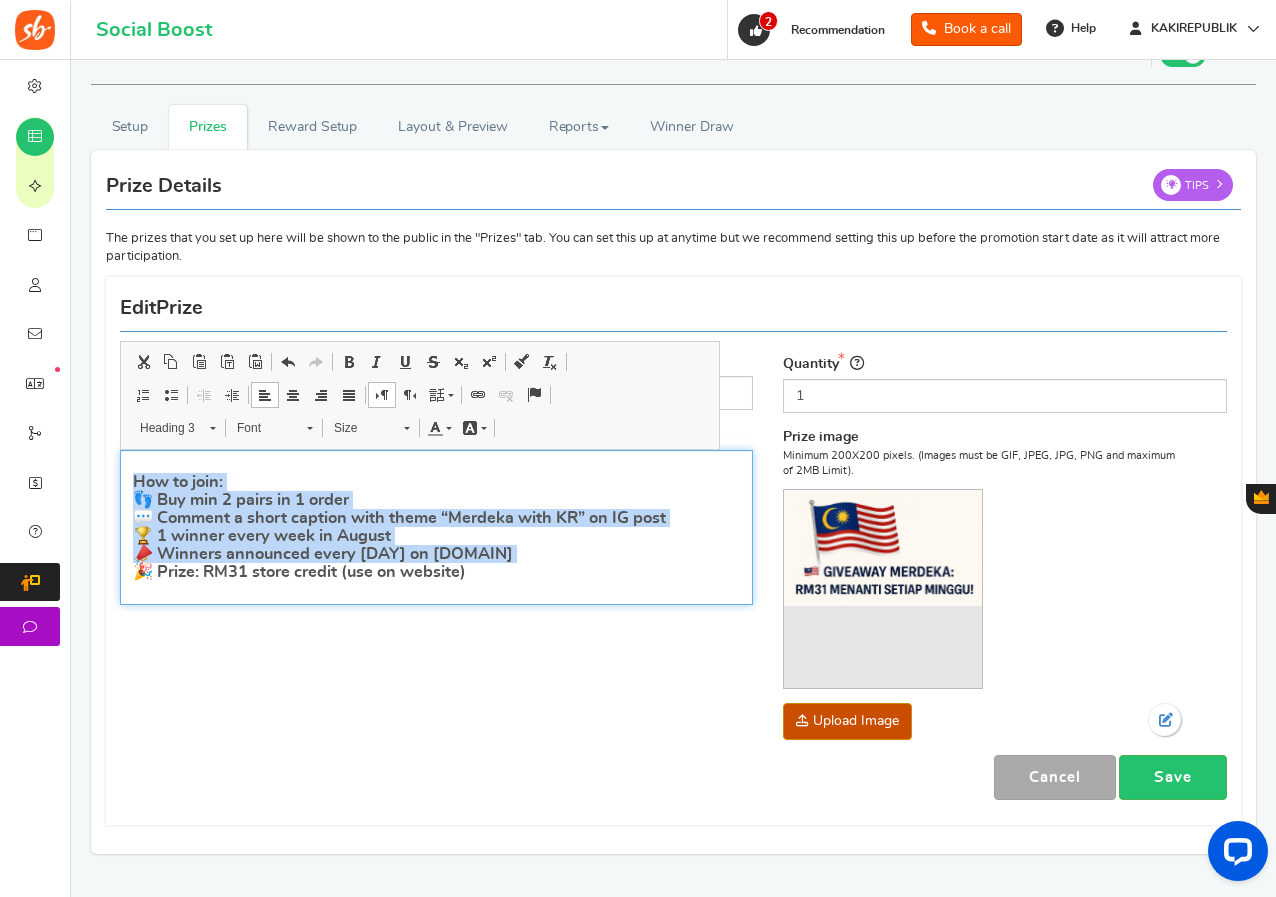 click at bounding box center (382, 395) 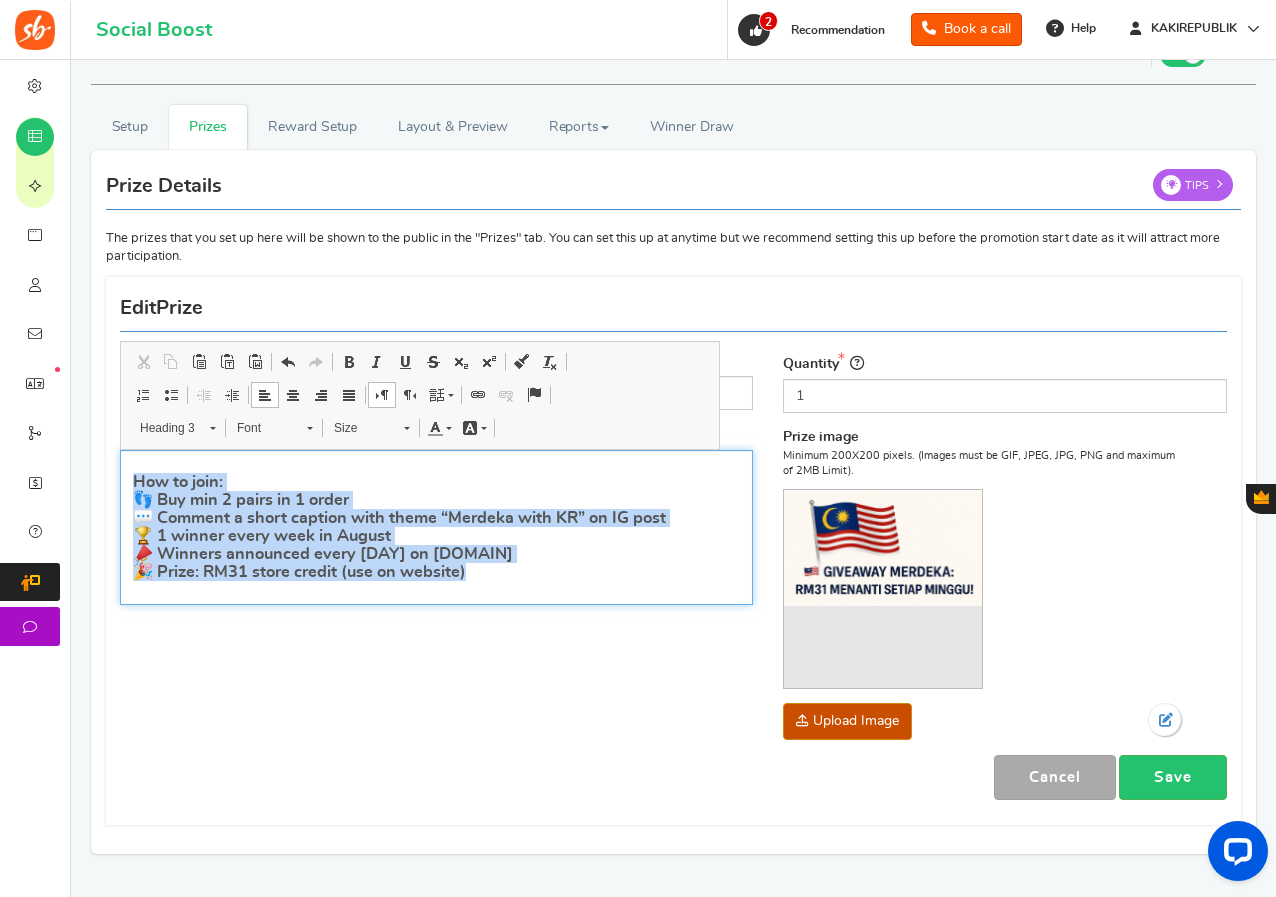 drag, startPoint x: 477, startPoint y: 570, endPoint x: 118, endPoint y: 483, distance: 369.3914 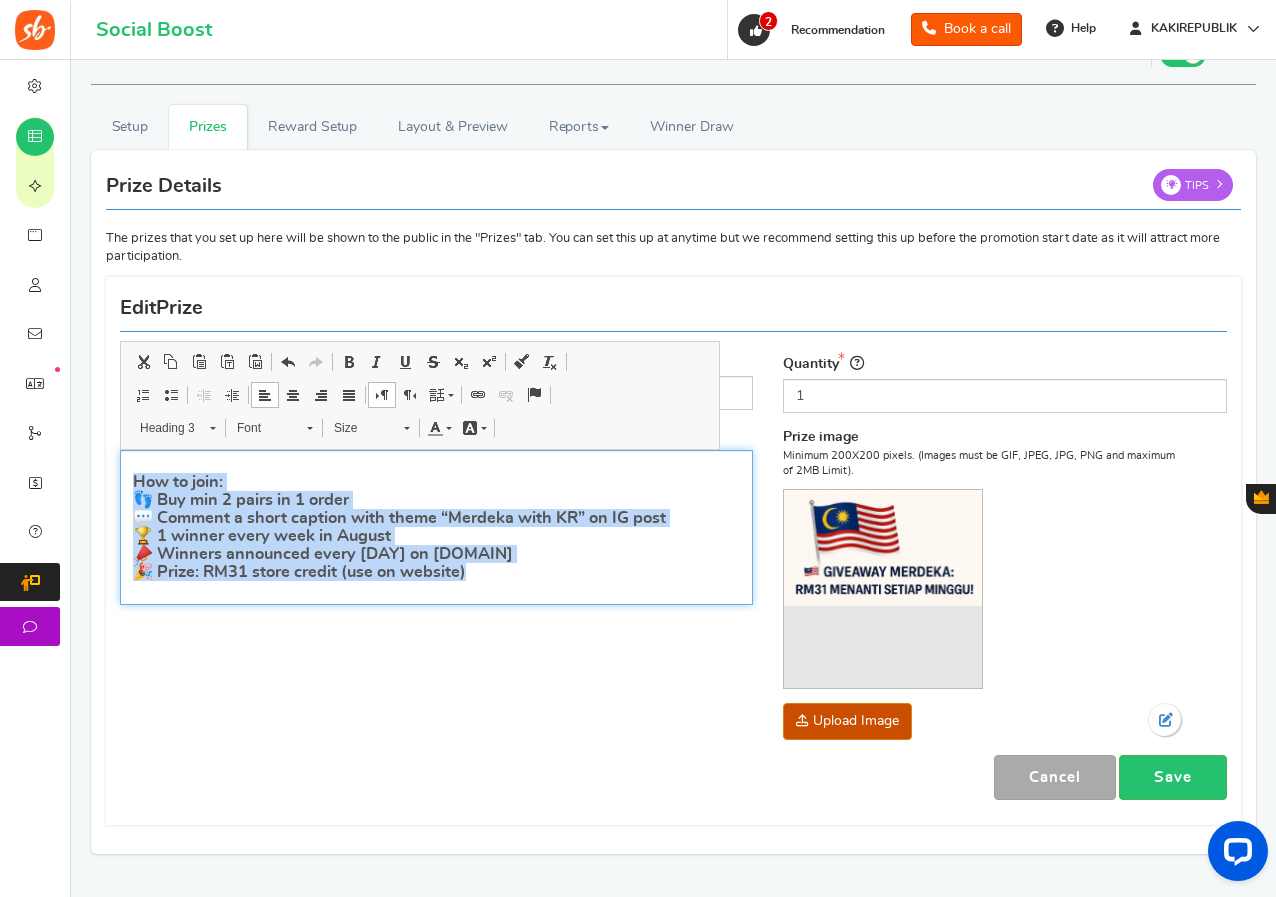 click at bounding box center (212, 425) 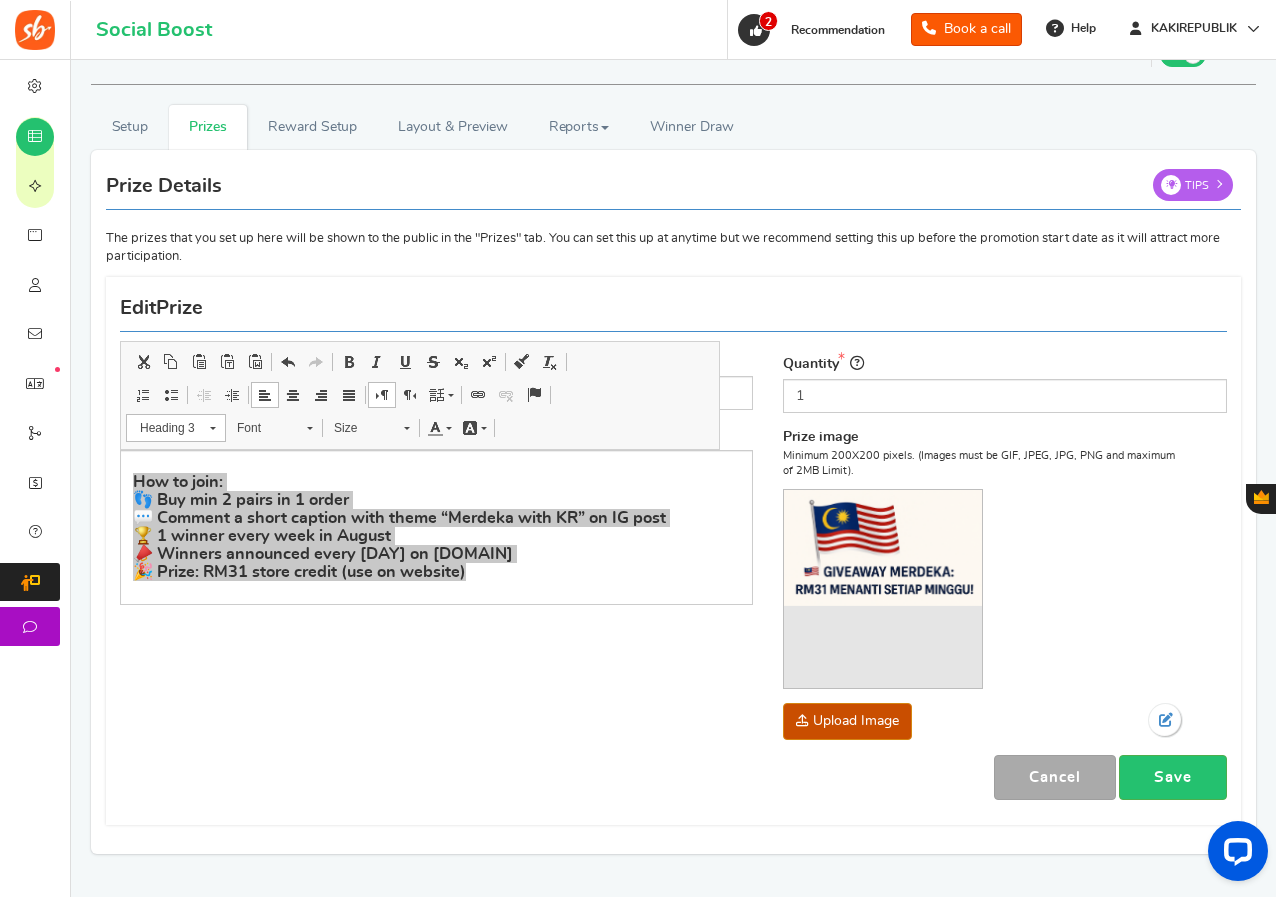 scroll, scrollTop: 8, scrollLeft: 0, axis: vertical 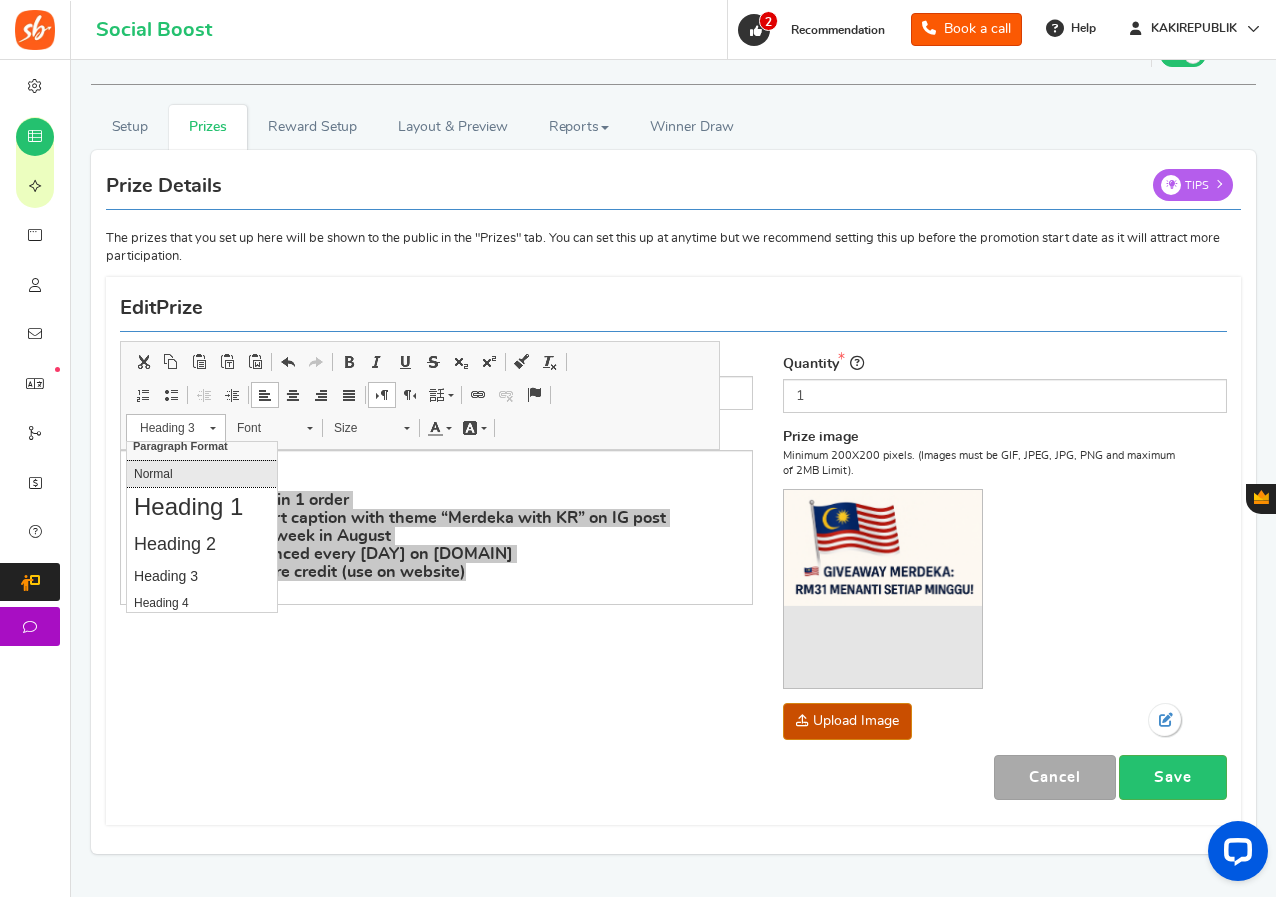 click on "Normal" at bounding box center (202, 473) 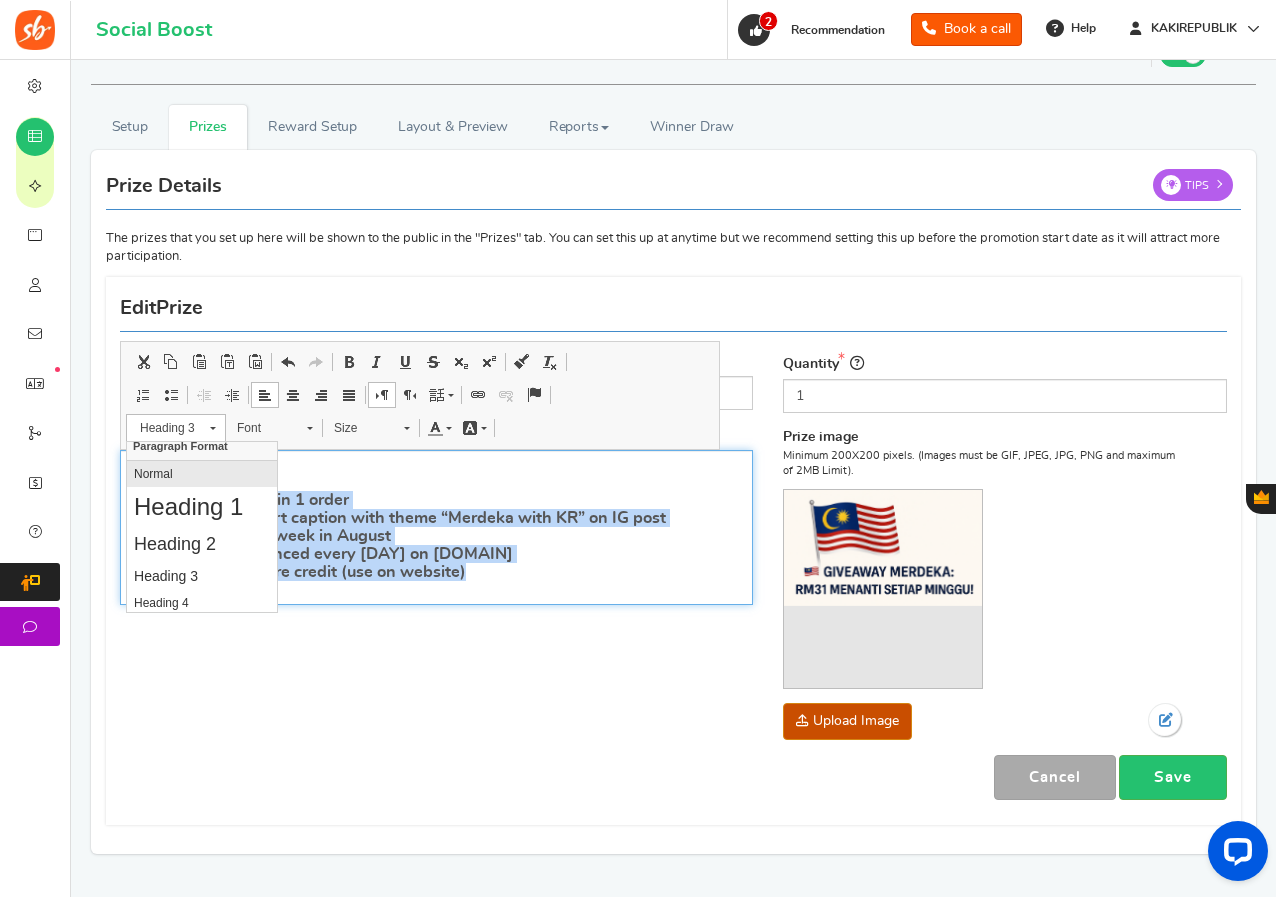 scroll, scrollTop: 0, scrollLeft: 0, axis: both 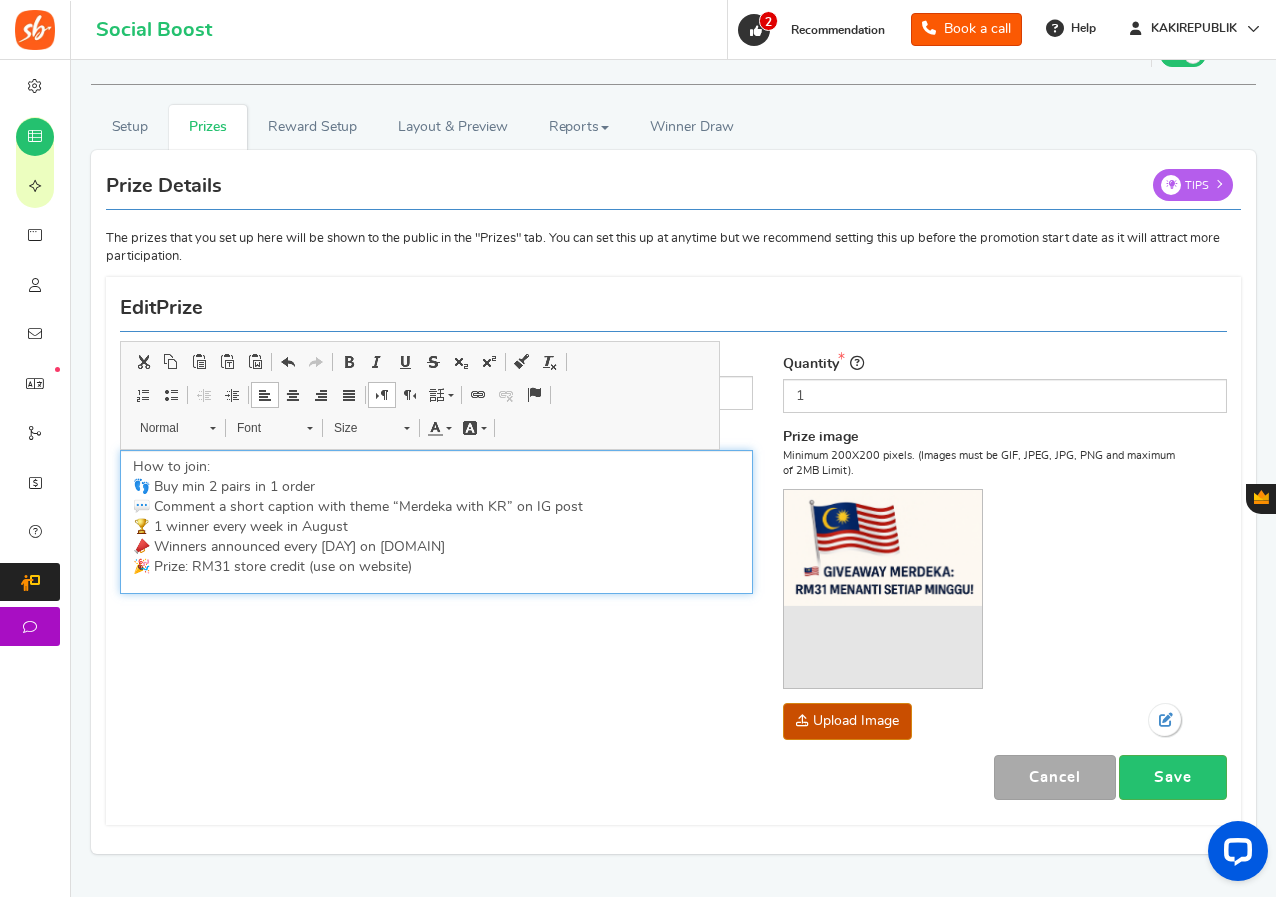 click on "How to join: 👣 Buy min 2 pairs in 1 order 💬 Comment a short caption with theme “Merdeka with KR” on IG post 🏆 1 winner every week in [MONTH] 📣 Winners announced every [DAY] on [DOMAIN] 🎉 Prize: RM31 store credit (use on website)" at bounding box center (436, 517) 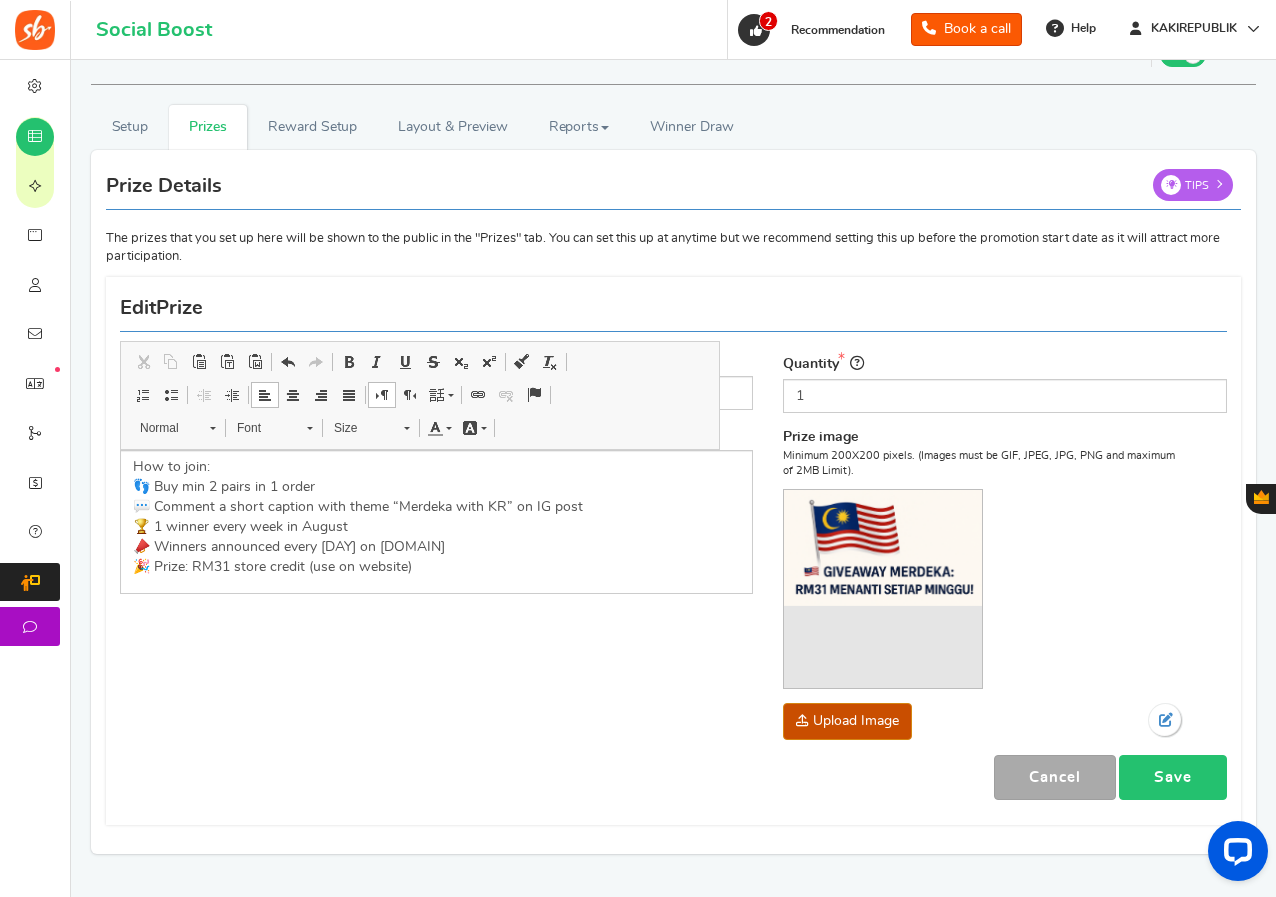 click on "Save" at bounding box center [1173, 777] 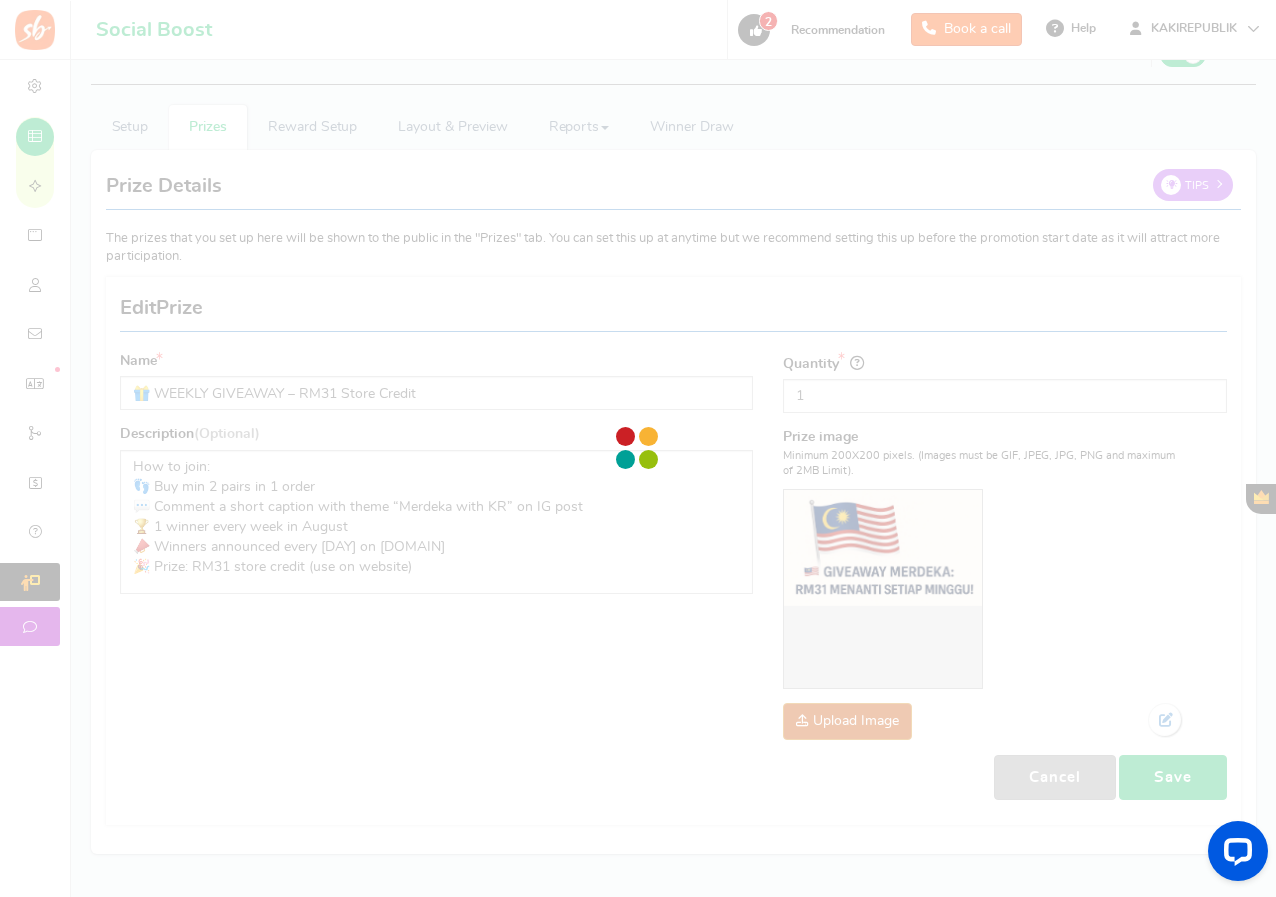 scroll, scrollTop: 0, scrollLeft: 0, axis: both 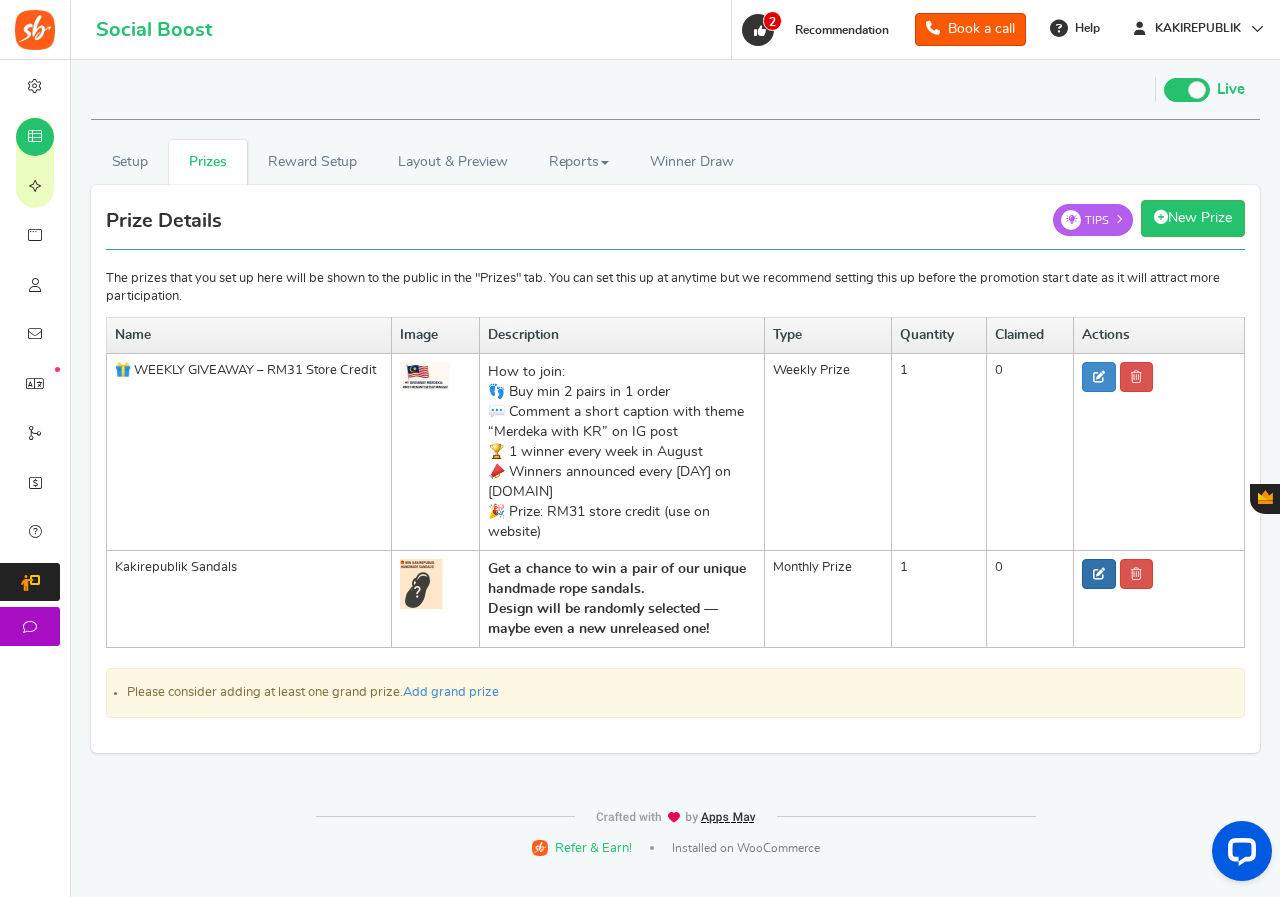 click at bounding box center [1099, 574] 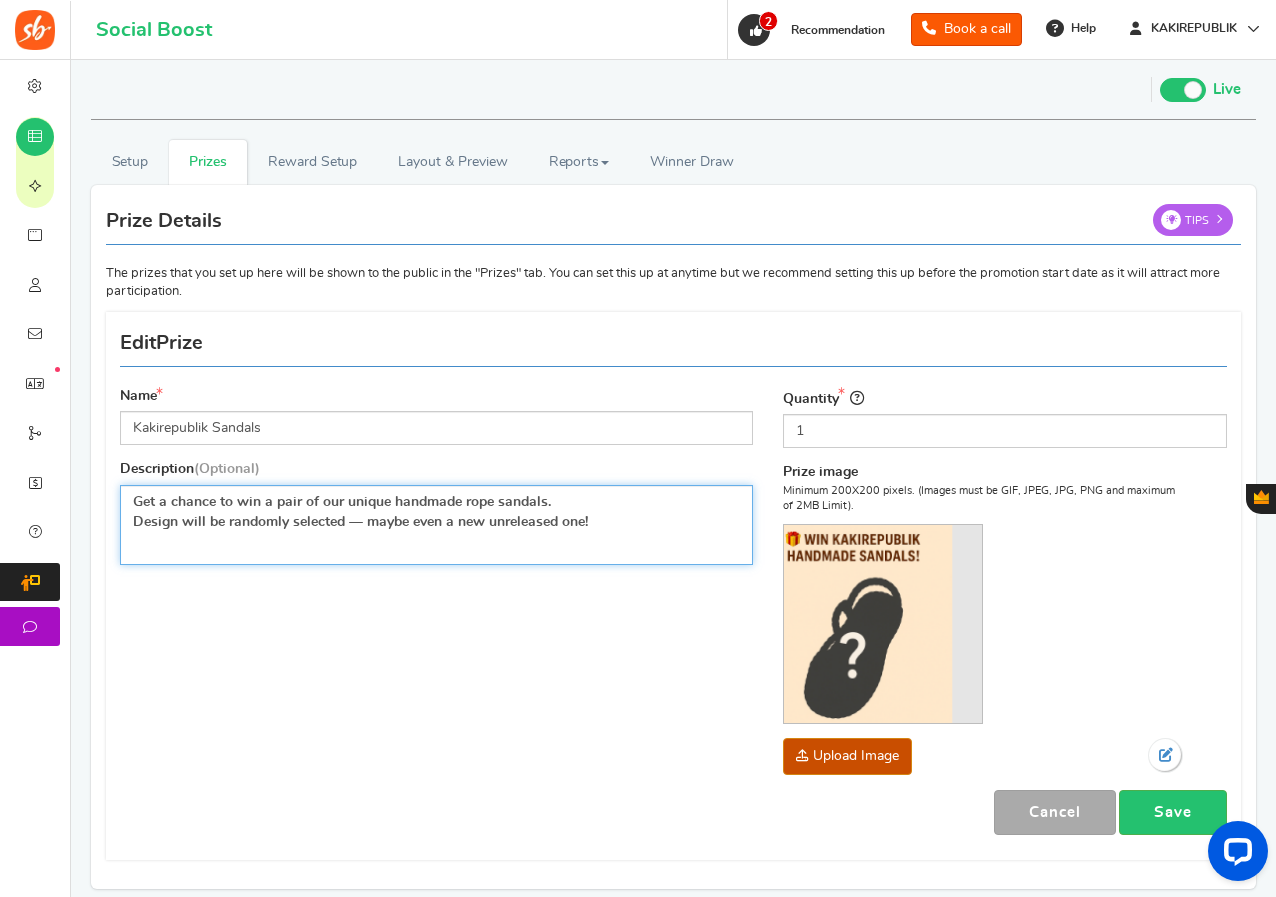 click on "Get a chance to win a pair of our unique handmade rope sandals. Design will be randomly selected — maybe even a new unreleased one!" at bounding box center (360, 512) 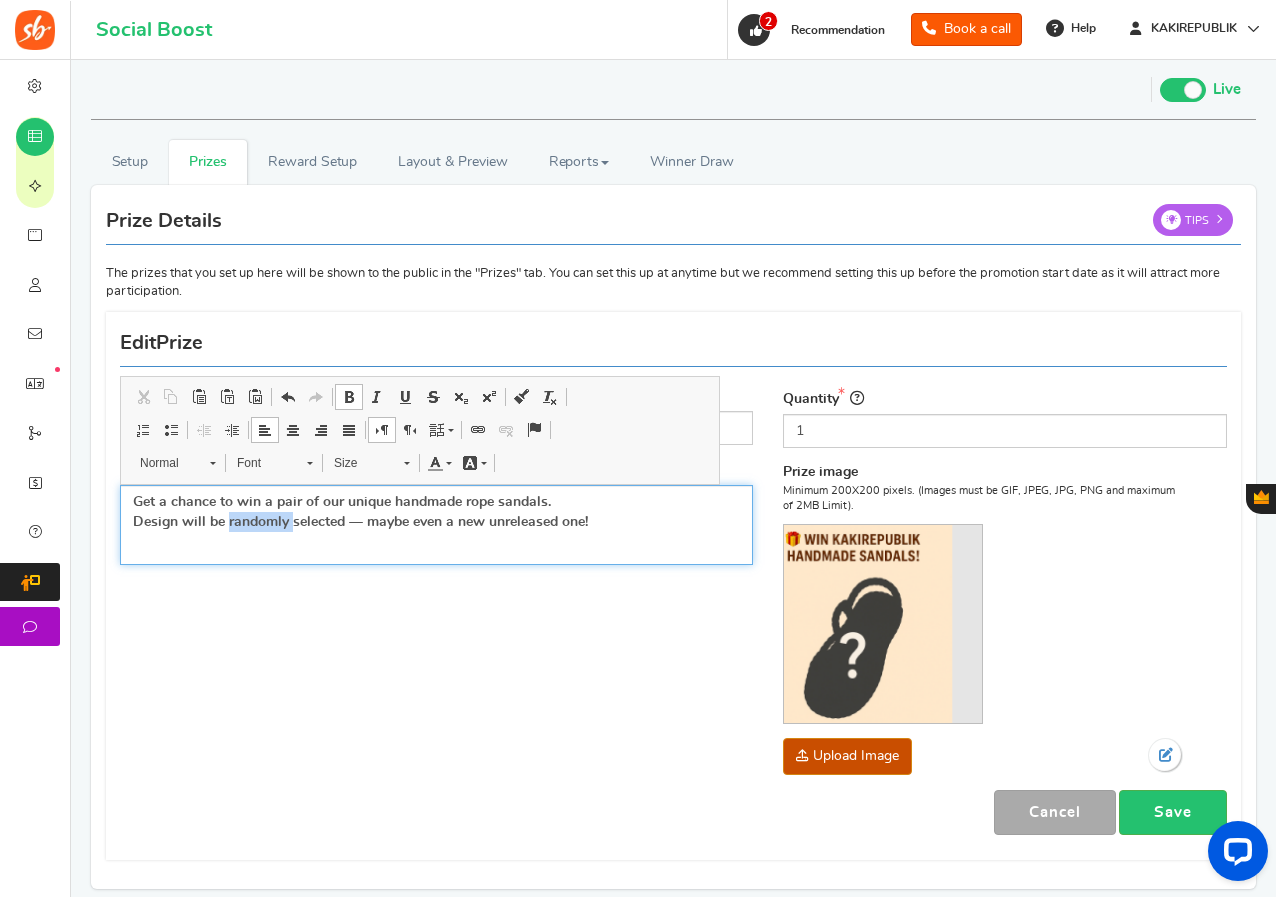 click on "Get a chance to win a pair of our unique handmade rope sandals. Design will be randomly selected — maybe even a new unreleased one!" at bounding box center [360, 512] 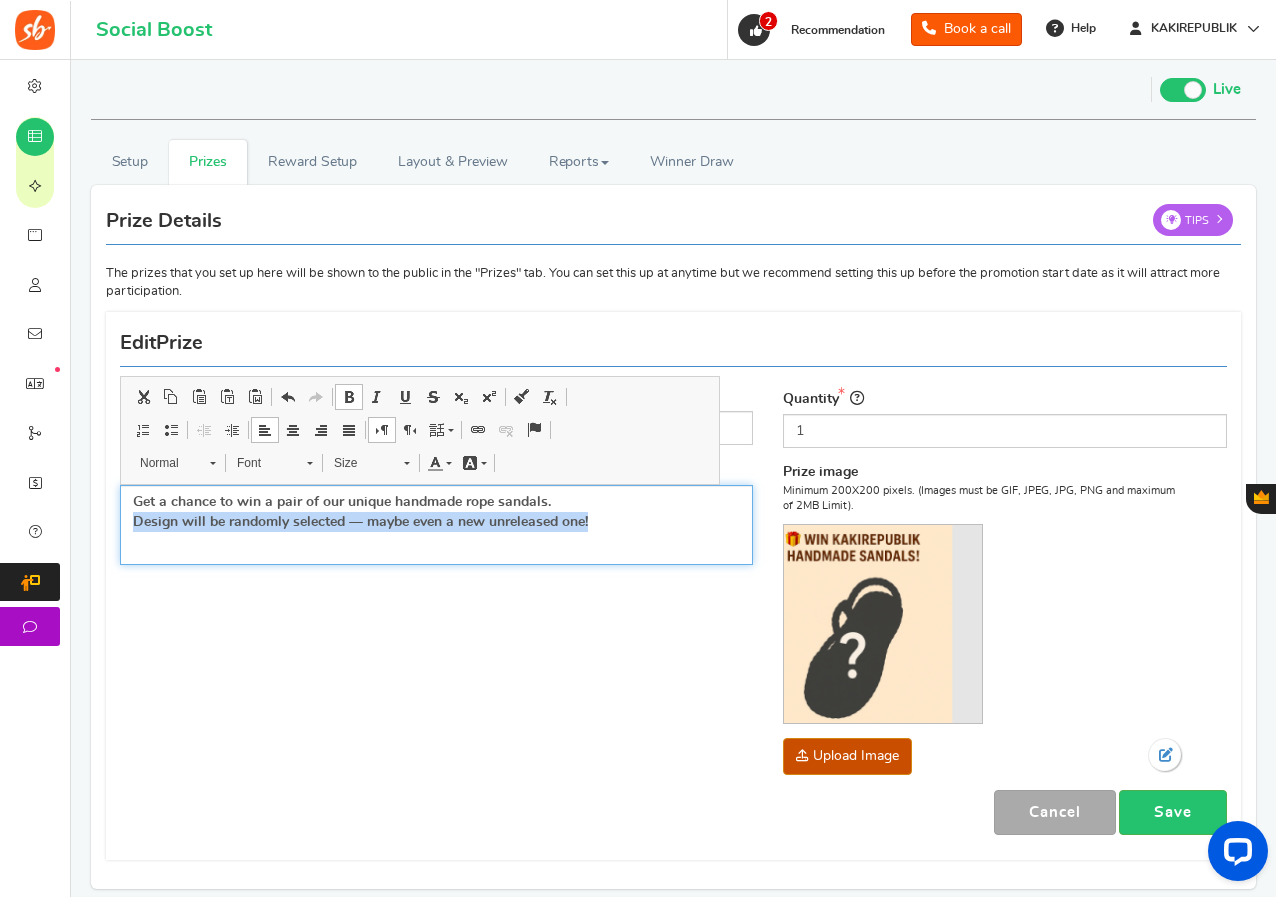 click on "Get a chance to win a pair of our unique handmade rope sandals. Design will be randomly selected — maybe even a new unreleased one!" at bounding box center (360, 512) 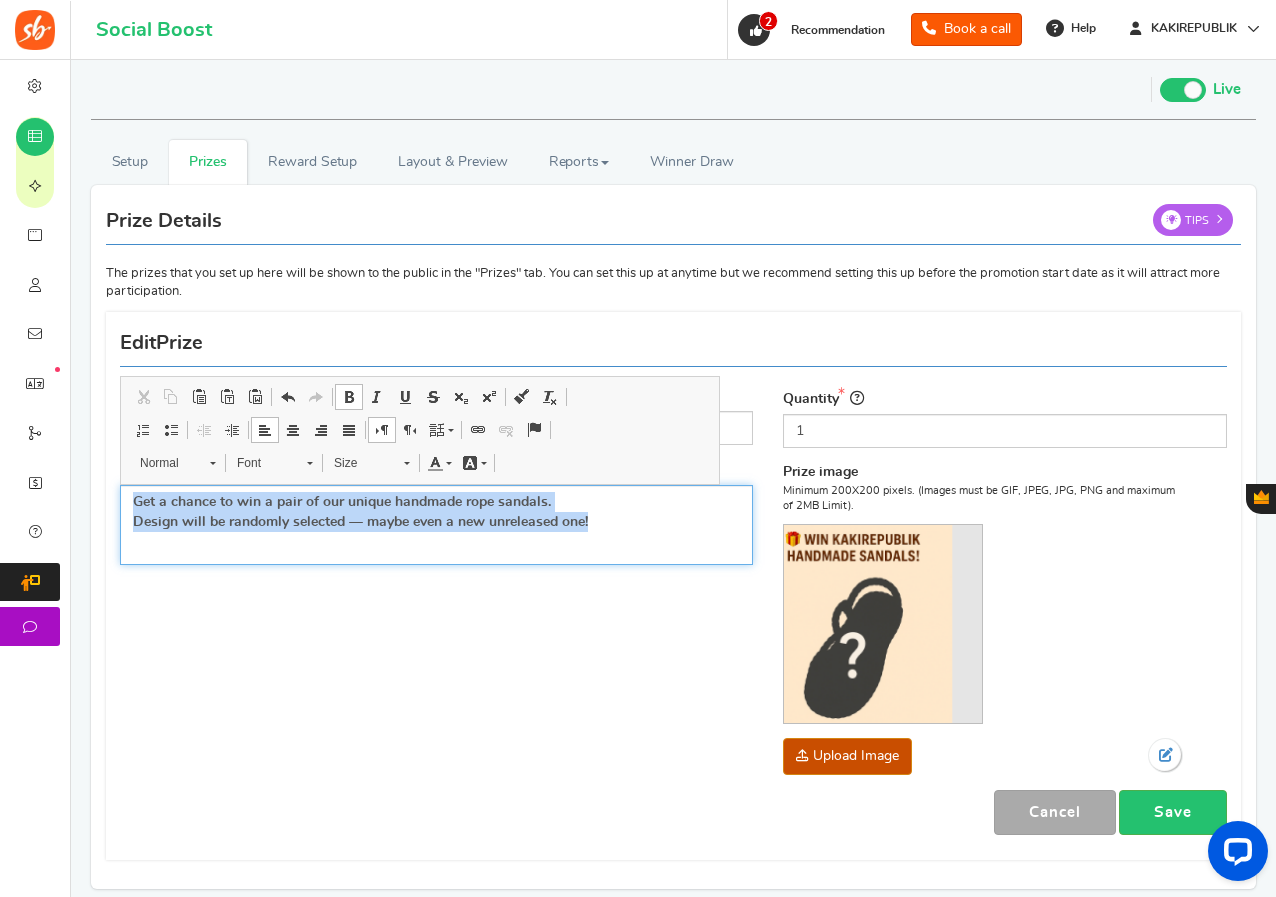 drag, startPoint x: 633, startPoint y: 523, endPoint x: 126, endPoint y: 502, distance: 507.43472 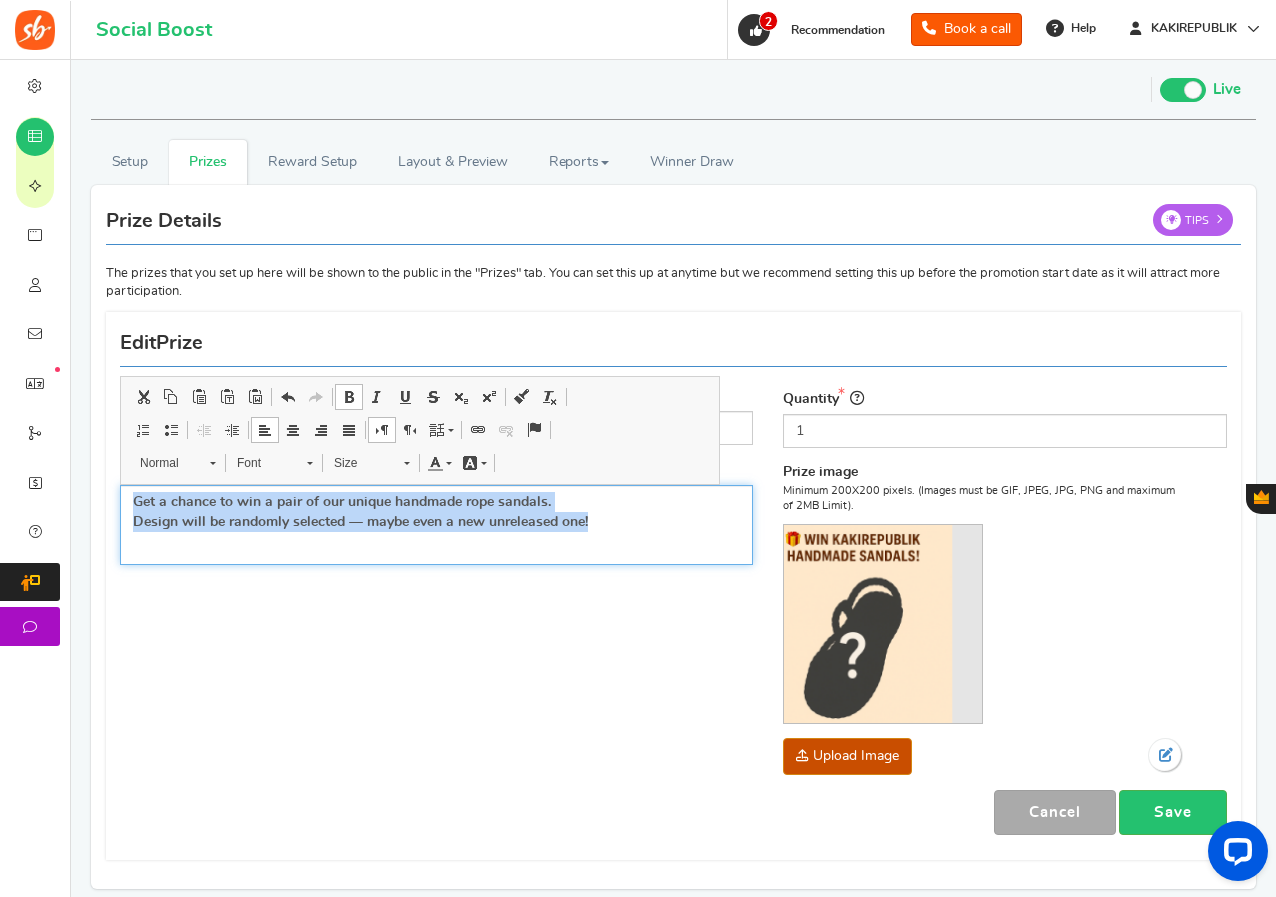 click at bounding box center (349, 397) 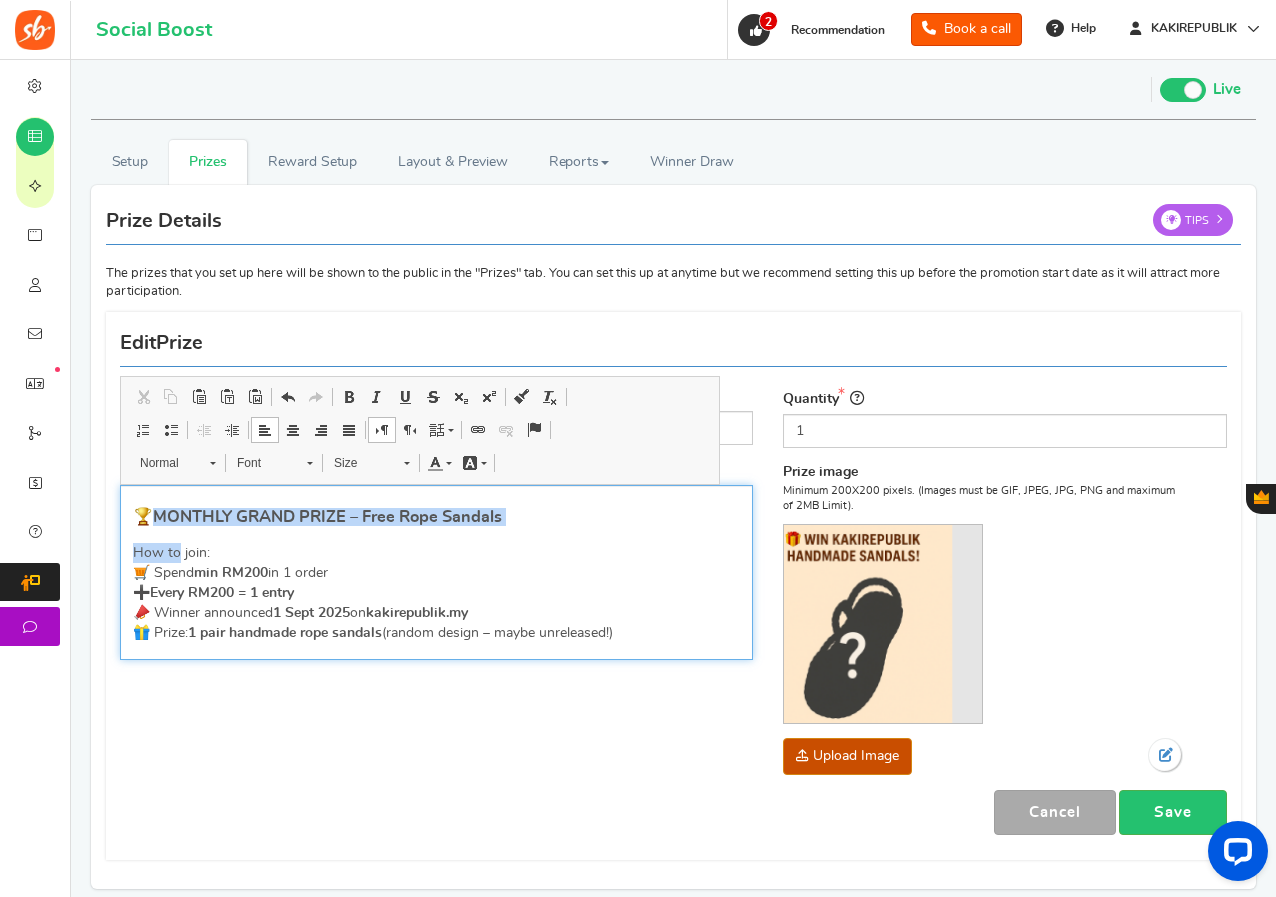 drag, startPoint x: 177, startPoint y: 534, endPoint x: 145, endPoint y: 520, distance: 34.928497 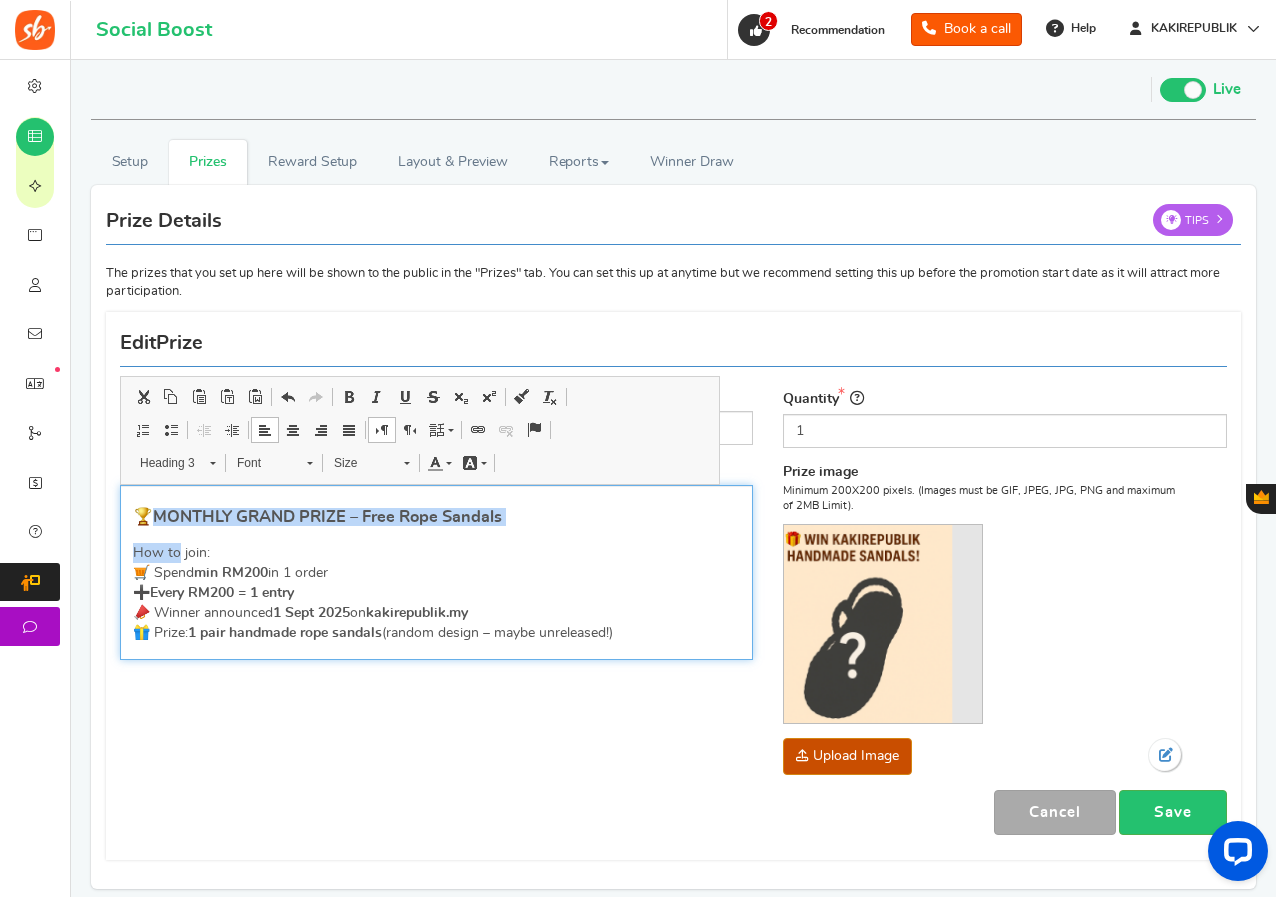 click on "MONTHLY GRAND PRIZE – Free Rope Sandals" at bounding box center (327, 517) 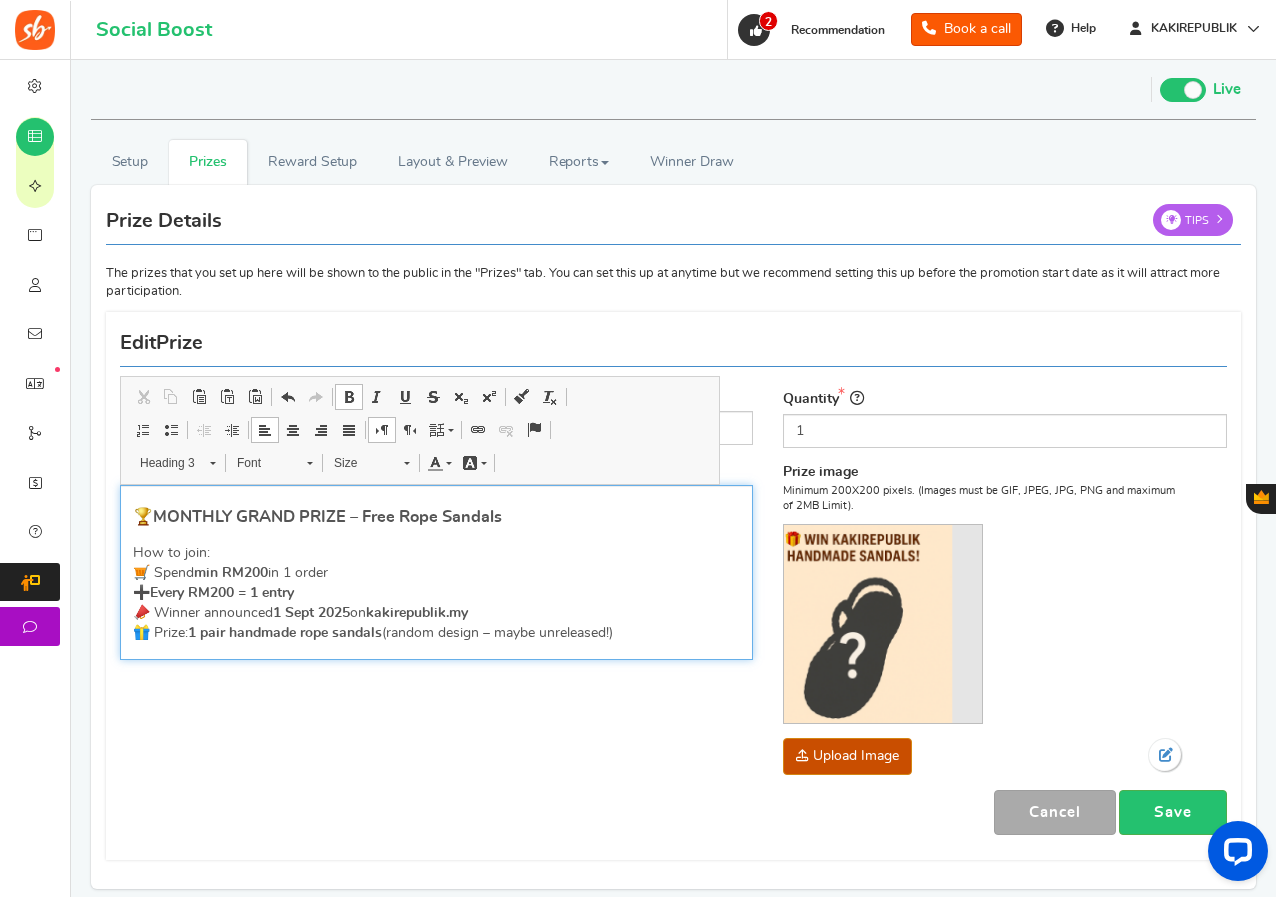 click on "MONTHLY GRAND PRIZE – Free Rope Sandals" at bounding box center (327, 517) 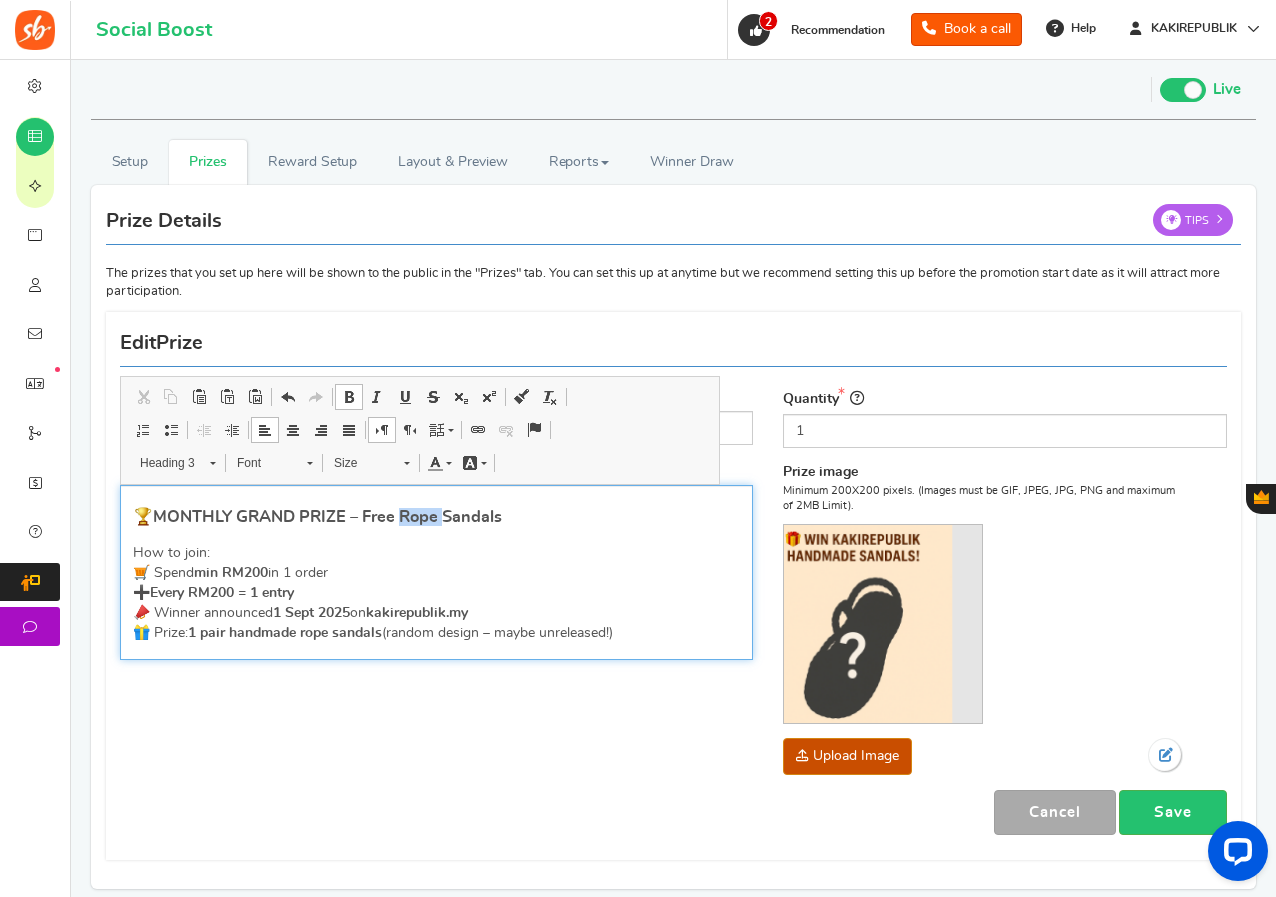 click on "MONTHLY GRAND PRIZE – Free Rope Sandals" at bounding box center [327, 517] 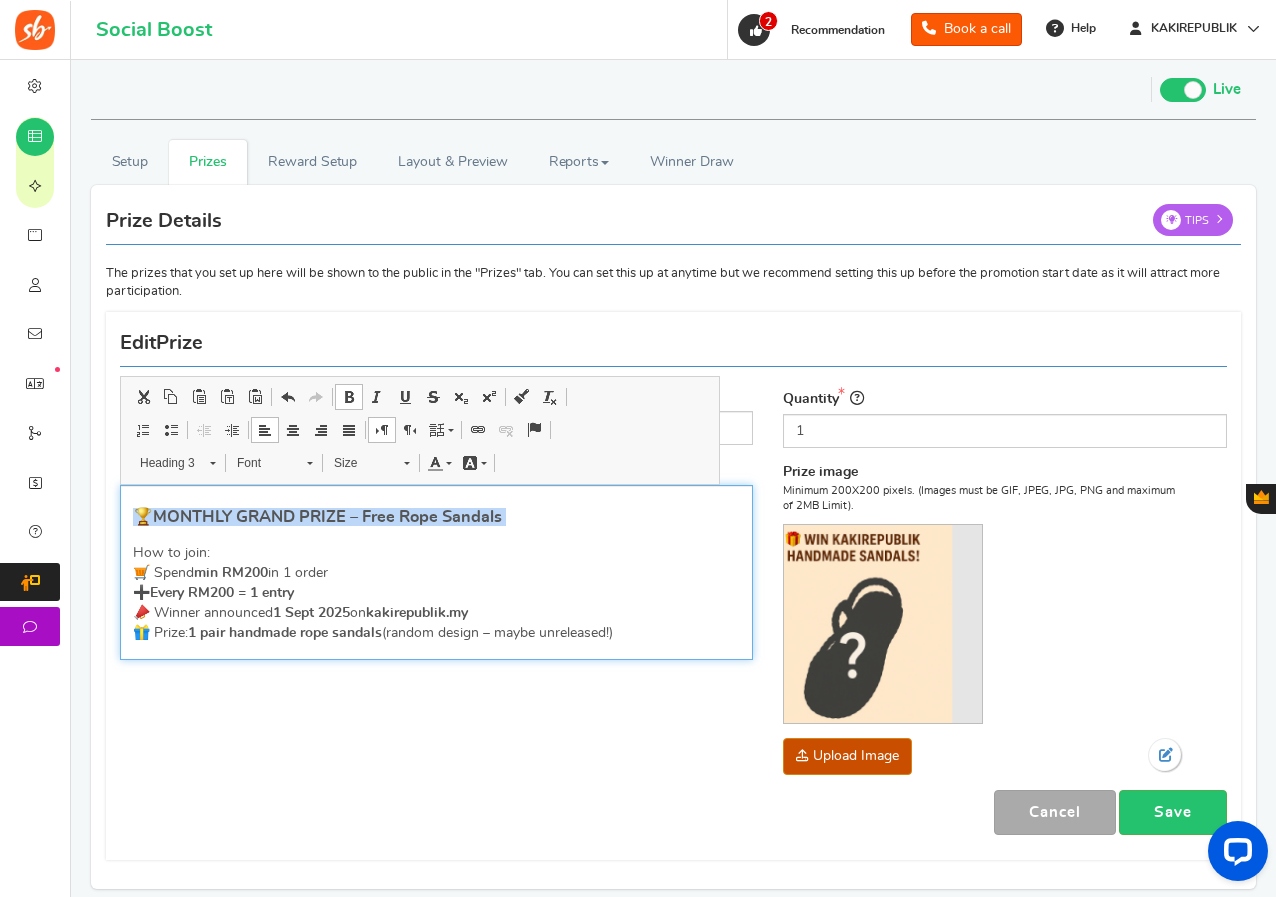 click on "MONTHLY GRAND PRIZE – Free Rope Sandals" at bounding box center [327, 517] 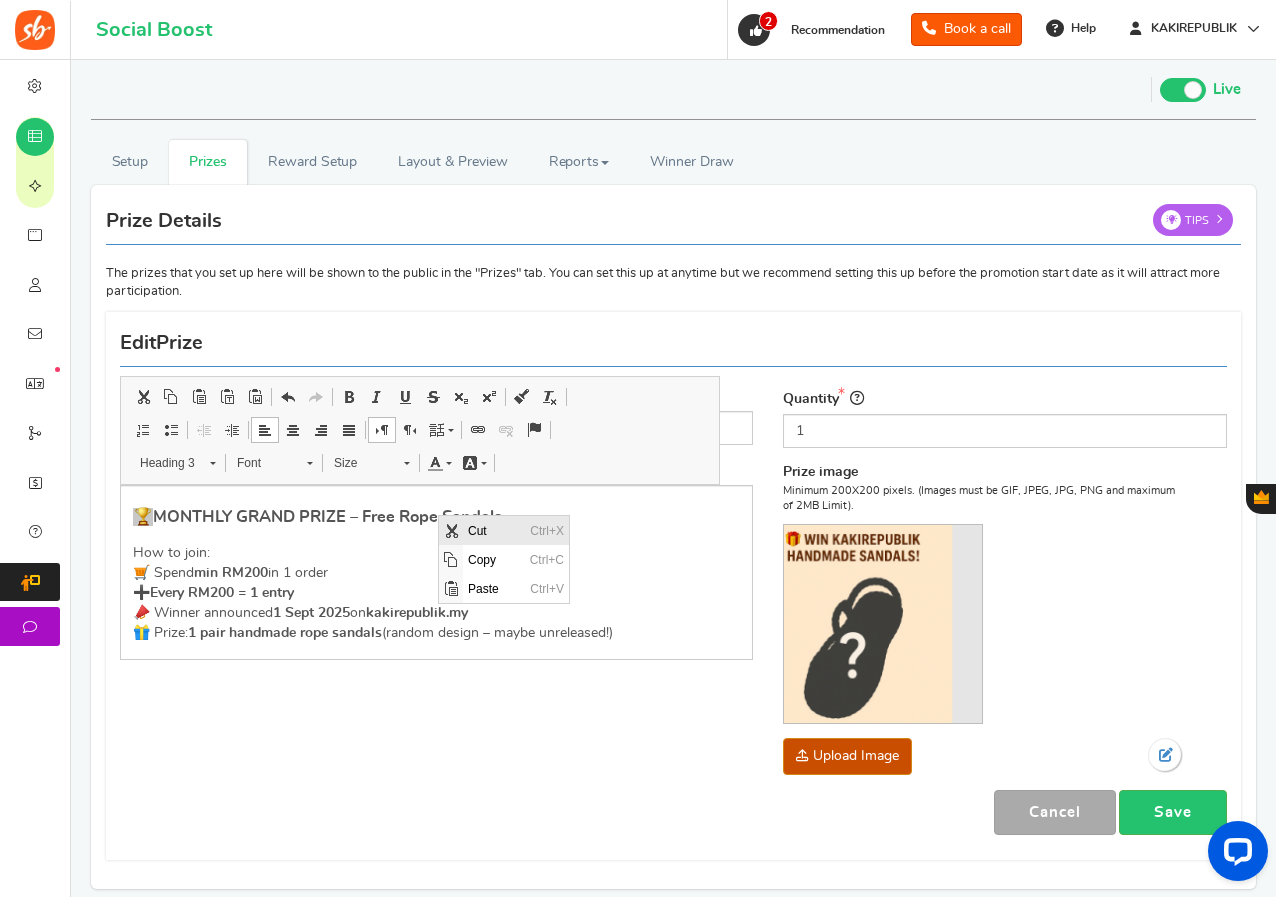 click at bounding box center (451, 530) 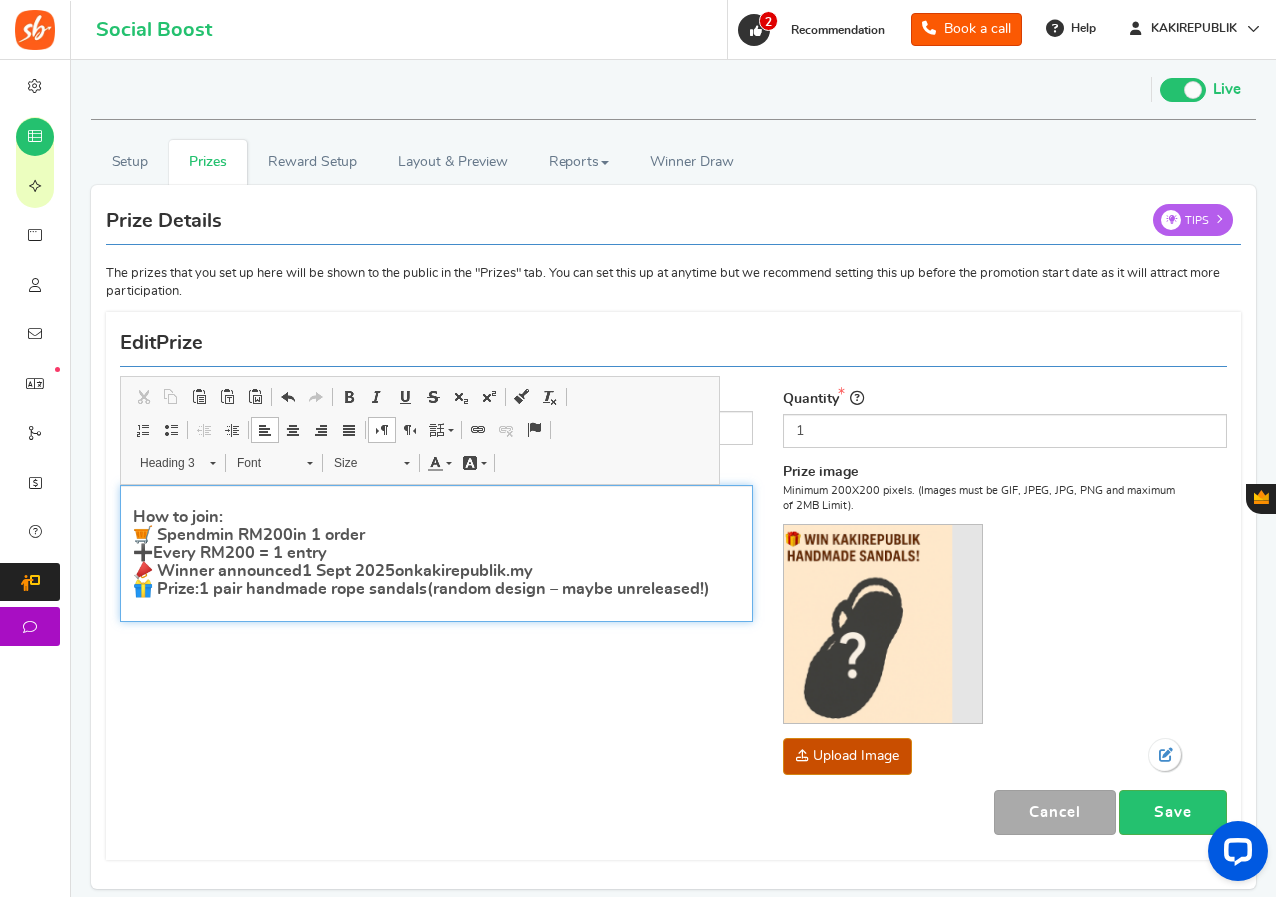 click on "Heading 3" at bounding box center (176, 463) 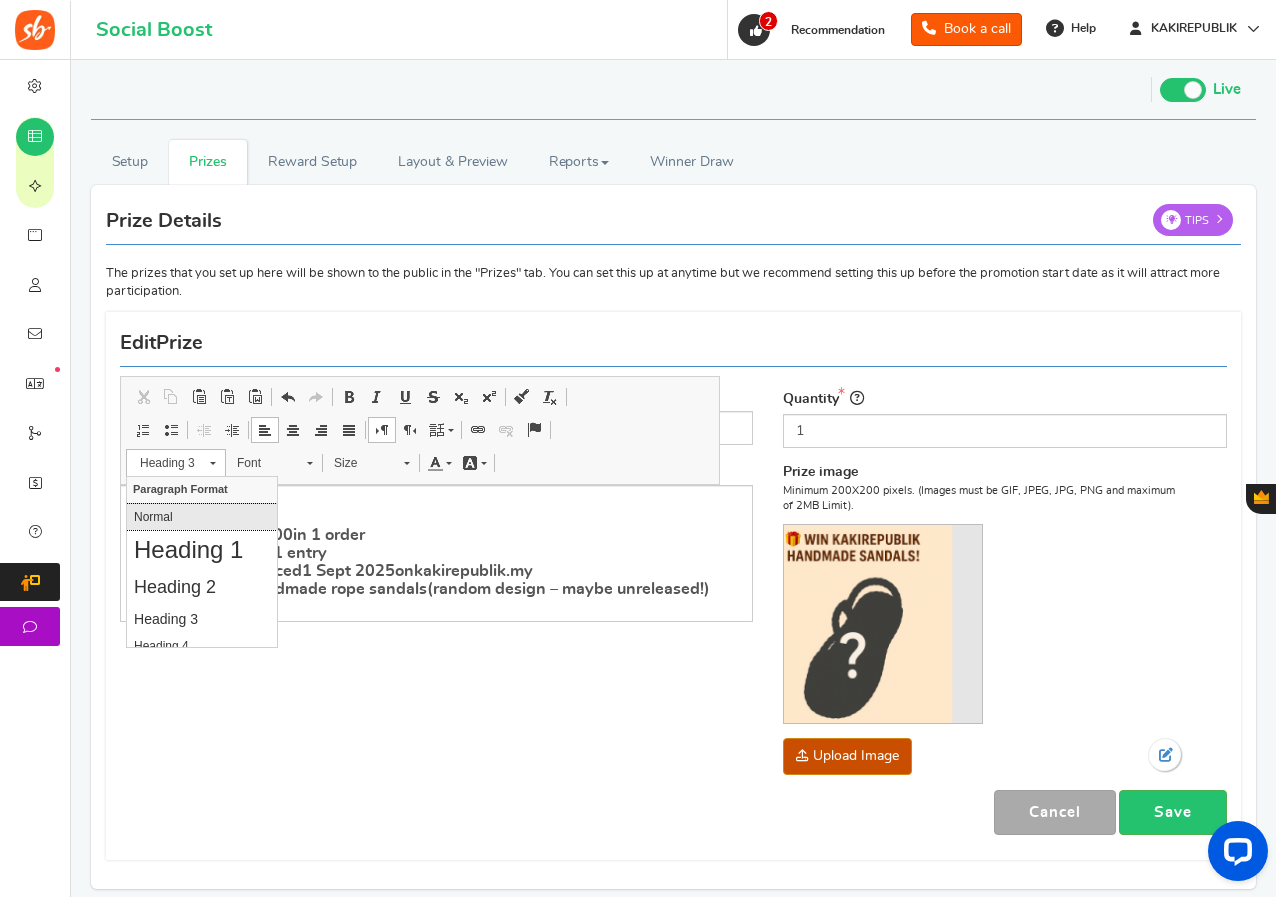 click on "Normal" at bounding box center (202, 516) 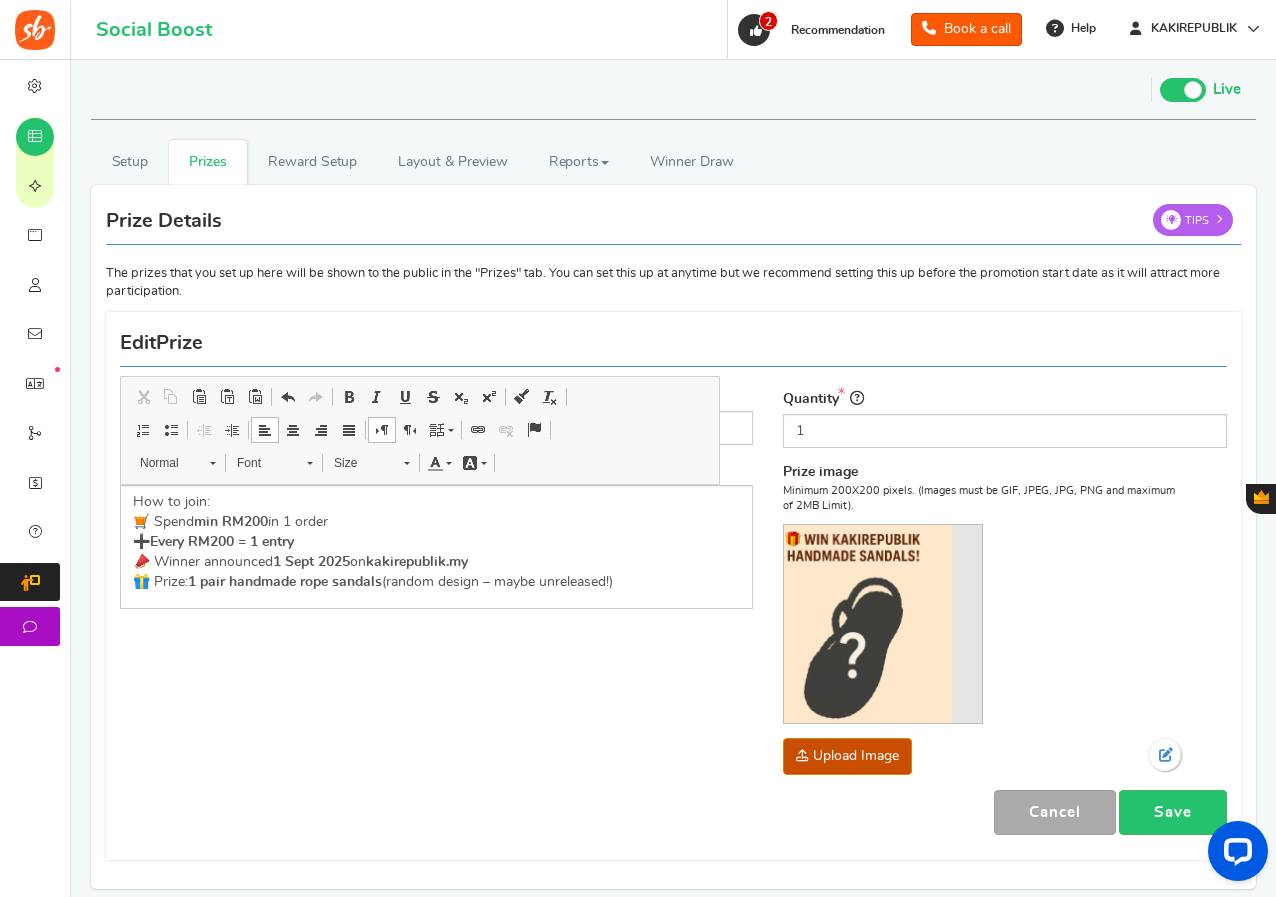 click on "Add Edit Prize
Tips" at bounding box center (673, 344) 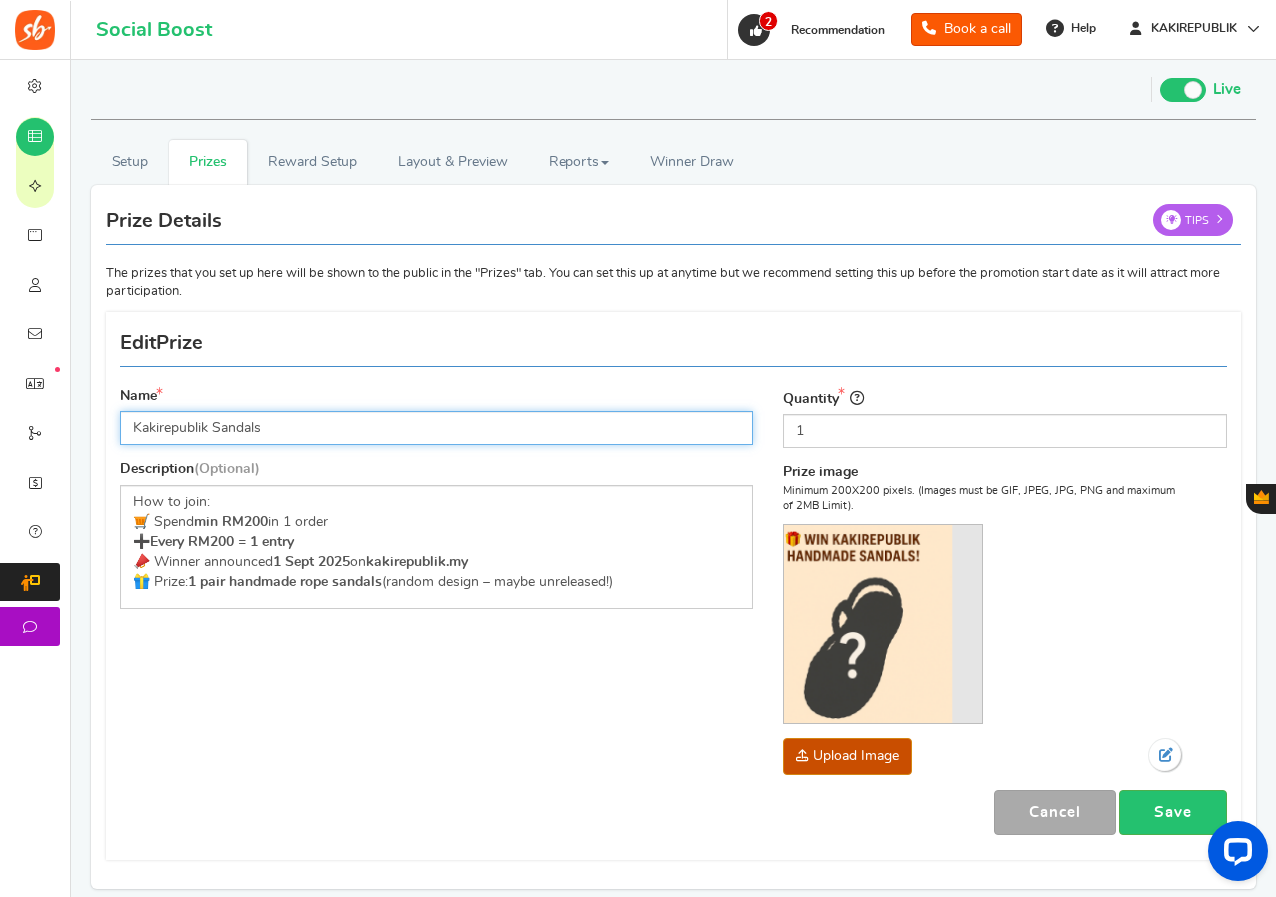 click on "Kakirepublik Sandals" at bounding box center [436, 428] 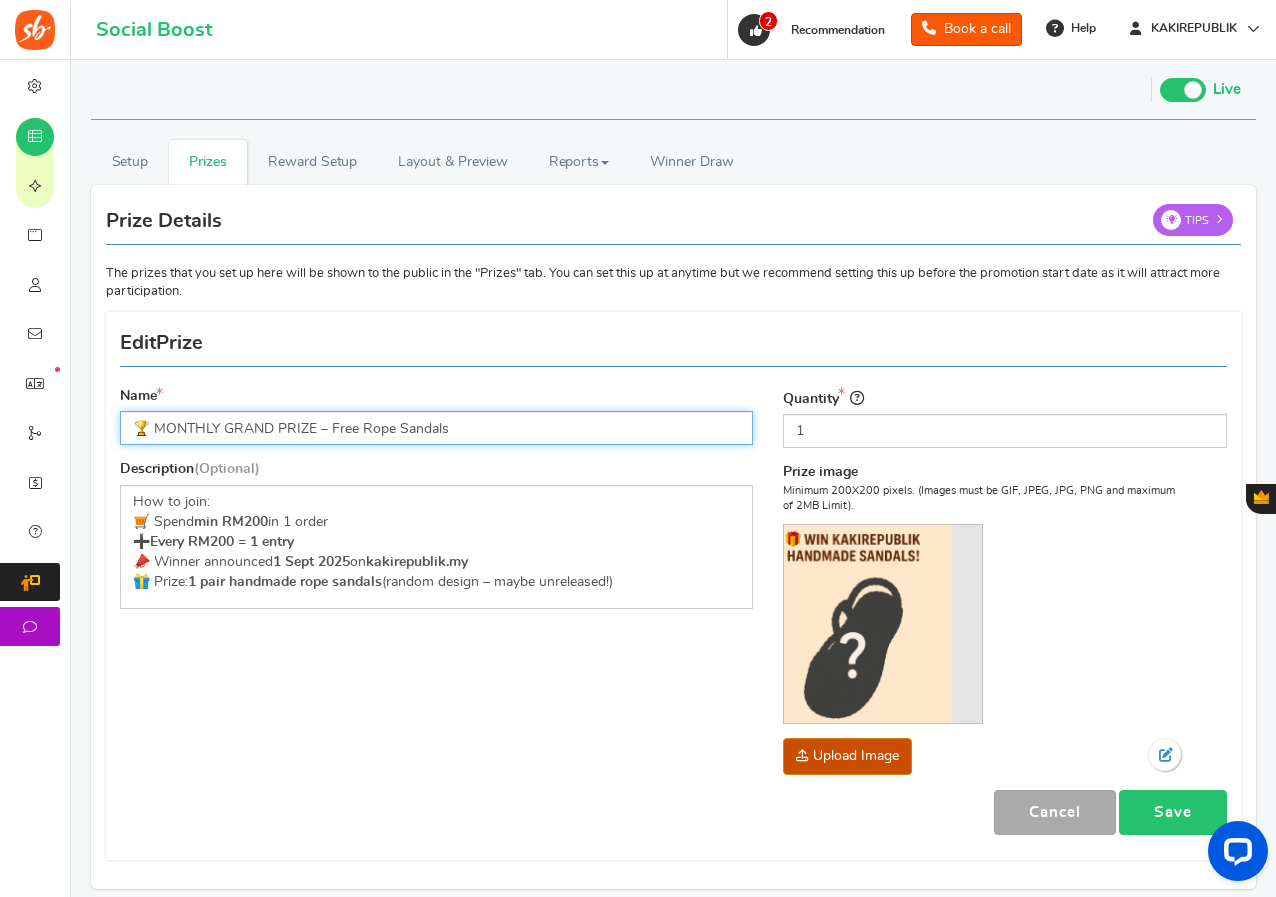 type on "🏆 MONTHLY GRAND PRIZE – Free Rope Sandals" 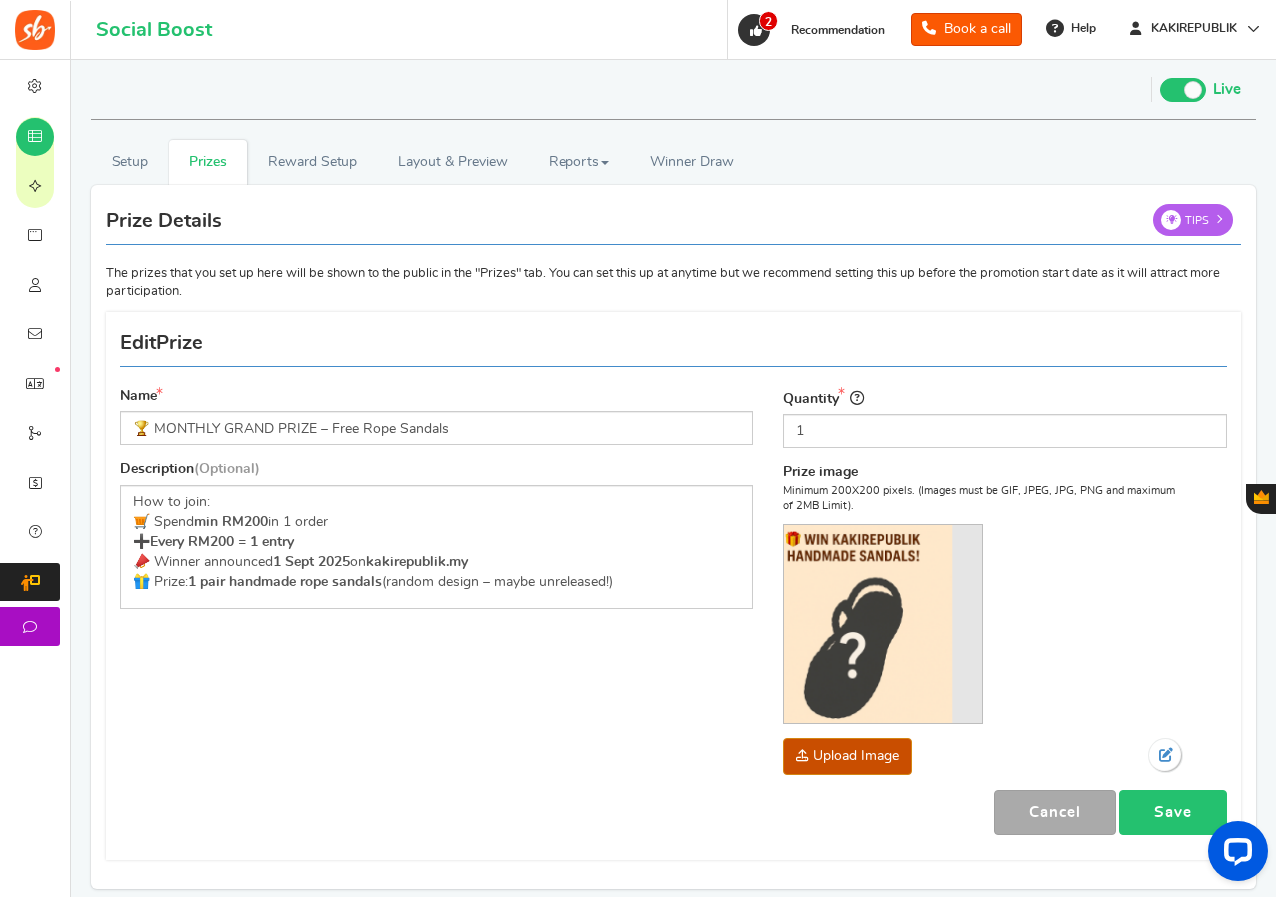 click on "Save" at bounding box center (1173, 812) 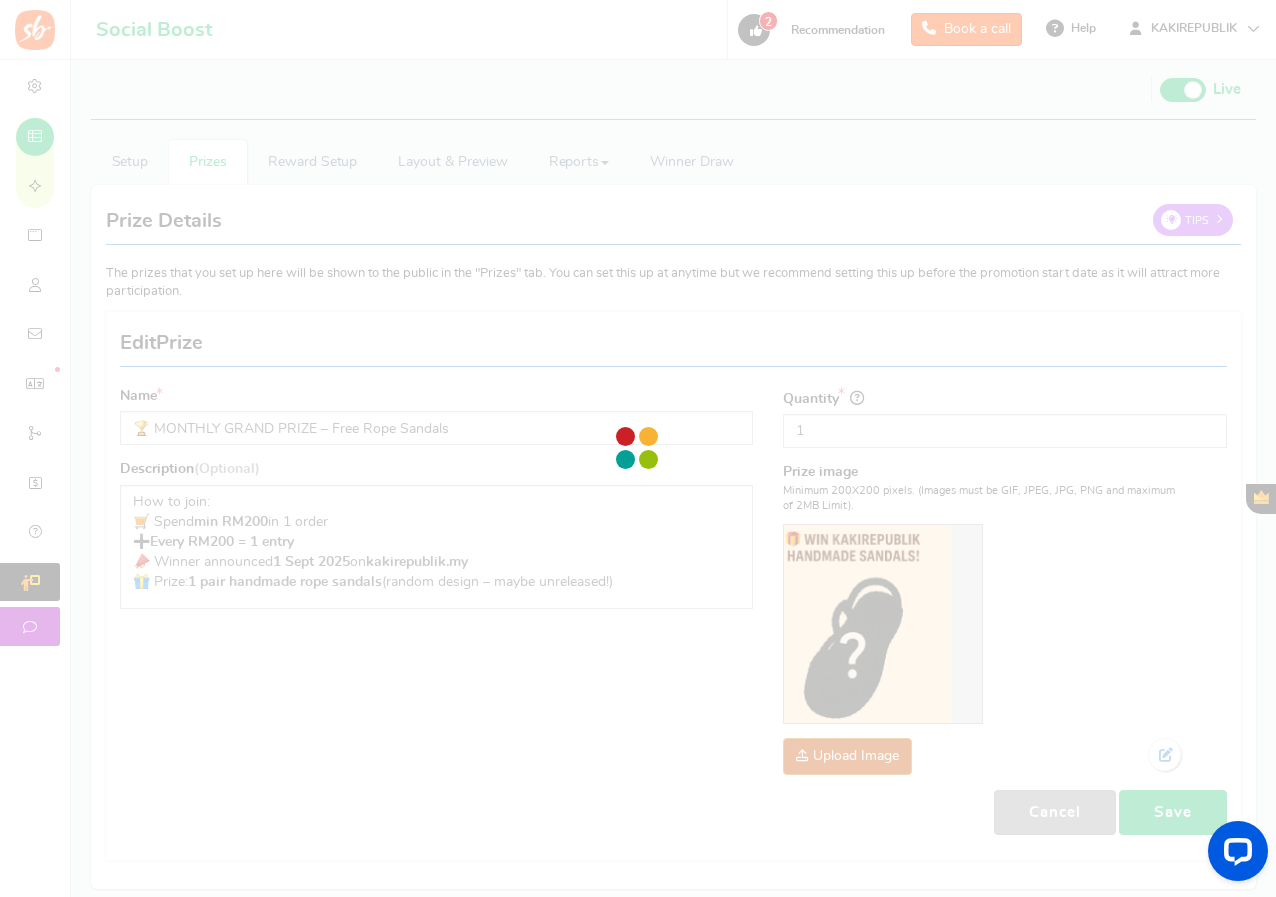 scroll, scrollTop: 36, scrollLeft: 0, axis: vertical 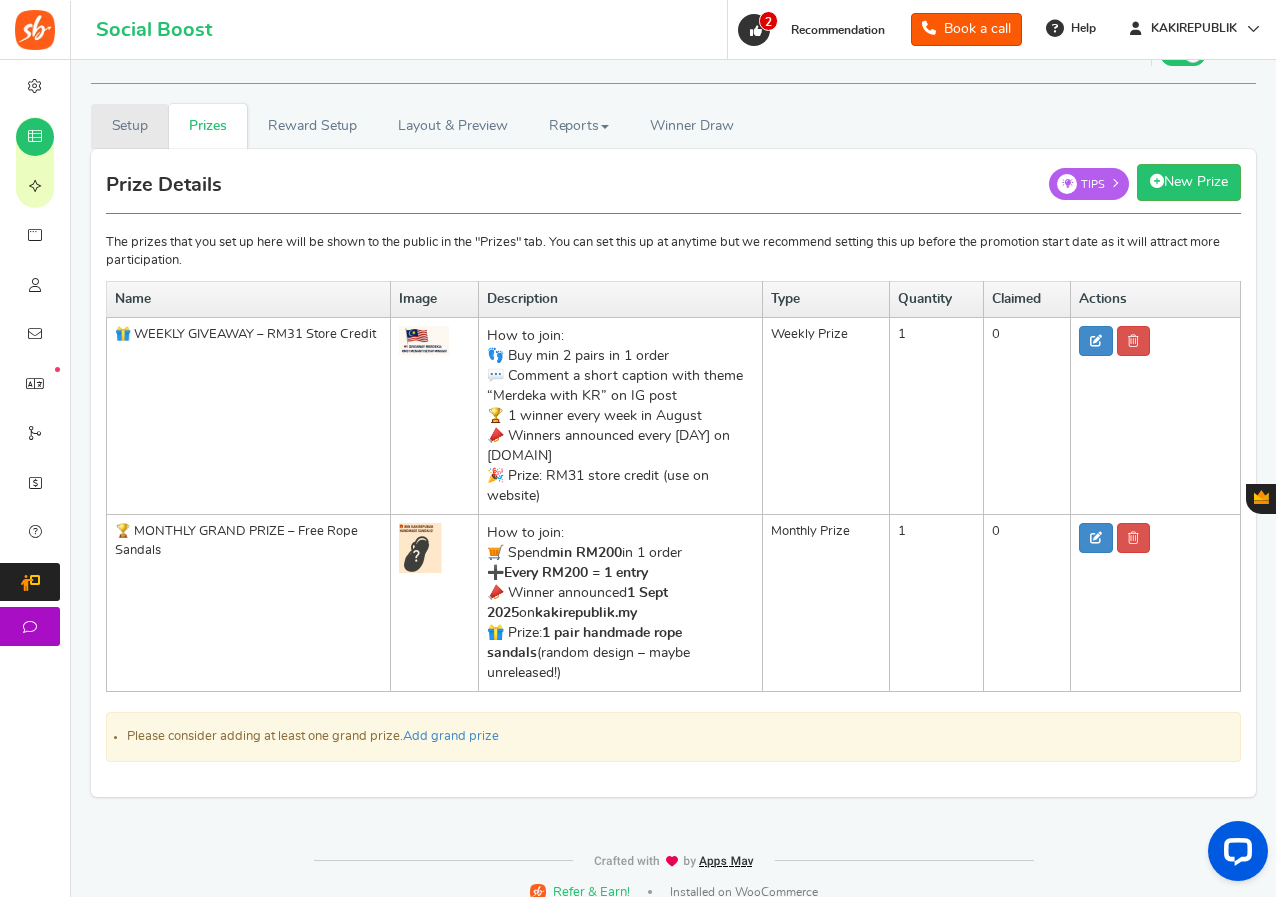 click on "Setup" at bounding box center [130, 126] 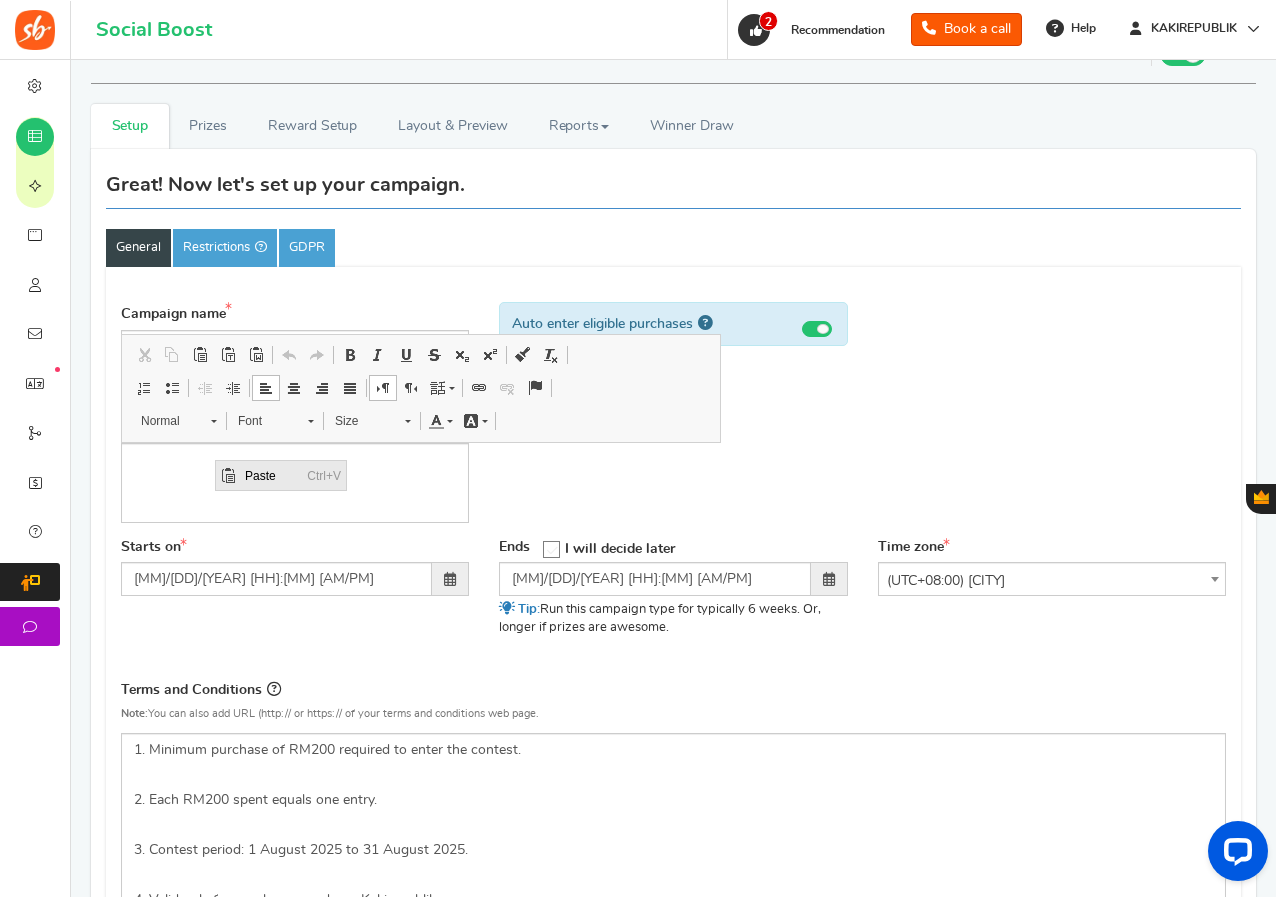 click on "Paste" at bounding box center (271, 475) 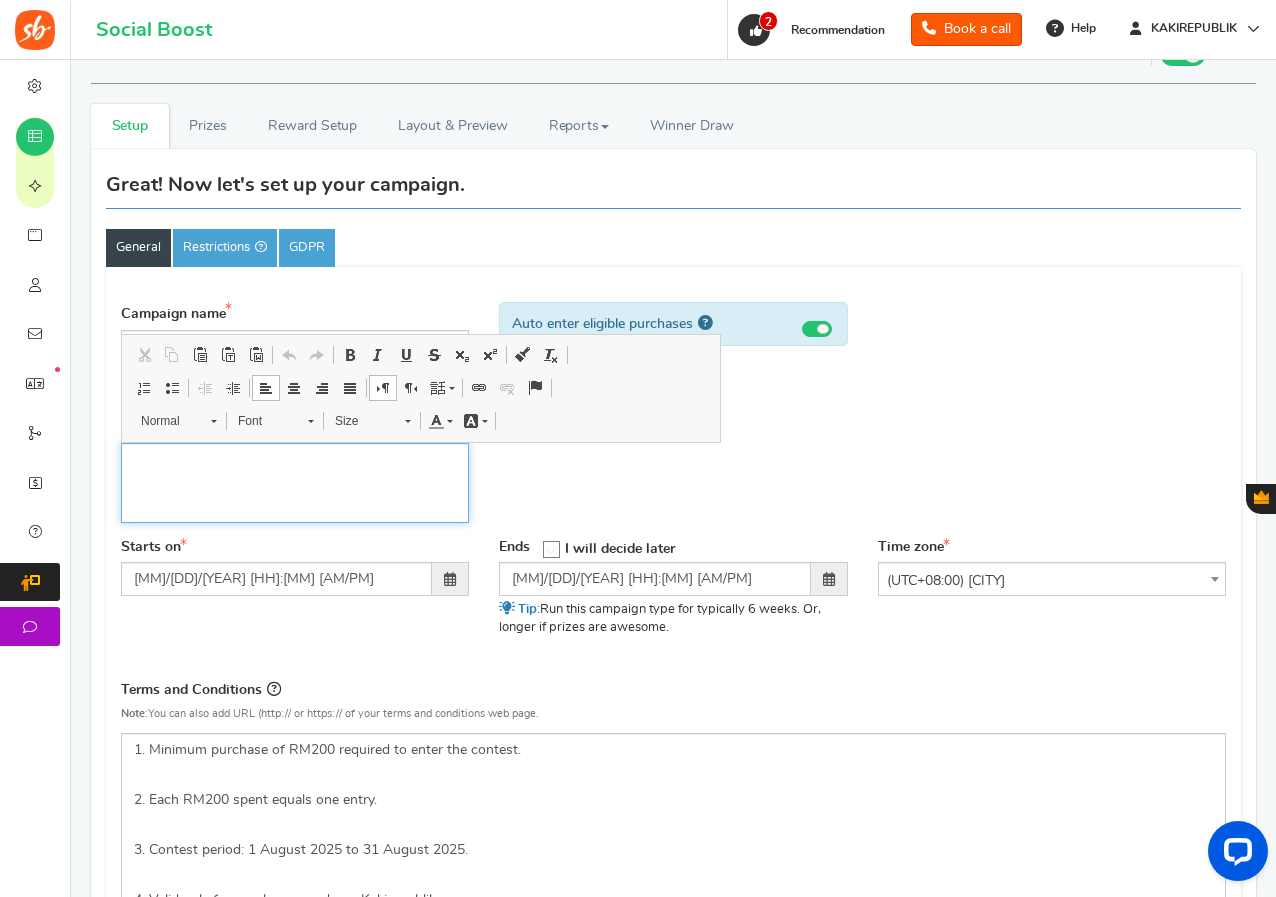 click at bounding box center [295, 460] 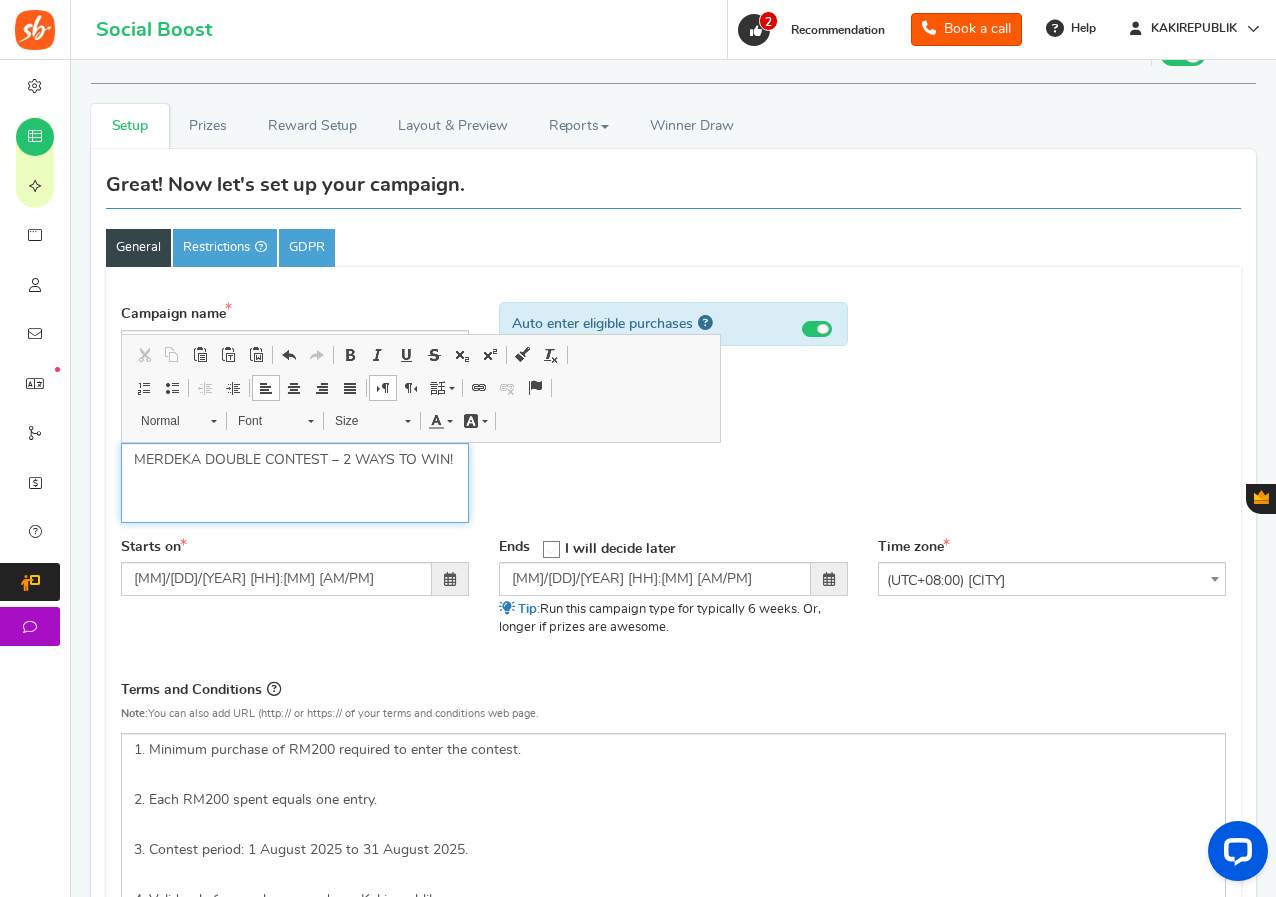 click on "MERDEKA DOUBLE CONTEST – 2 WAYS TO WIN!" at bounding box center [295, 460] 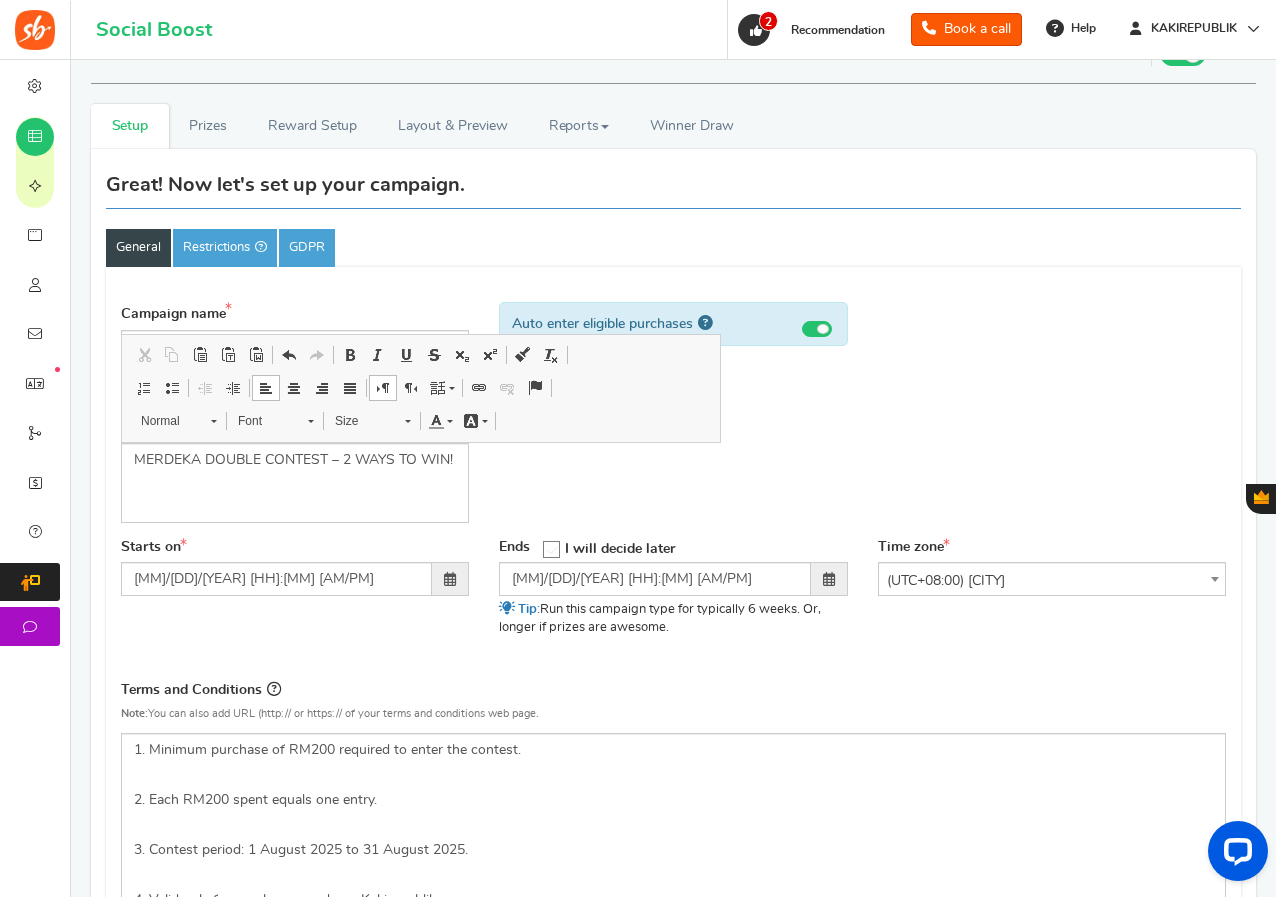 click on "Campaign name
Display
Title shown publicly
PURCHASE FOR A CHANCE TO WIN!
This will be shown to the public and to eligible customers in the 'cart -thanks' page
Campaign description
(Optional)" at bounding box center [673, 414] 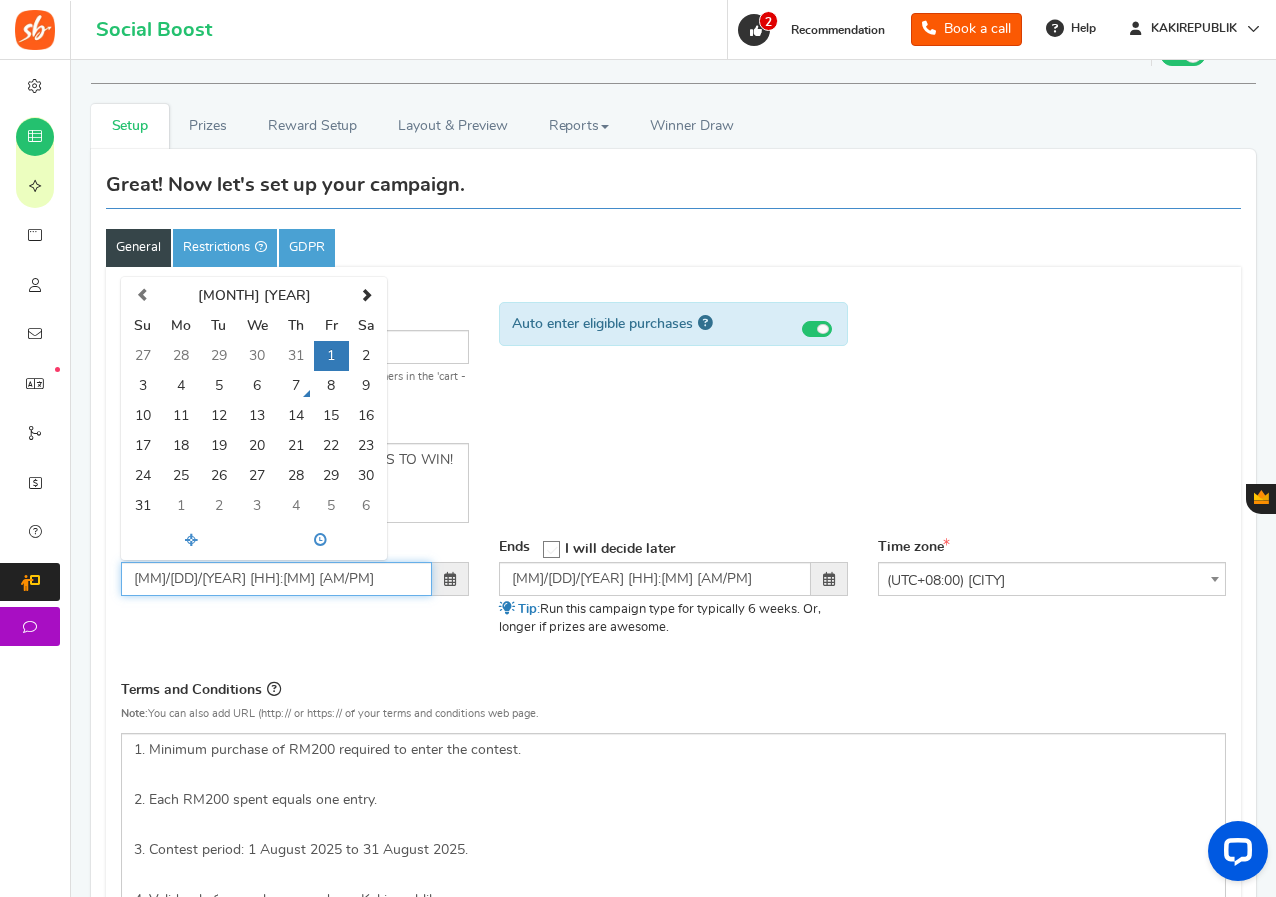 click on "[MM]/[DD]/[YEAR] [HH]:[MM] [AM/PM]" at bounding box center (276, 579) 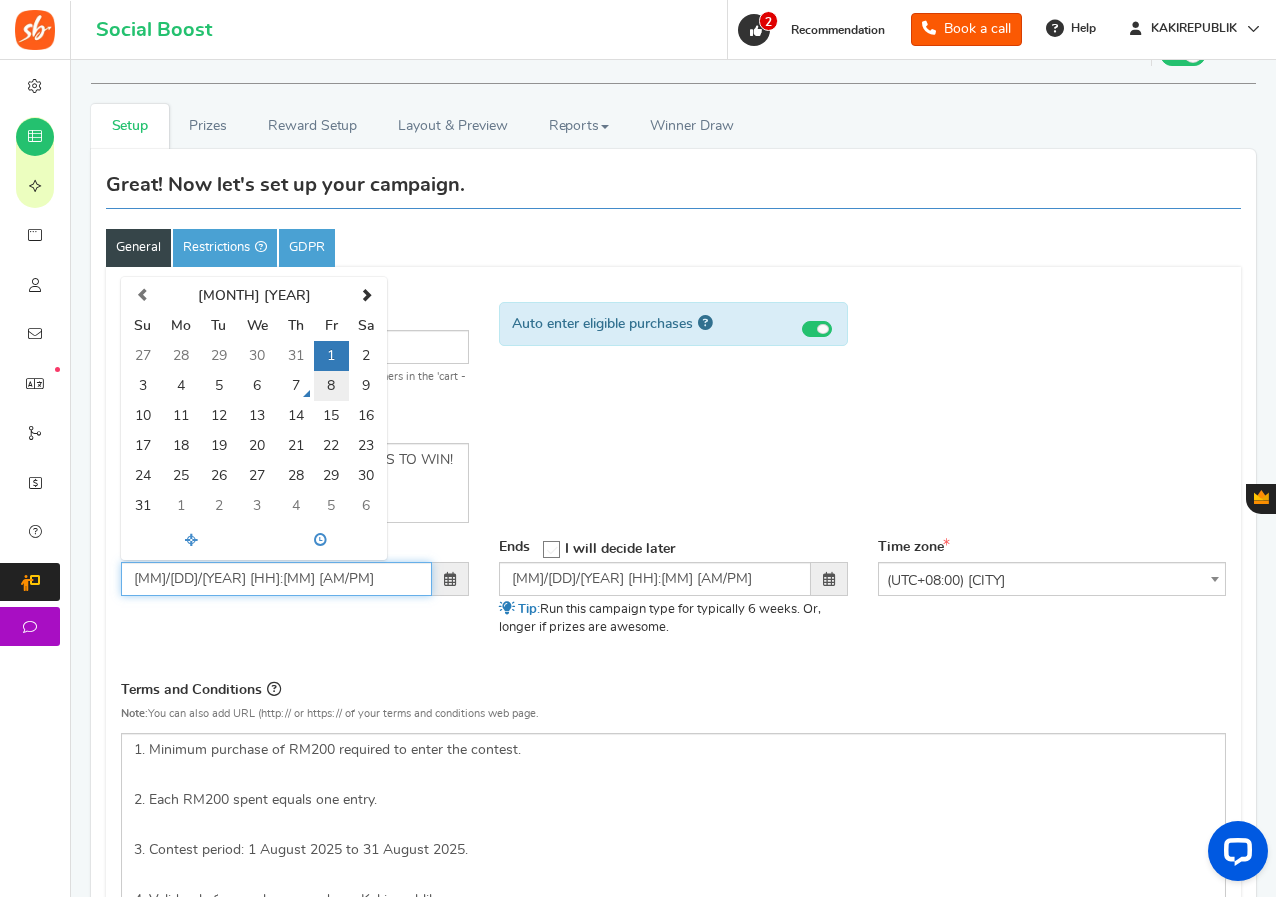 click on "8" at bounding box center [331, 386] 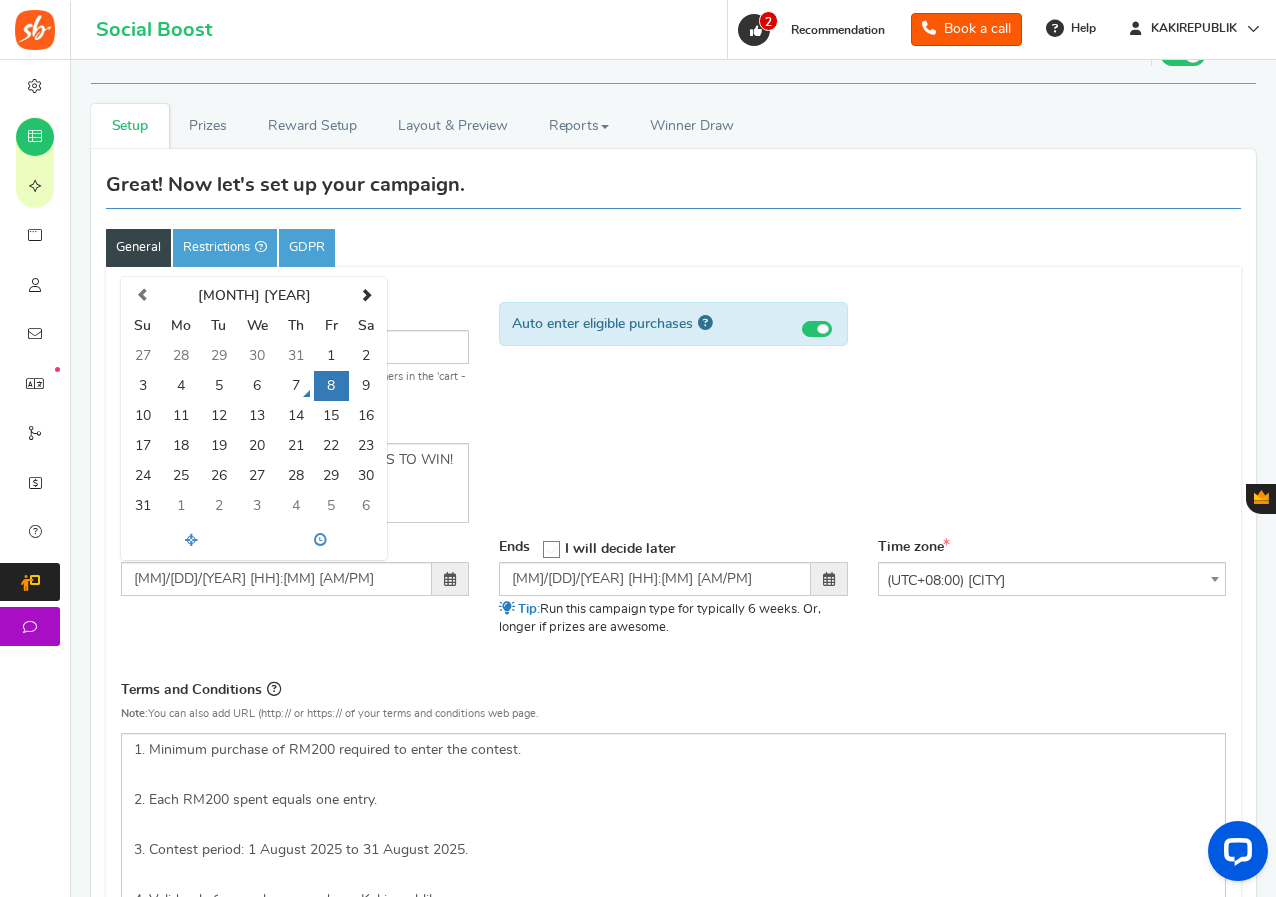 click on "Campaign name
Display
Title shown publicly
PURCHASE FOR A CHANCE TO WIN!
This will be shown to the public and to eligible customers in the 'cart -thanks' page
Campaign description
(Optional)" at bounding box center [673, 414] 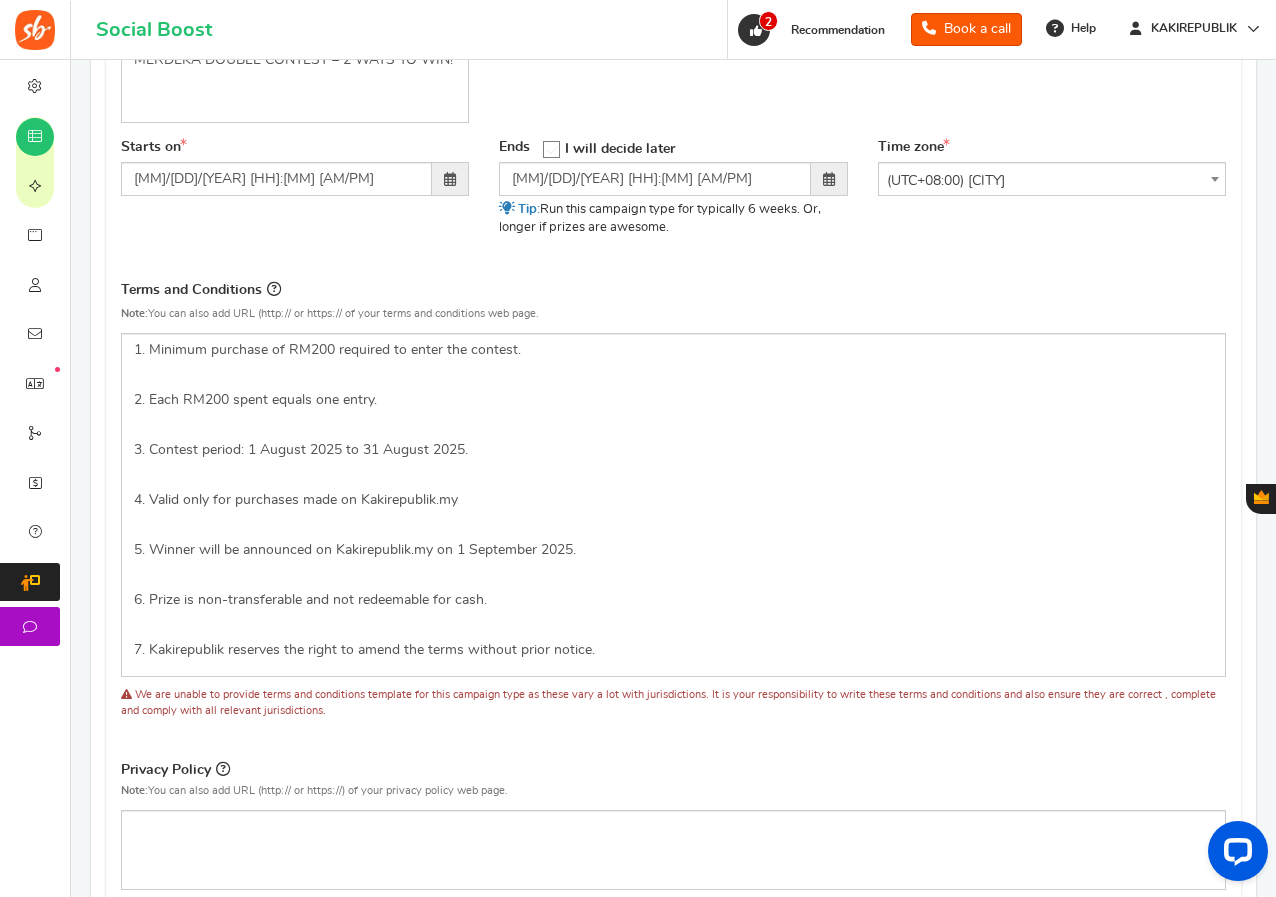 scroll, scrollTop: 336, scrollLeft: 0, axis: vertical 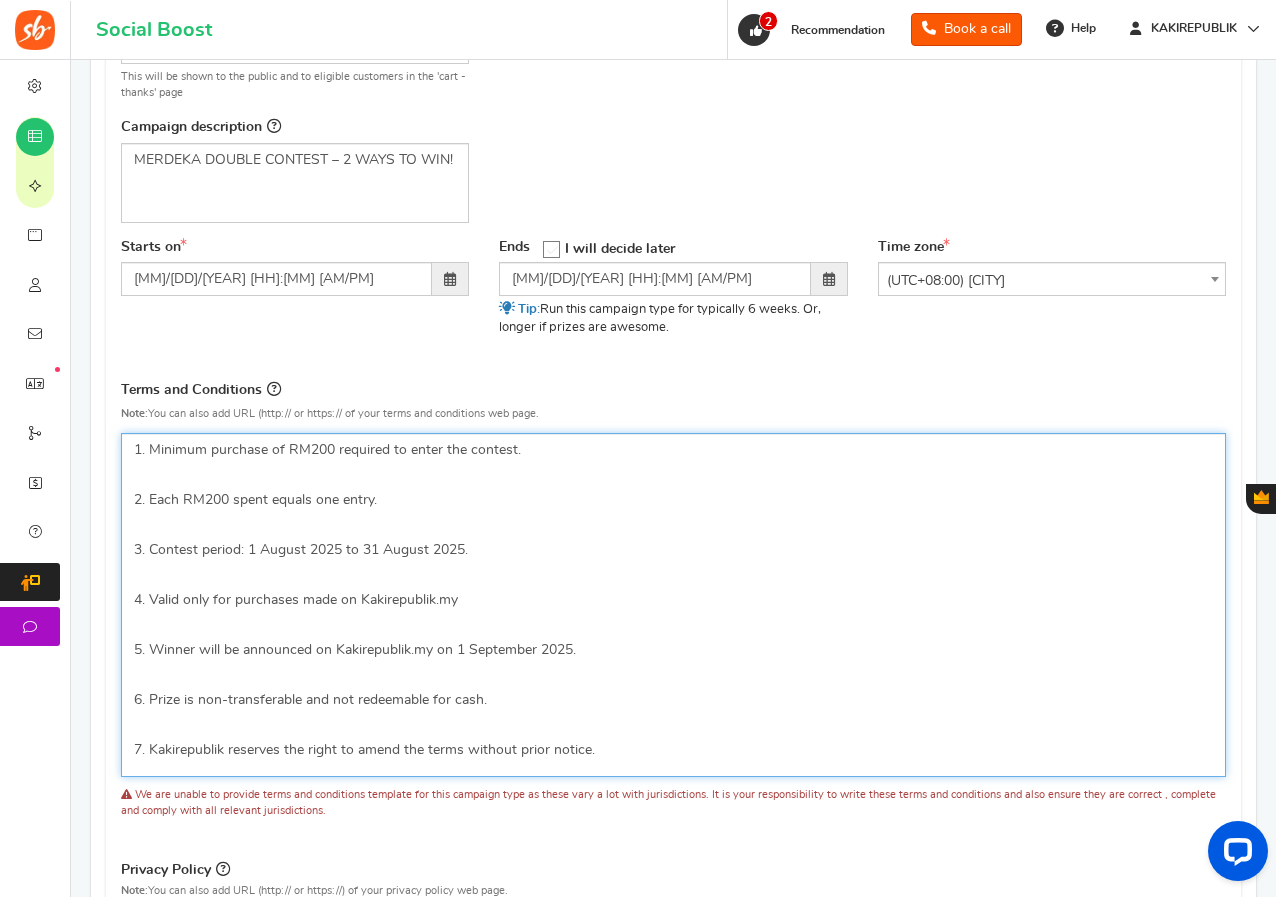 click on "2. Each RM200 spent equals one entry." at bounding box center (673, 490) 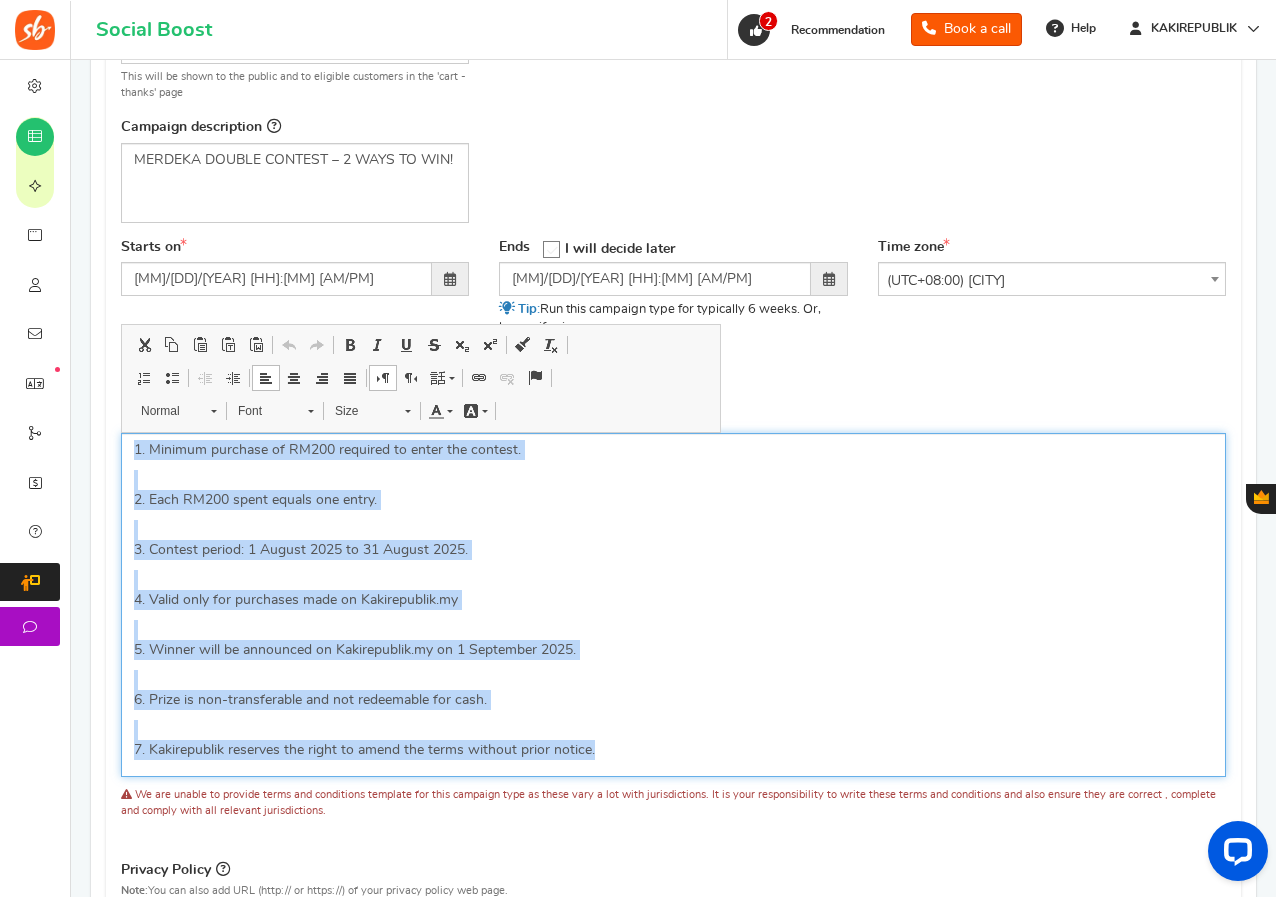 copy on "1. Minimum purchase of RM200 required to enter the contest. 2. Each RM200 spent equals one entry. 3. Contest period: 1 [MONTH] [YEAR] to 31 [MONTH] [YEAR]. 4. Valid only for purchases made on Kakirepublik.my 5. Winner will be announced on Kakirepublik.my on 1 [MONTH] [YEAR]. 6. Prize is non-transferable and not redeemable for cash. 7. Kakirepublik reserves the right to amend the terms without prior notice." 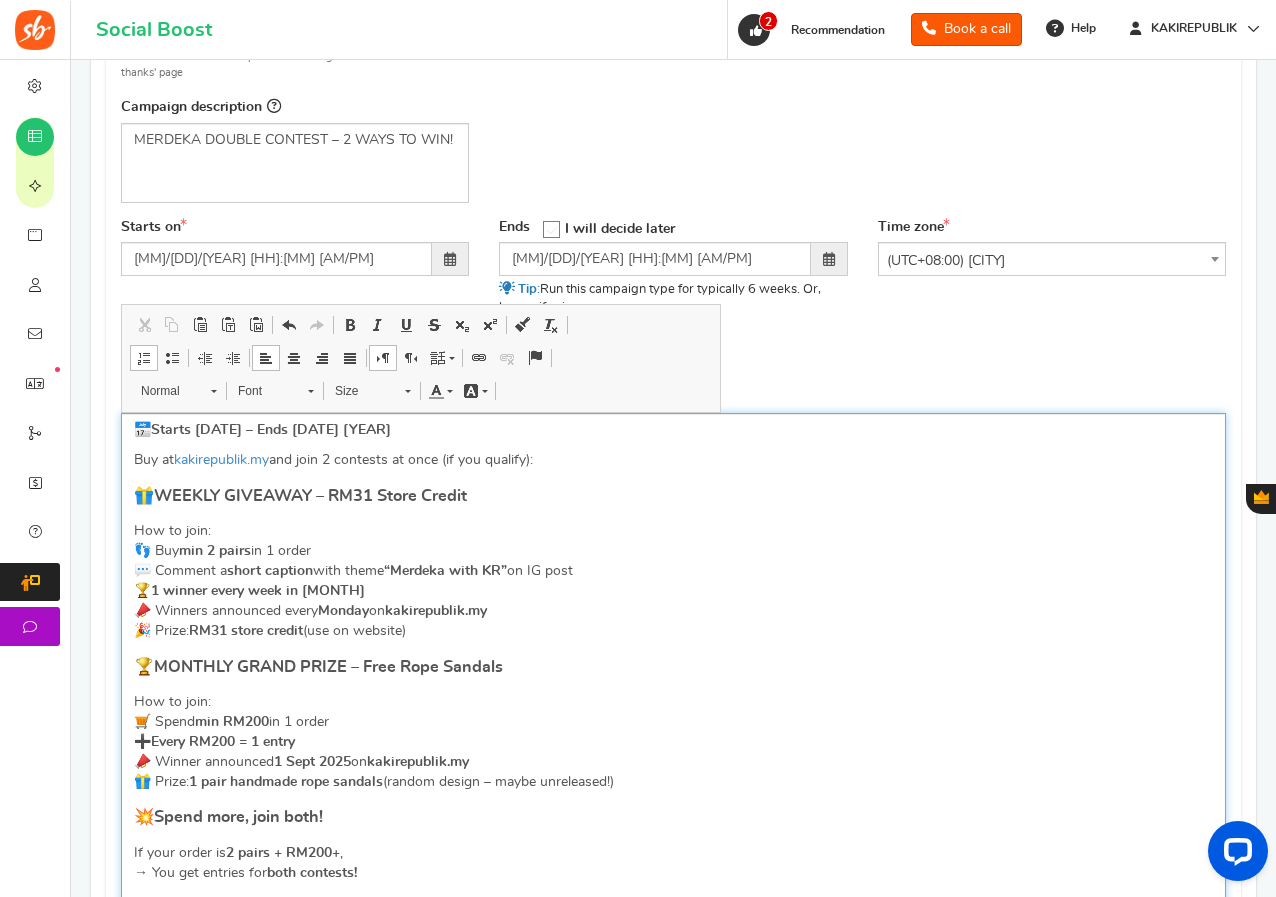 scroll, scrollTop: 310, scrollLeft: 0, axis: vertical 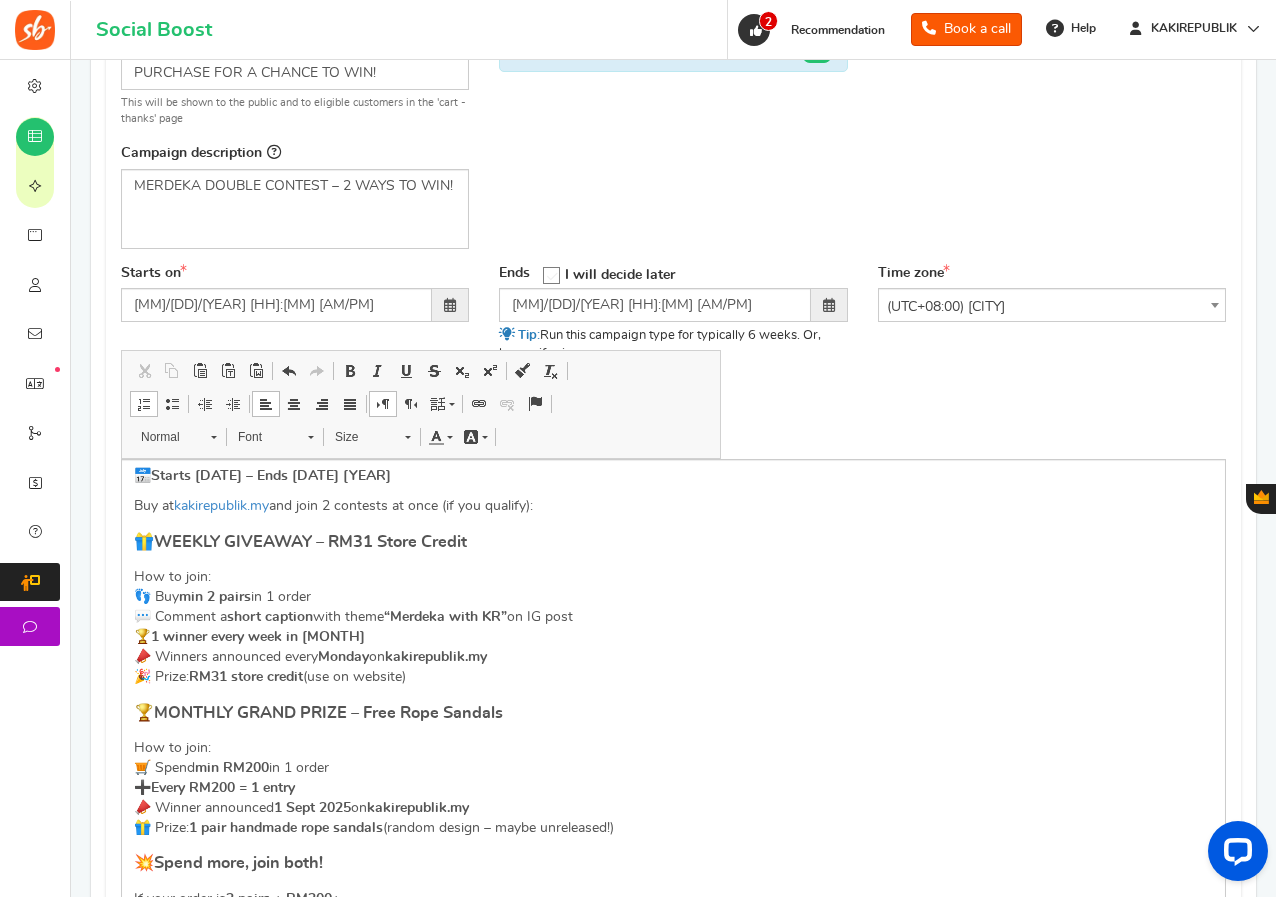 click on "Terms and Conditions
Use Rules Template
Note: You can also add URL (http:// or https:// of your terms and conditions web page.
Show checkbox
Use rules template" at bounding box center [673, 432] 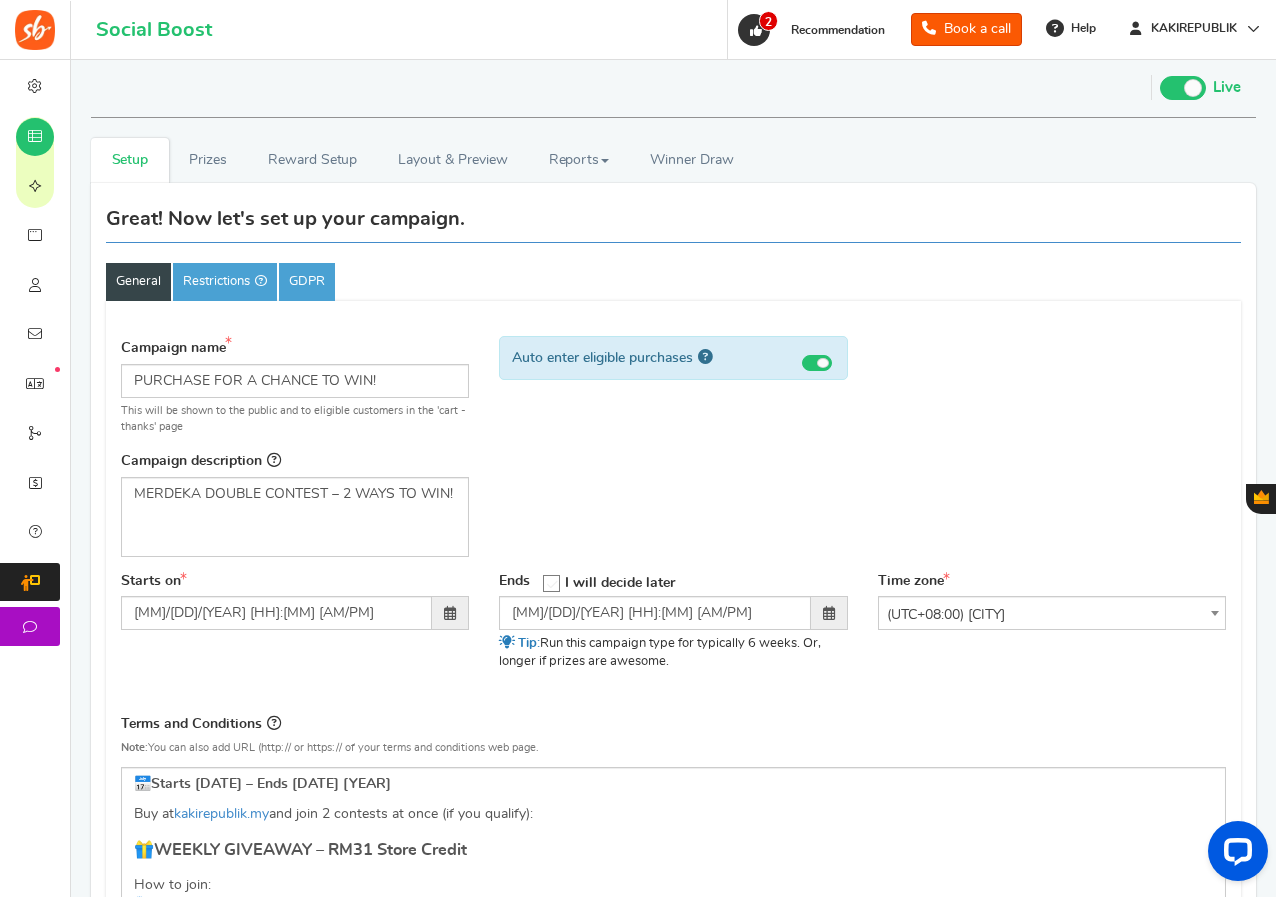 scroll, scrollTop: 0, scrollLeft: 0, axis: both 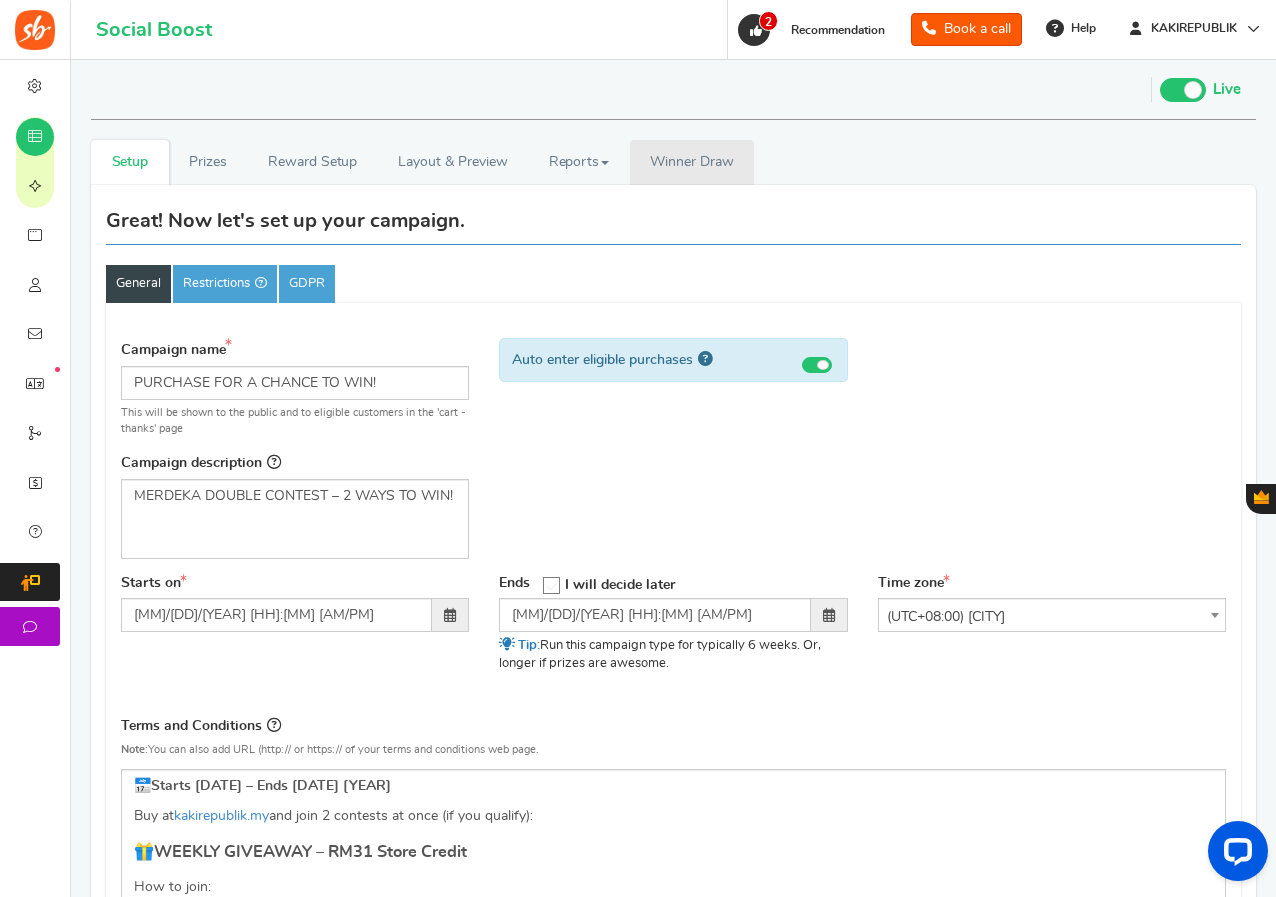 click on "Winner Draw" at bounding box center [691, 162] 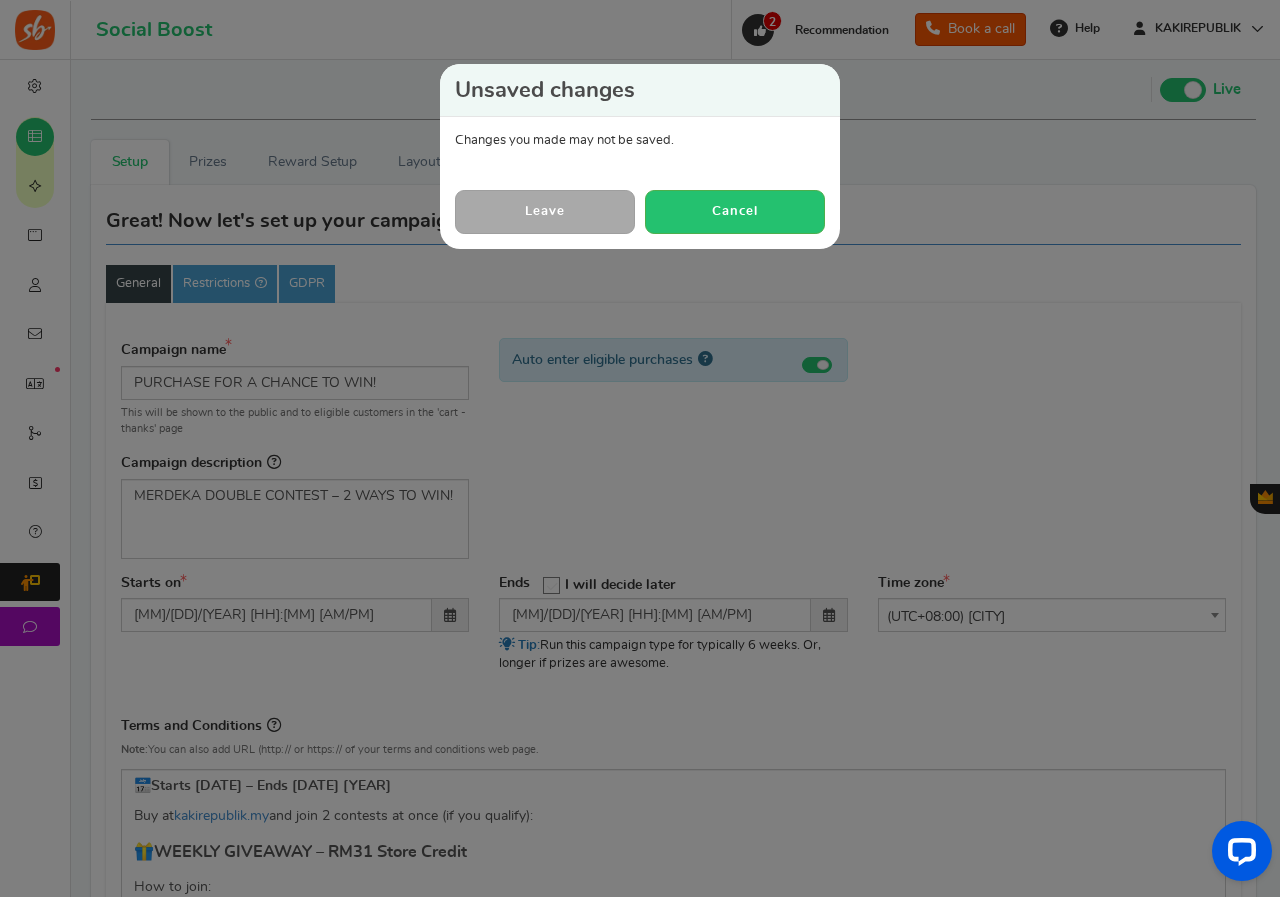 click on "Leave" at bounding box center (545, 211) 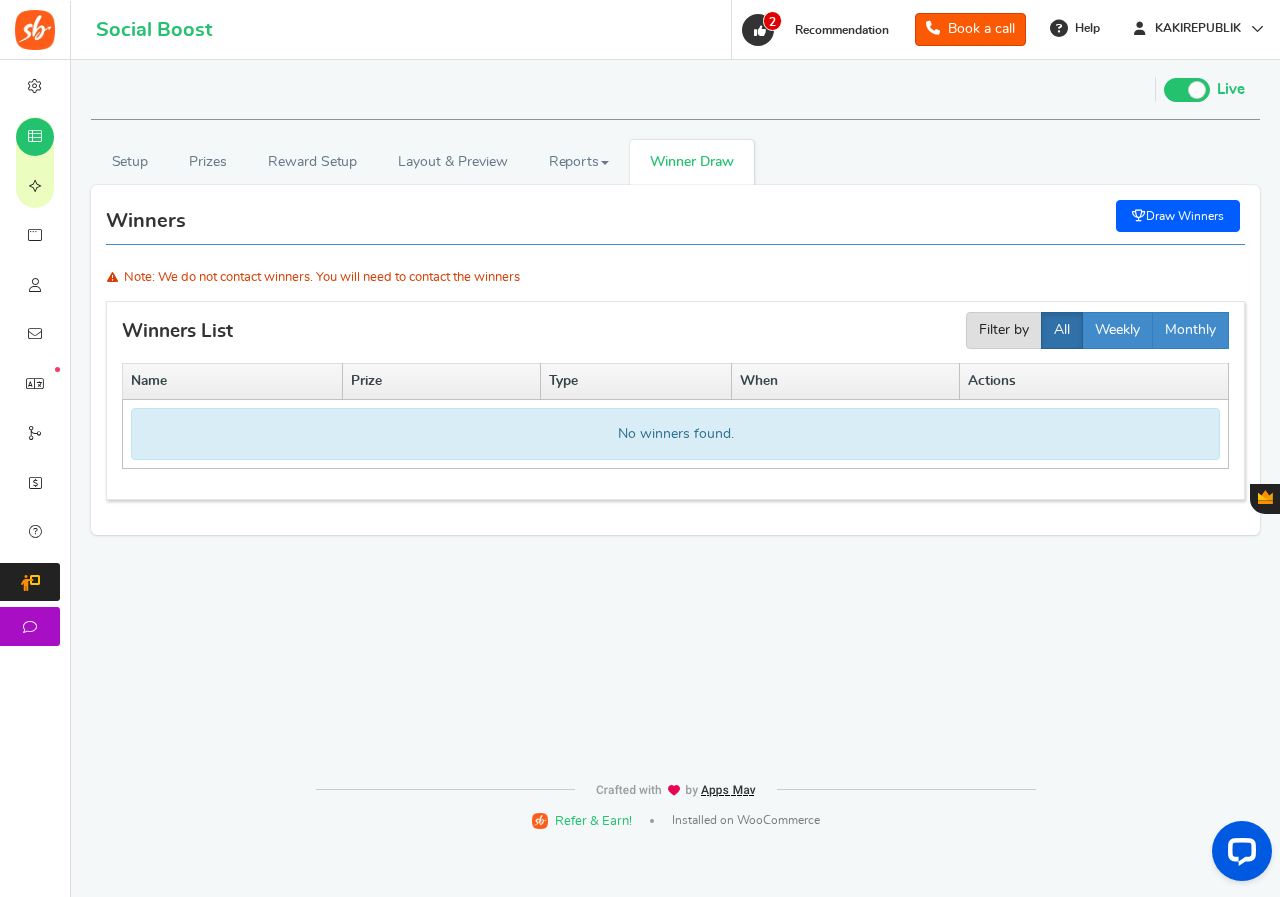 click on "Draw Winners" at bounding box center (1178, 216) 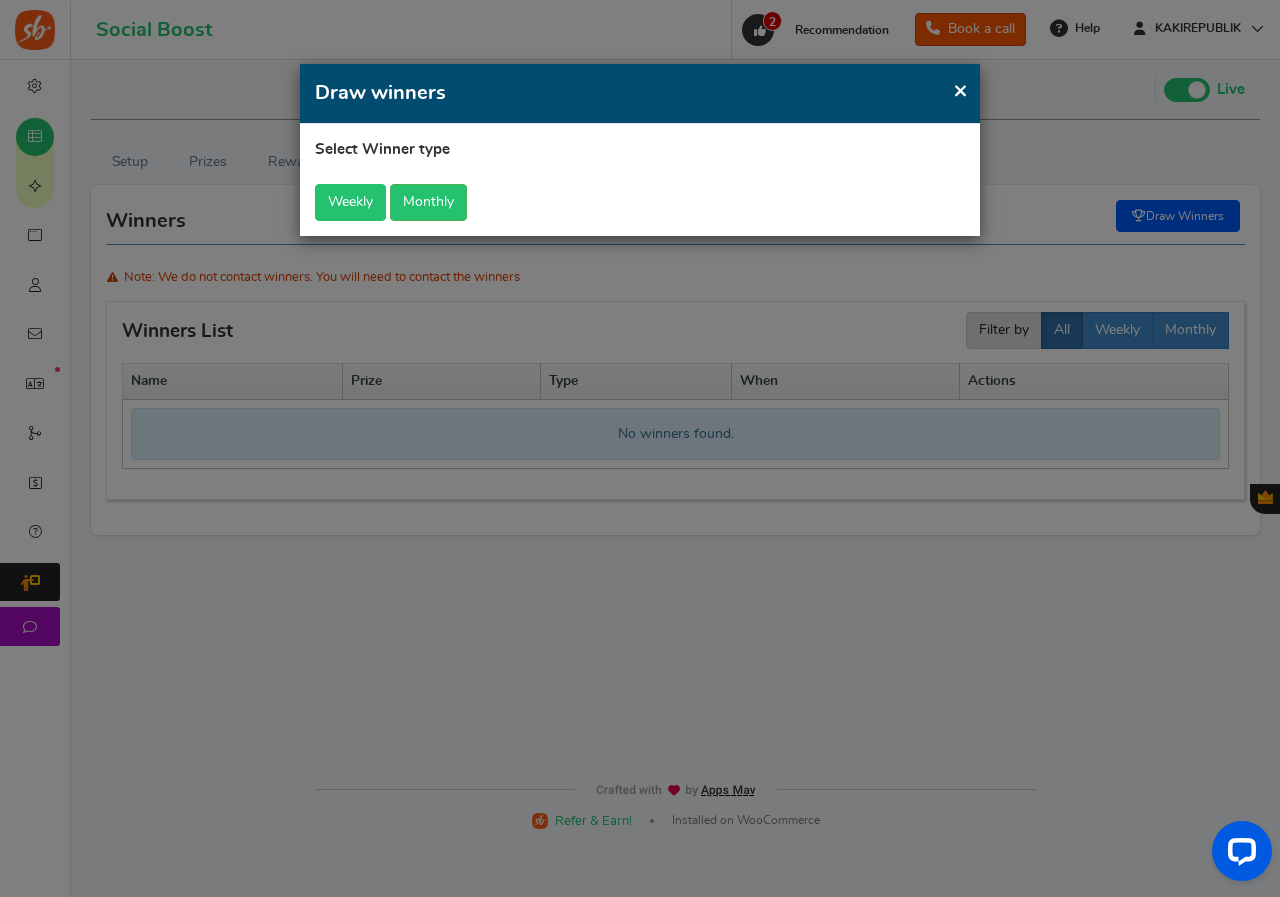 click on "Weekly" at bounding box center [350, 202] 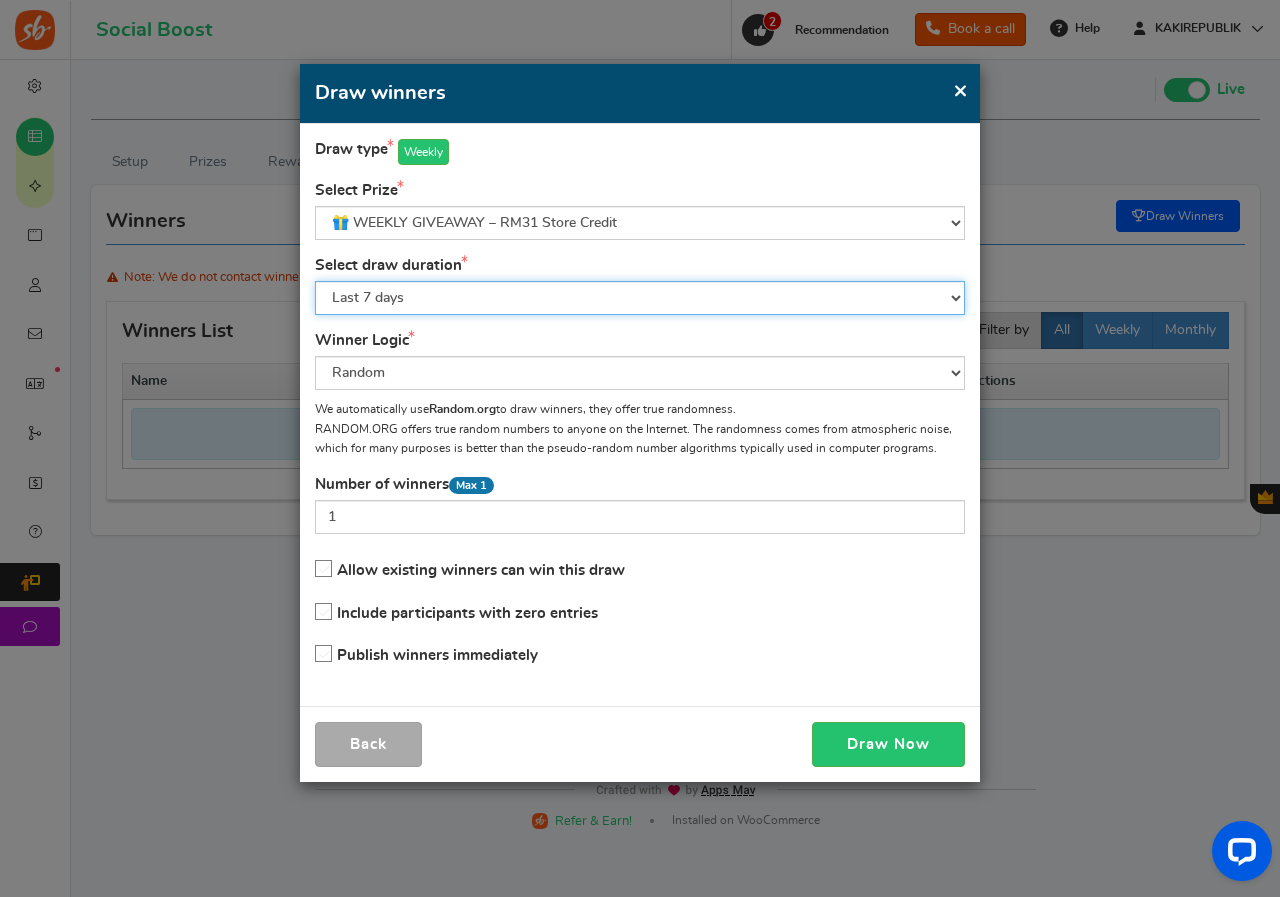 click on "(UTC-06:00) [CITY]" at bounding box center [640, 298] 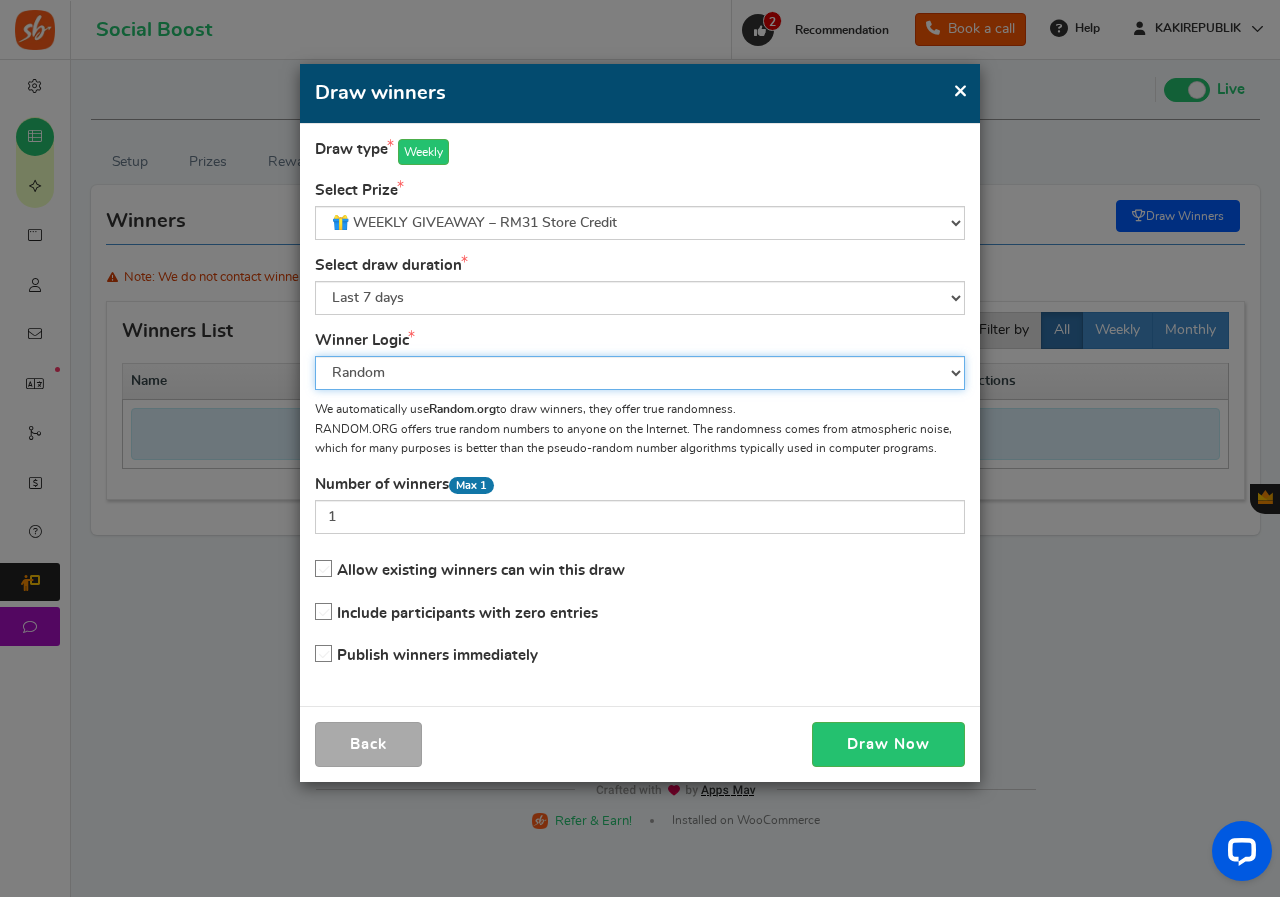 click on "Random
Highest #entries
Manual" at bounding box center [640, 373] 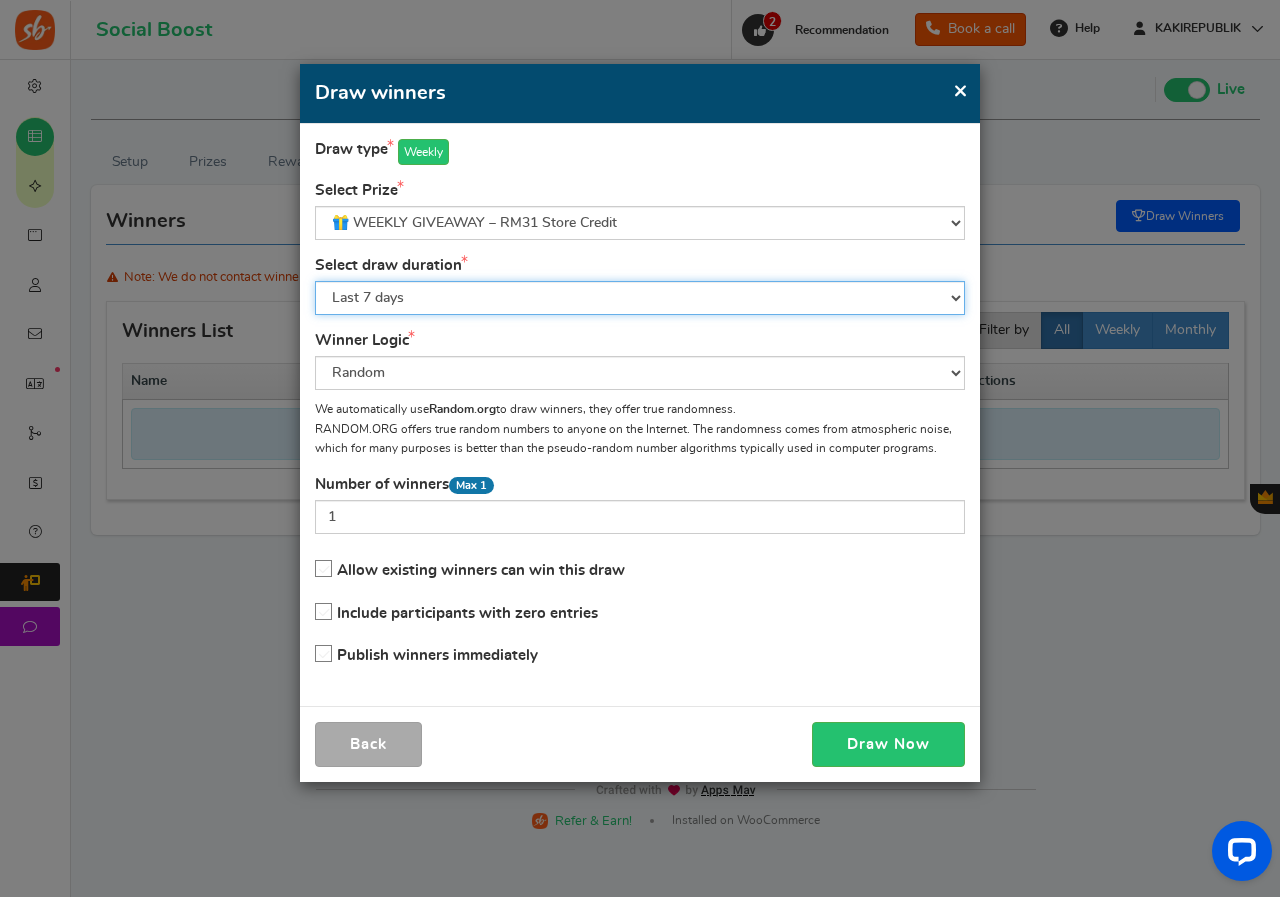 click on "(UTC-06:00) [CITY]" at bounding box center [640, 298] 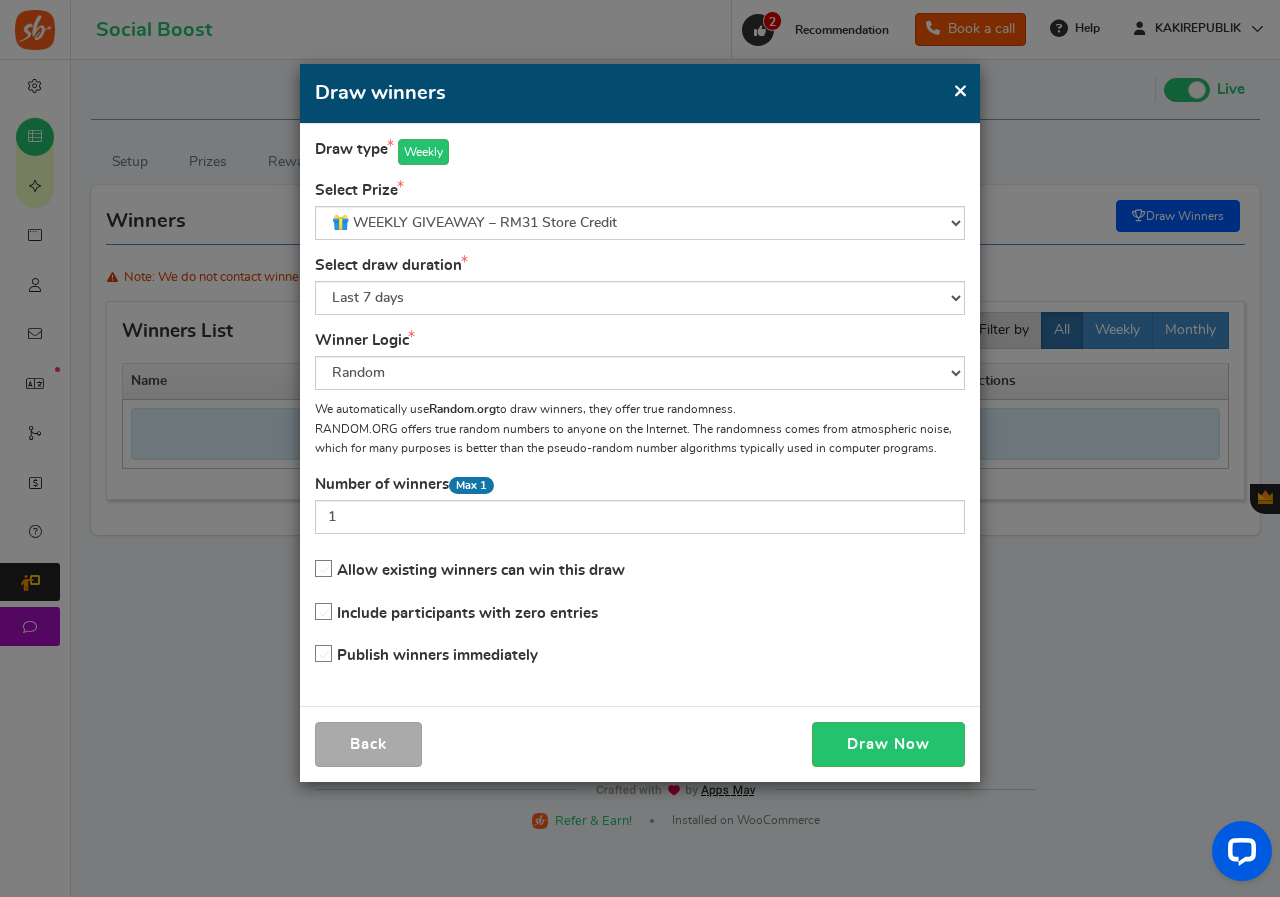 click on "×" at bounding box center (960, 90) 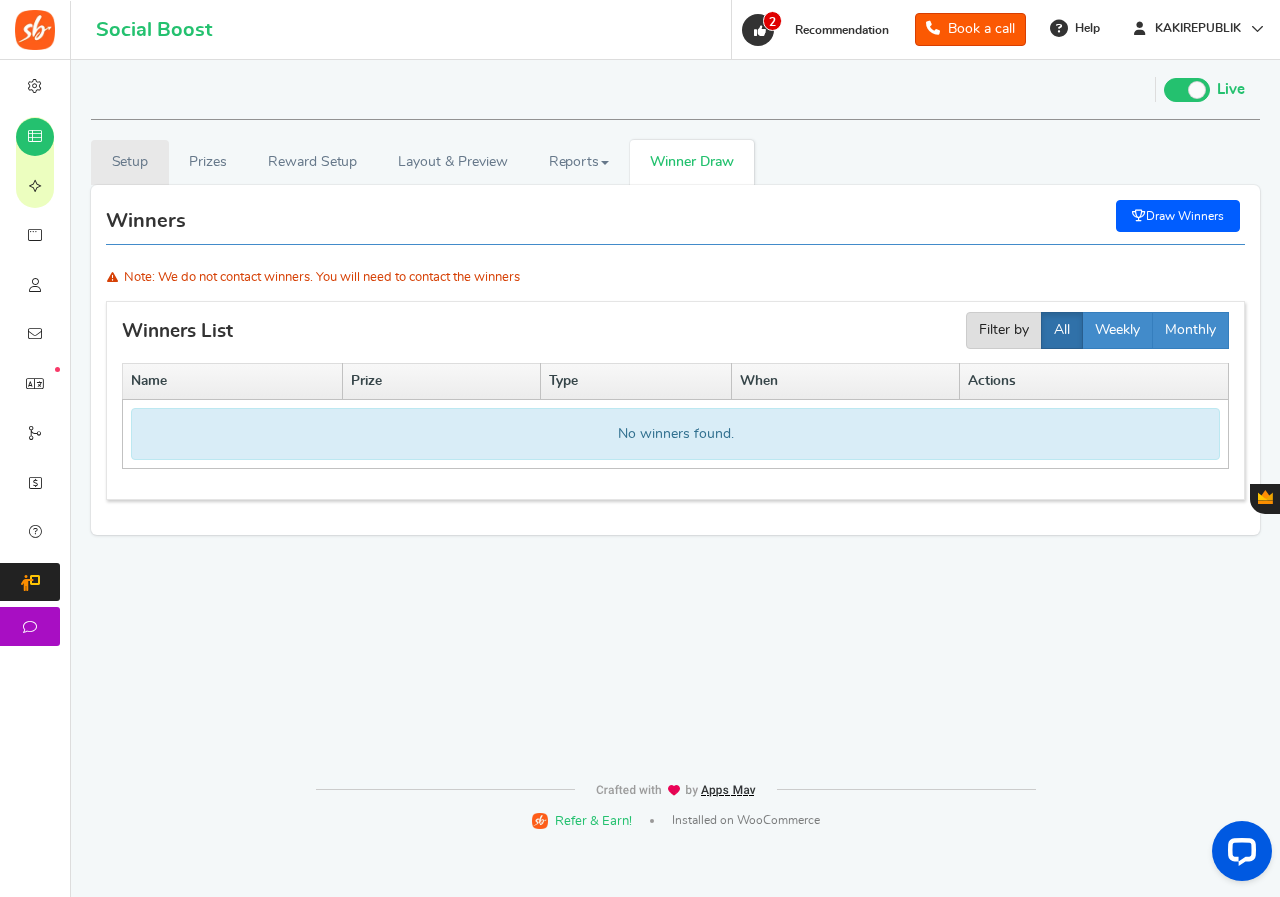 click on "Setup" at bounding box center [130, 162] 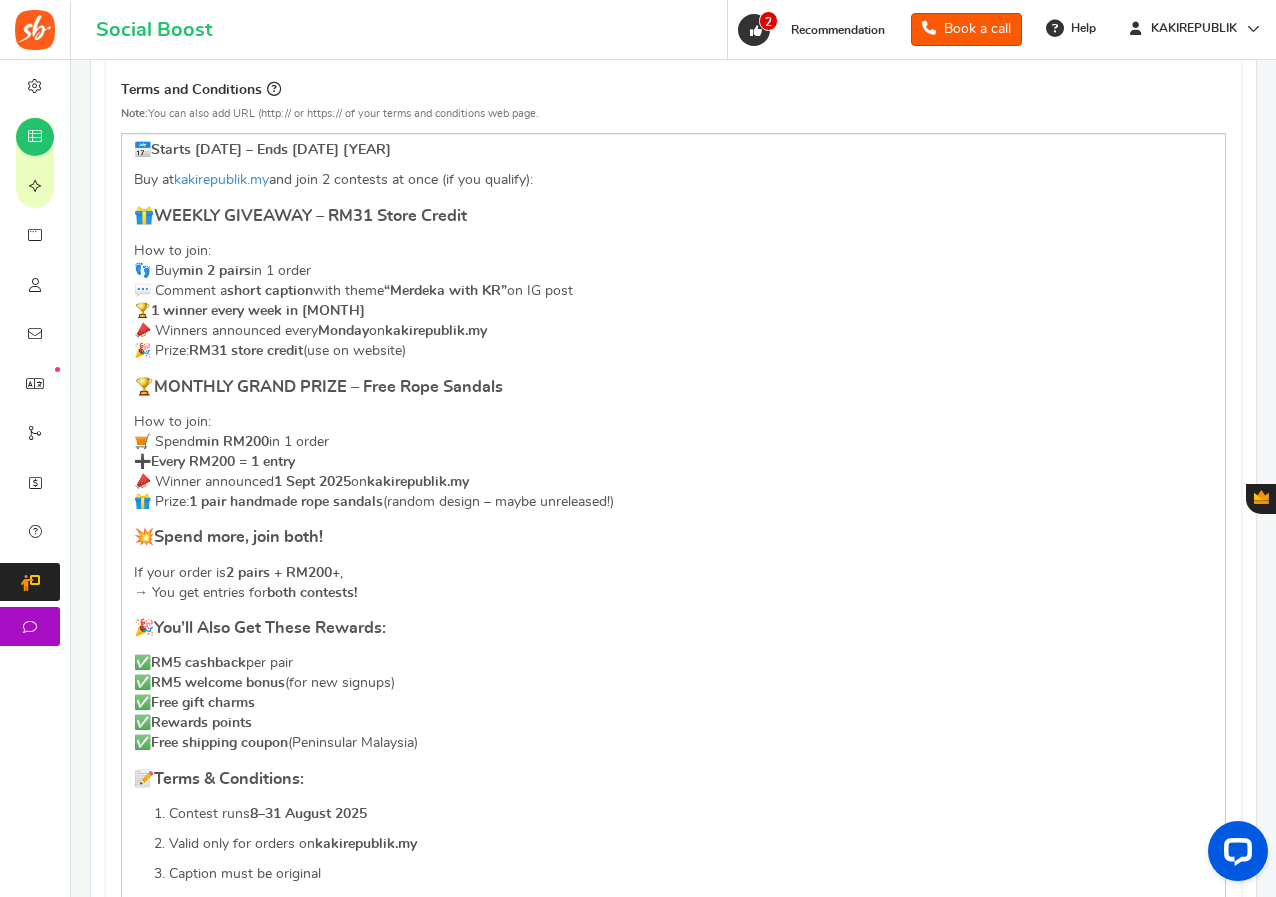 scroll, scrollTop: 600, scrollLeft: 0, axis: vertical 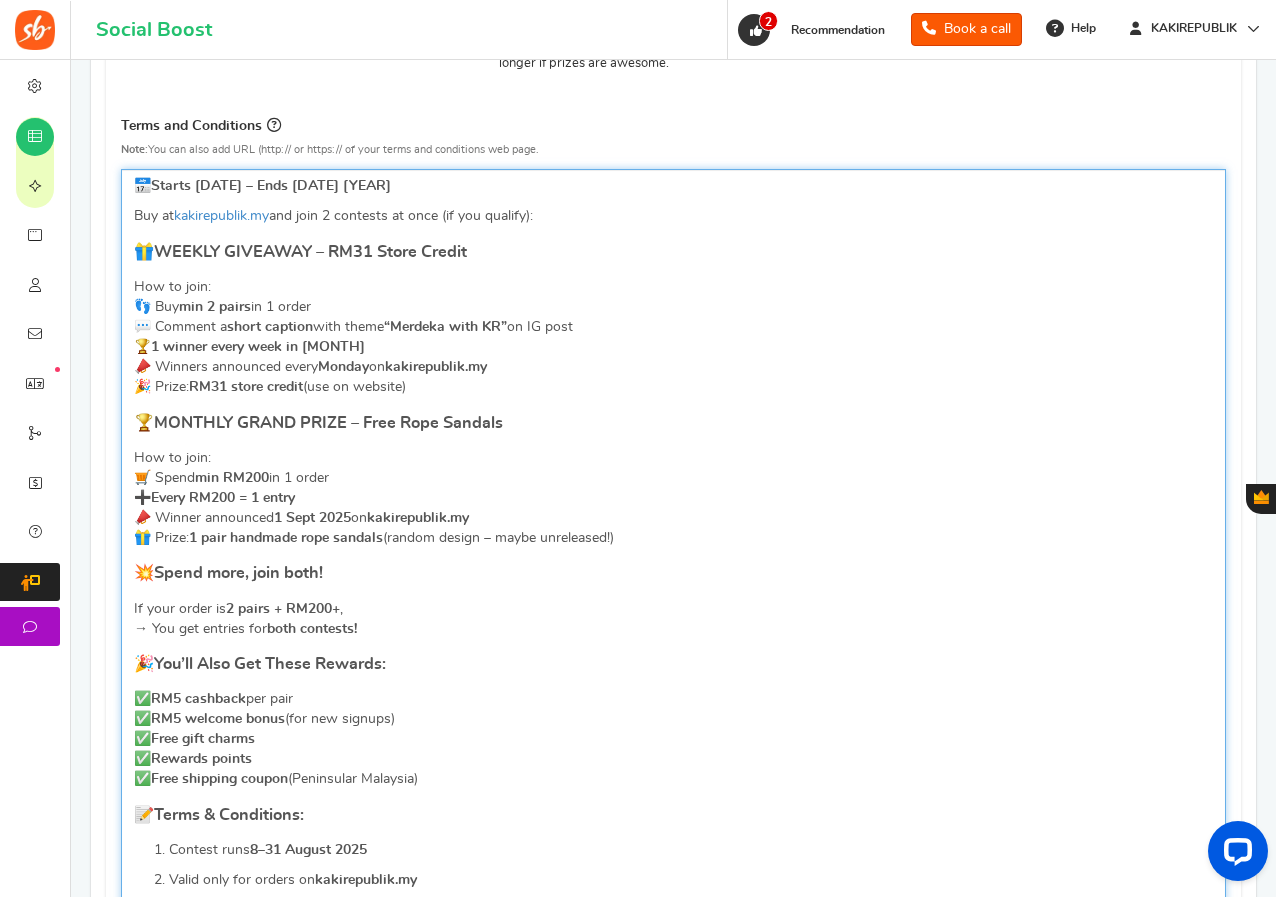 click on "How to join: 🛒 Spend min RM200 in 1 order ➕ Every RM200 = 1 entry 📣 Winner announced 1 Sept 2025 on kakirepublik.my 🎁 Prize: 1 pair handmade rope sandals (random design – maybe unreleased!)" at bounding box center [673, 498] 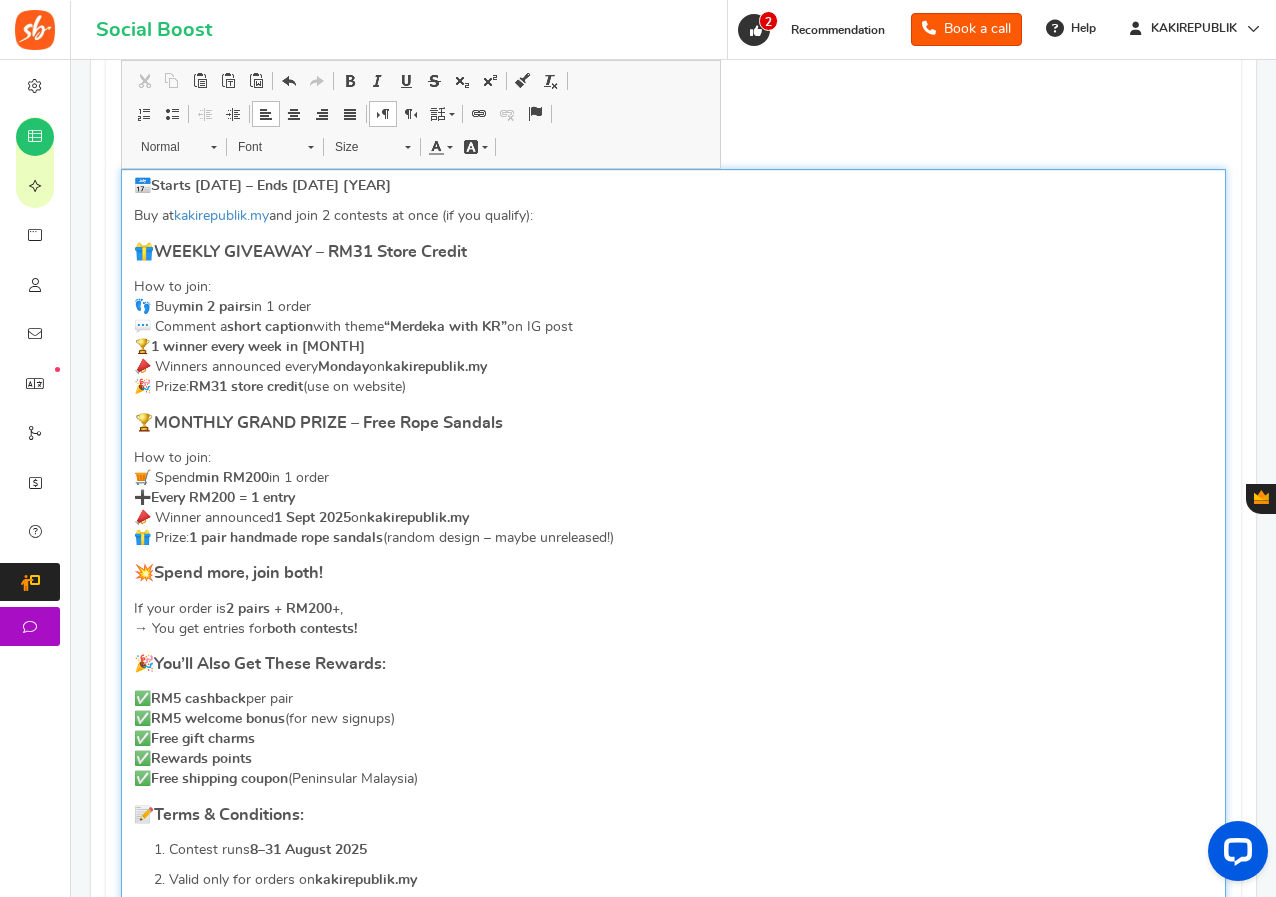 type 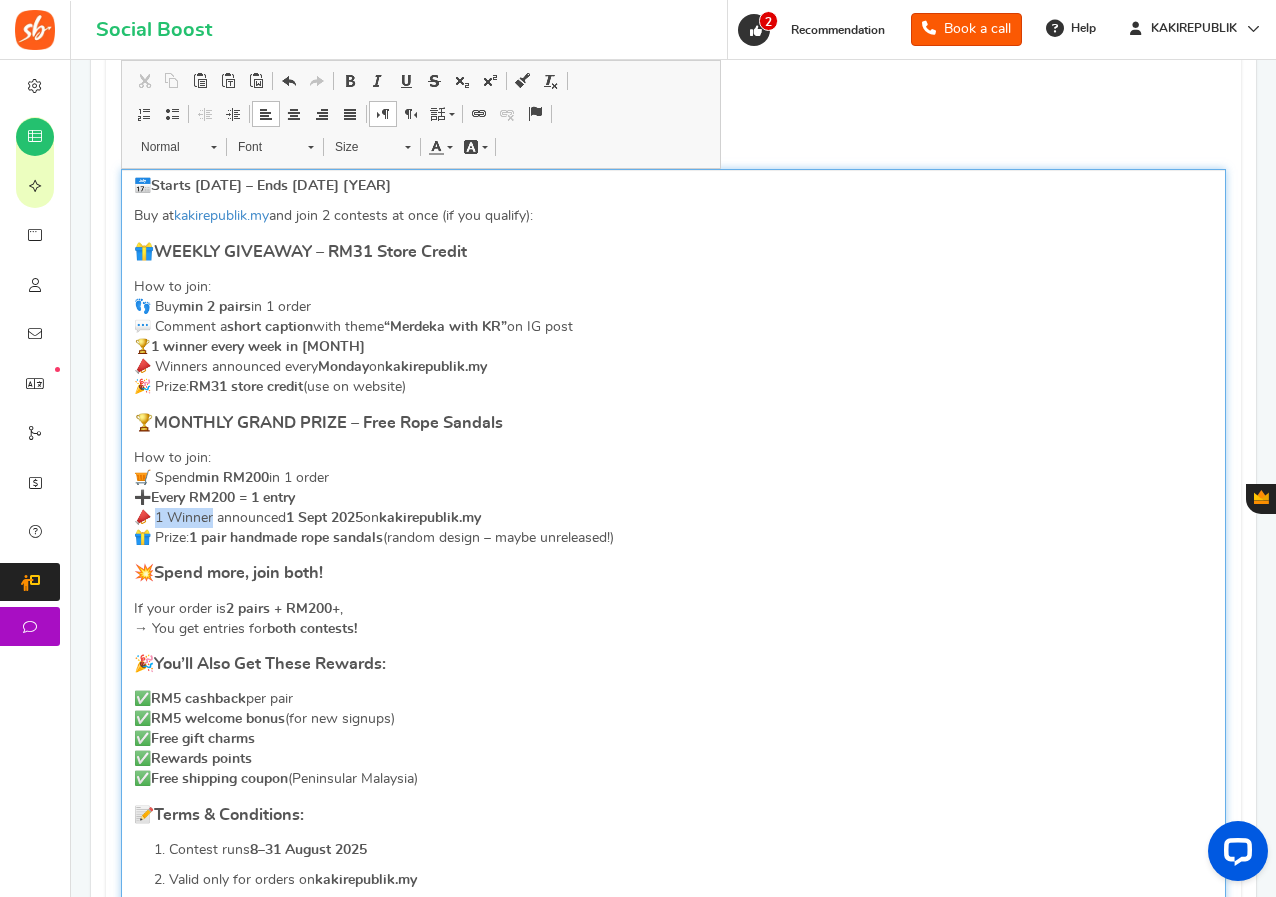 drag, startPoint x: 215, startPoint y: 516, endPoint x: 158, endPoint y: 517, distance: 57.00877 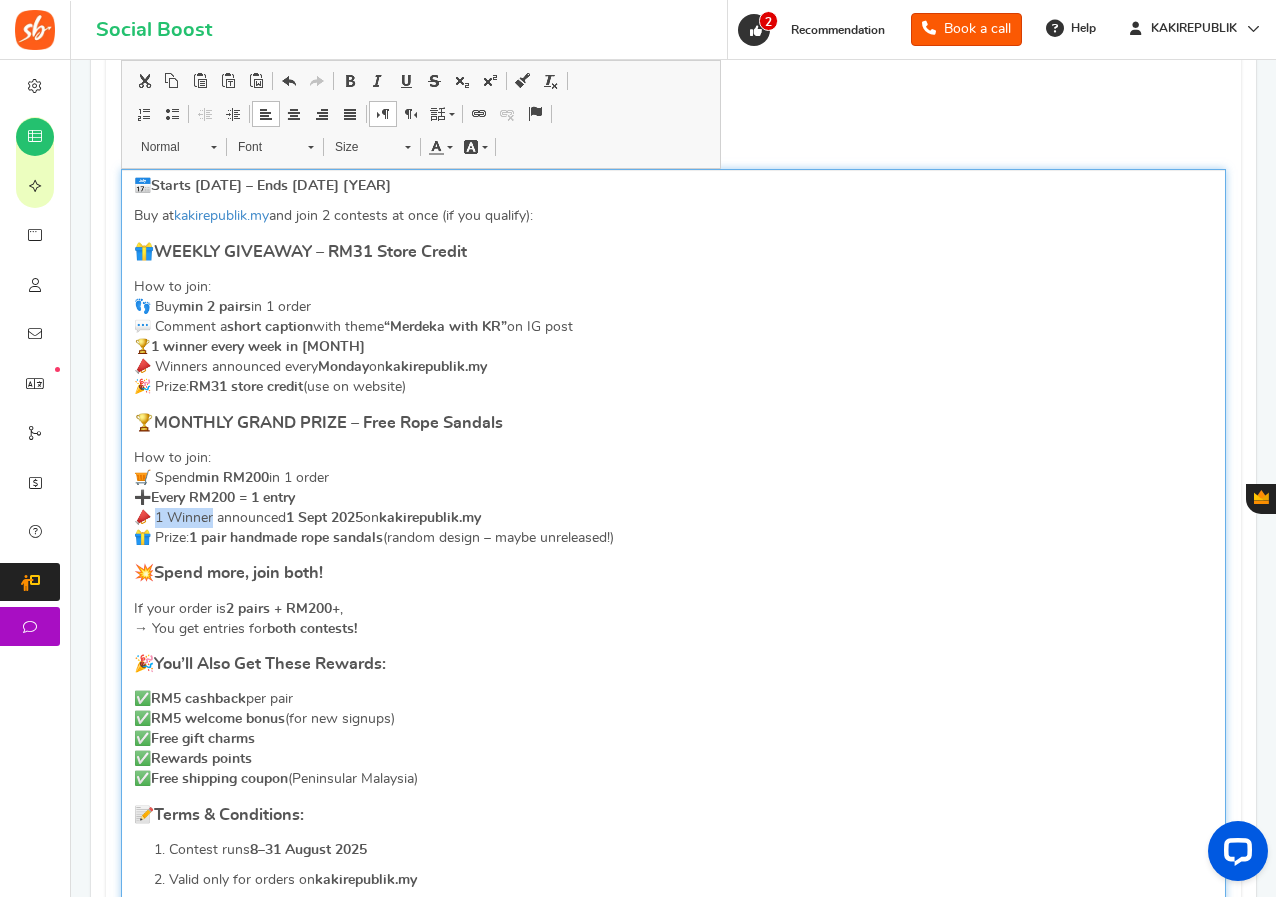click at bounding box center (350, 81) 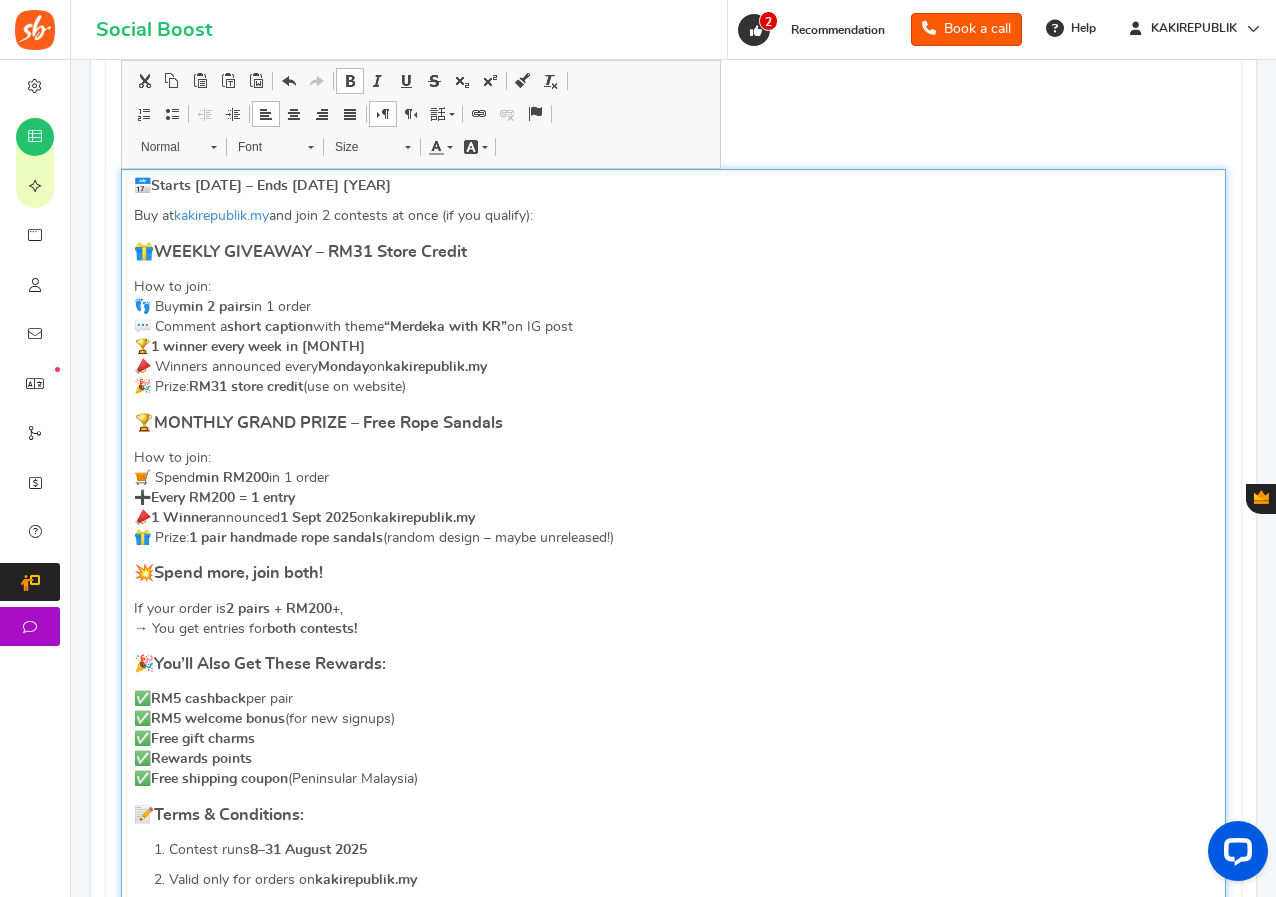click on "If your order is  2 pairs + RM200+ , → You get entries for  both contests!" at bounding box center (673, 619) 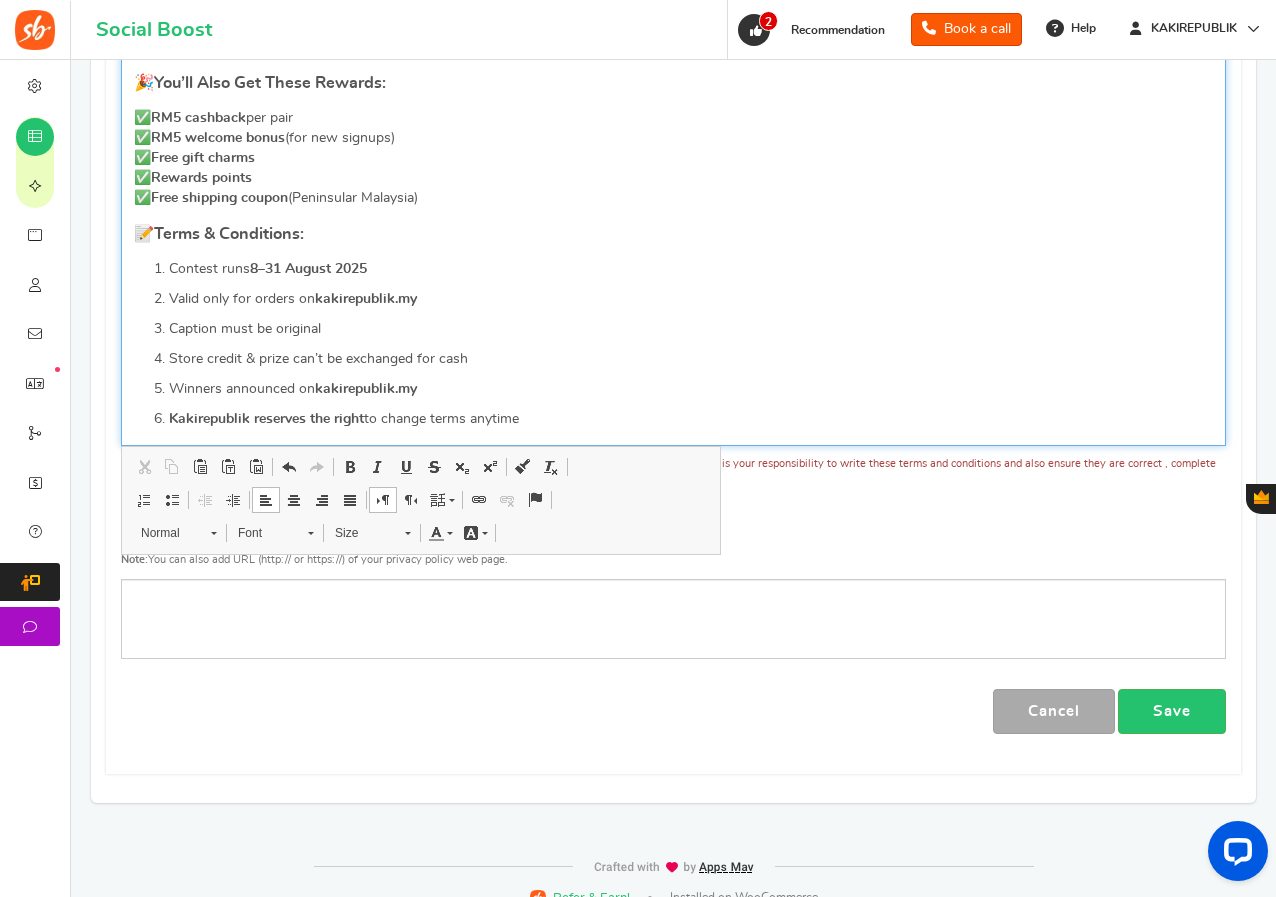 scroll, scrollTop: 1200, scrollLeft: 0, axis: vertical 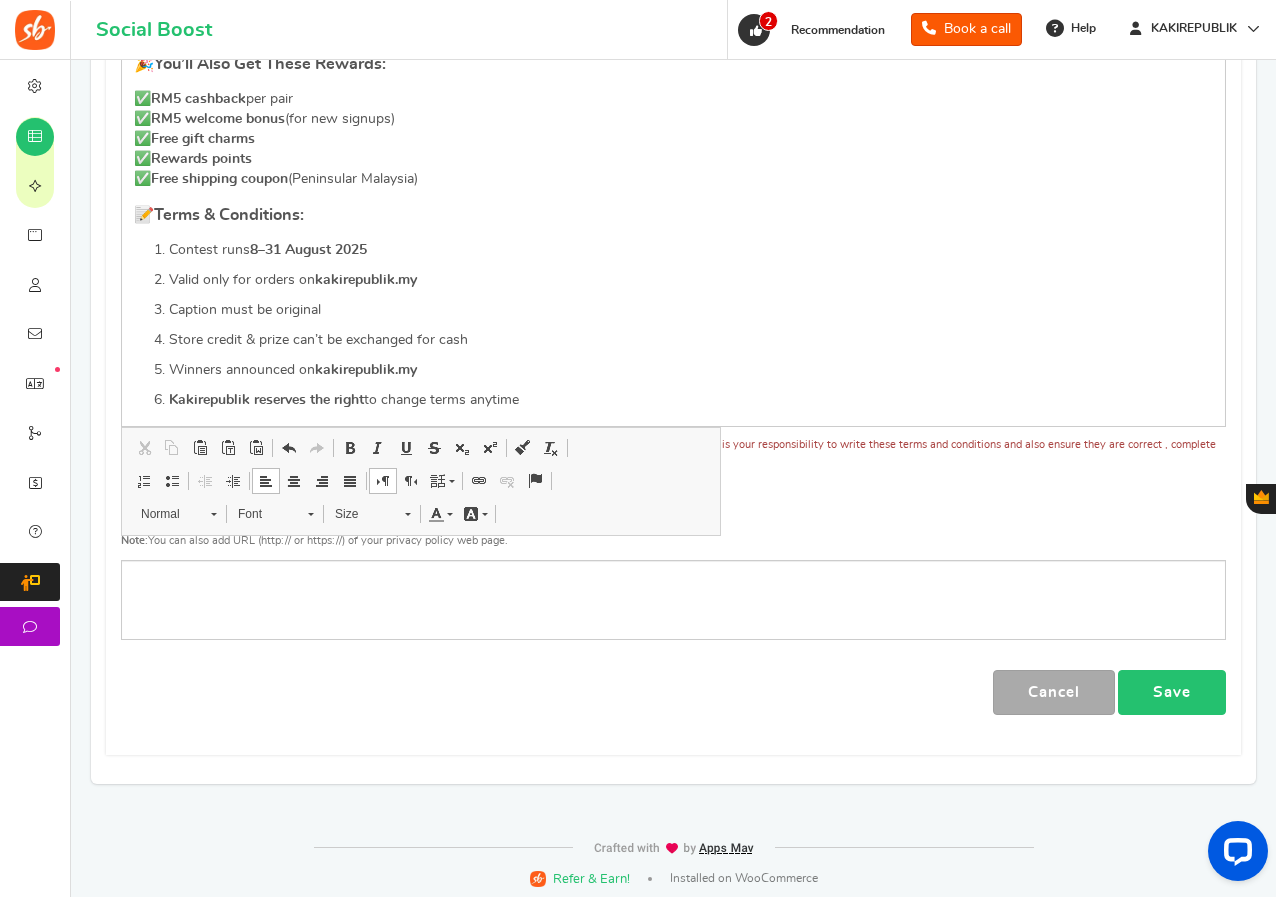 click on "Save" at bounding box center (1172, 692) 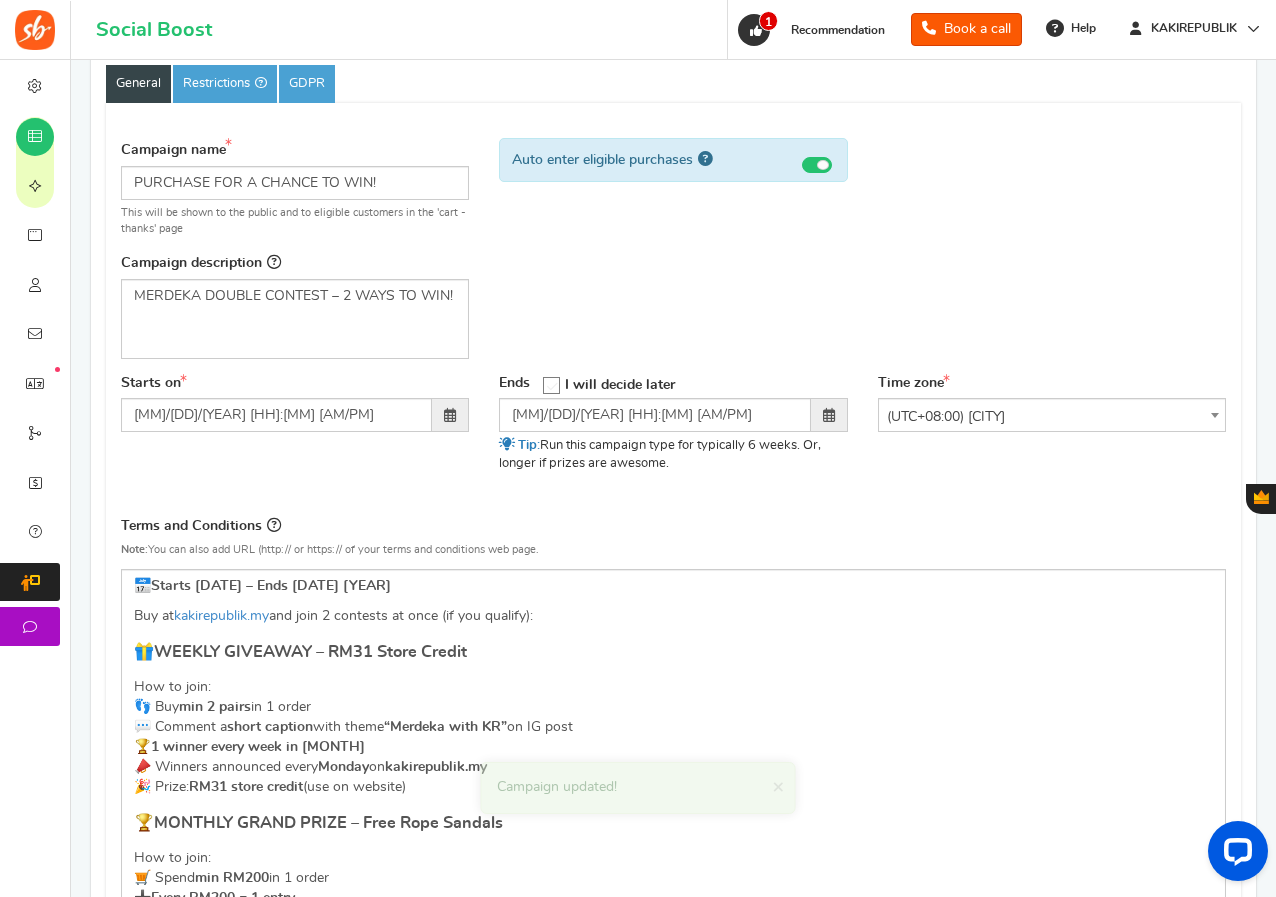scroll, scrollTop: 0, scrollLeft: 0, axis: both 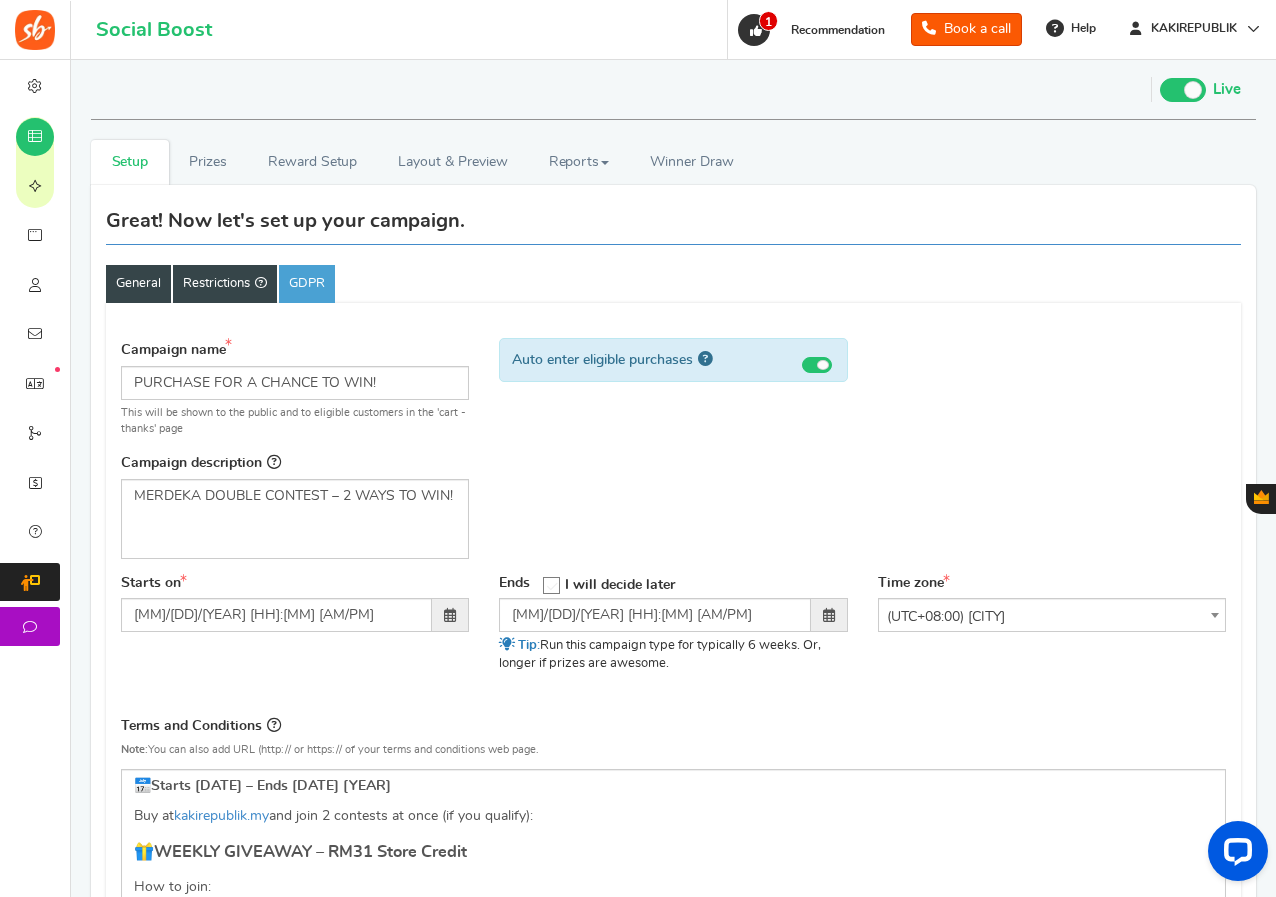 click on "Restrictions" at bounding box center [225, 284] 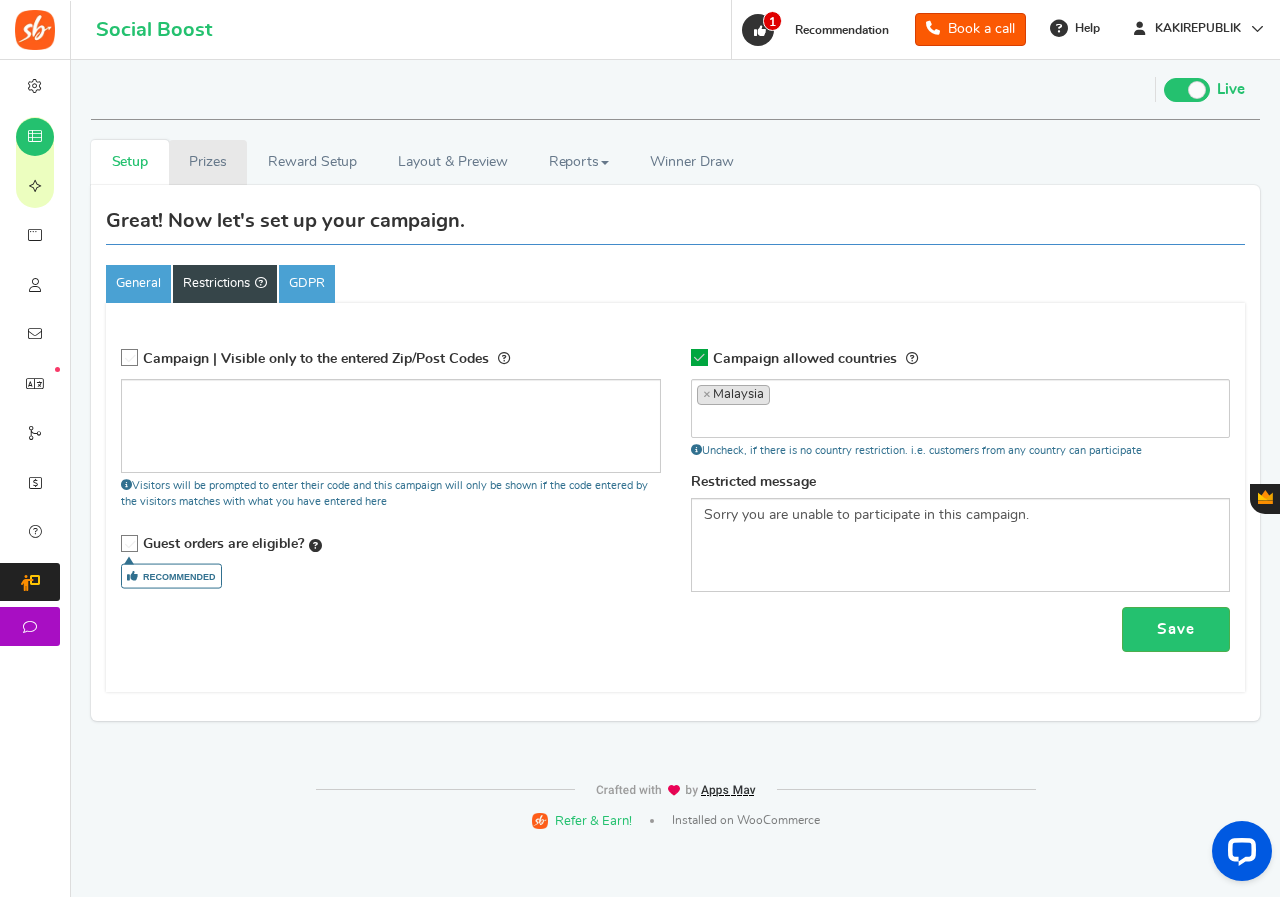 click on "Prizes" at bounding box center [208, 162] 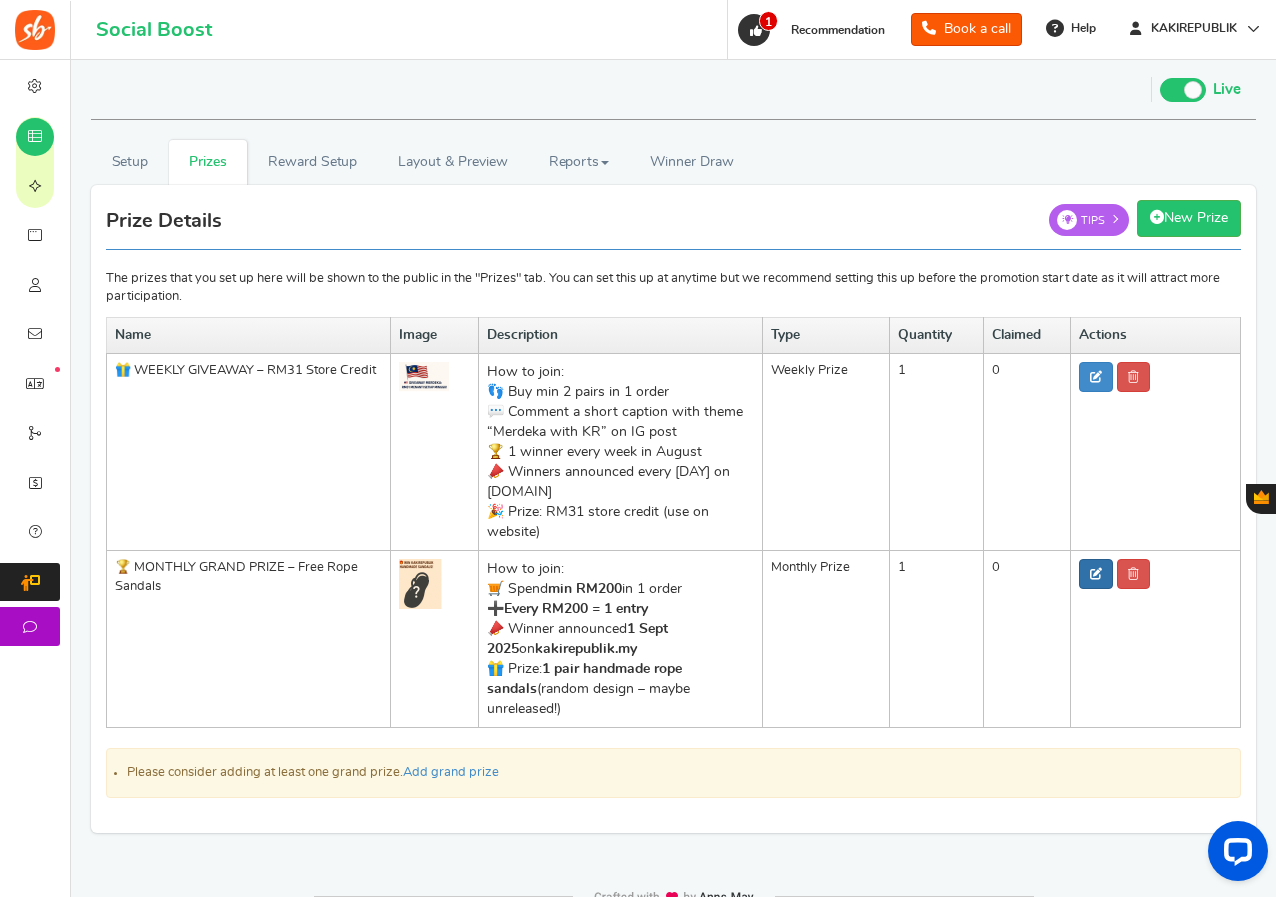 click at bounding box center (1096, 574) 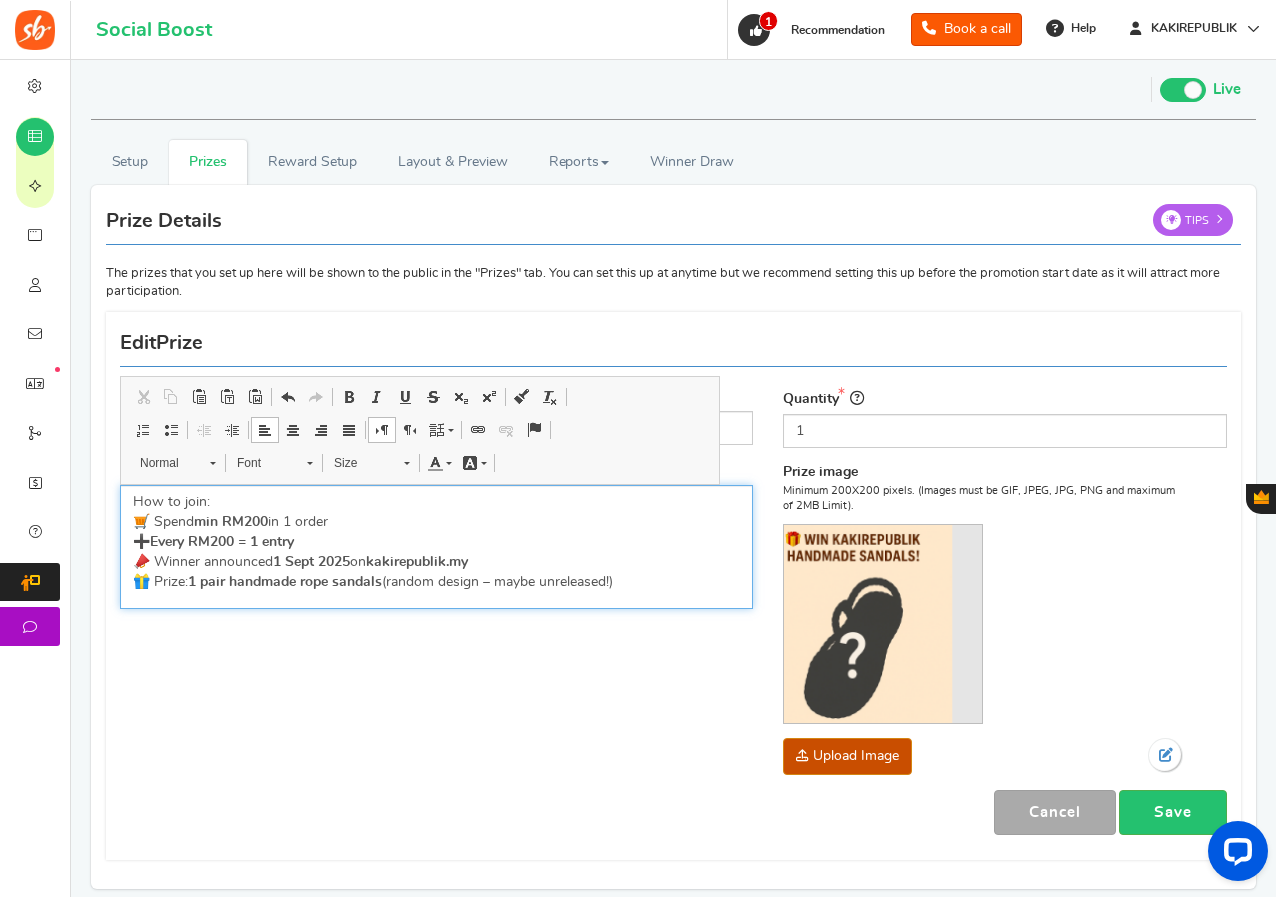 click on "How to join: 🛒 Spend min RM200 in 1 order ➕ Every RM200 = 1 entry 📣 Winner announced 1 Sept 2025 on kakirepublik.my 🎁 Prize: 1 pair handmade rope sandals (random design – maybe unreleased!)" at bounding box center [436, 542] 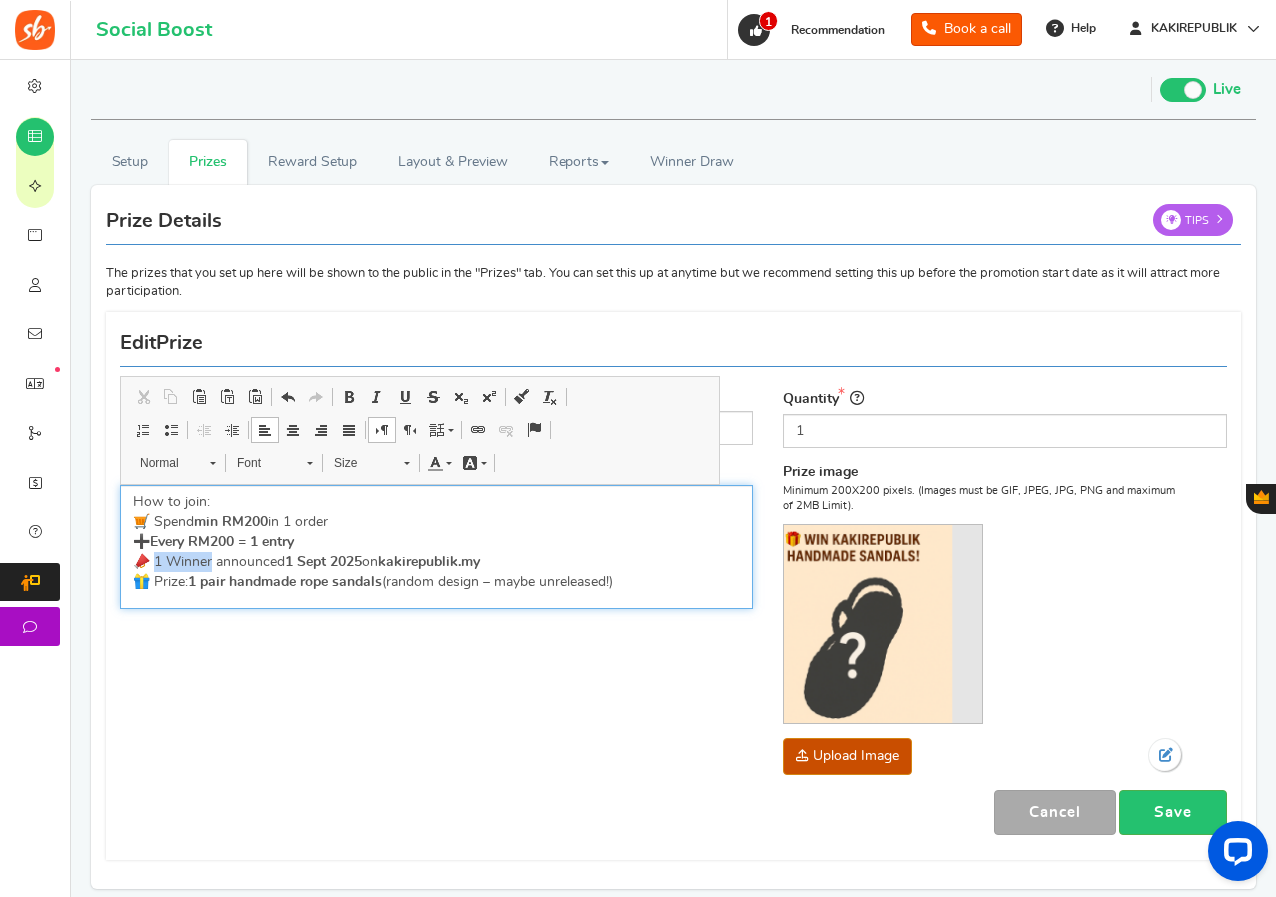 drag, startPoint x: 215, startPoint y: 561, endPoint x: 157, endPoint y: 564, distance: 58.077534 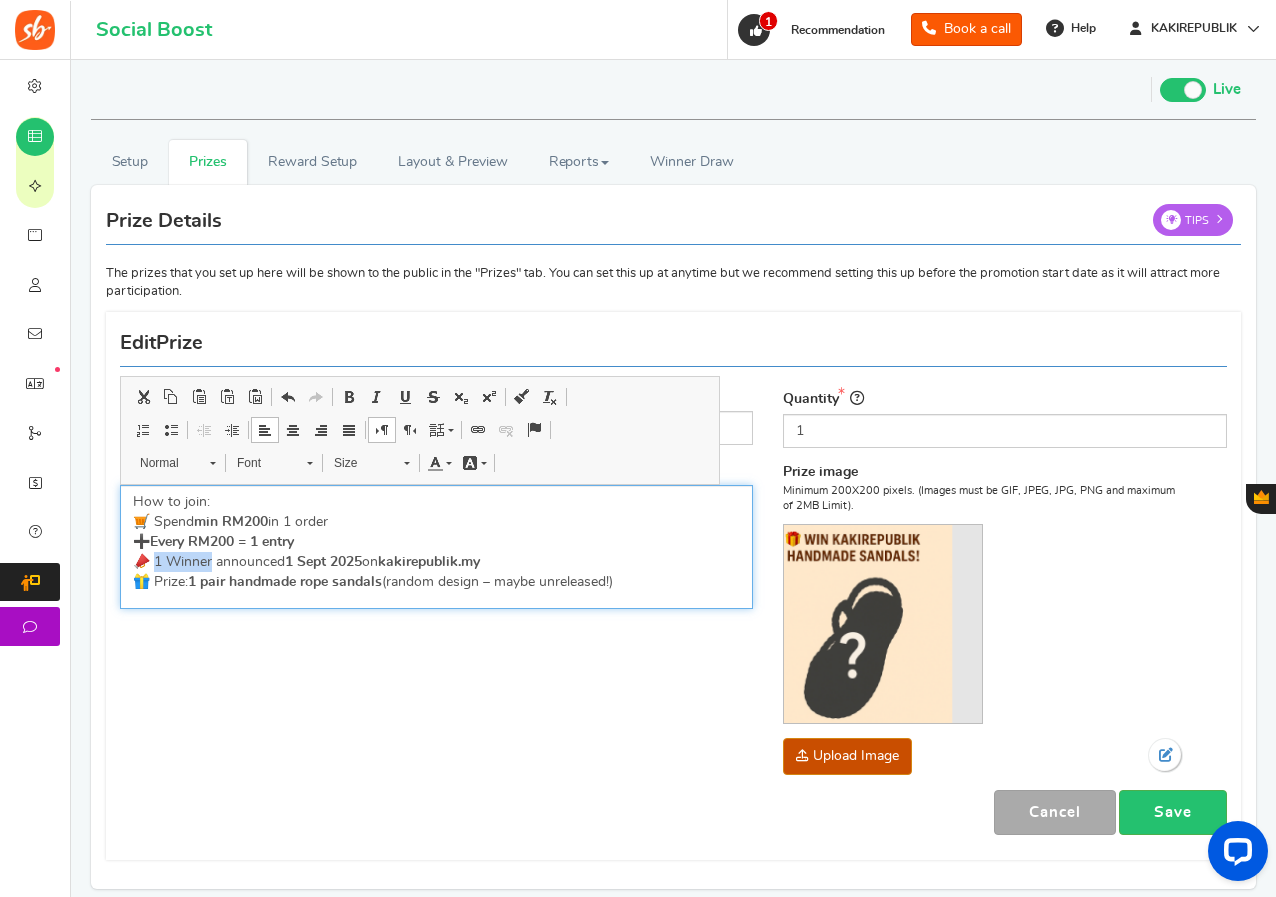 click at bounding box center [349, 397] 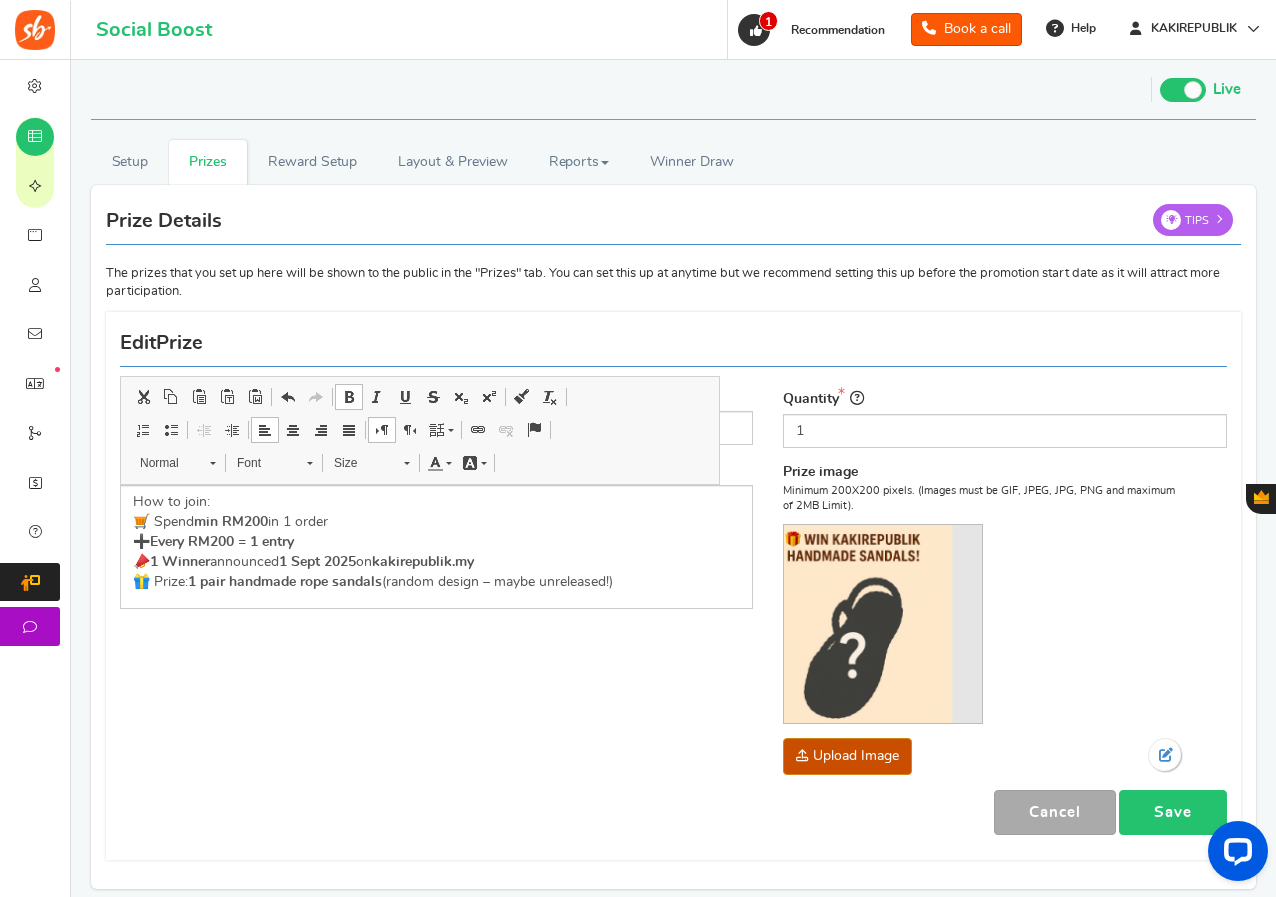 click on "Save" at bounding box center [1173, 812] 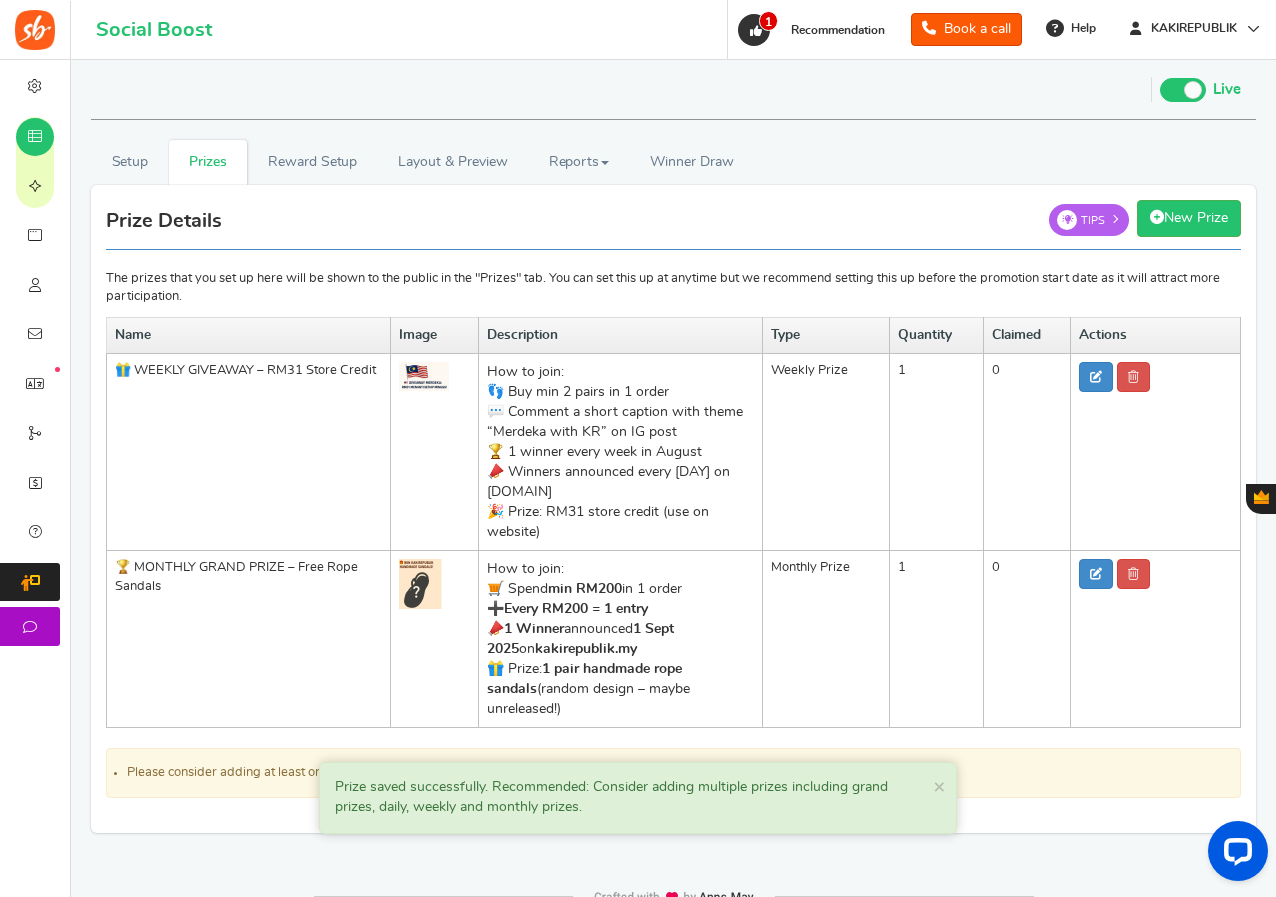 scroll, scrollTop: 36, scrollLeft: 0, axis: vertical 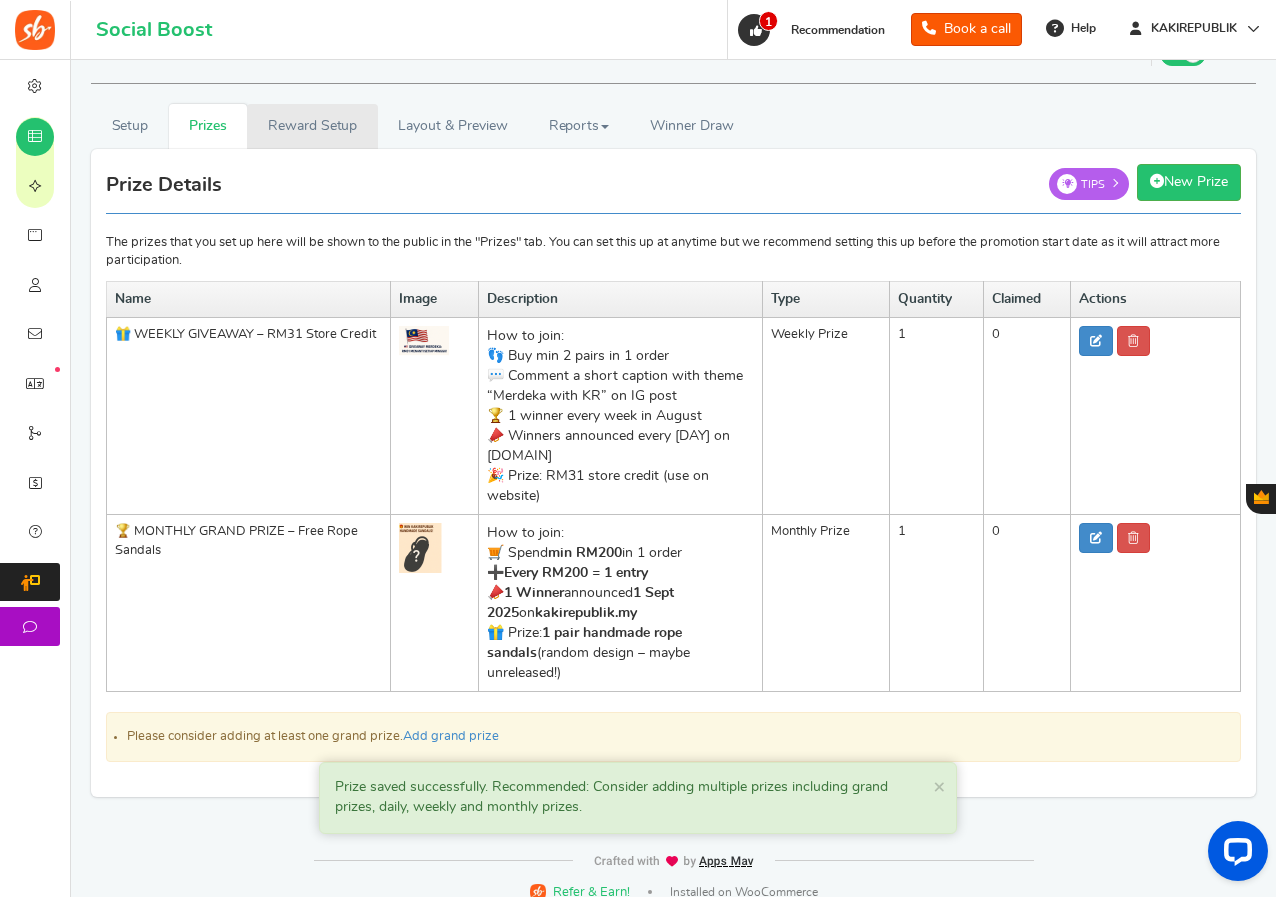 click on "Reward Setup" at bounding box center (312, 126) 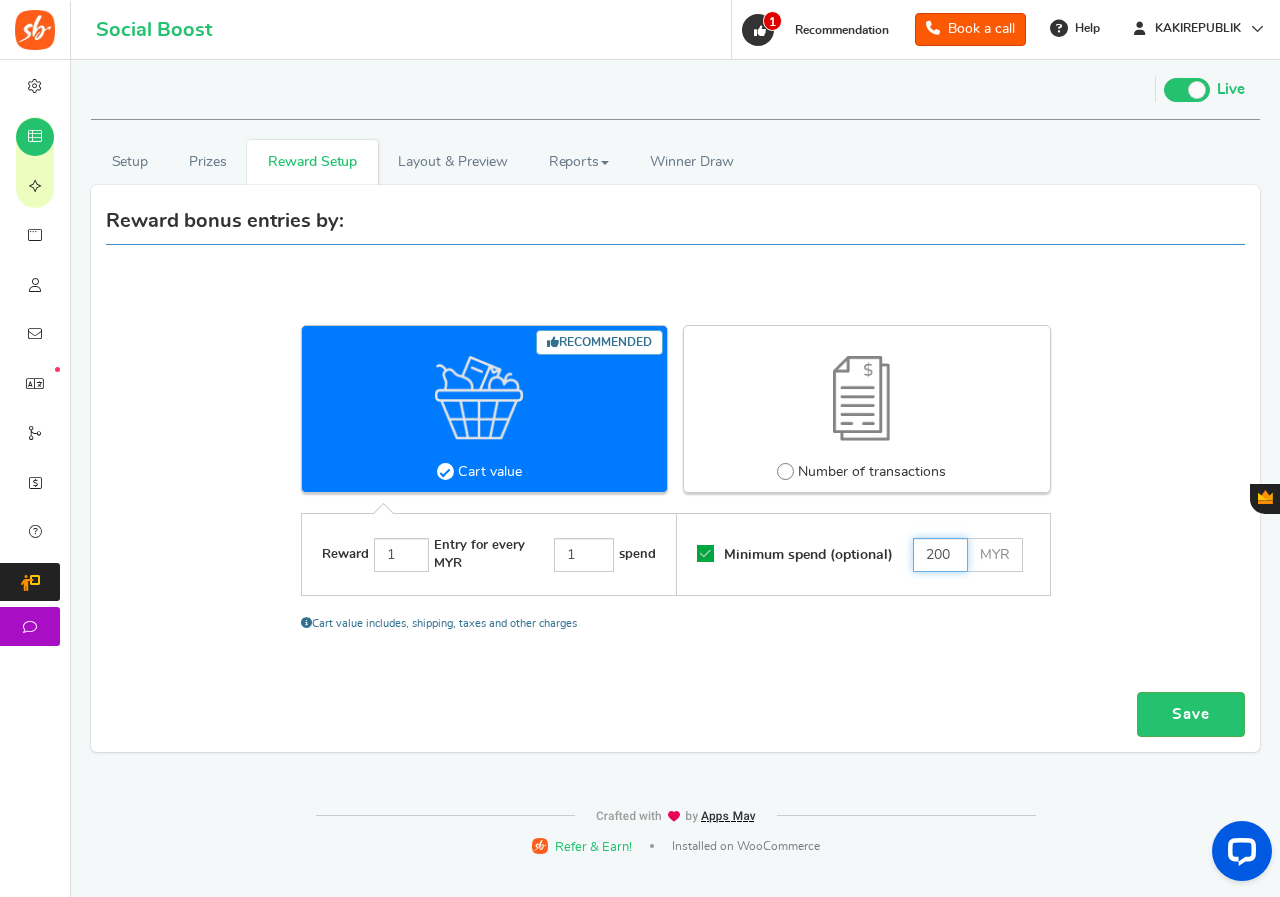 drag, startPoint x: 956, startPoint y: 552, endPoint x: 889, endPoint y: 552, distance: 67 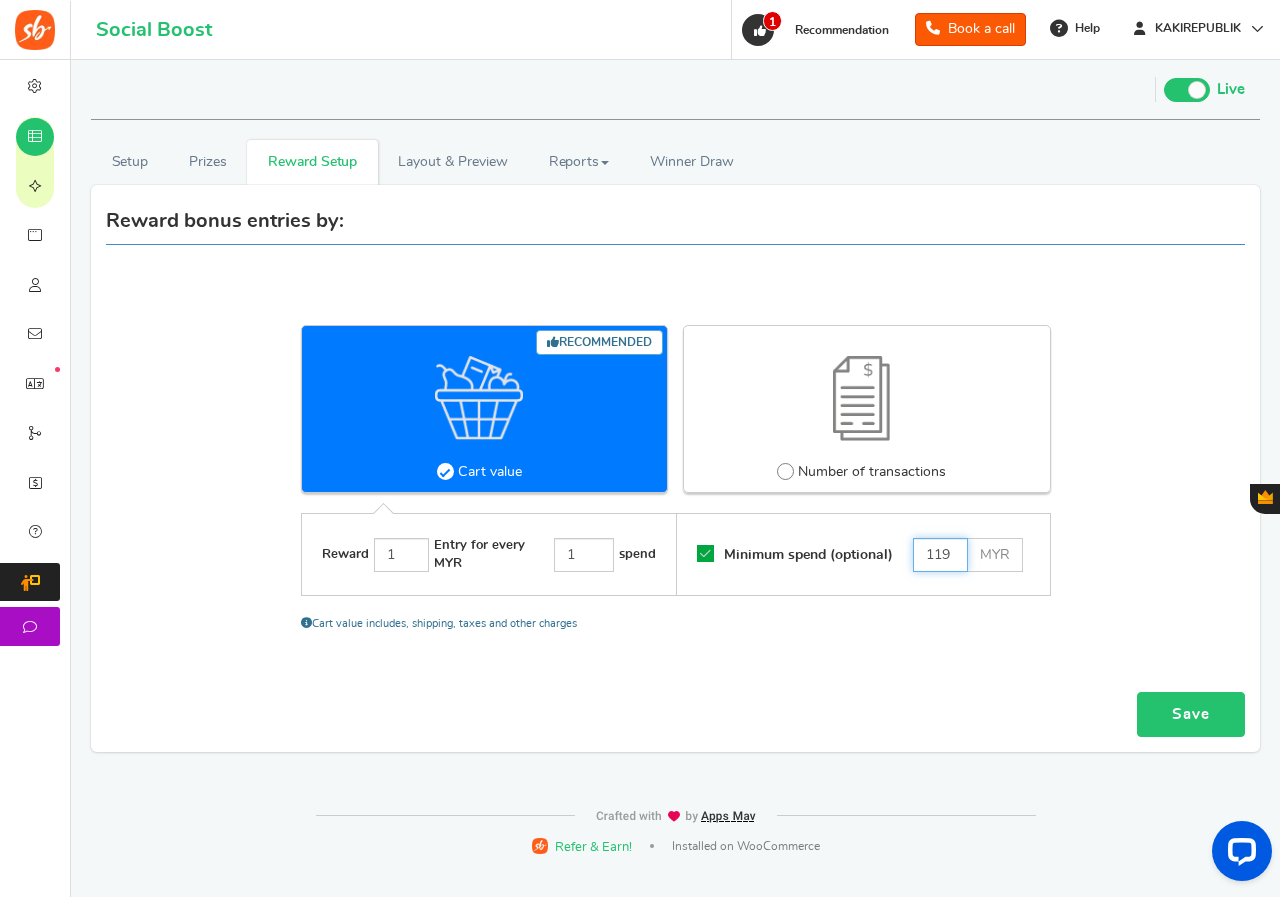 type on "119" 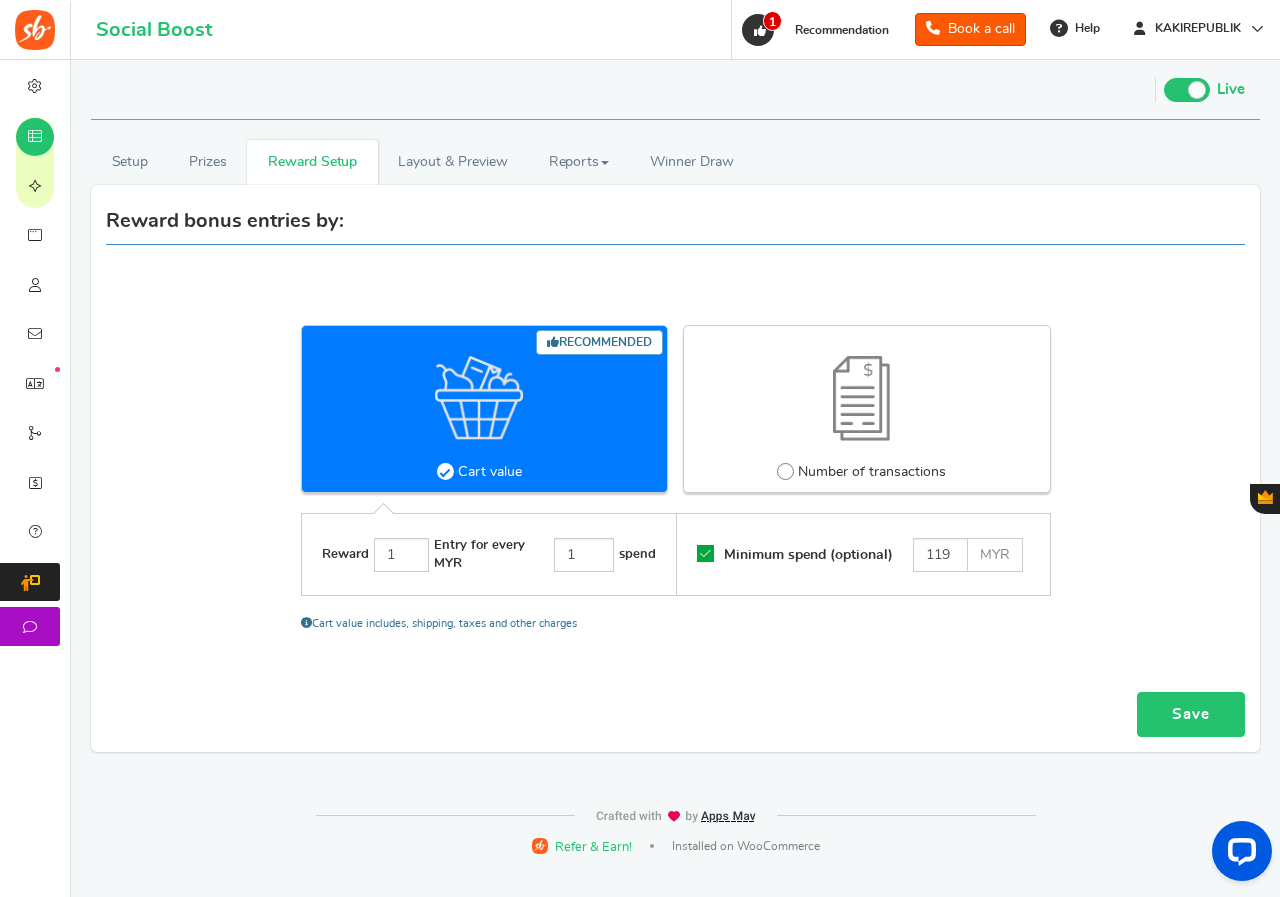 click on "Save" at bounding box center [1191, 714] 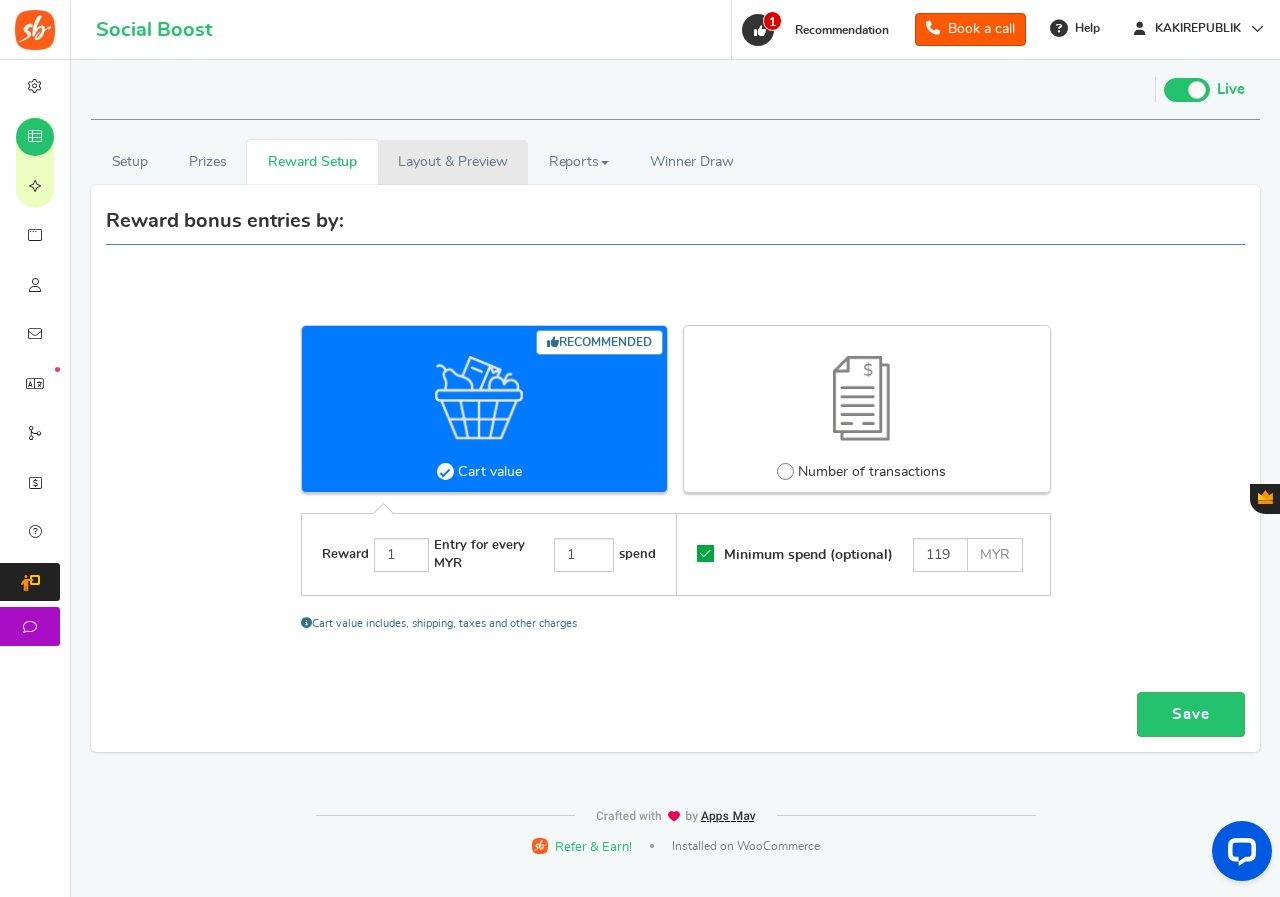 click on "Layout & Preview" at bounding box center (453, 162) 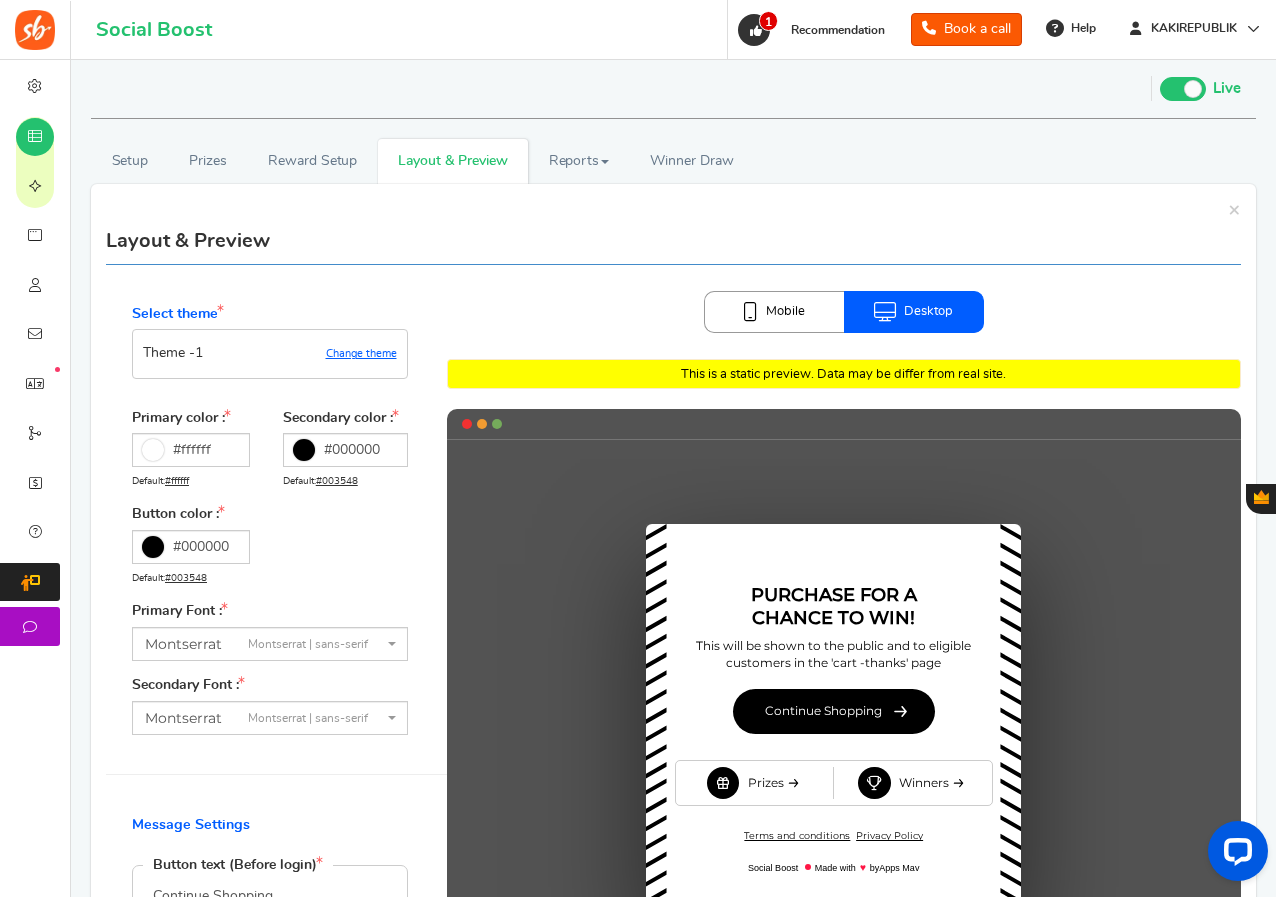 scroll, scrollTop: 0, scrollLeft: 0, axis: both 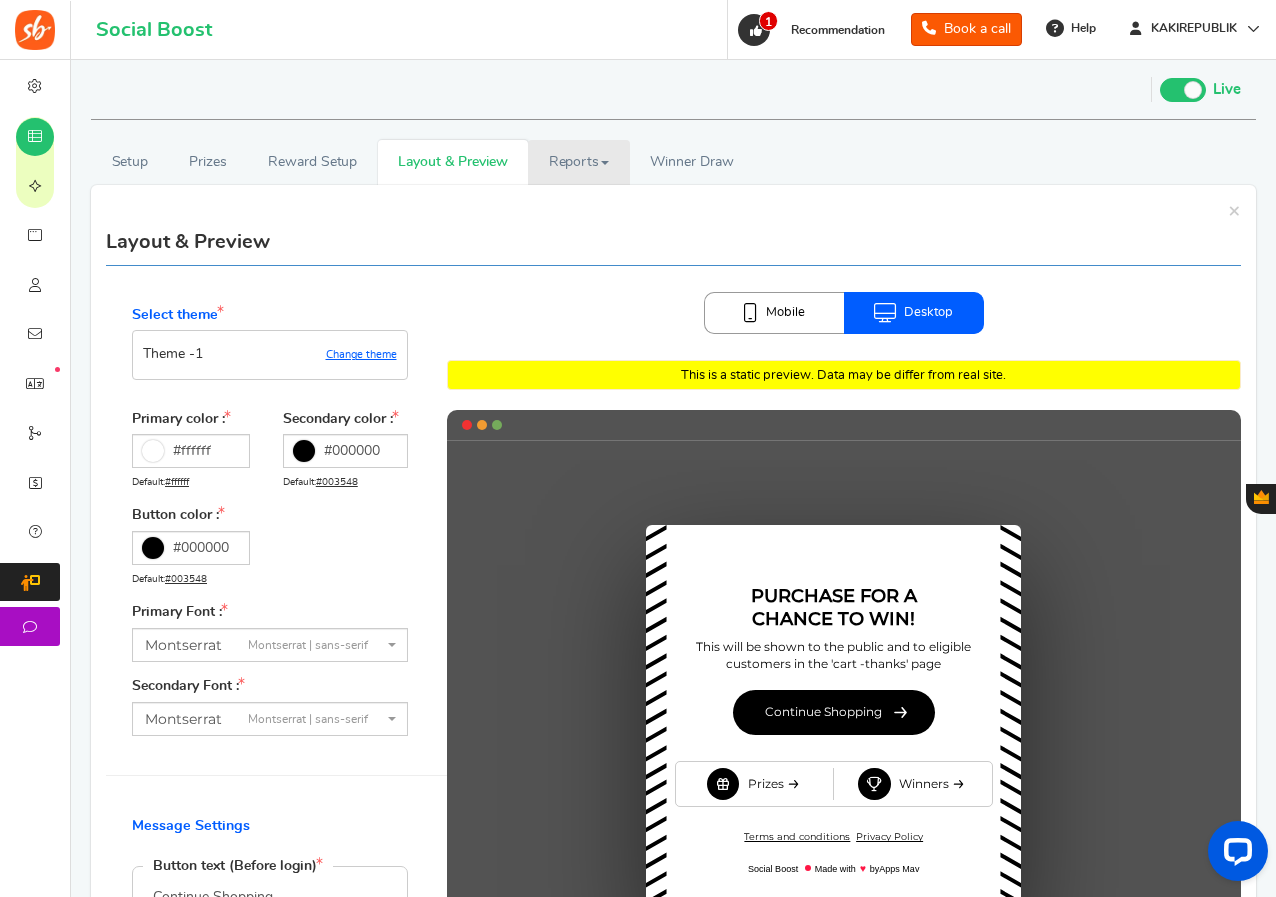 click on "Reports" at bounding box center [579, 162] 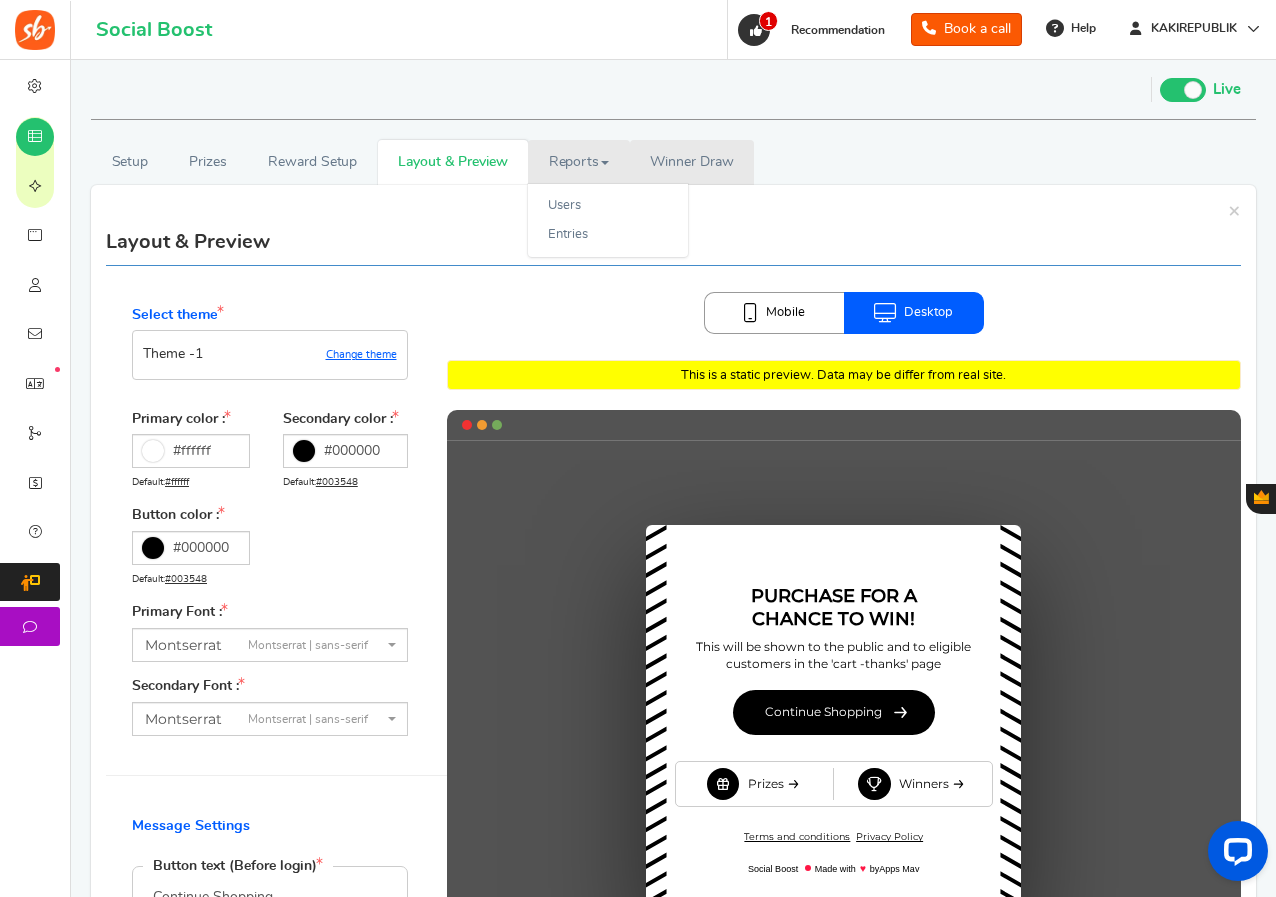 click on "Winner Draw" at bounding box center (691, 162) 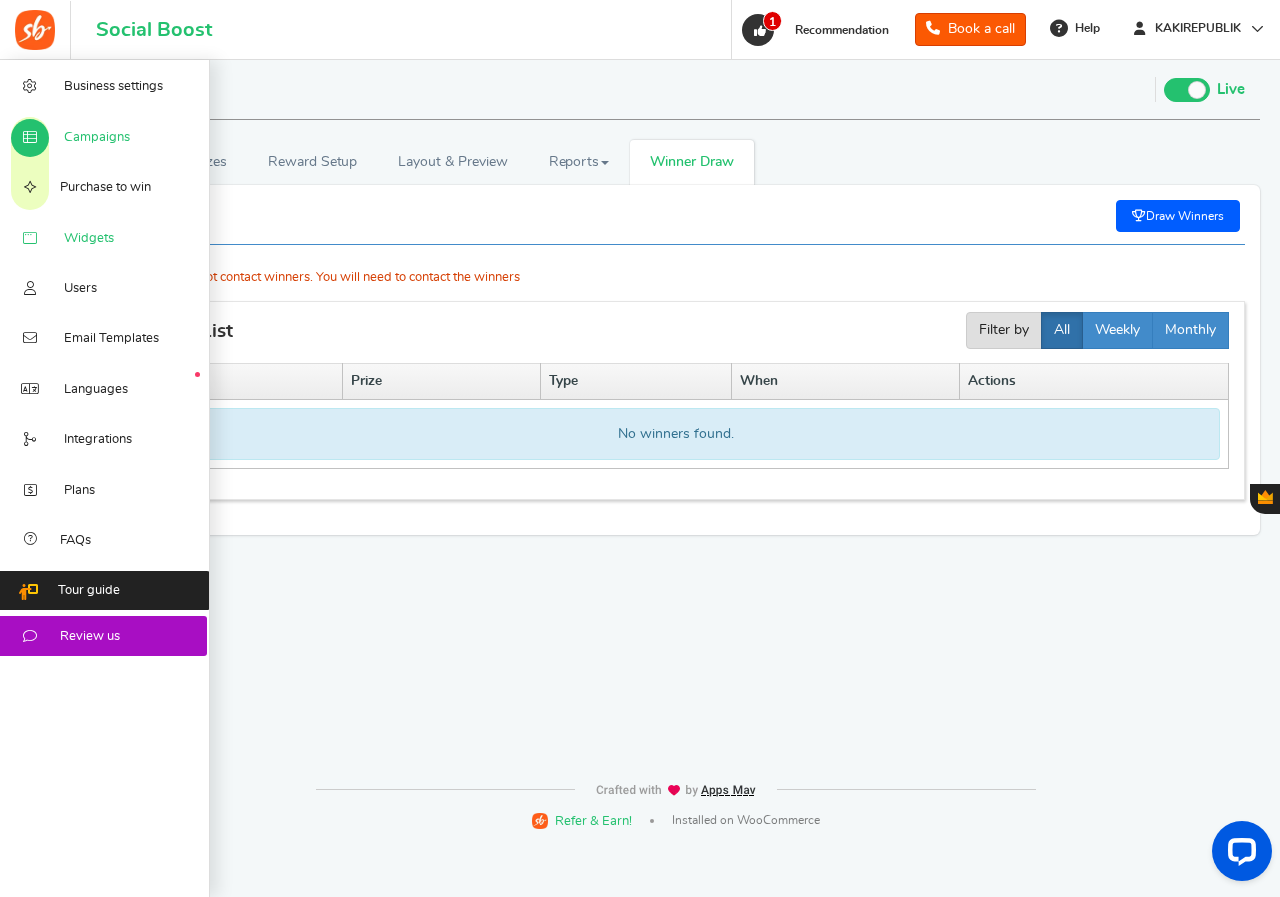 click on "Widgets" at bounding box center [89, 239] 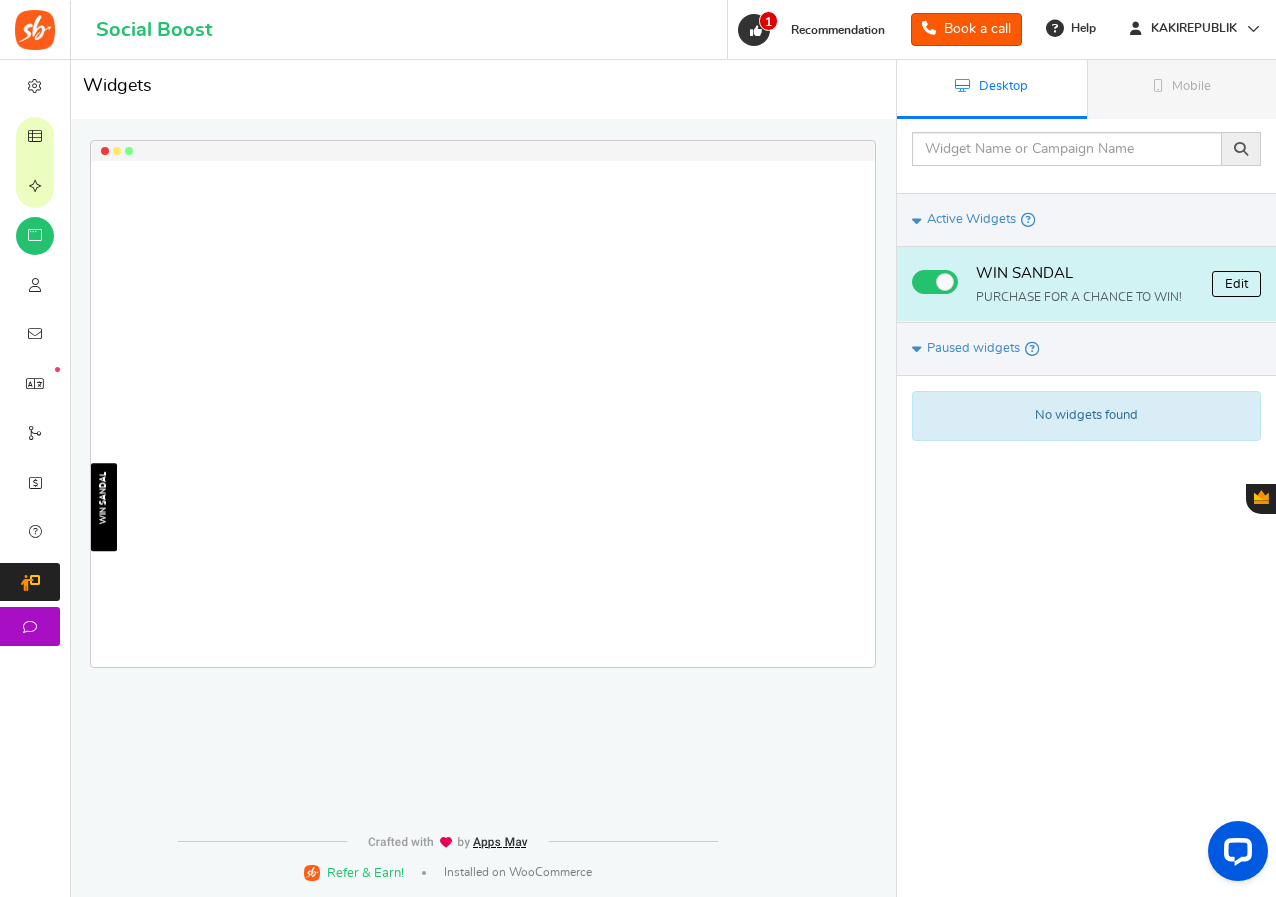 click on "Edit" at bounding box center [1236, 284] 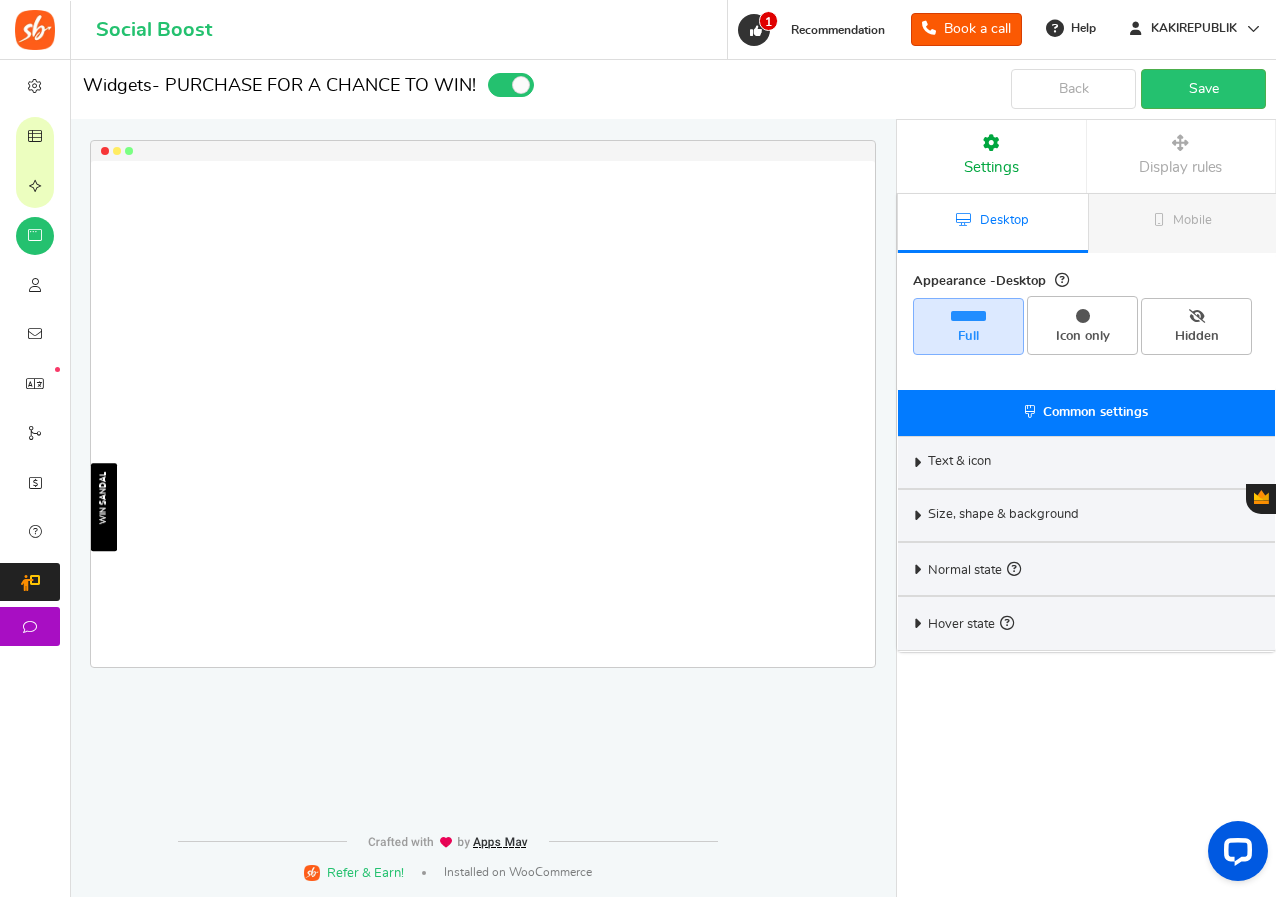 select on "left-side-drawer" 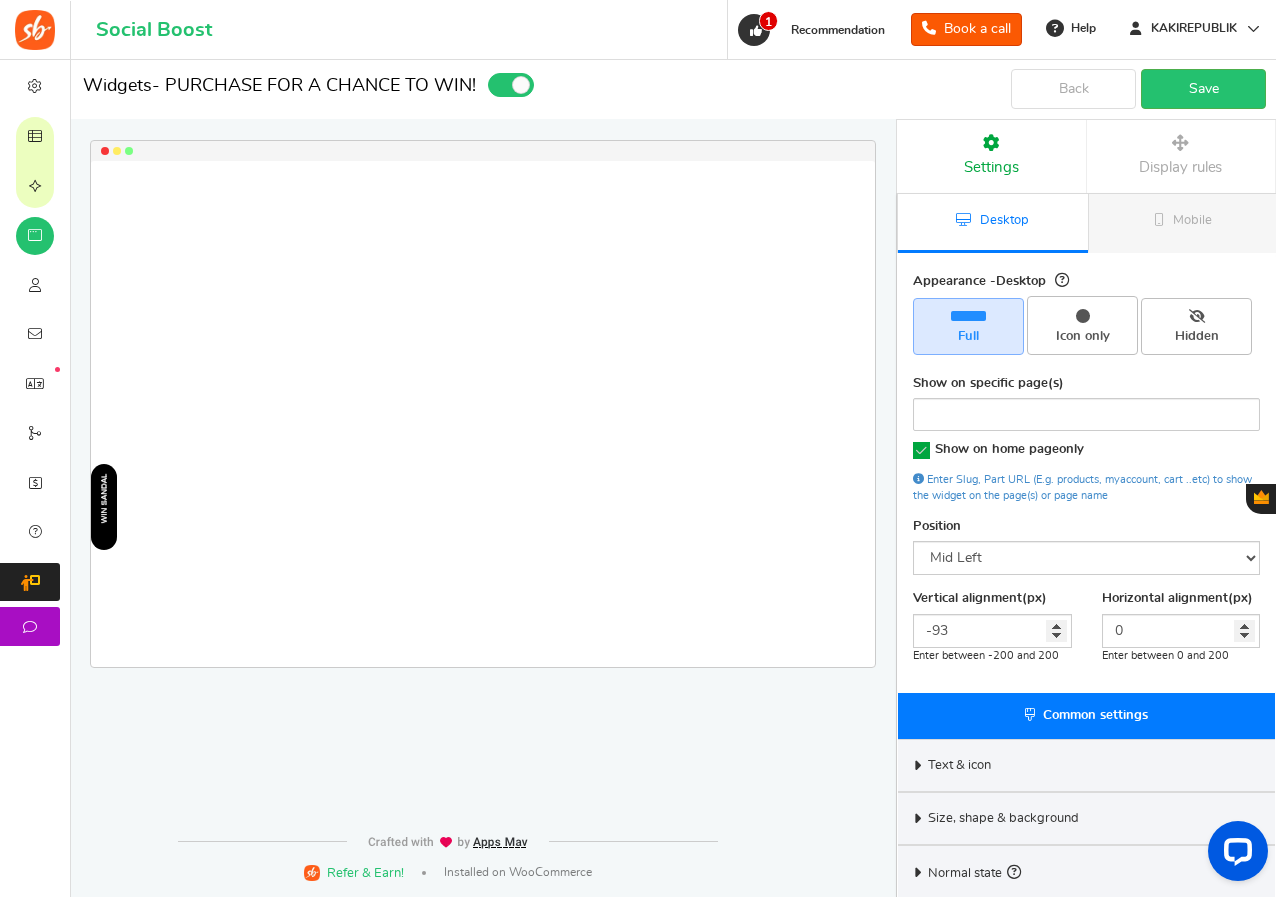 scroll, scrollTop: 59, scrollLeft: 0, axis: vertical 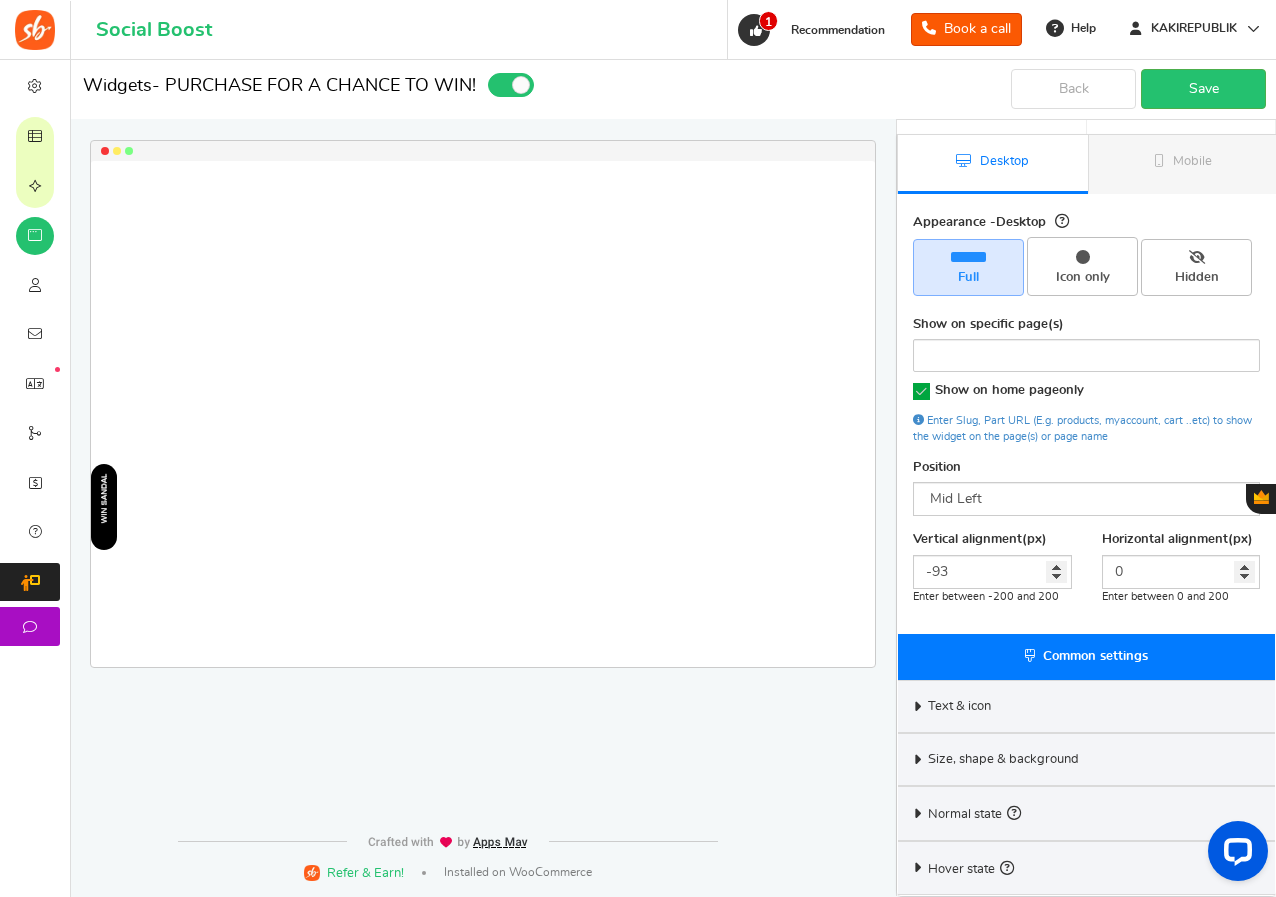 click on "Text & icon" at bounding box center (1086, 706) 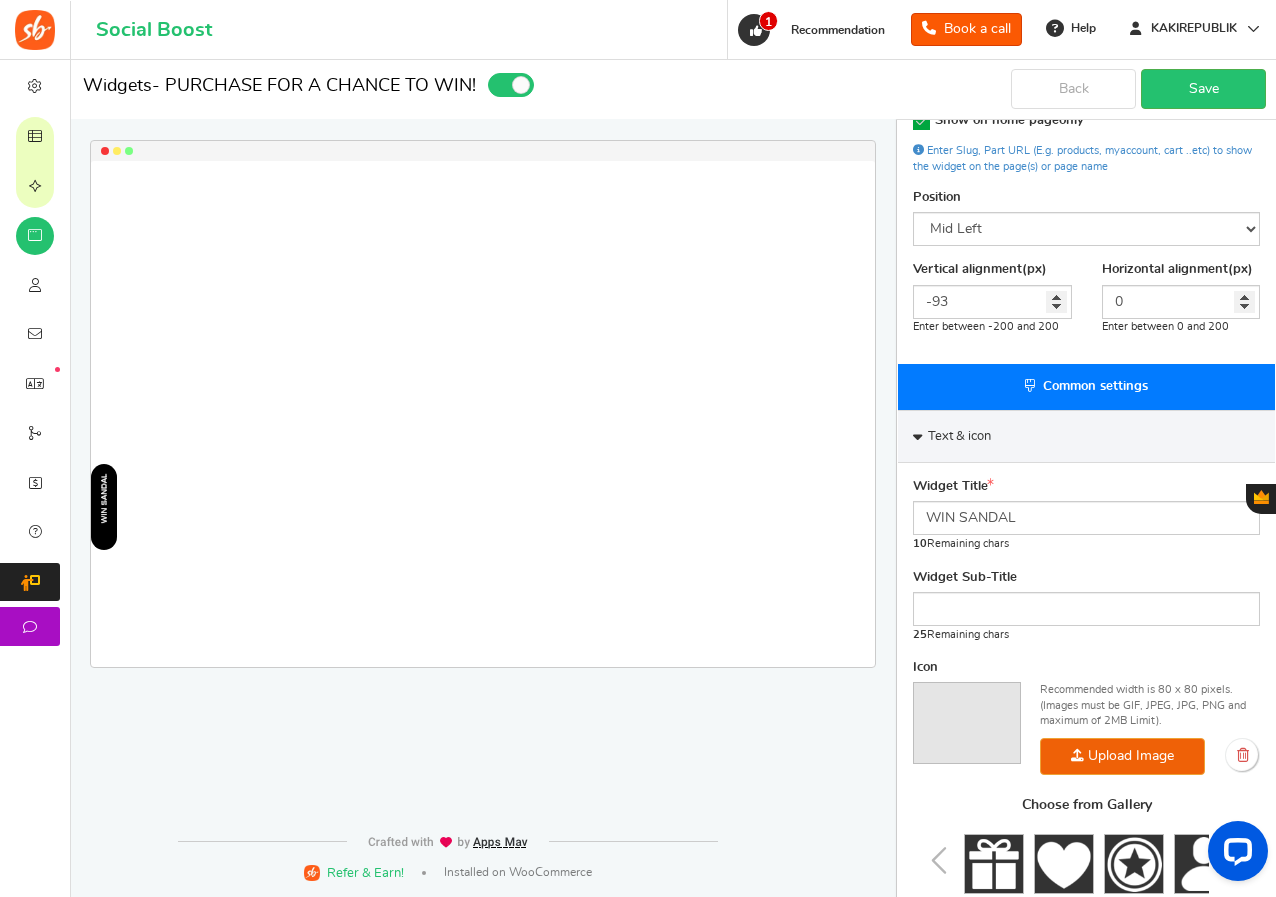 scroll, scrollTop: 359, scrollLeft: 0, axis: vertical 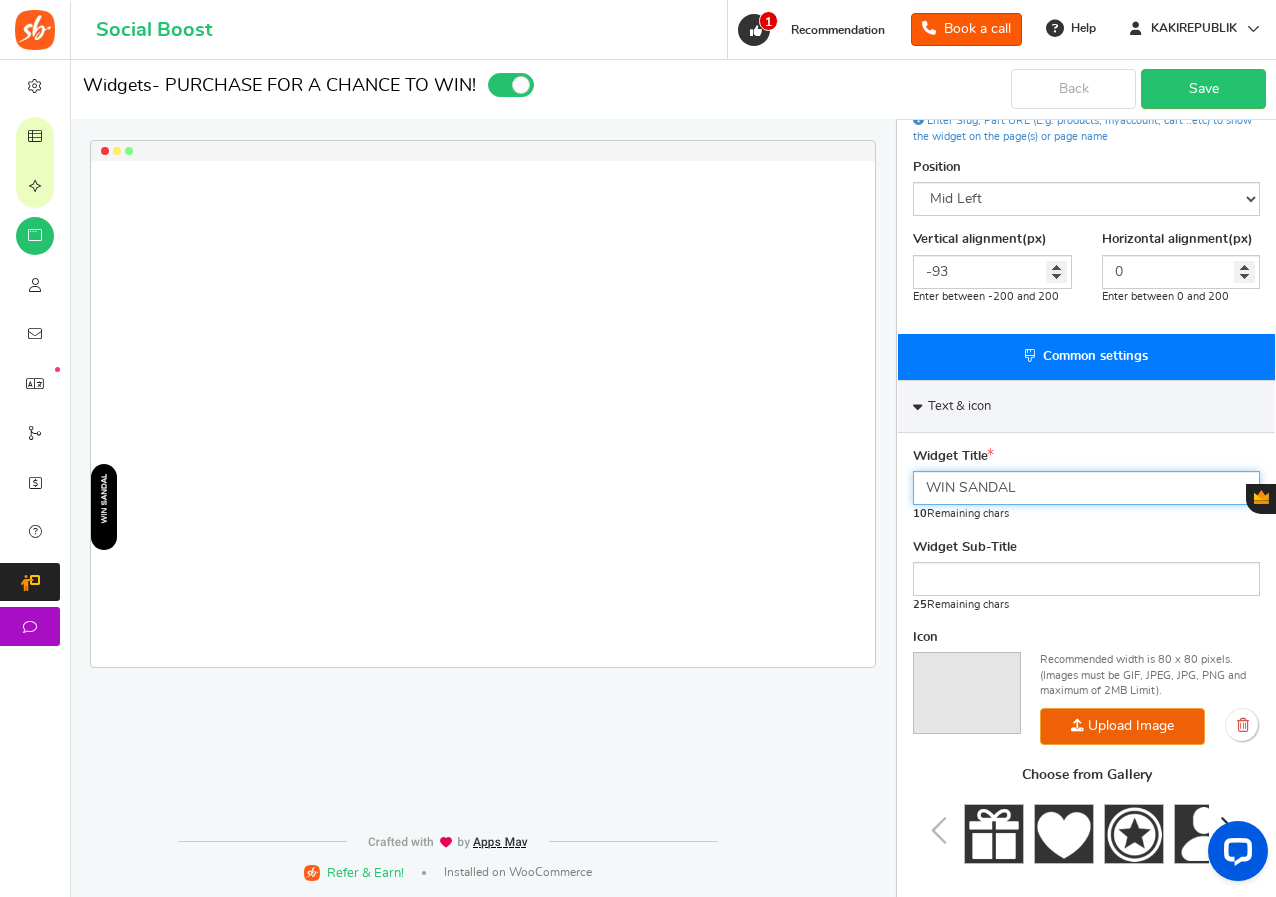drag, startPoint x: 1026, startPoint y: 488, endPoint x: 897, endPoint y: 486, distance: 129.0155 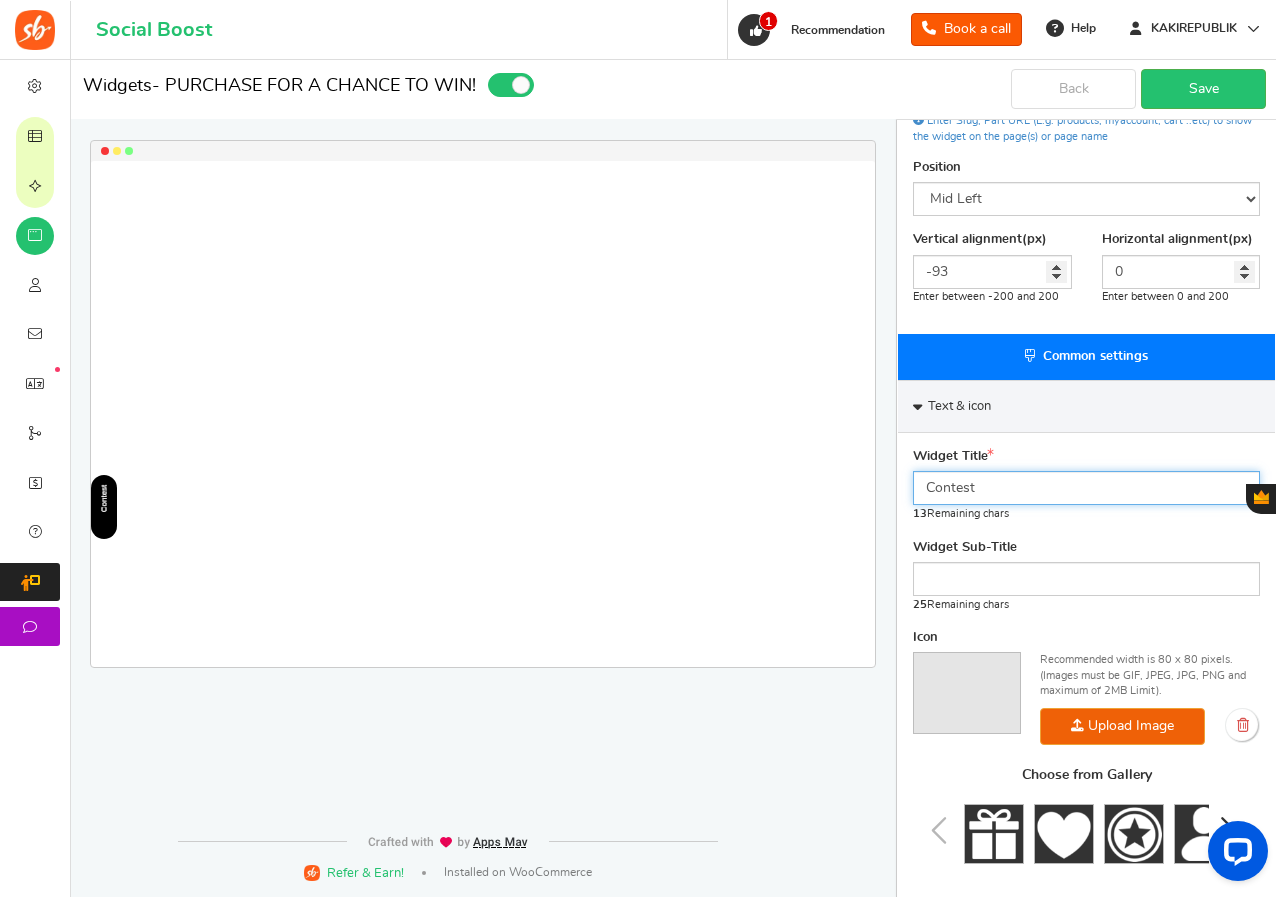 click on "Contest" at bounding box center (1086, 488) 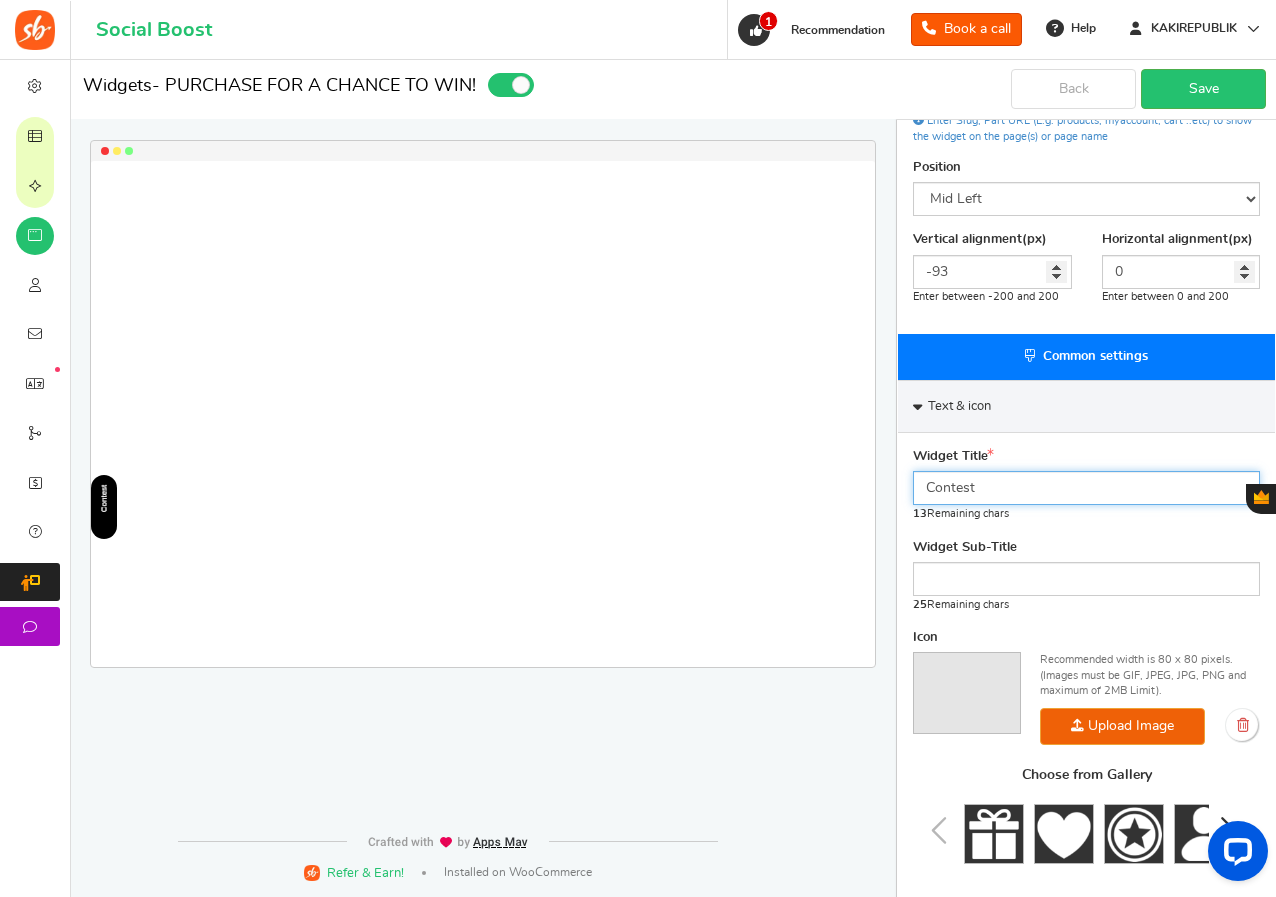 drag, startPoint x: 1005, startPoint y: 482, endPoint x: 933, endPoint y: 484, distance: 72.02777 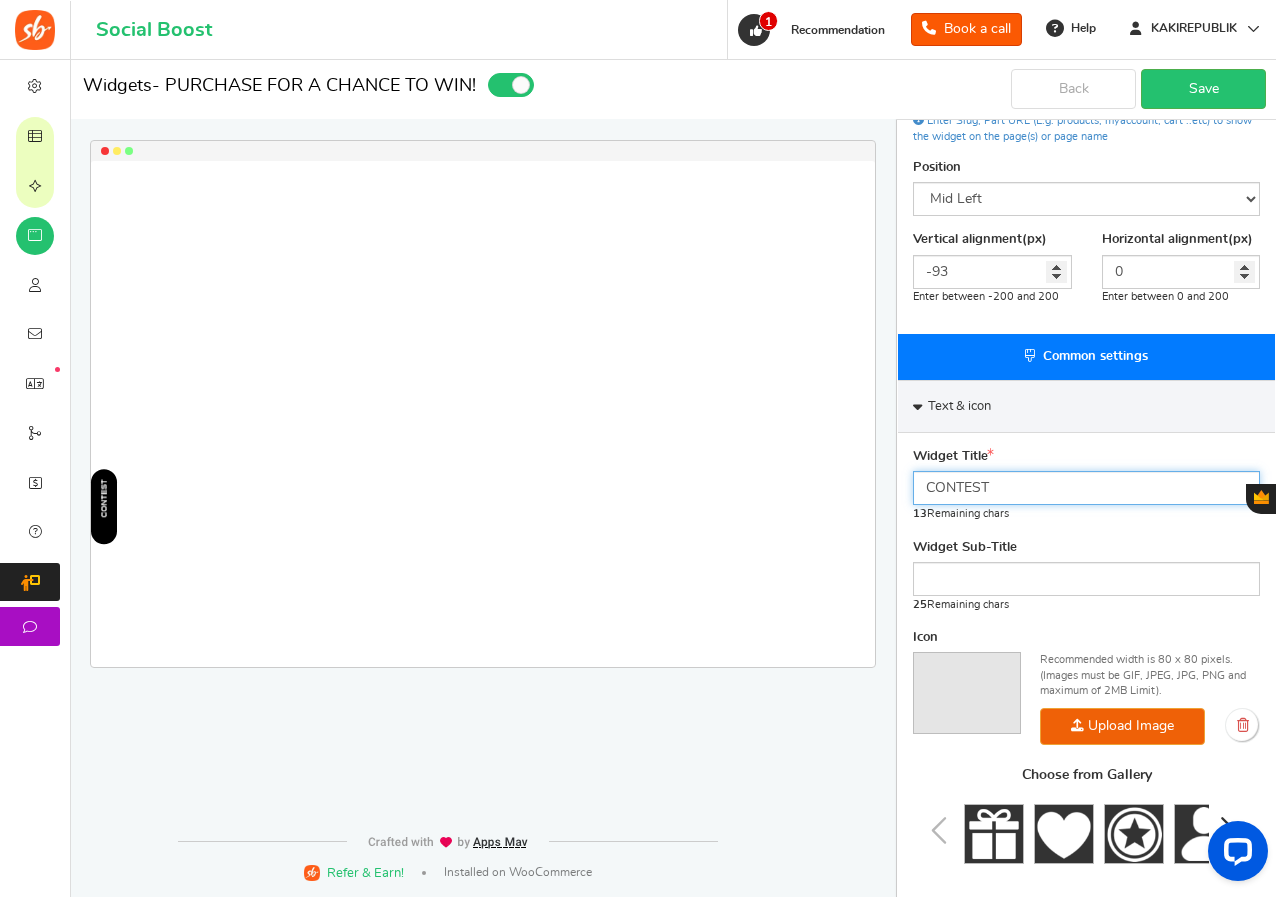 click on "CONTEST" at bounding box center [1086, 488] 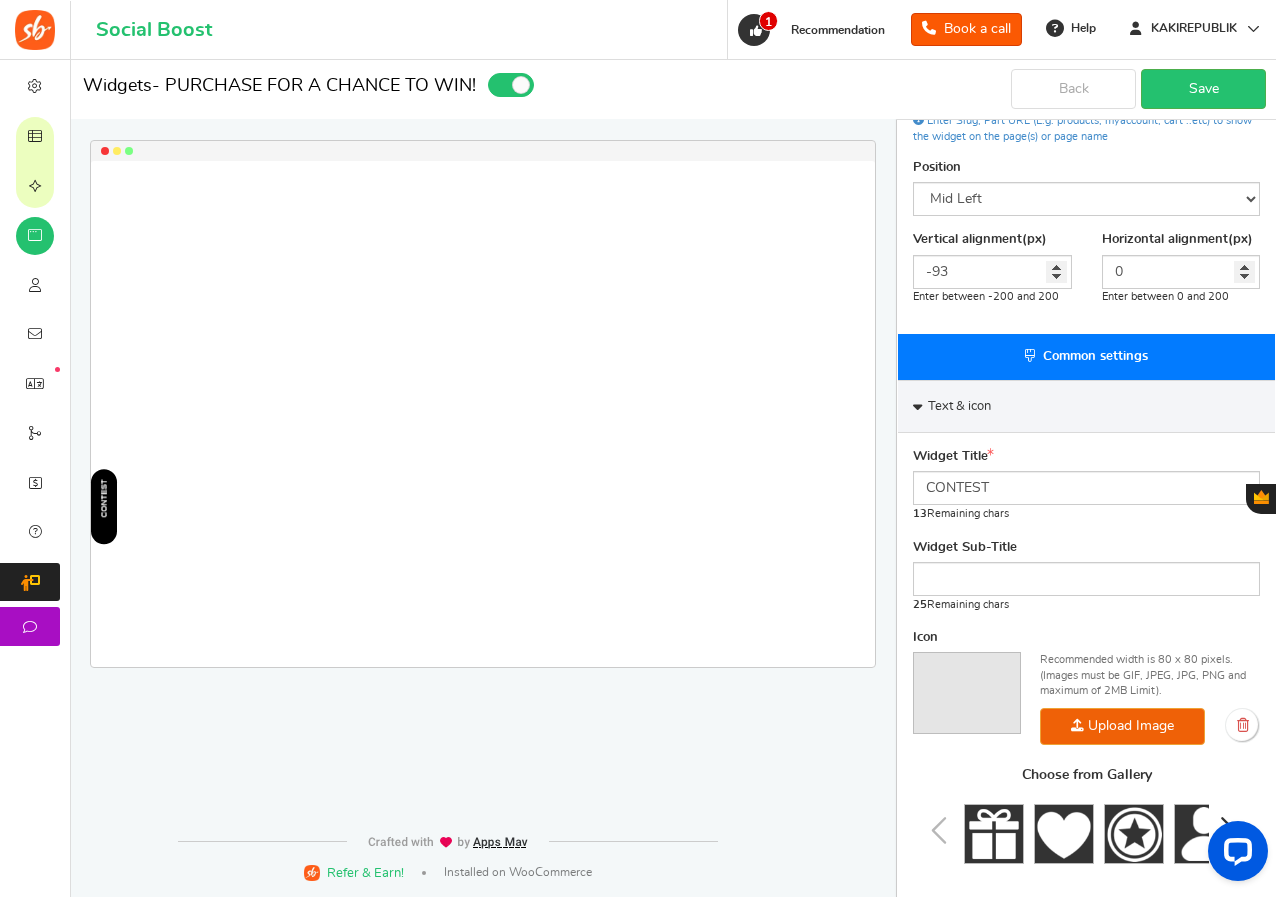 click on "Widget Title
CONTEST
13  Remaining chars
Widget Sub-Title
25  Remaining chars
Icon
Recommended width is 80 x 80 pixels. (Images must be GIF, JPEG, JPG, PNG and maximum of 2MB Limit).
Upload Image
Choose from Gallery" at bounding box center [1086, 678] 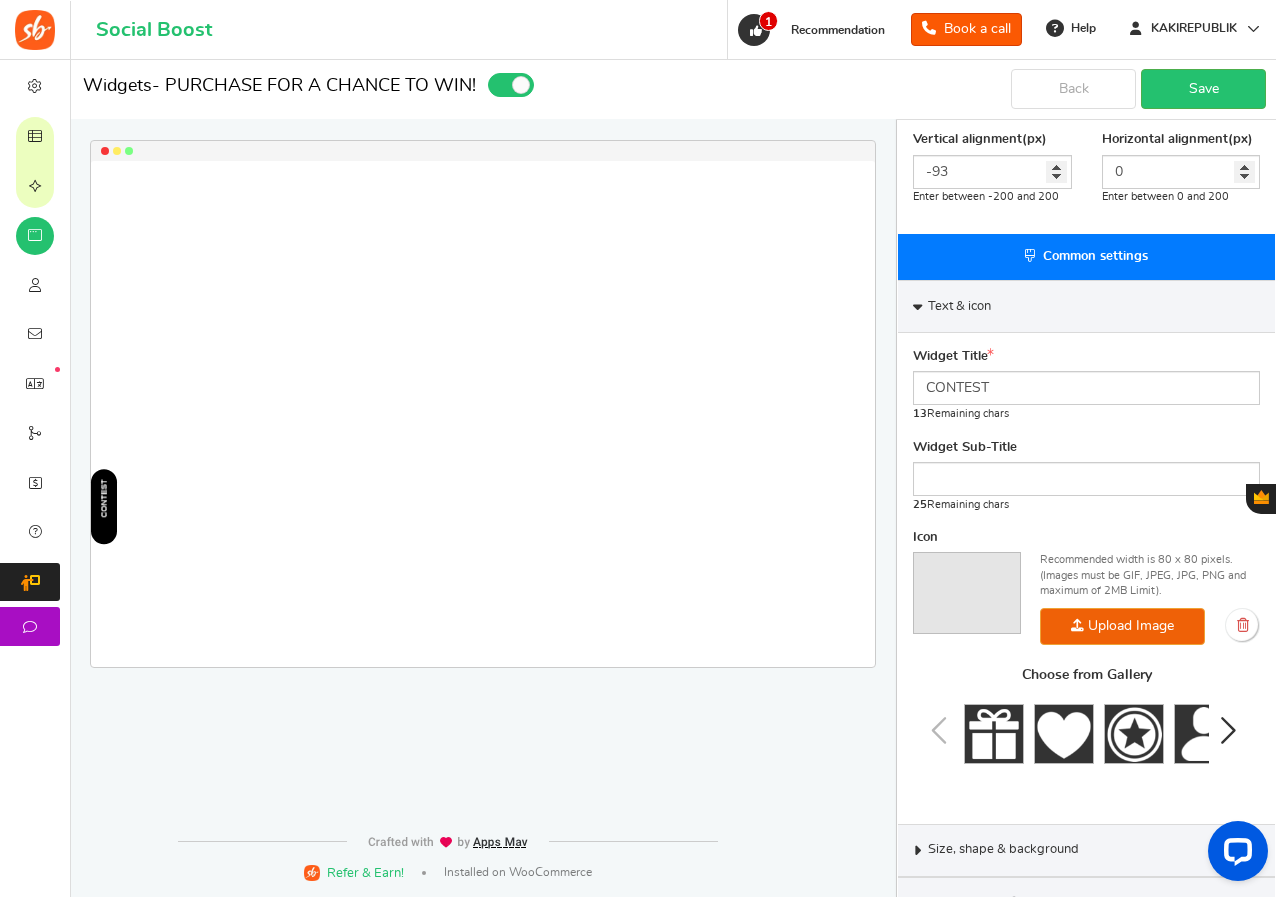 scroll, scrollTop: 550, scrollLeft: 0, axis: vertical 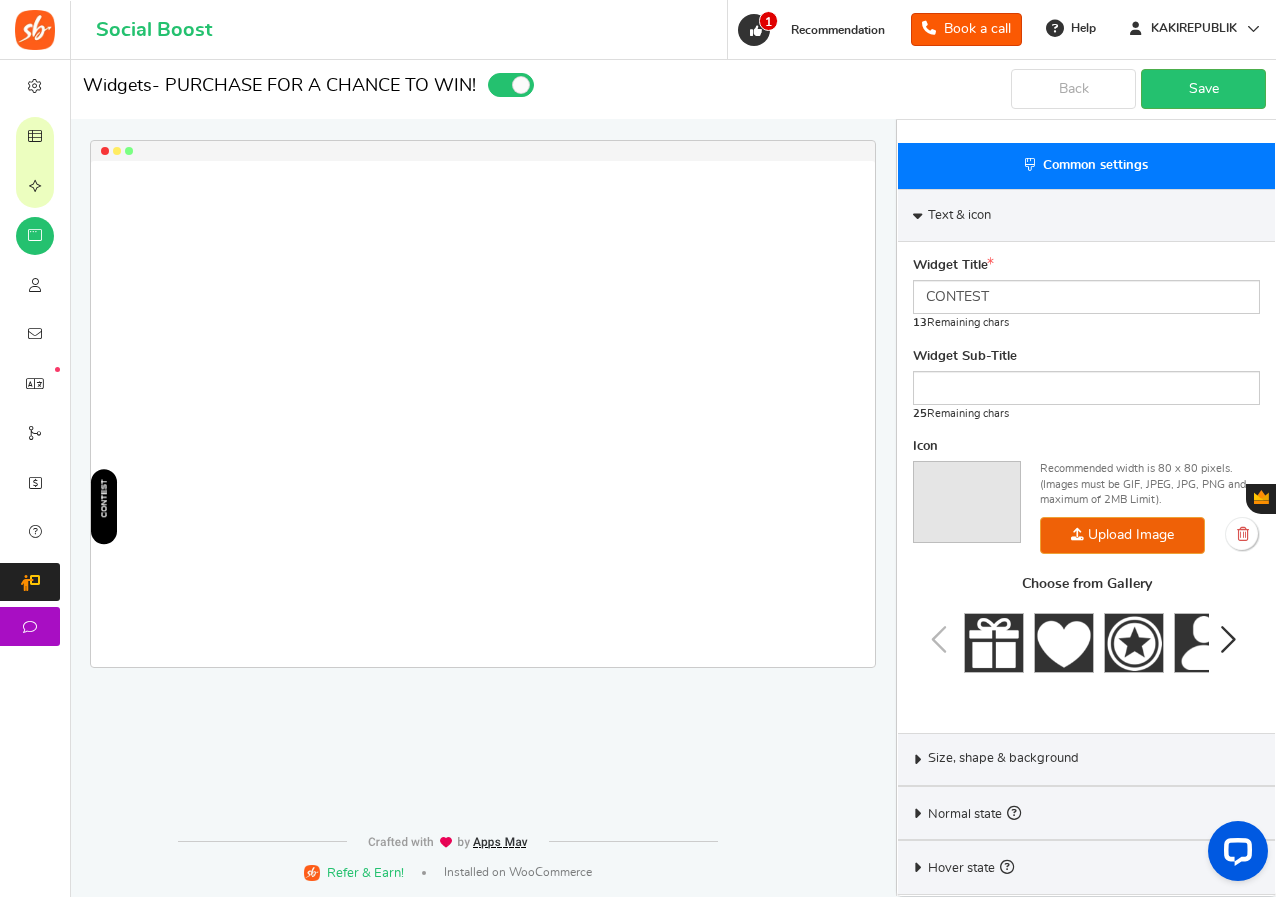 click on "Size, shape & background" at bounding box center [1086, 759] 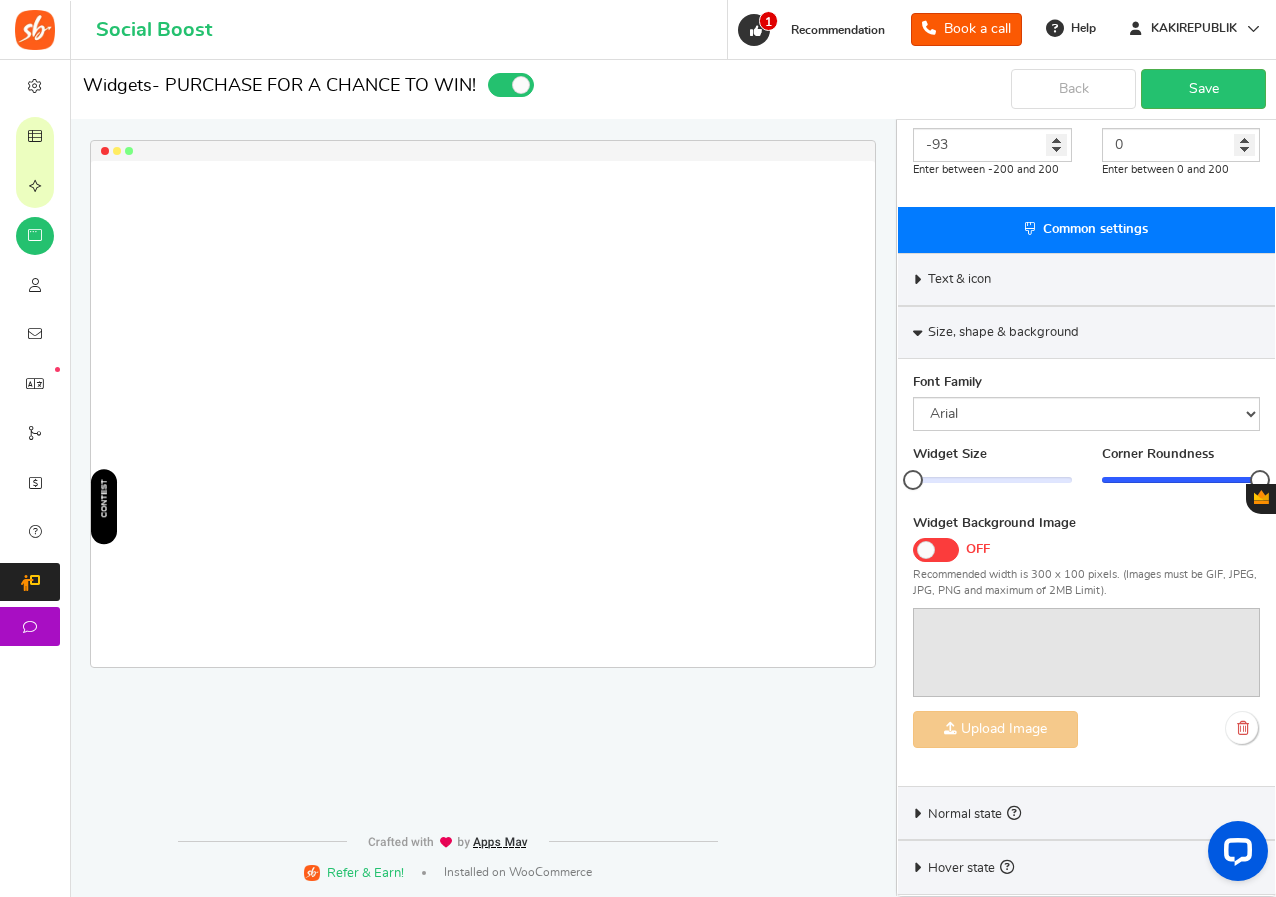 scroll, scrollTop: 486, scrollLeft: 0, axis: vertical 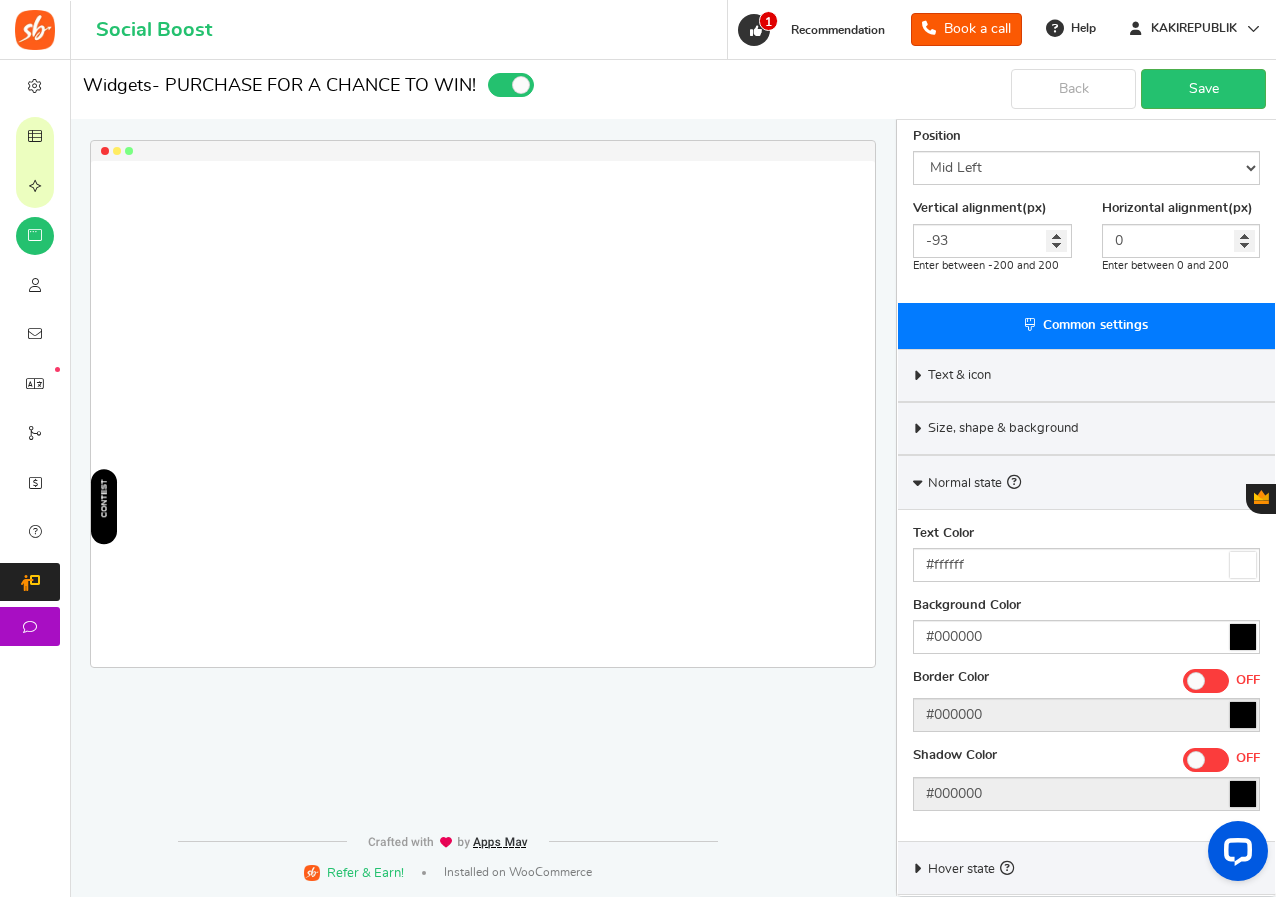 click on "Hover state" at bounding box center [1086, 868] 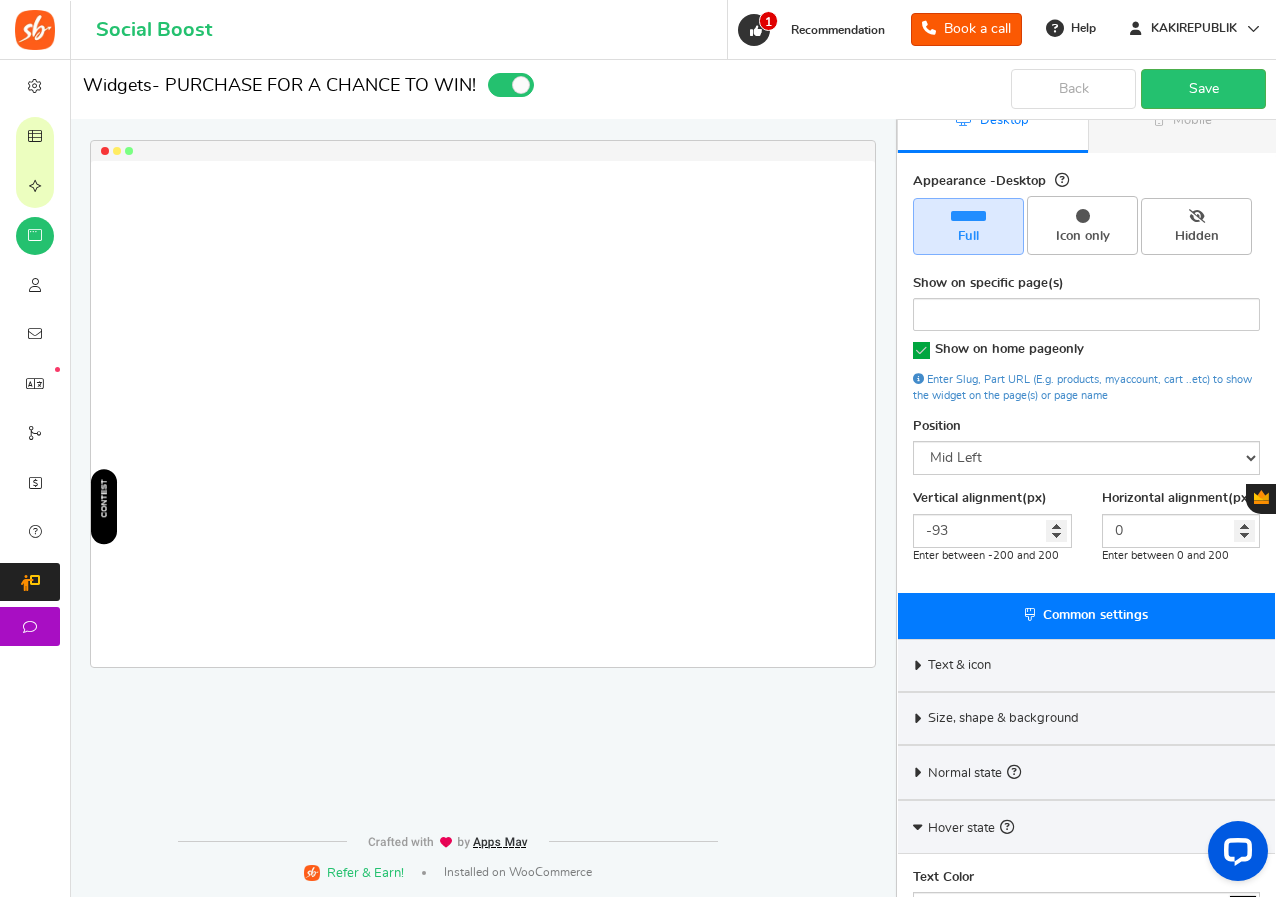 scroll, scrollTop: 0, scrollLeft: 0, axis: both 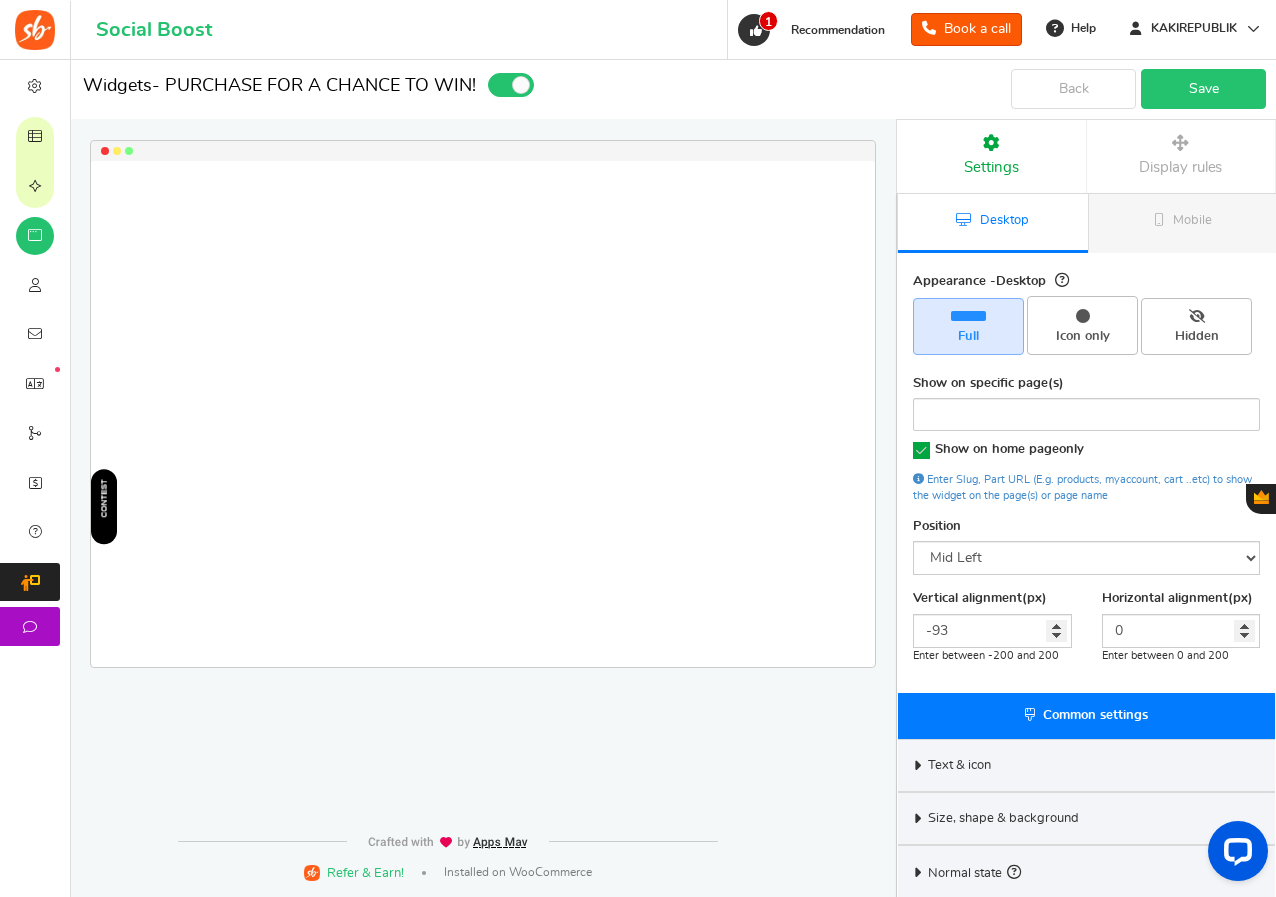 click on "Save" at bounding box center [1203, 89] 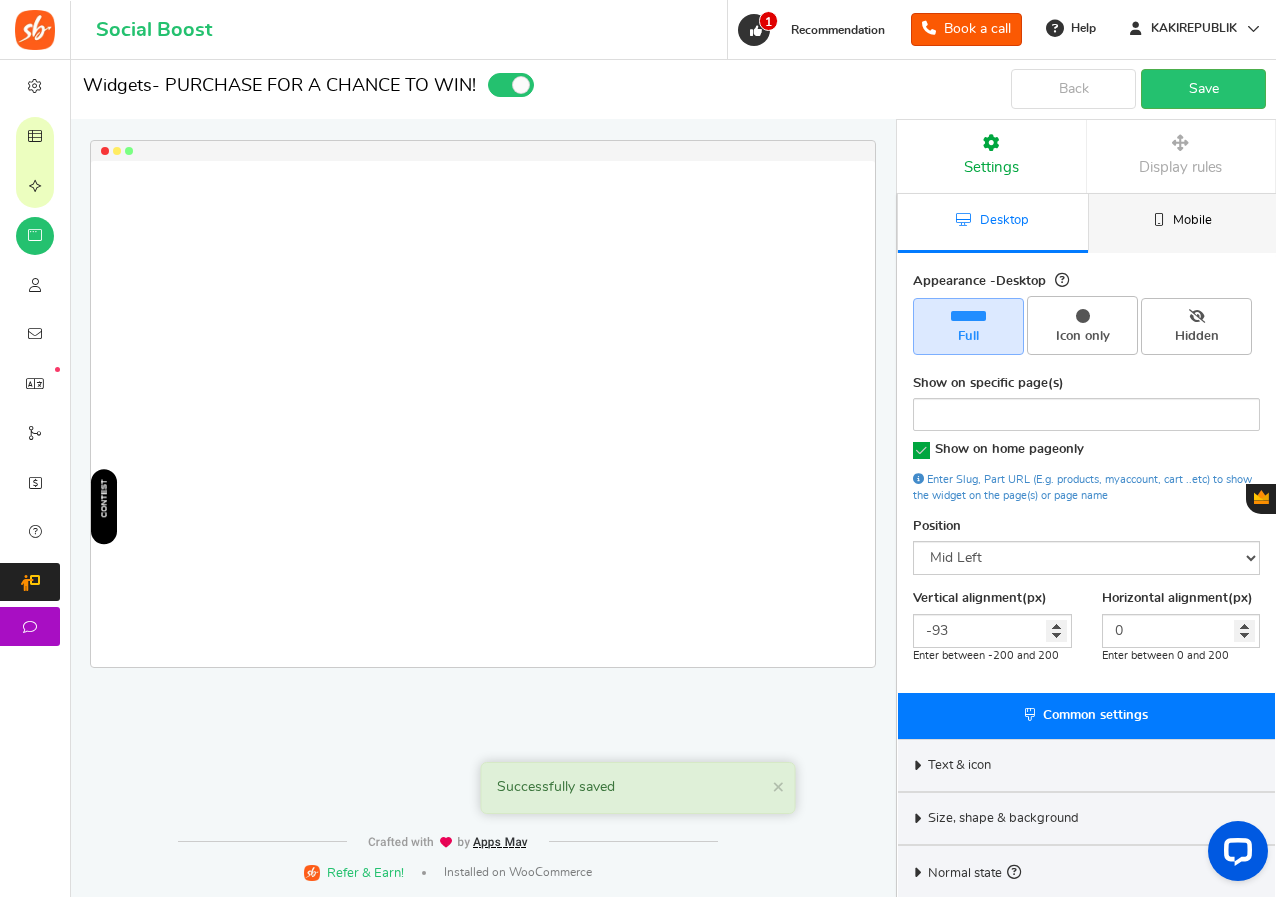 click on "Mobile" at bounding box center [1183, 223] 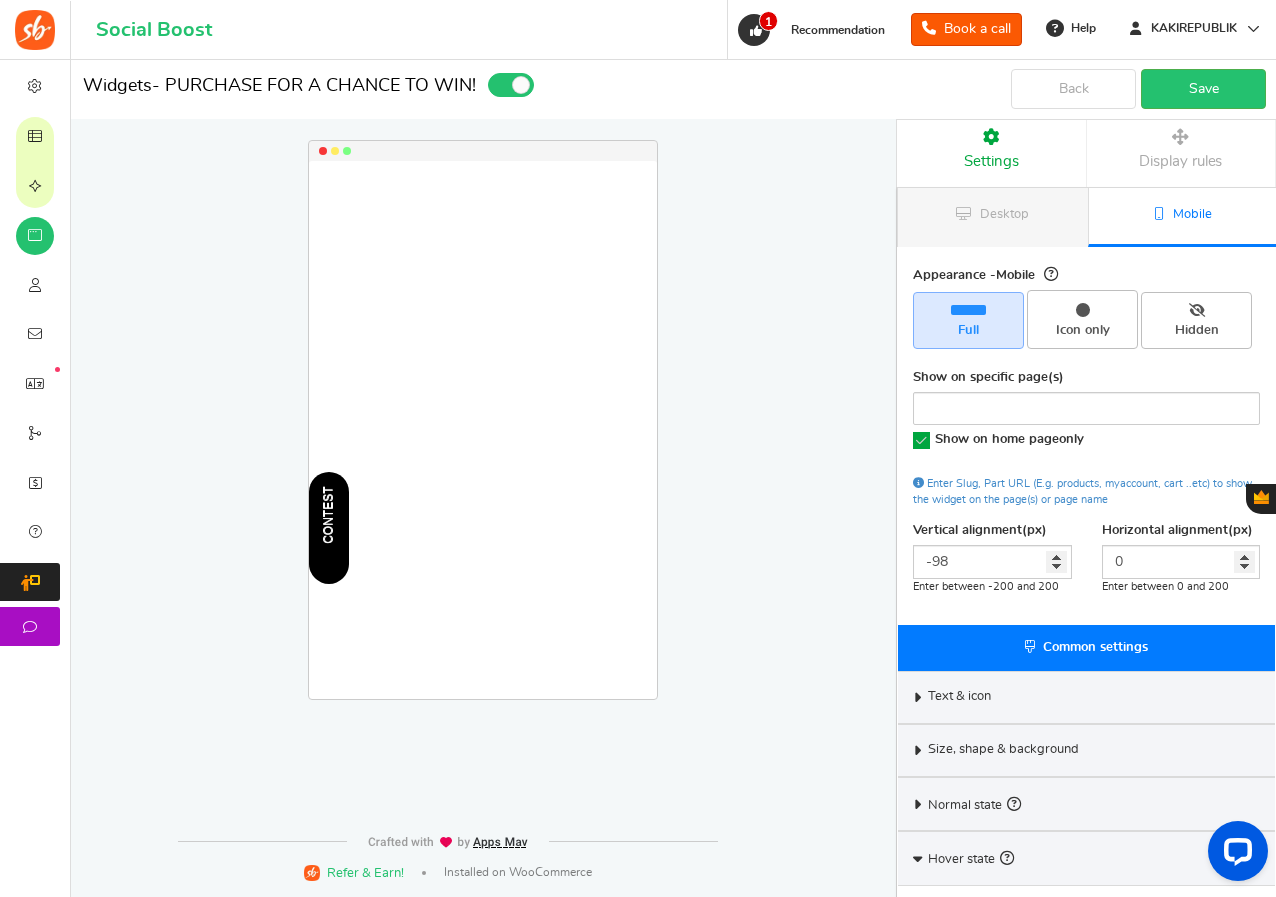 scroll, scrollTop: 0, scrollLeft: 0, axis: both 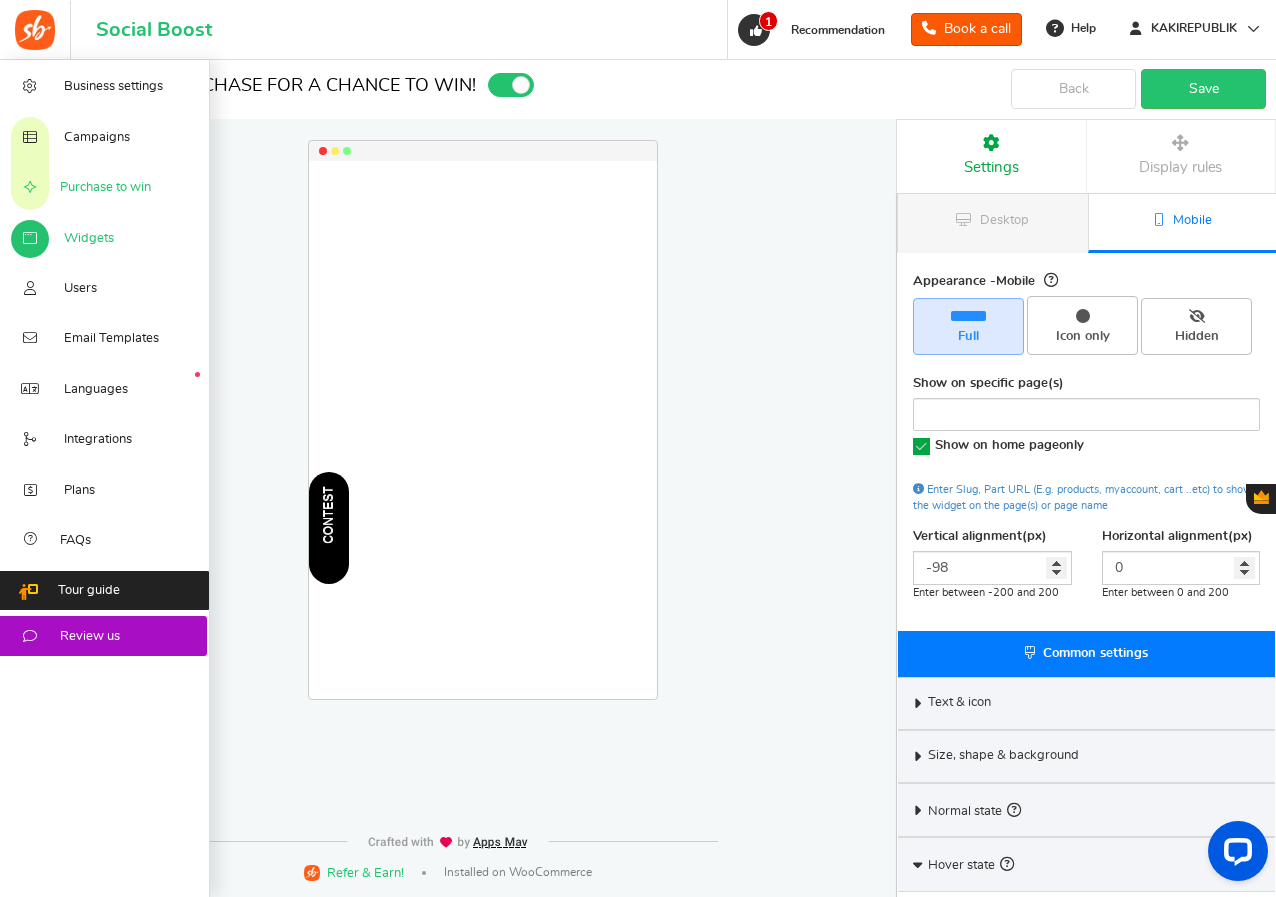 click on "Purchase to win" at bounding box center [105, 187] 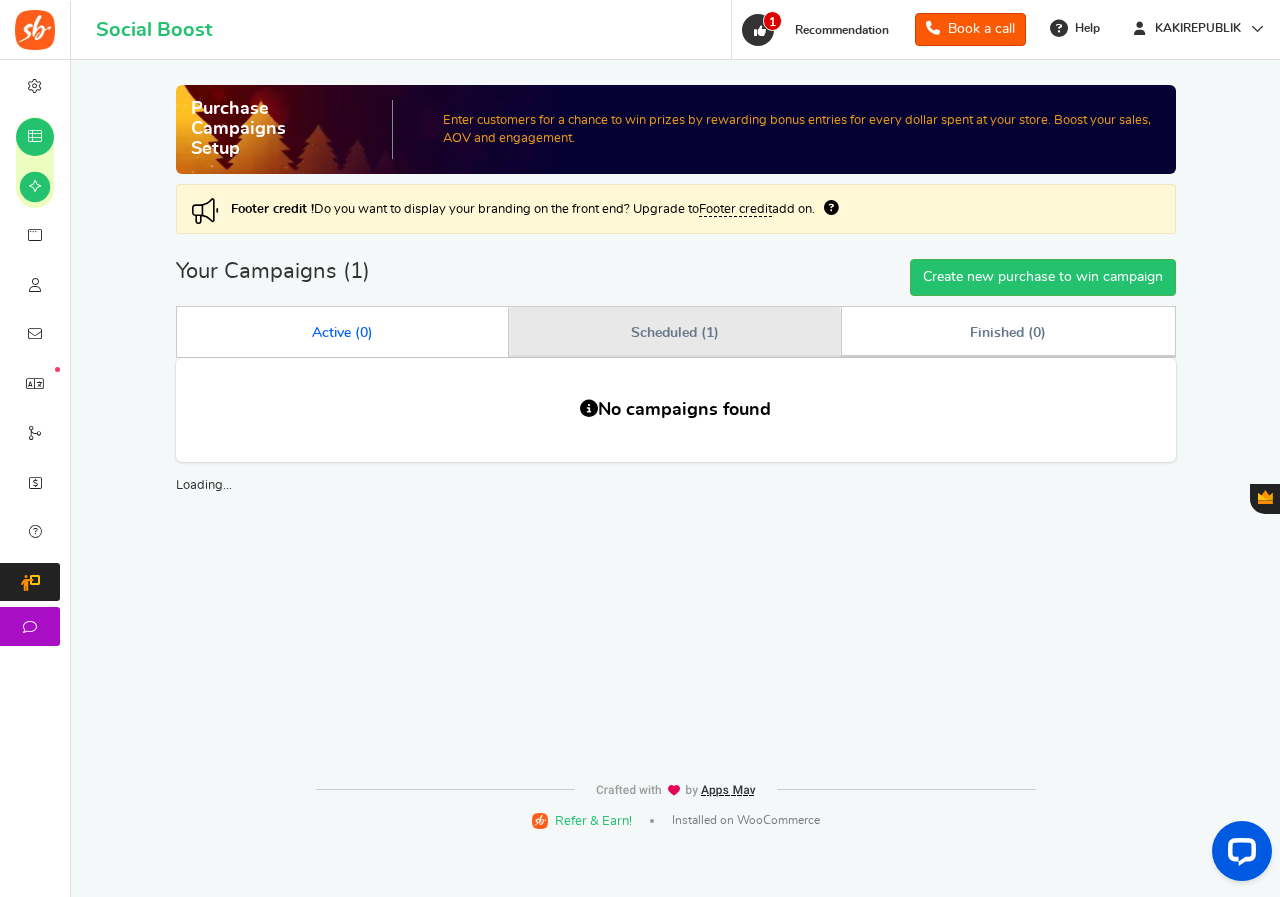 click on "Scheduled ( 1 )" at bounding box center [675, 332] 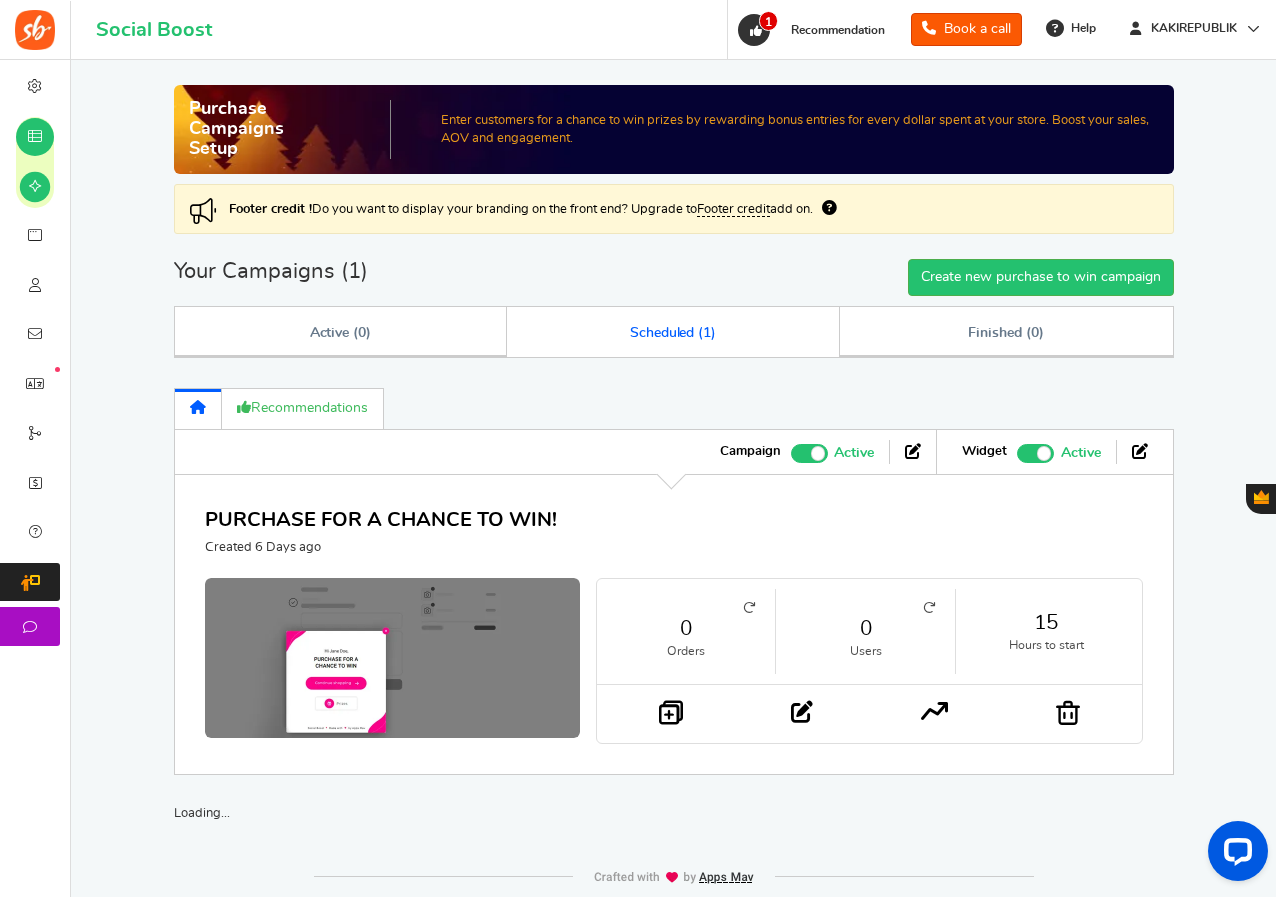 scroll, scrollTop: 36, scrollLeft: 0, axis: vertical 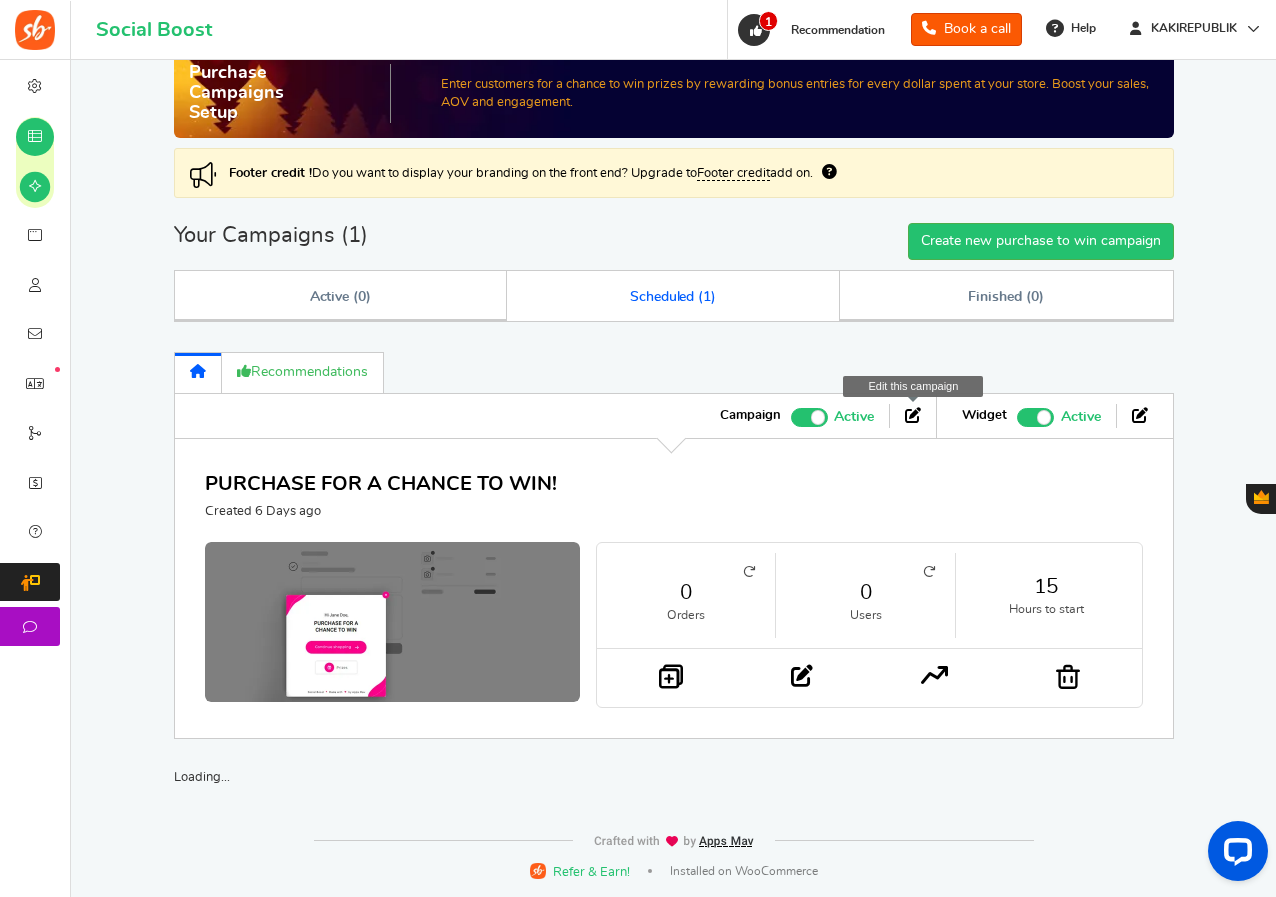click at bounding box center (913, 415) 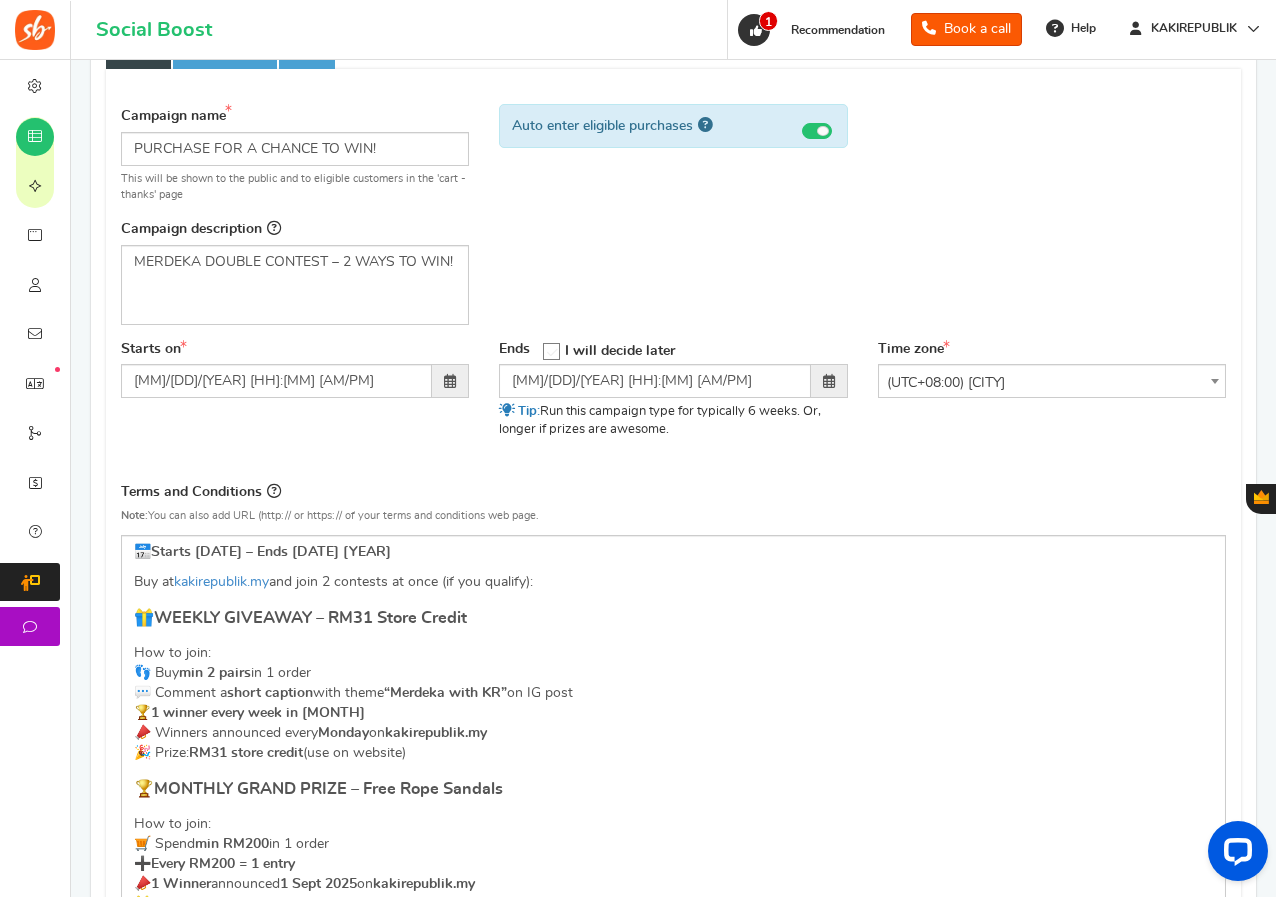 scroll, scrollTop: 200, scrollLeft: 0, axis: vertical 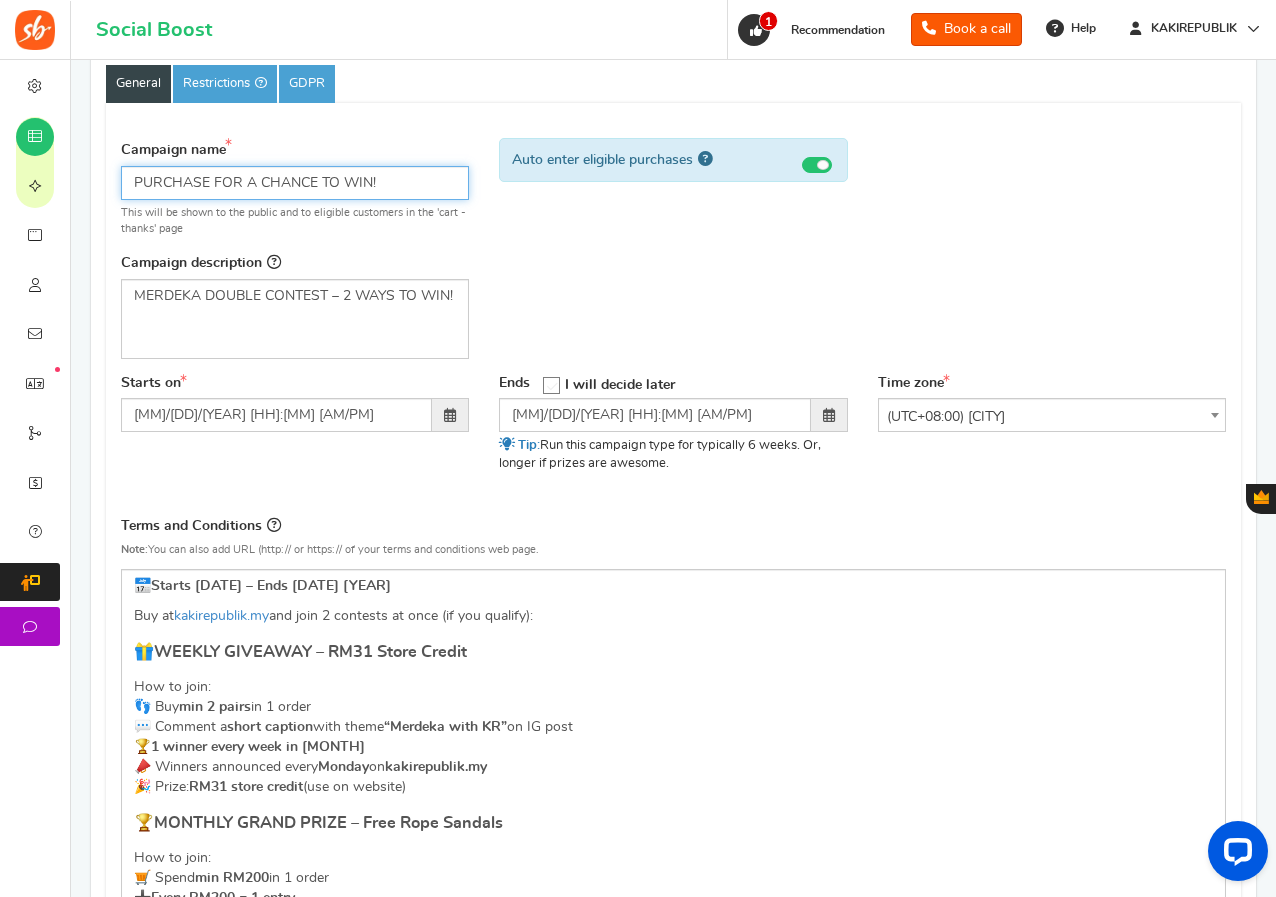 click on "PURCHASE FOR A CHANCE TO WIN!" at bounding box center [295, 183] 